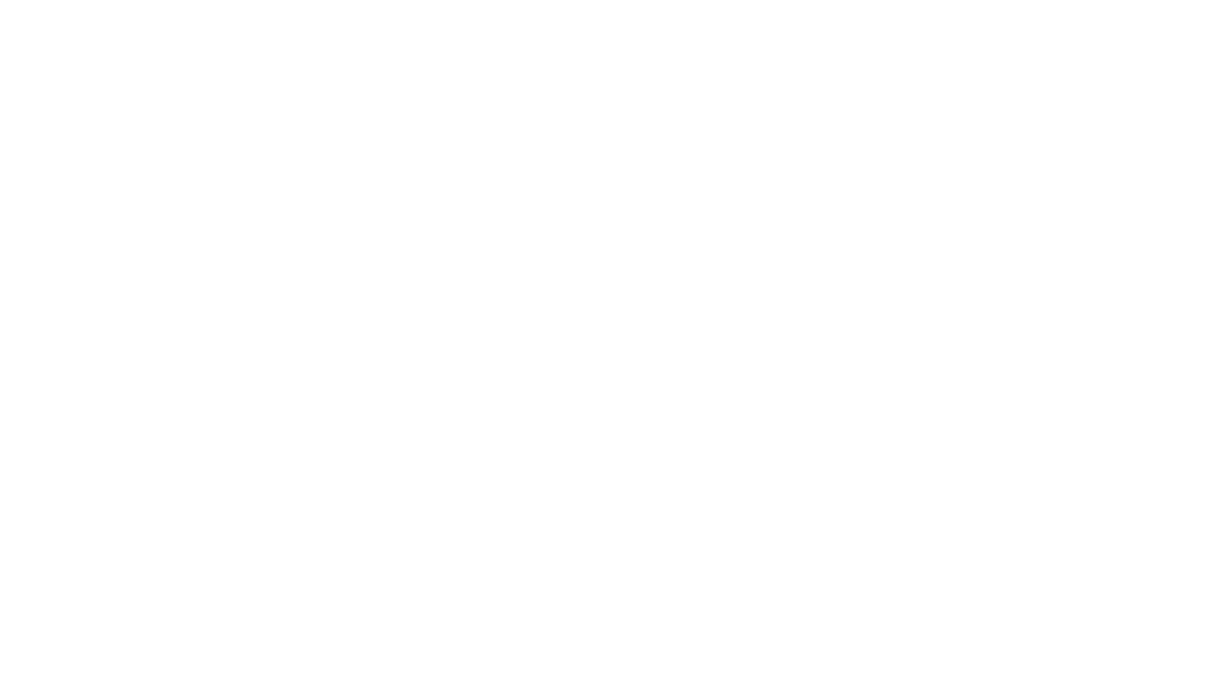 scroll, scrollTop: 0, scrollLeft: 0, axis: both 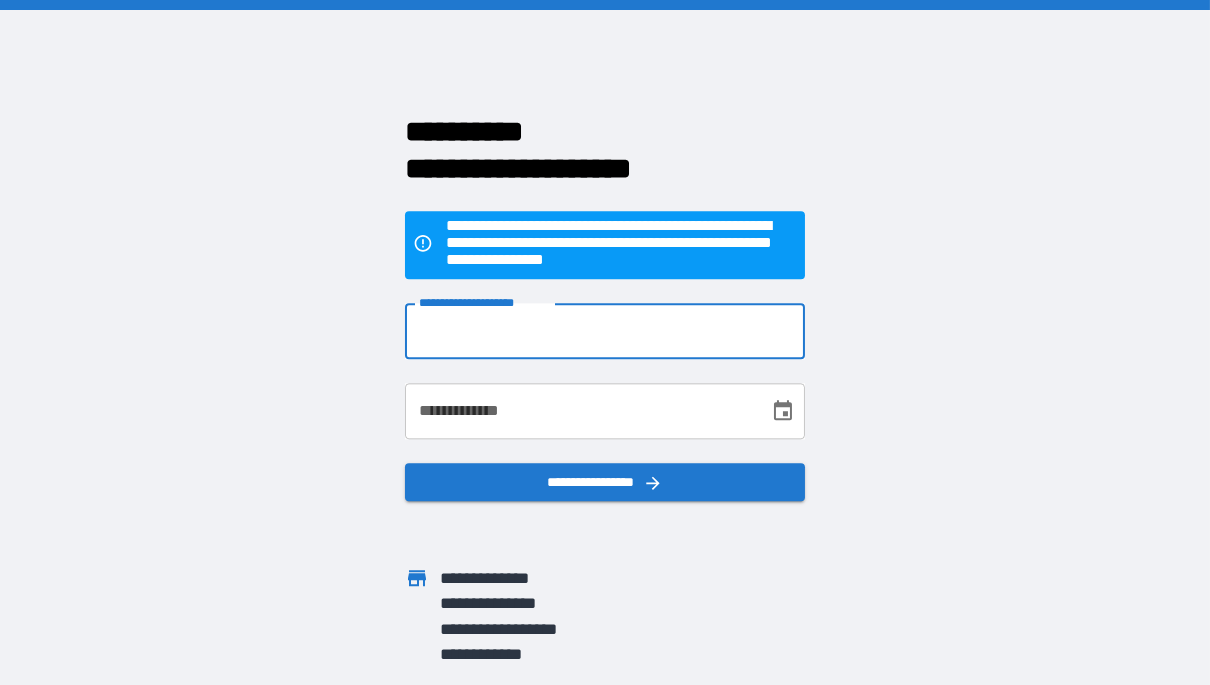 click on "**********" at bounding box center [605, 332] 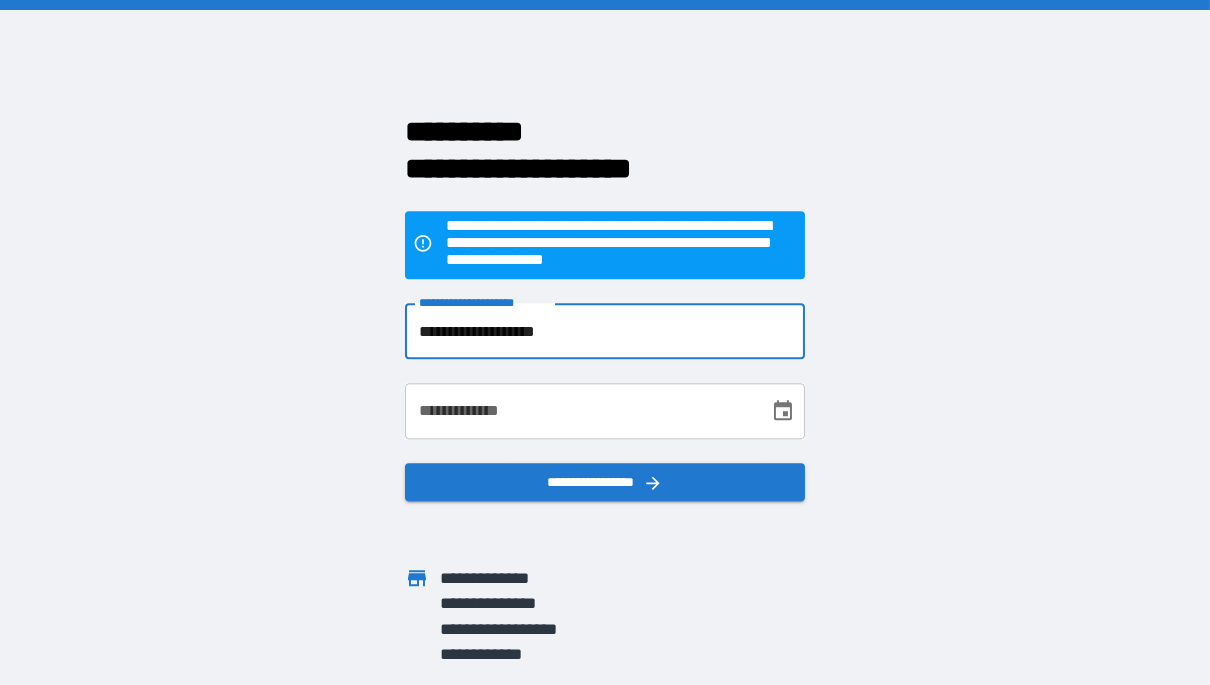 type on "**********" 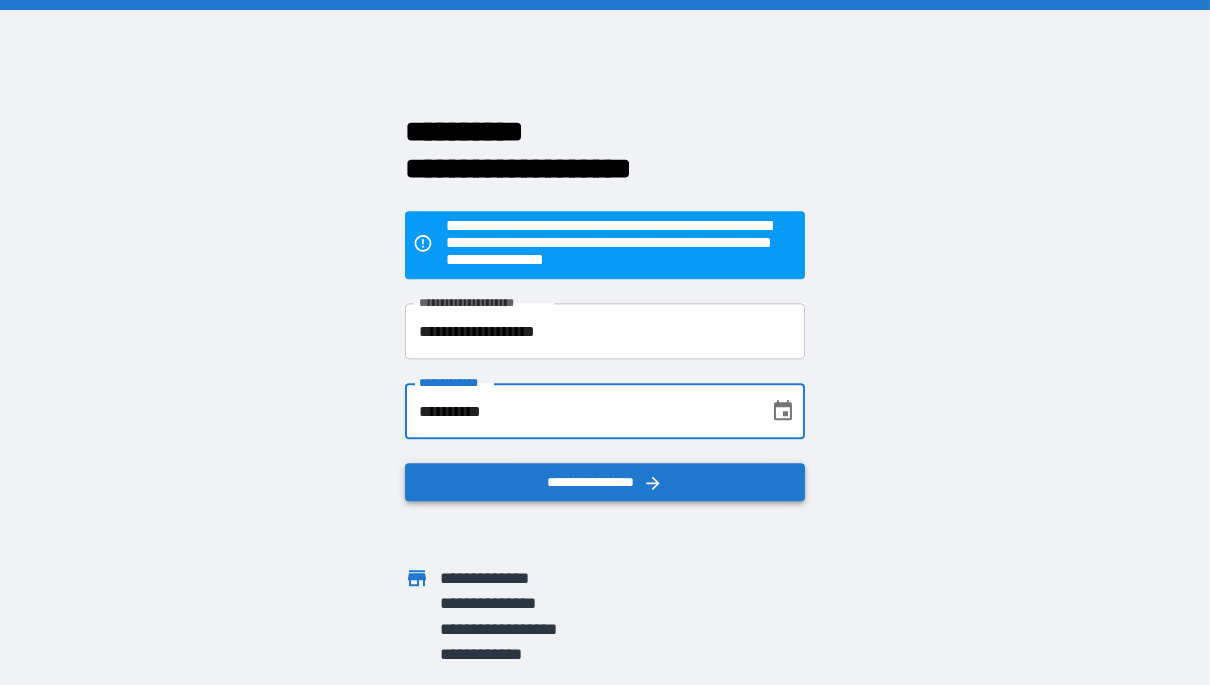 type on "**********" 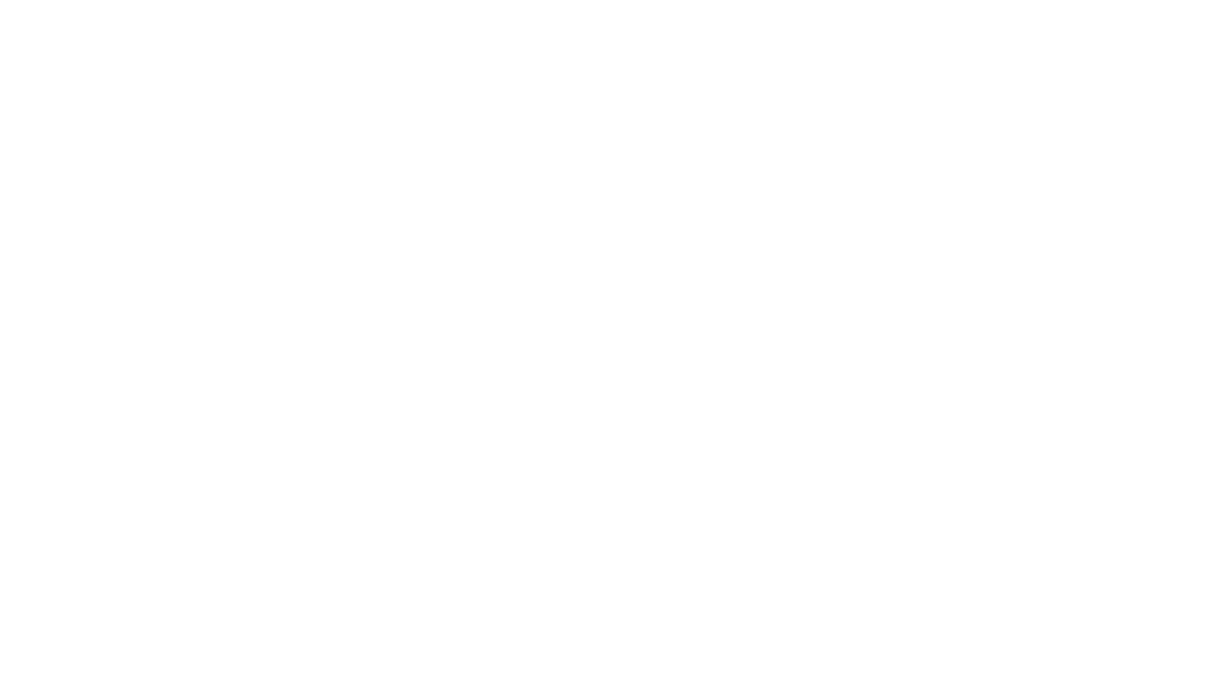 scroll, scrollTop: 0, scrollLeft: 0, axis: both 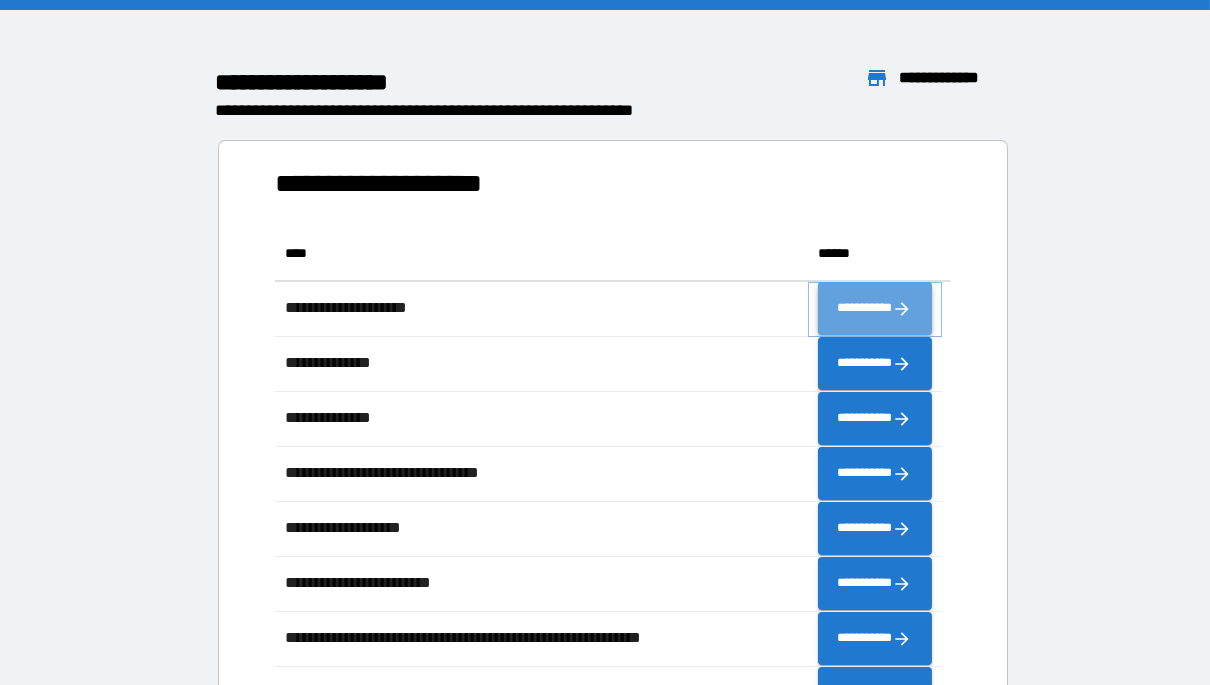 click on "**********" at bounding box center [874, 308] 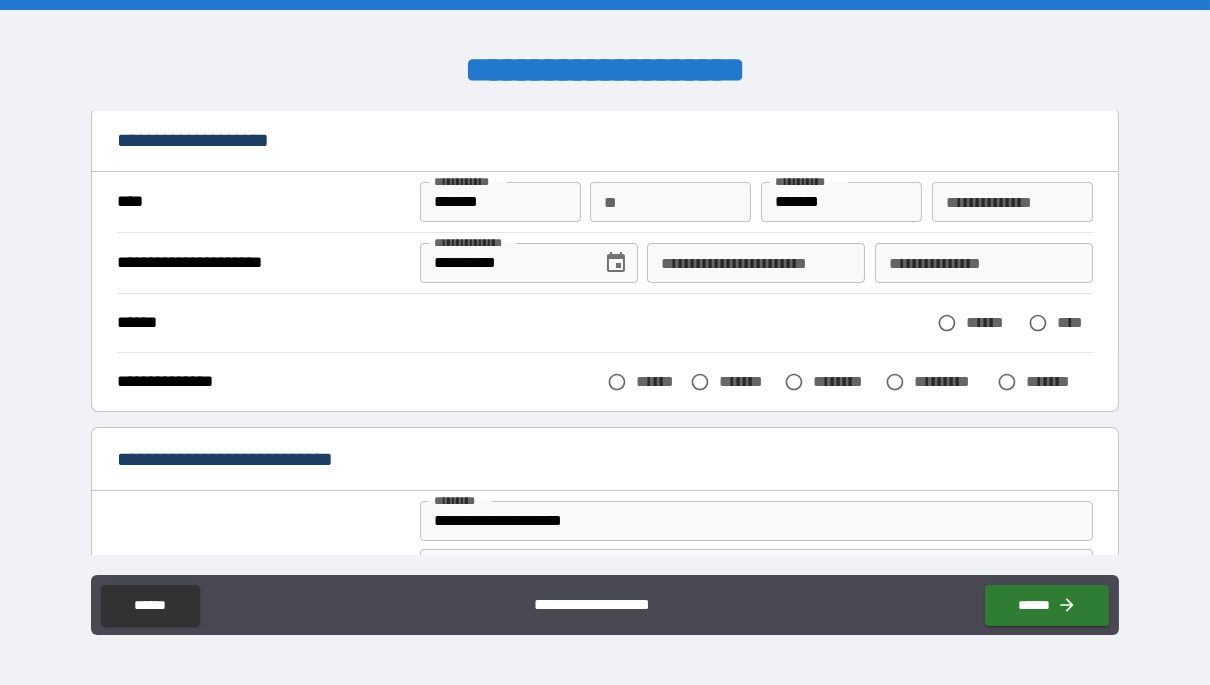 scroll, scrollTop: 93, scrollLeft: 0, axis: vertical 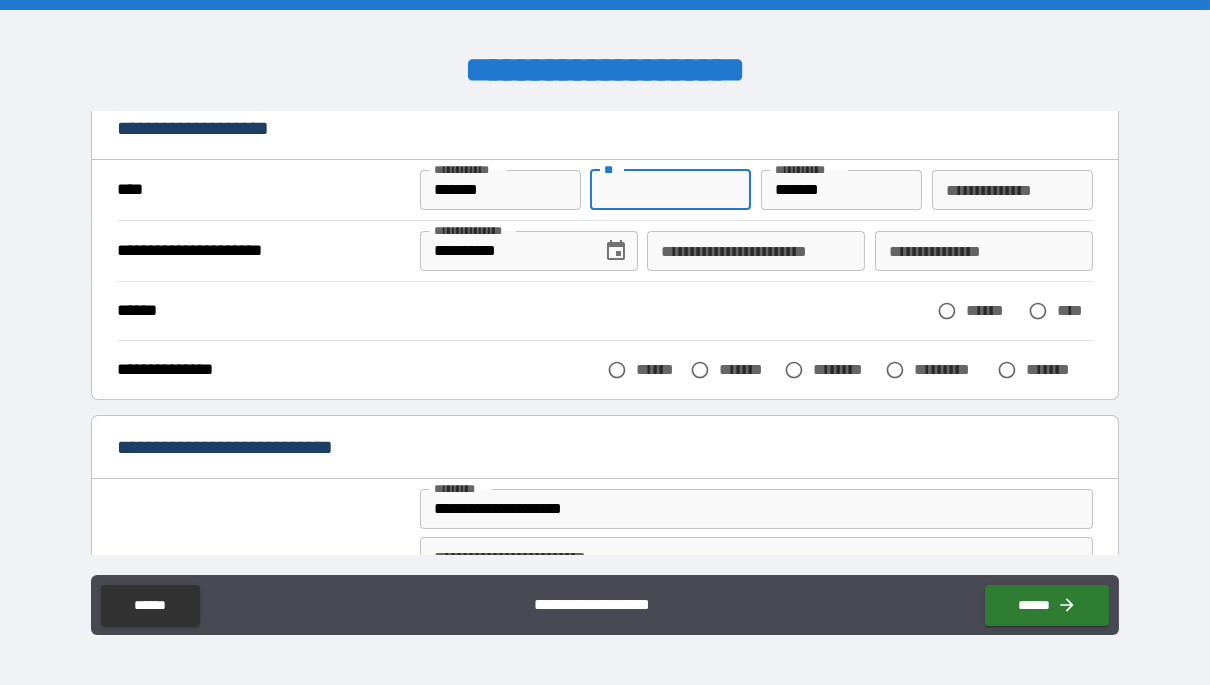click on "**" at bounding box center [670, 190] 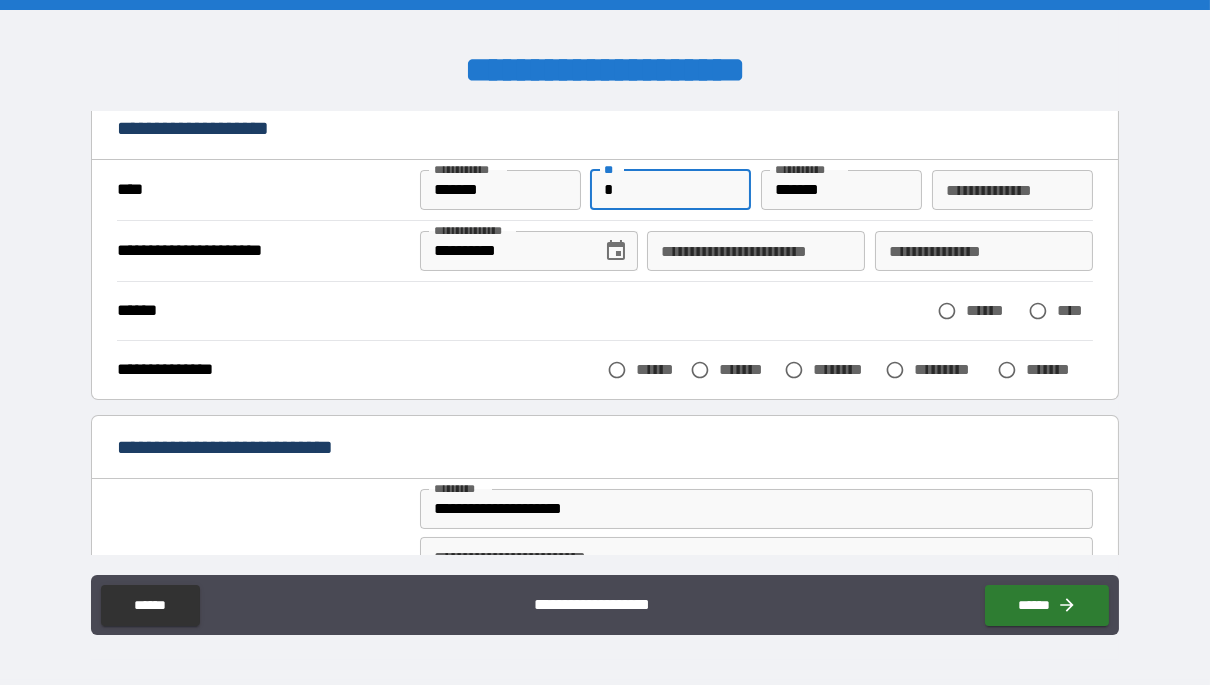 type on "*" 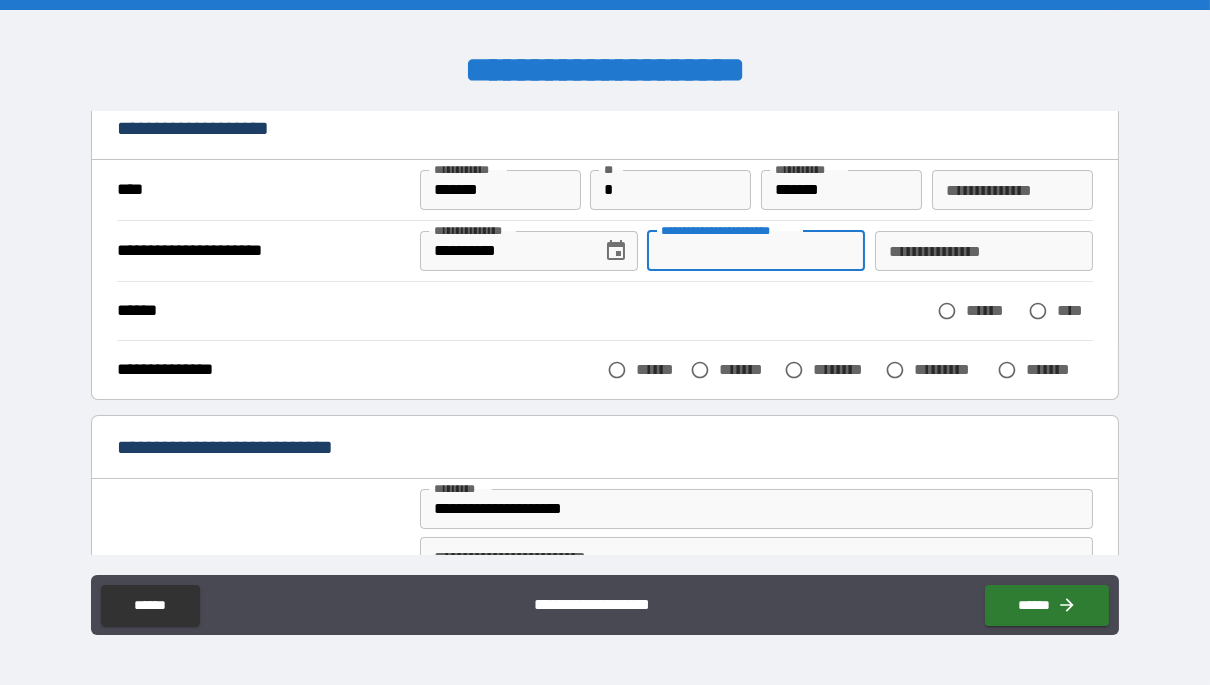 click on "**********" at bounding box center (756, 251) 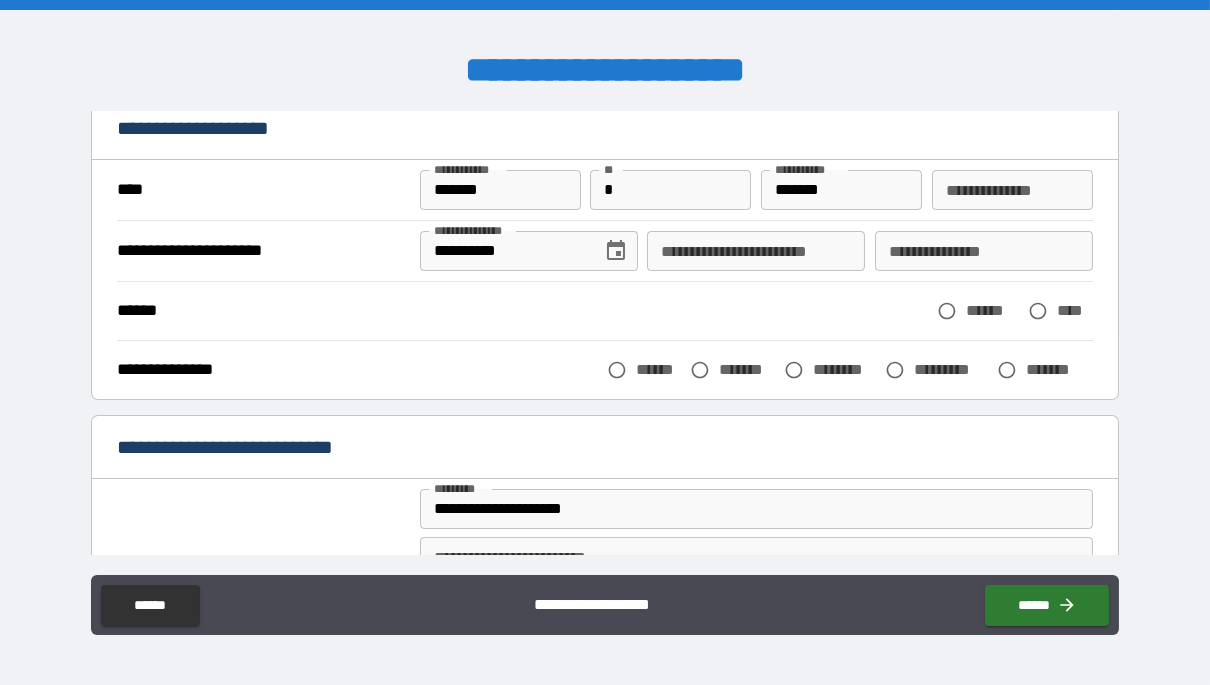 click on "****** ****** ****" at bounding box center [604, 311] 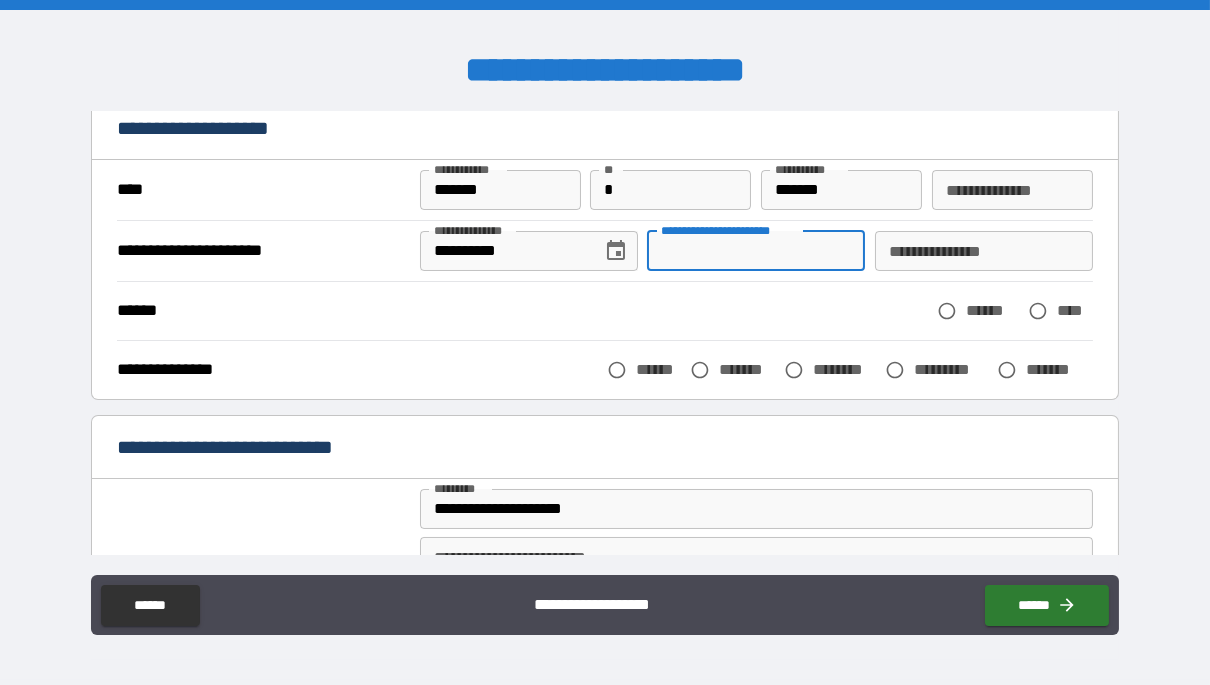 click on "**********" at bounding box center (756, 251) 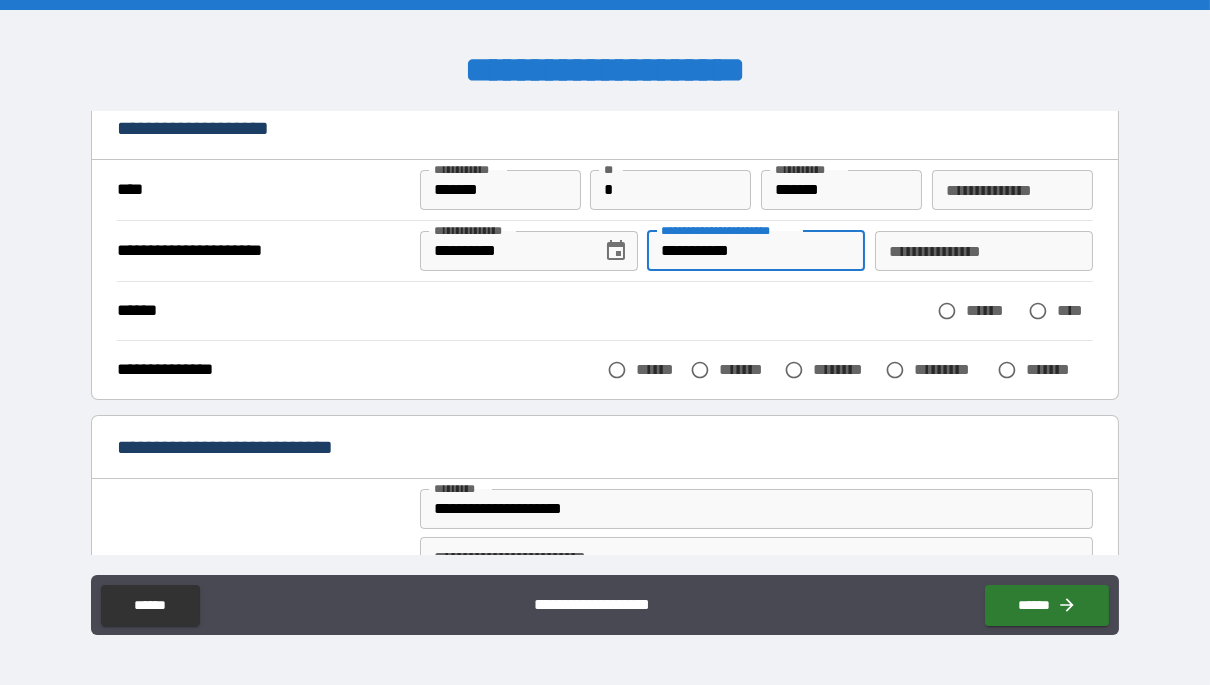 type on "**********" 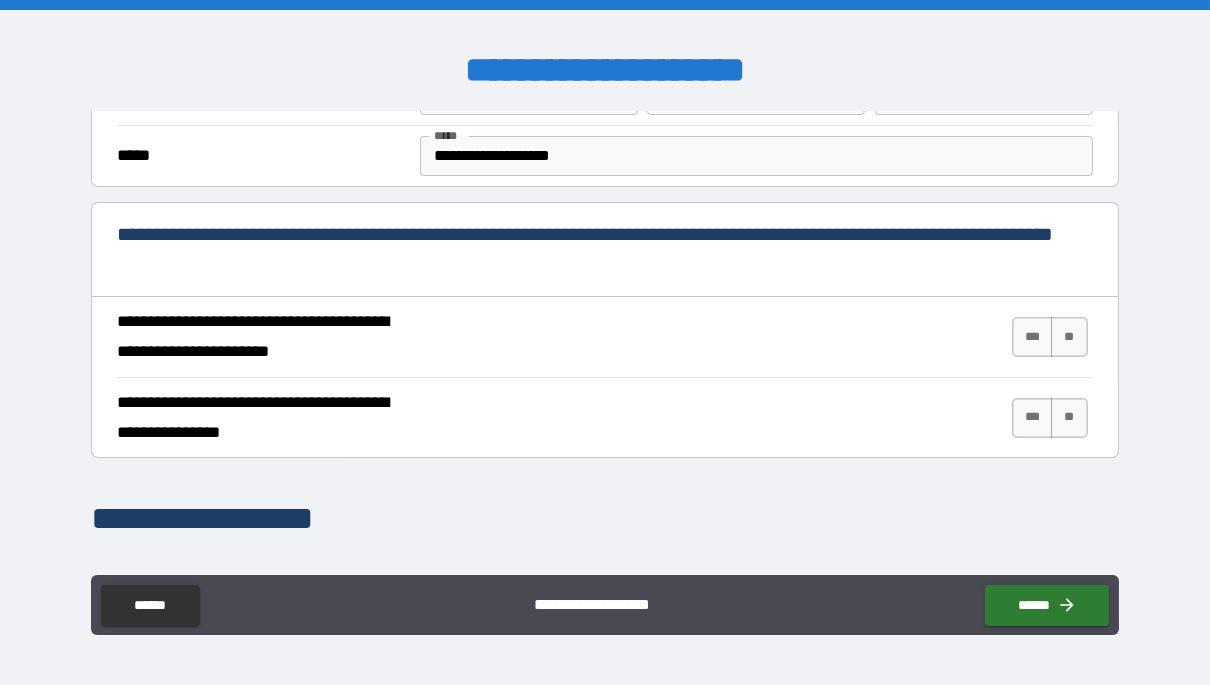 scroll, scrollTop: 672, scrollLeft: 0, axis: vertical 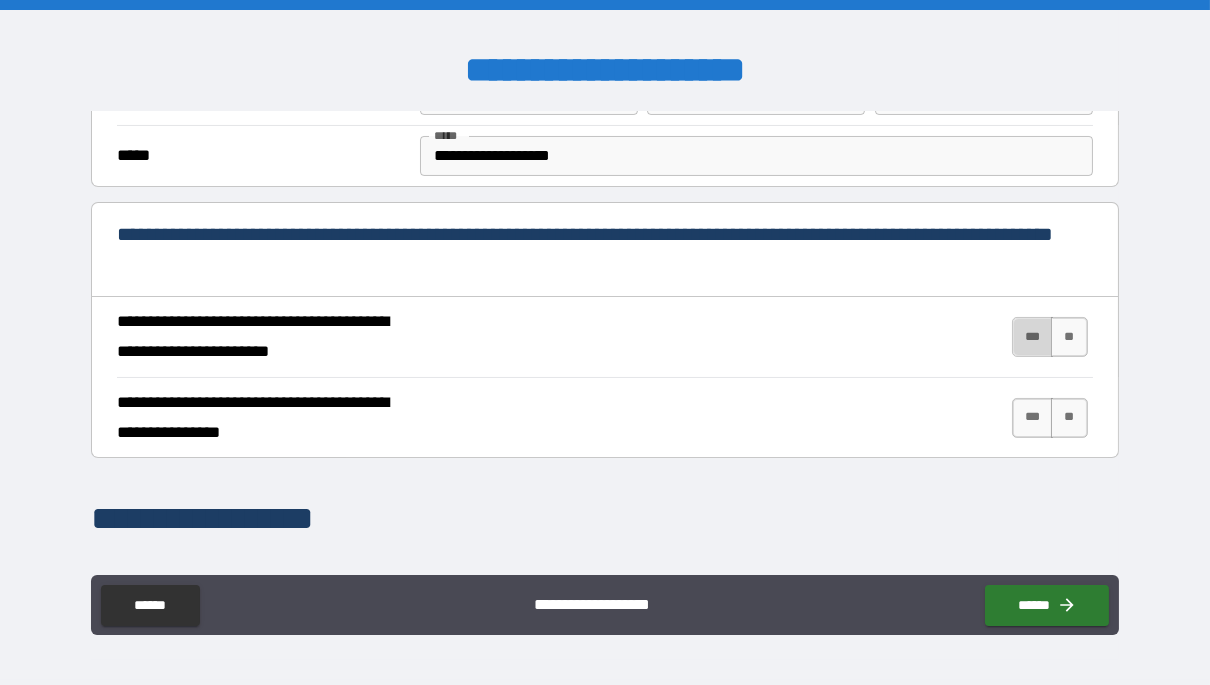 click on "***" at bounding box center (1033, 337) 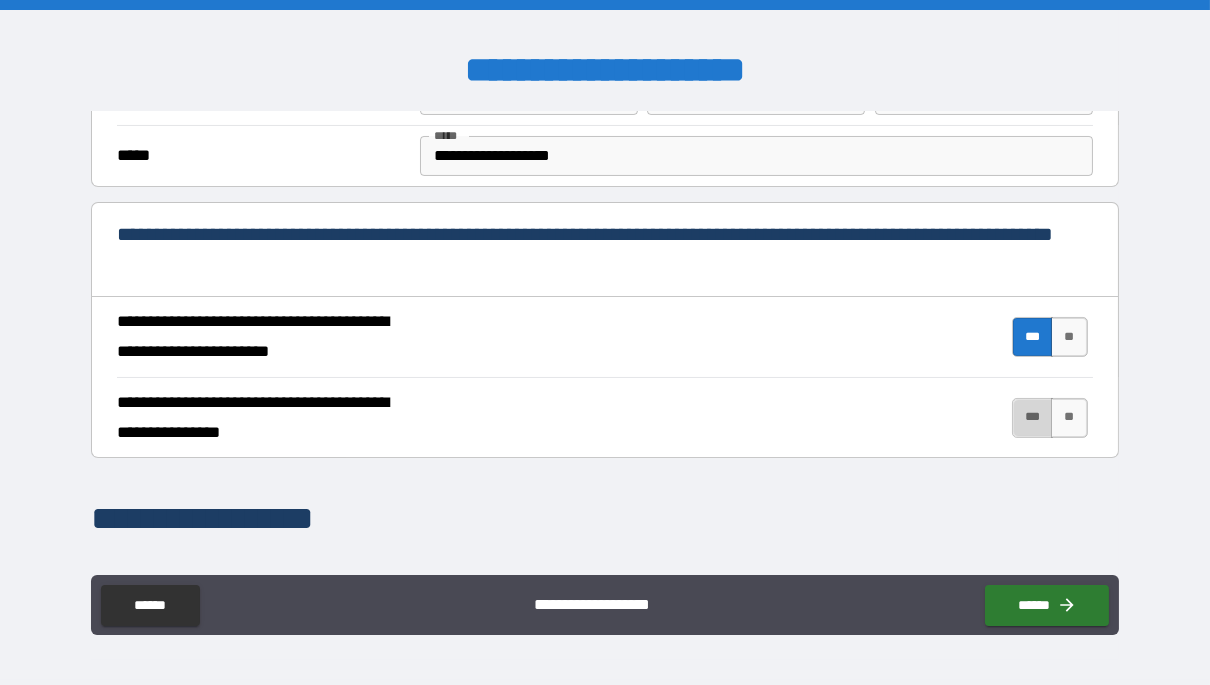 click on "***" at bounding box center (1033, 418) 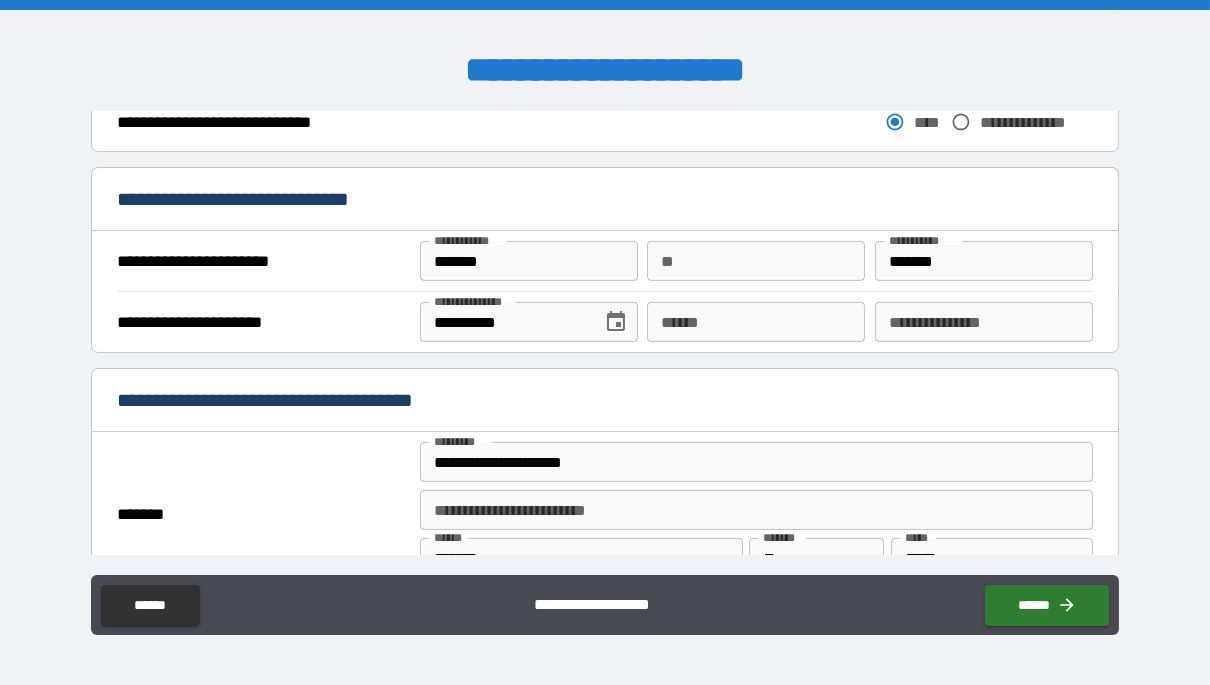 scroll, scrollTop: 1211, scrollLeft: 0, axis: vertical 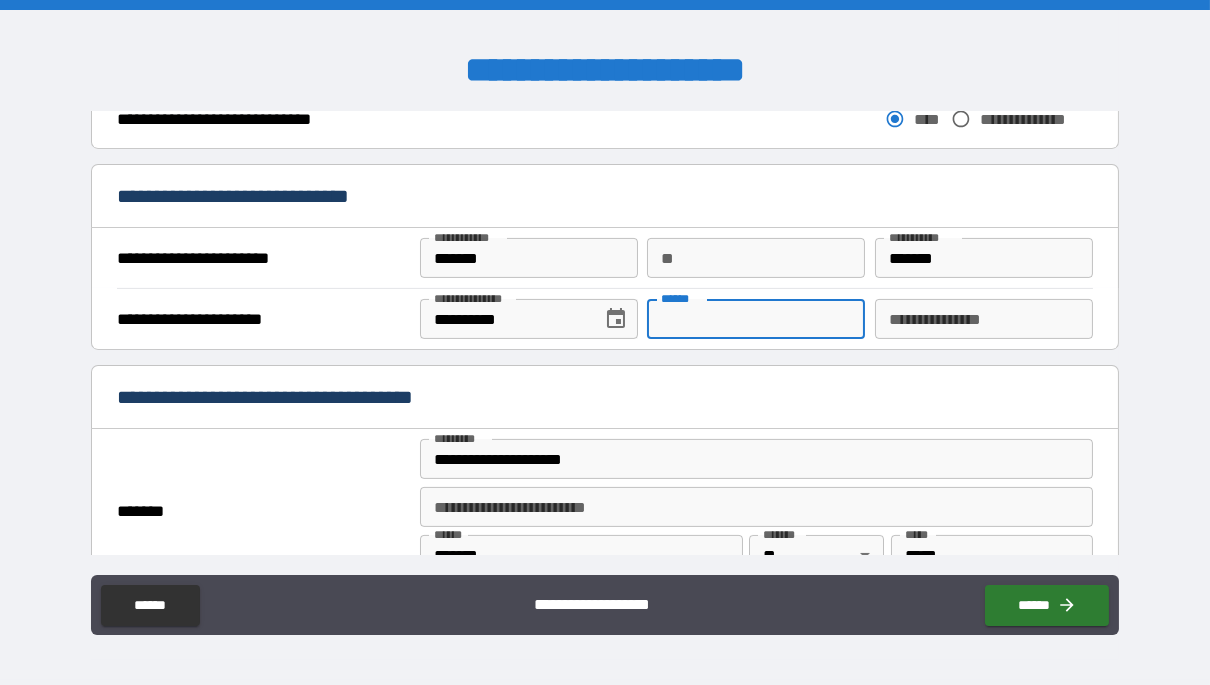 click on "****   *" at bounding box center [756, 319] 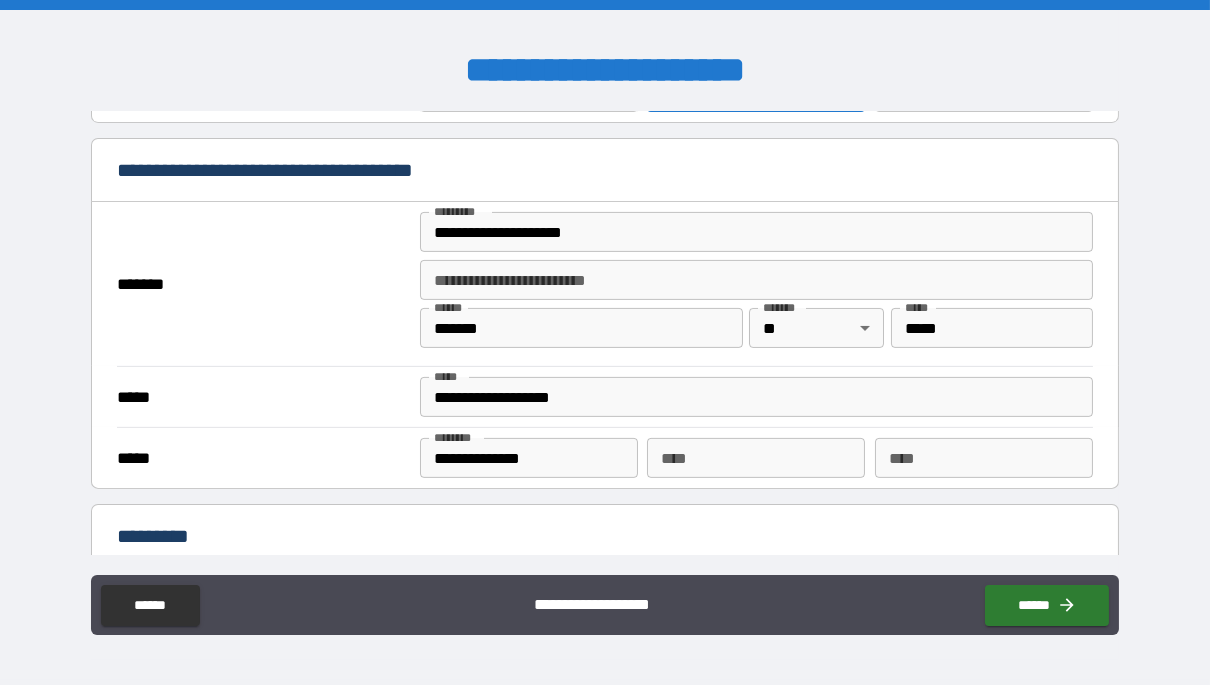 scroll, scrollTop: 1719, scrollLeft: 0, axis: vertical 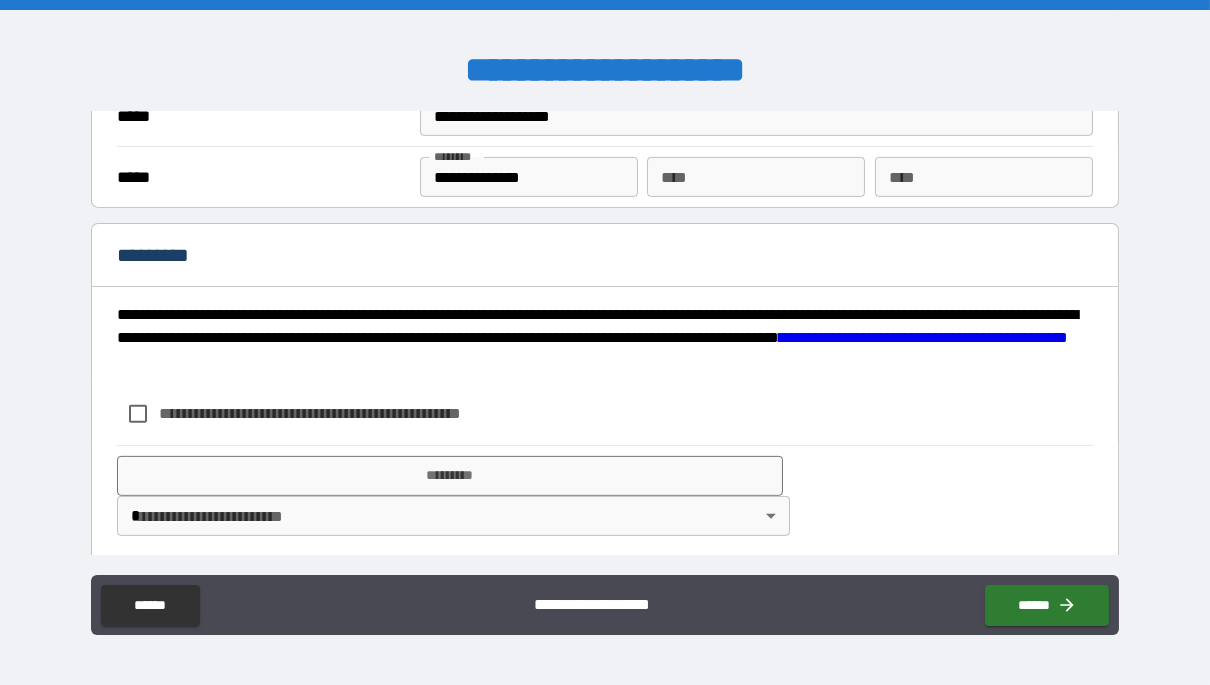 type on "**********" 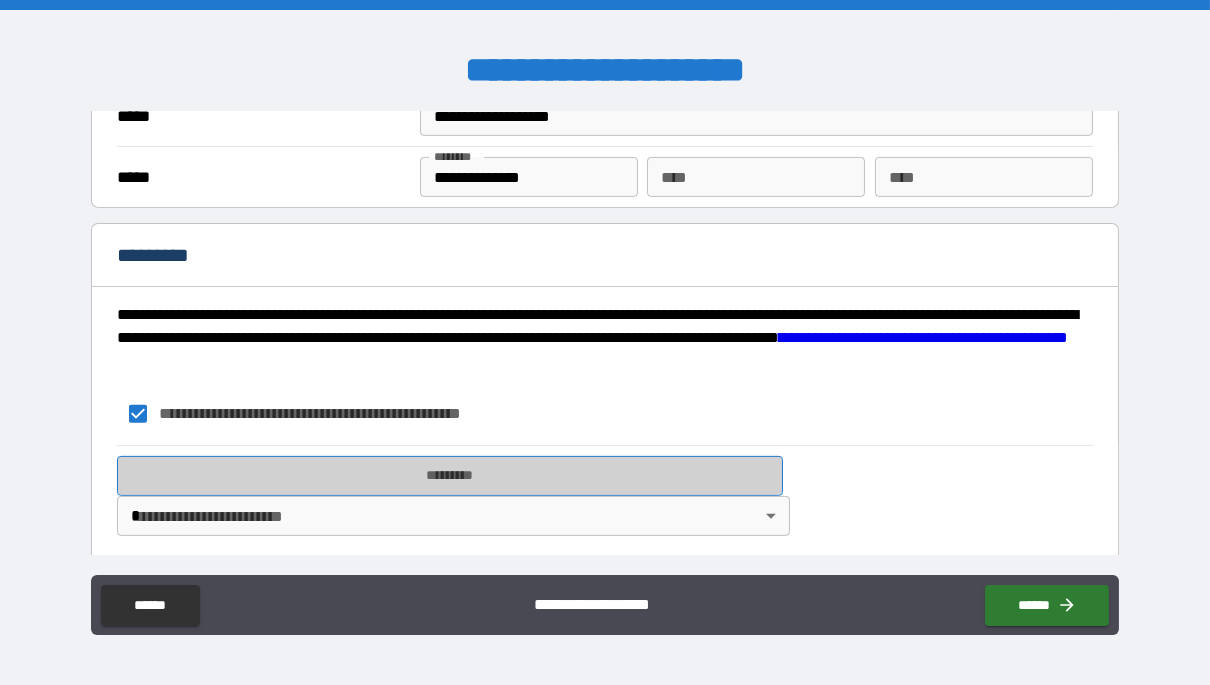 click on "*********" at bounding box center (449, 476) 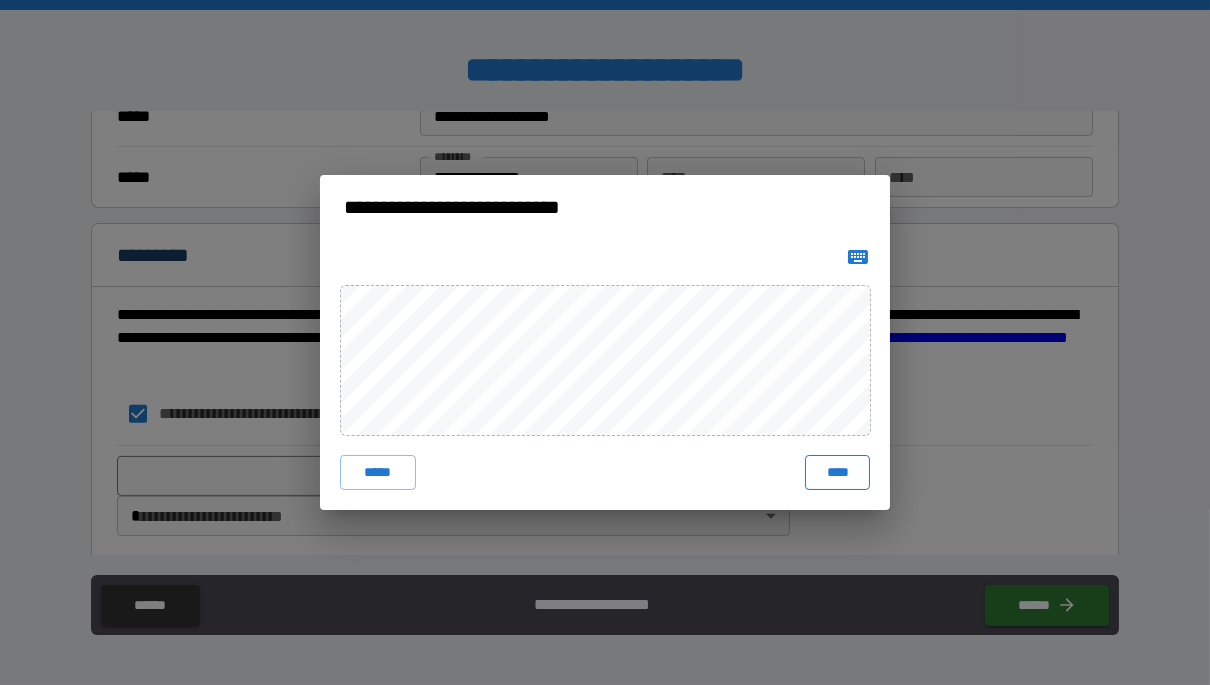 click on "****" at bounding box center (837, 473) 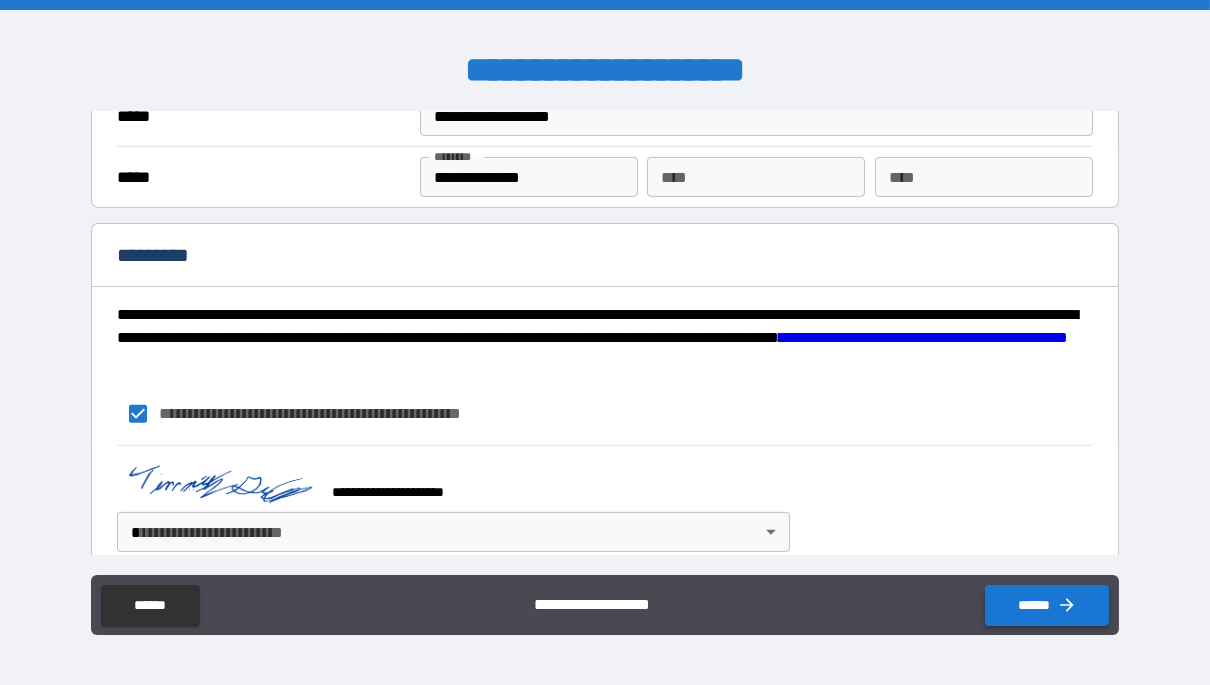 click 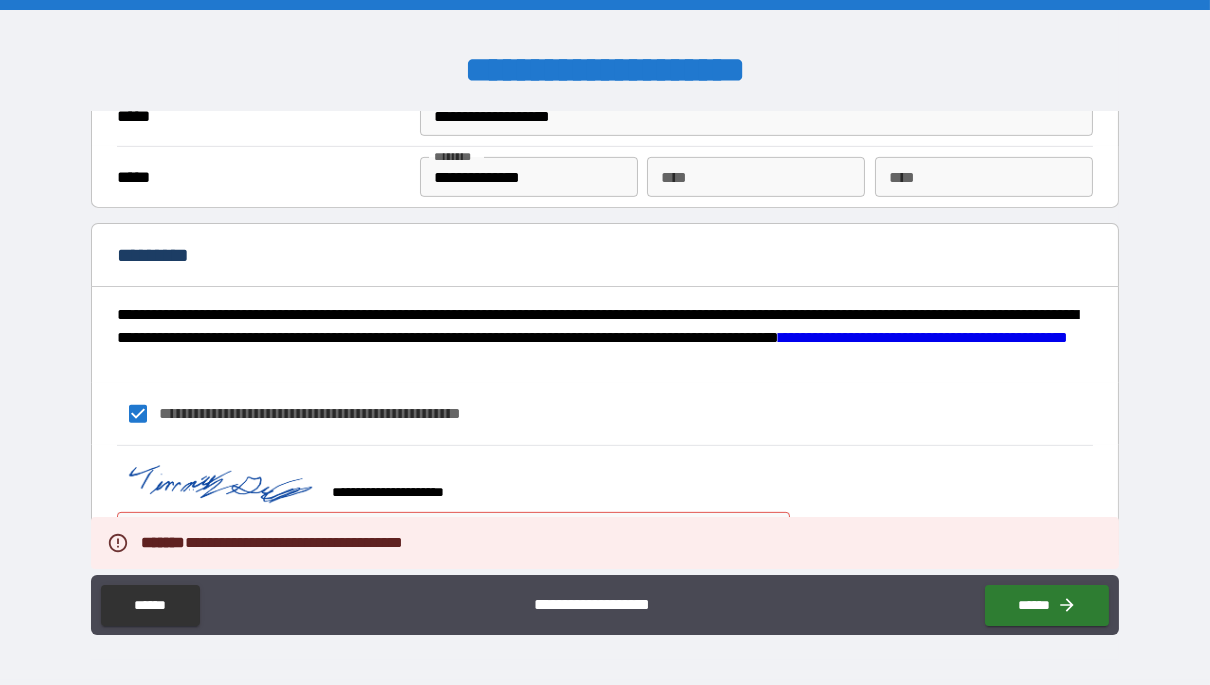 scroll, scrollTop: 1735, scrollLeft: 0, axis: vertical 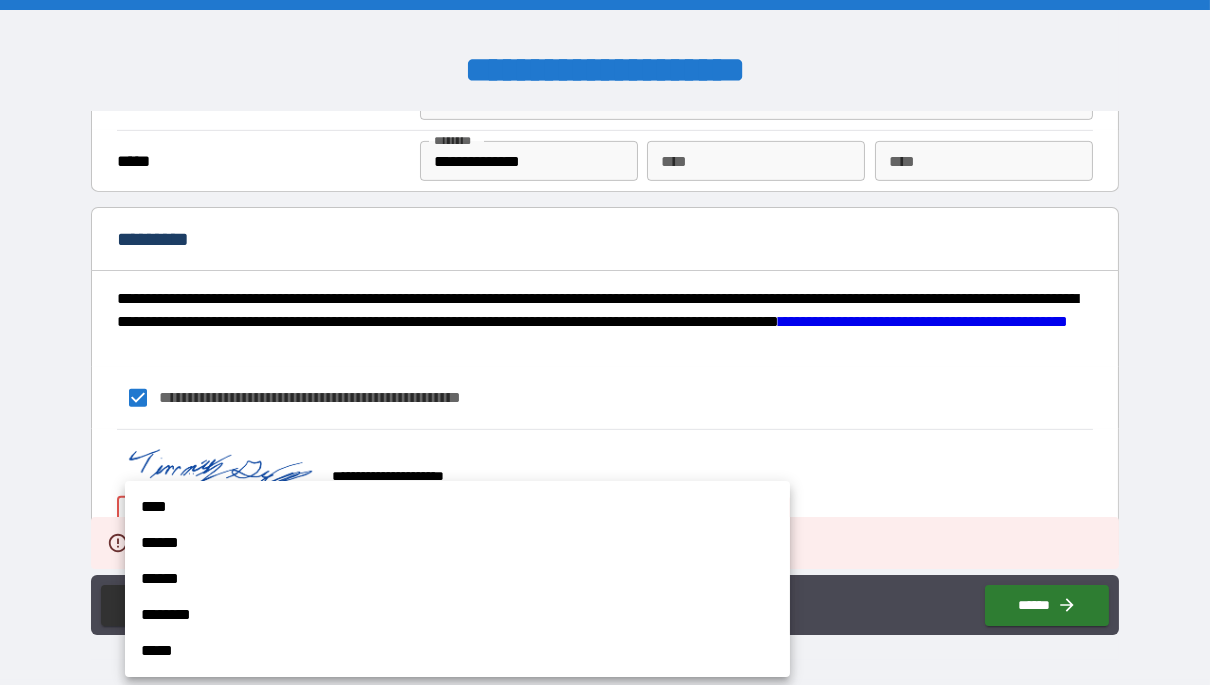 click on "**********" at bounding box center (605, 342) 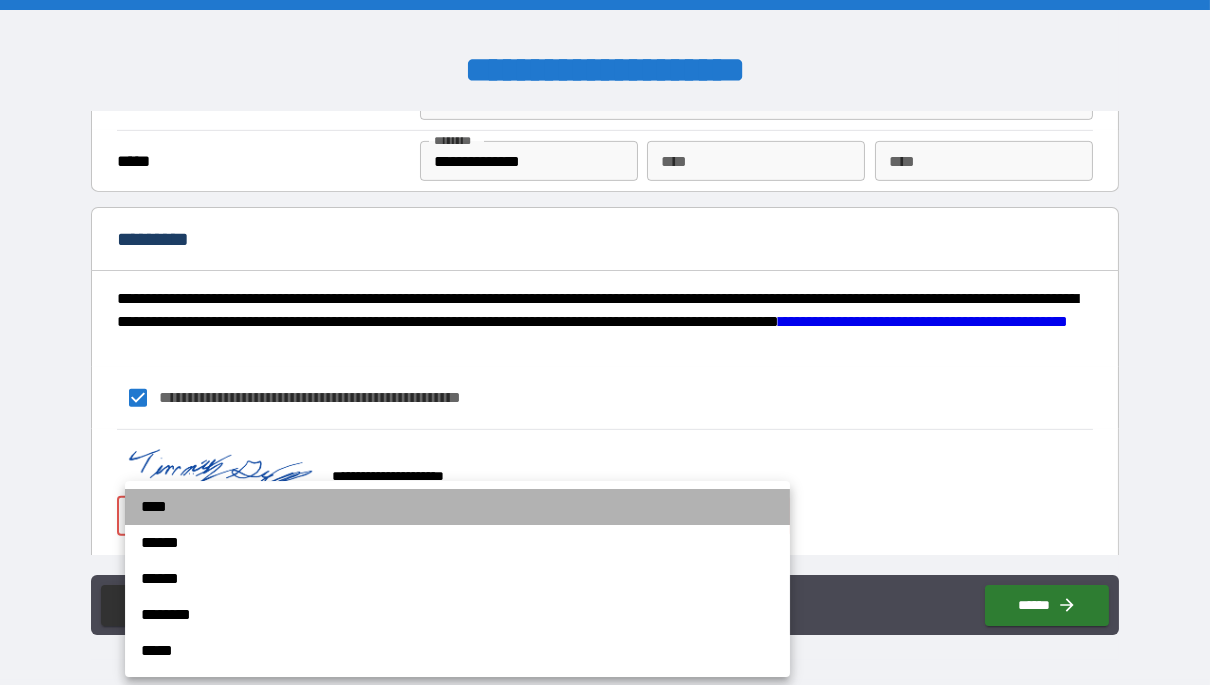 click on "****" at bounding box center (457, 507) 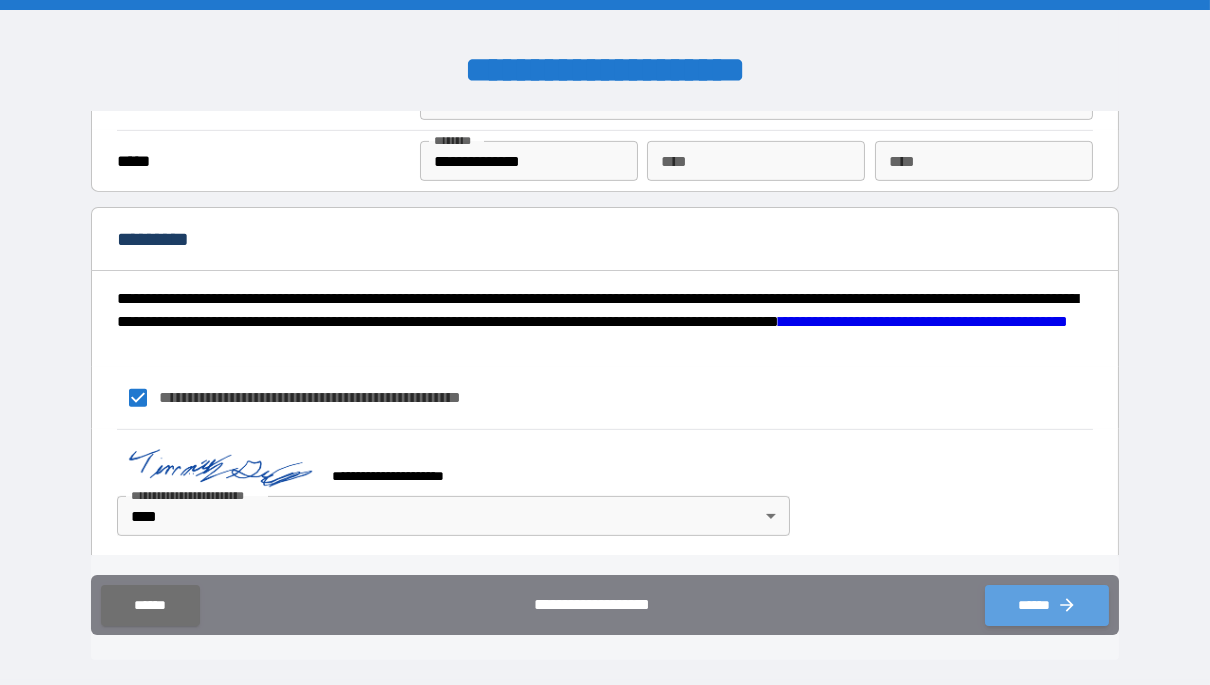 click on "******" at bounding box center (1047, 605) 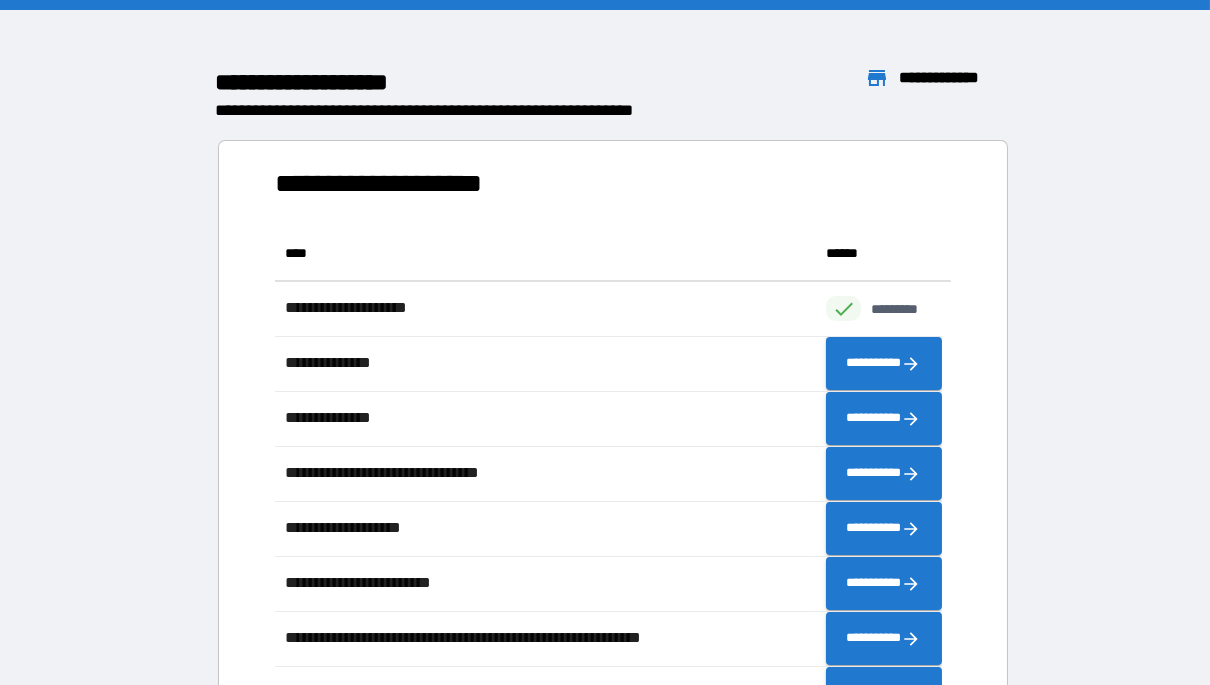 scroll, scrollTop: 15, scrollLeft: 15, axis: both 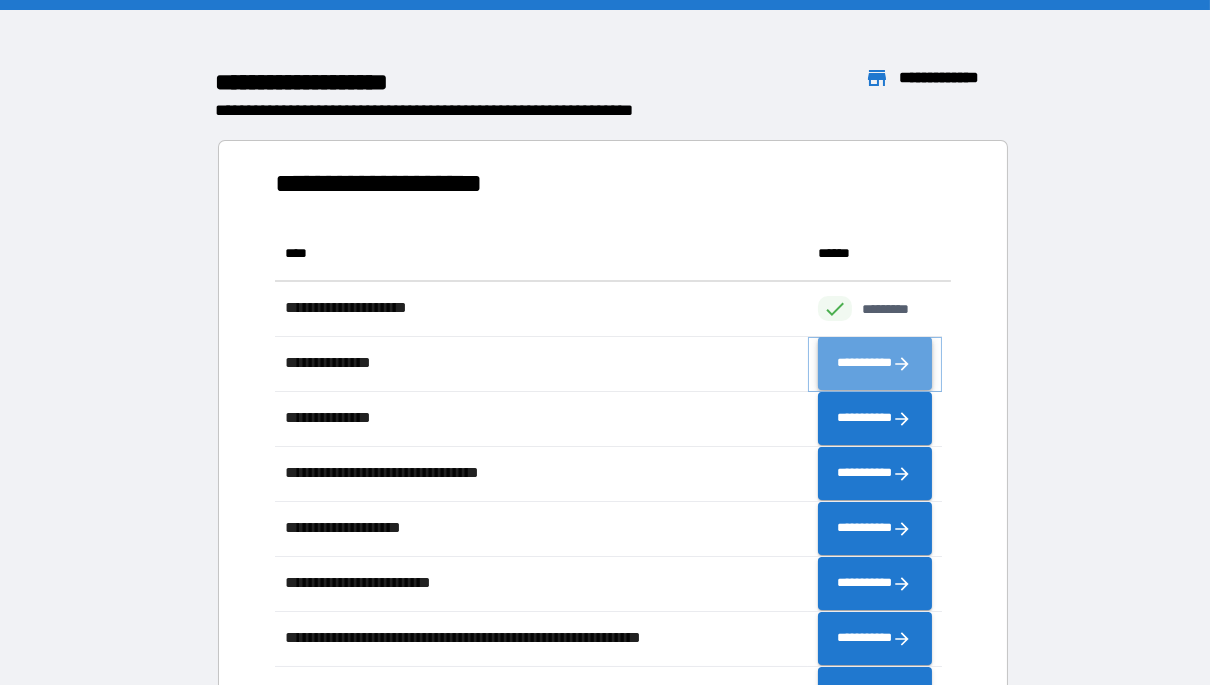 click on "**********" at bounding box center (874, 363) 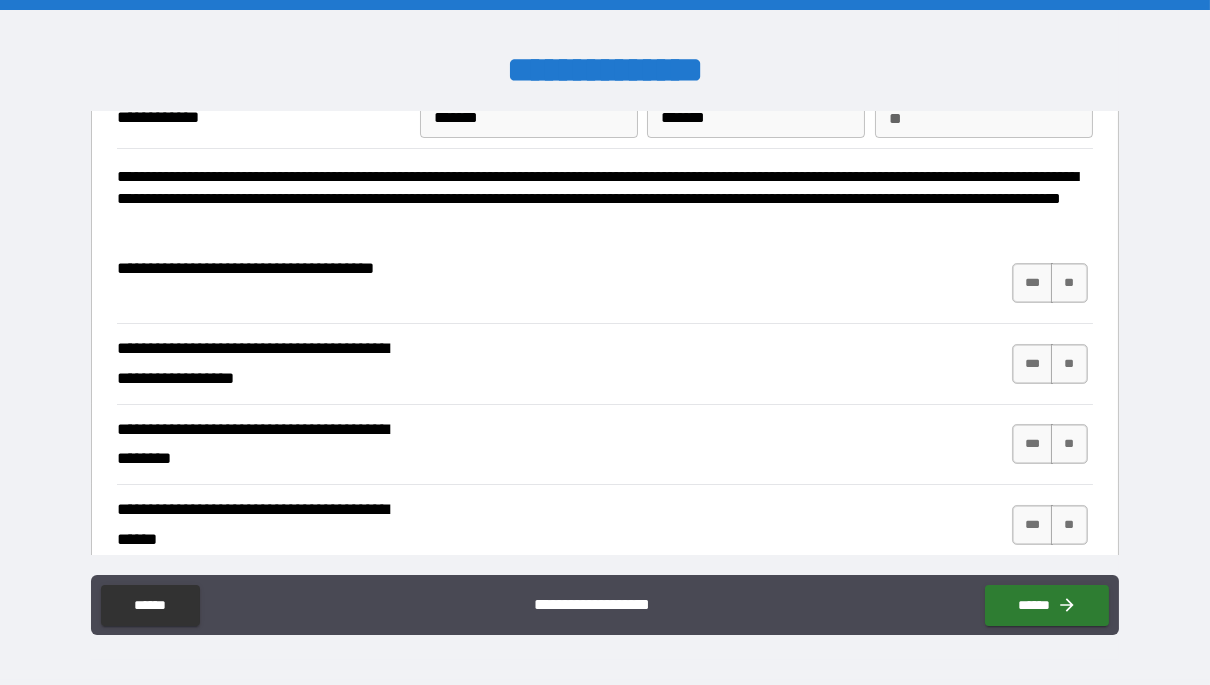 scroll, scrollTop: 124, scrollLeft: 0, axis: vertical 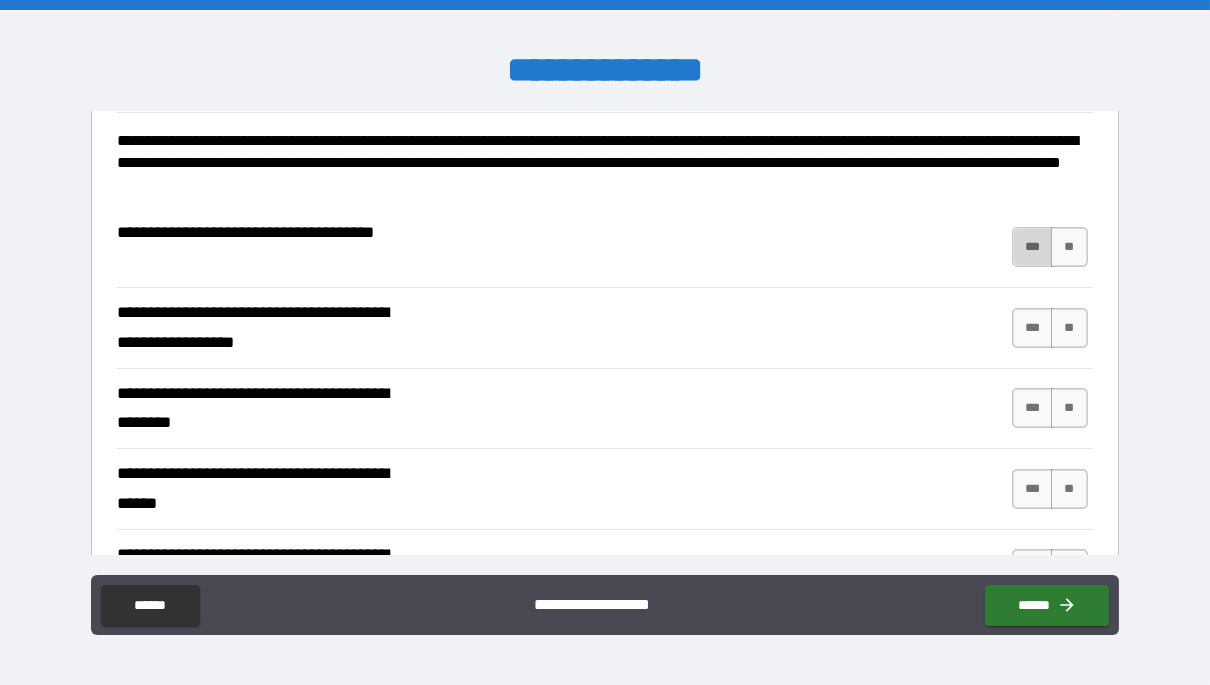 click on "***" at bounding box center [1033, 247] 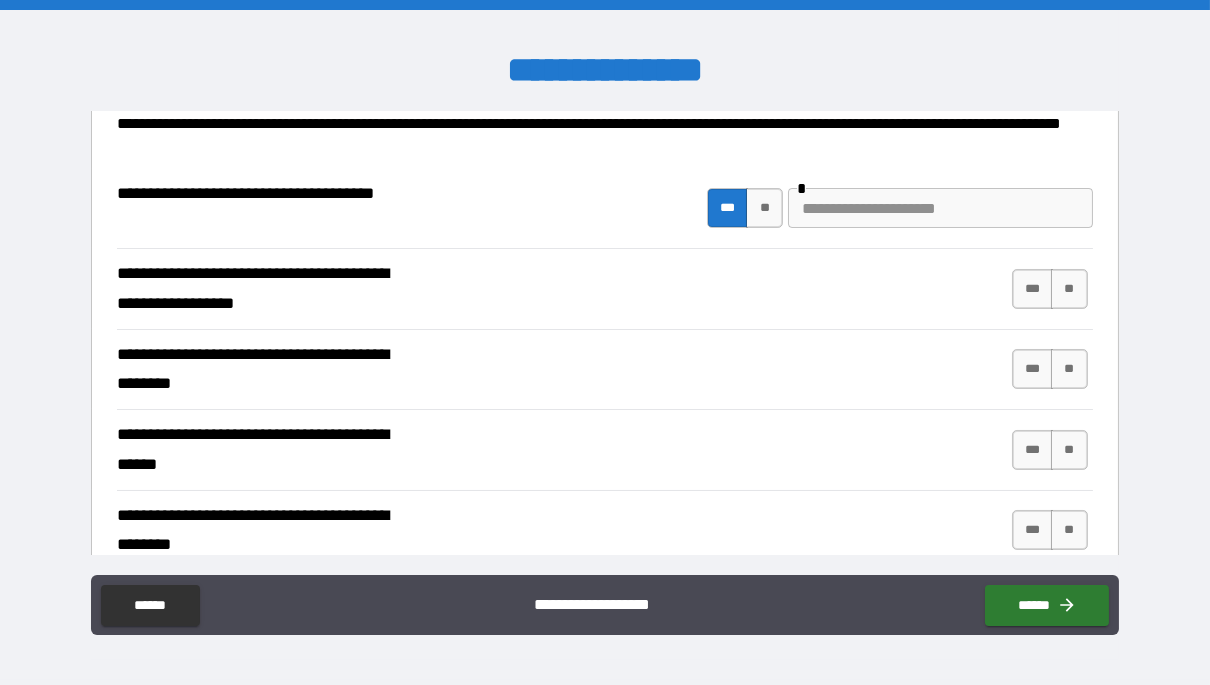 scroll, scrollTop: 165, scrollLeft: 0, axis: vertical 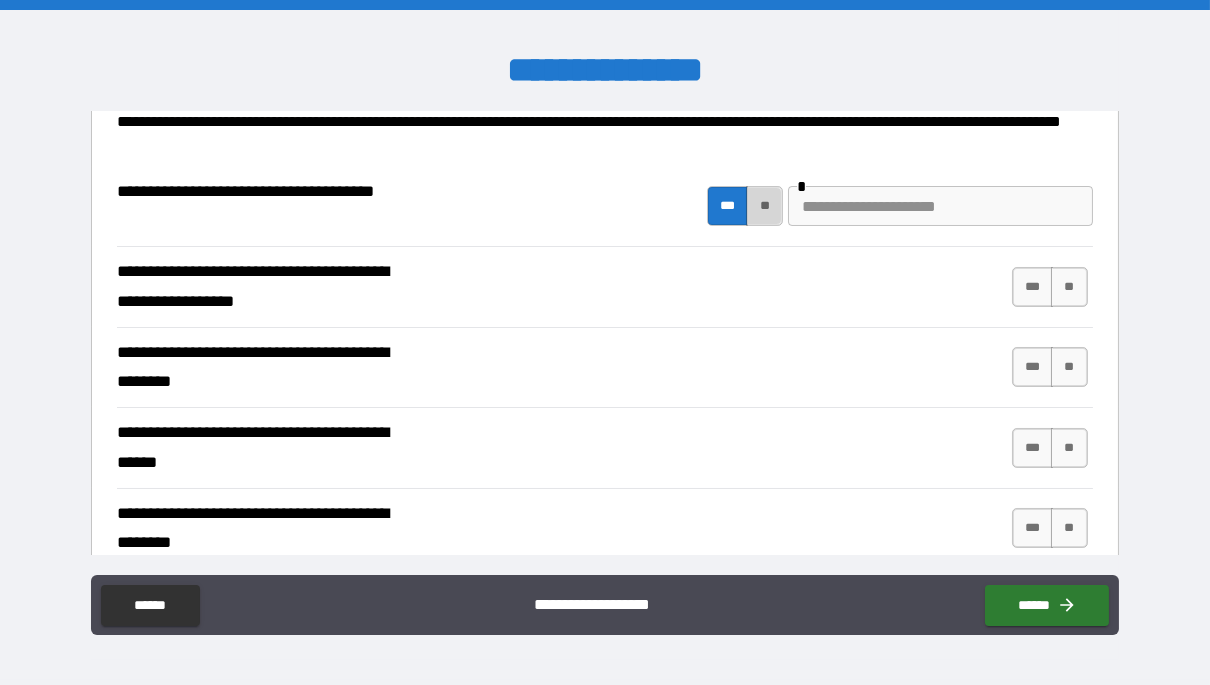 click on "**" at bounding box center [764, 206] 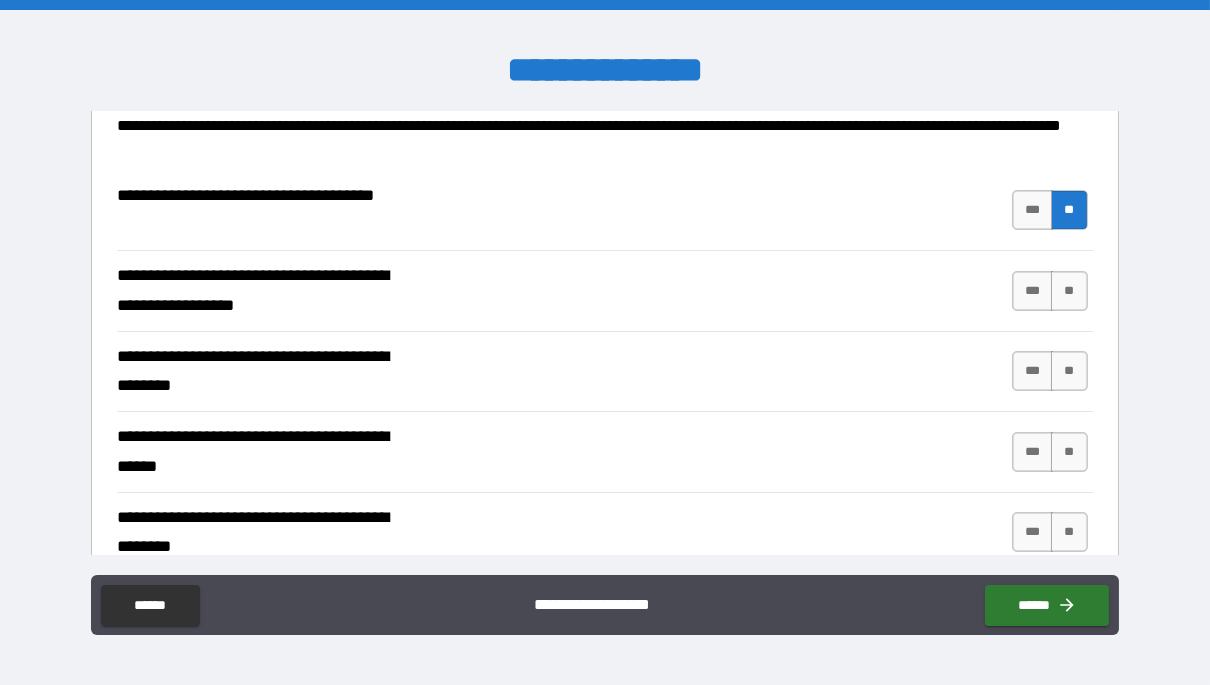 scroll, scrollTop: 161, scrollLeft: 0, axis: vertical 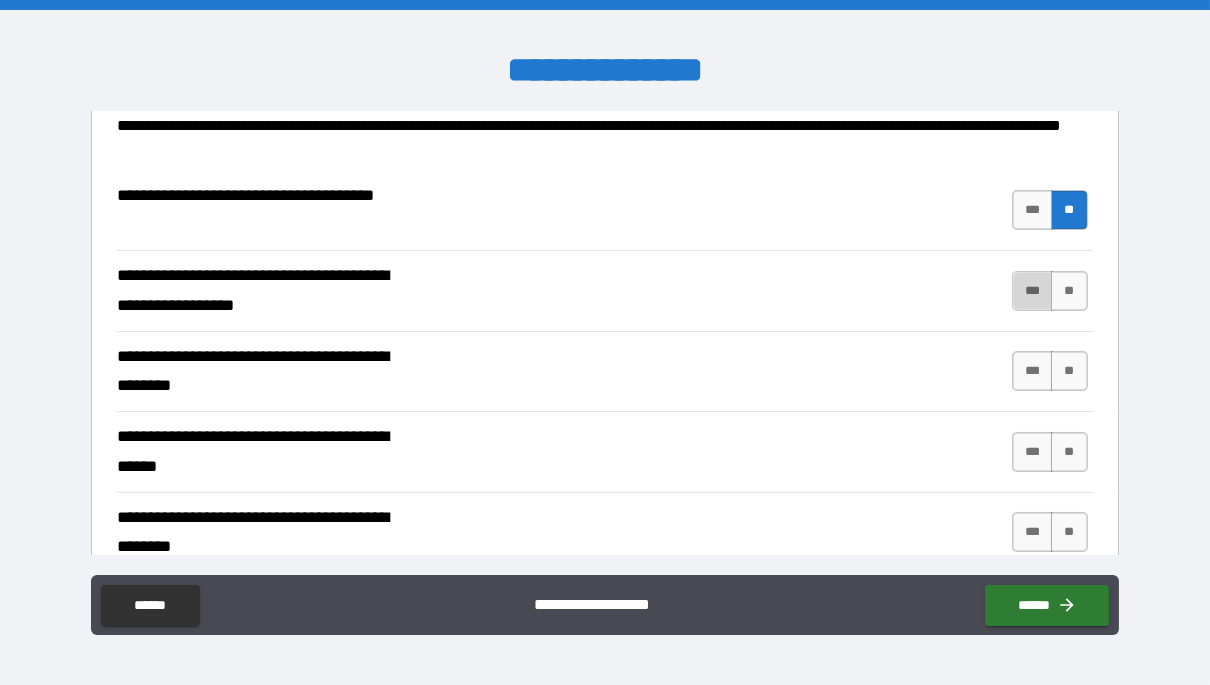 click on "***" at bounding box center [1033, 291] 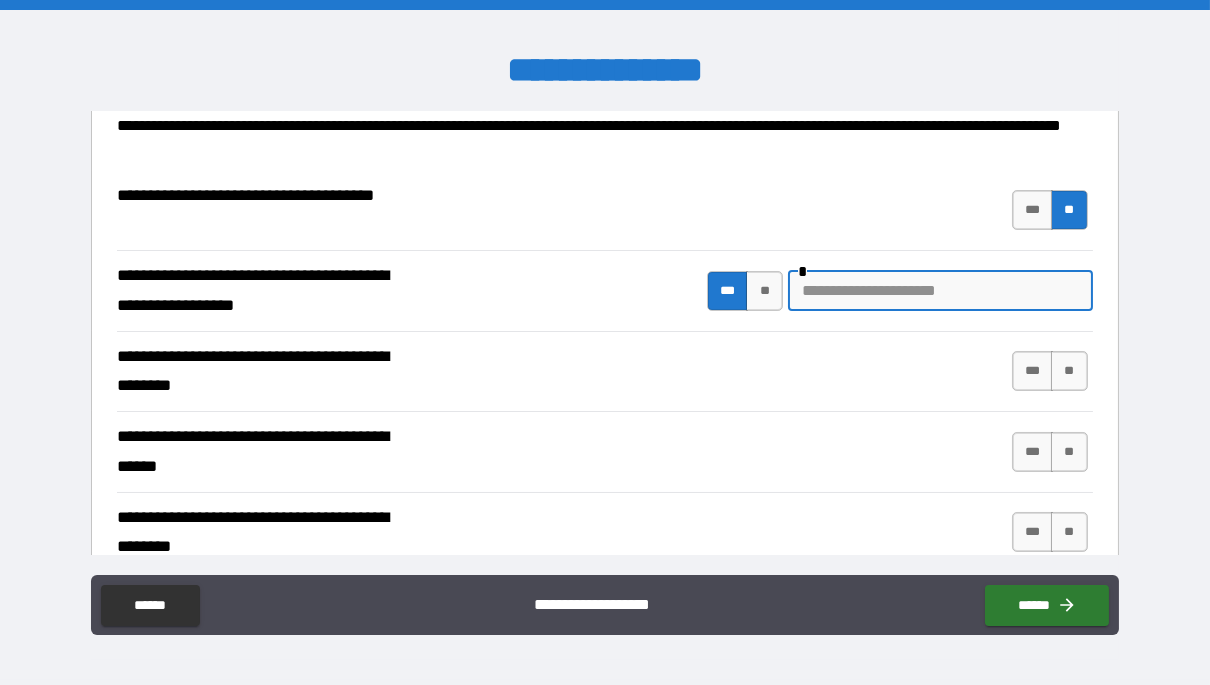 click at bounding box center [940, 291] 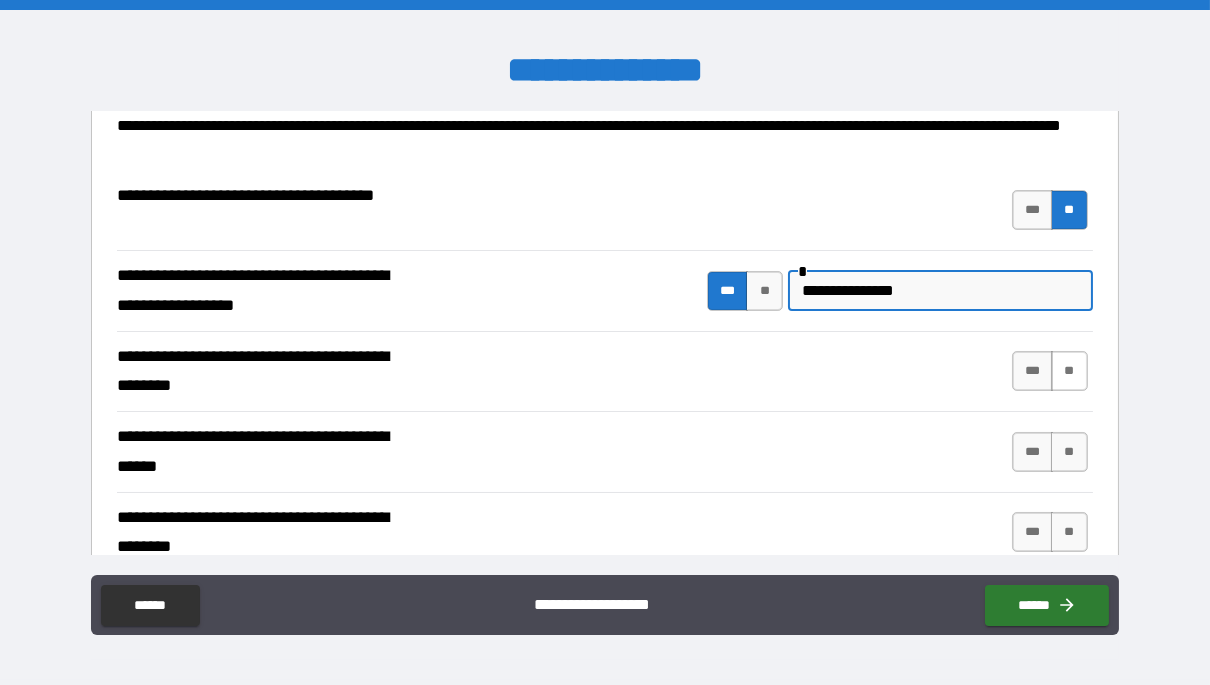 type on "**********" 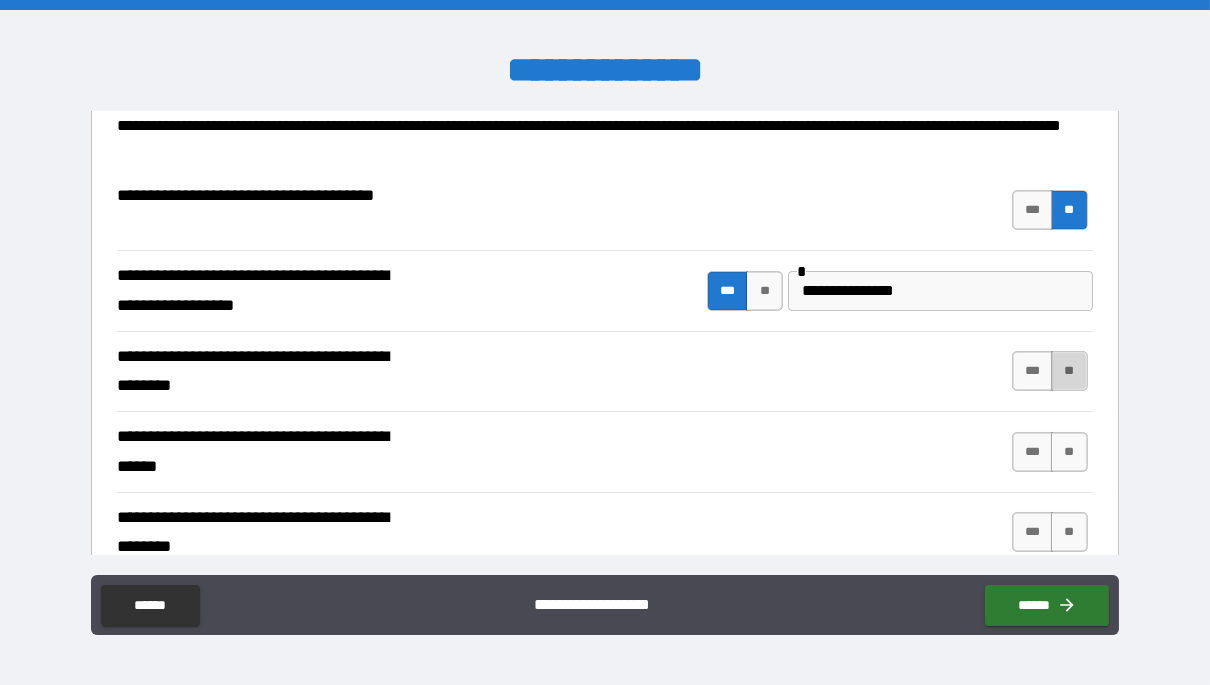 click on "**" at bounding box center [1069, 371] 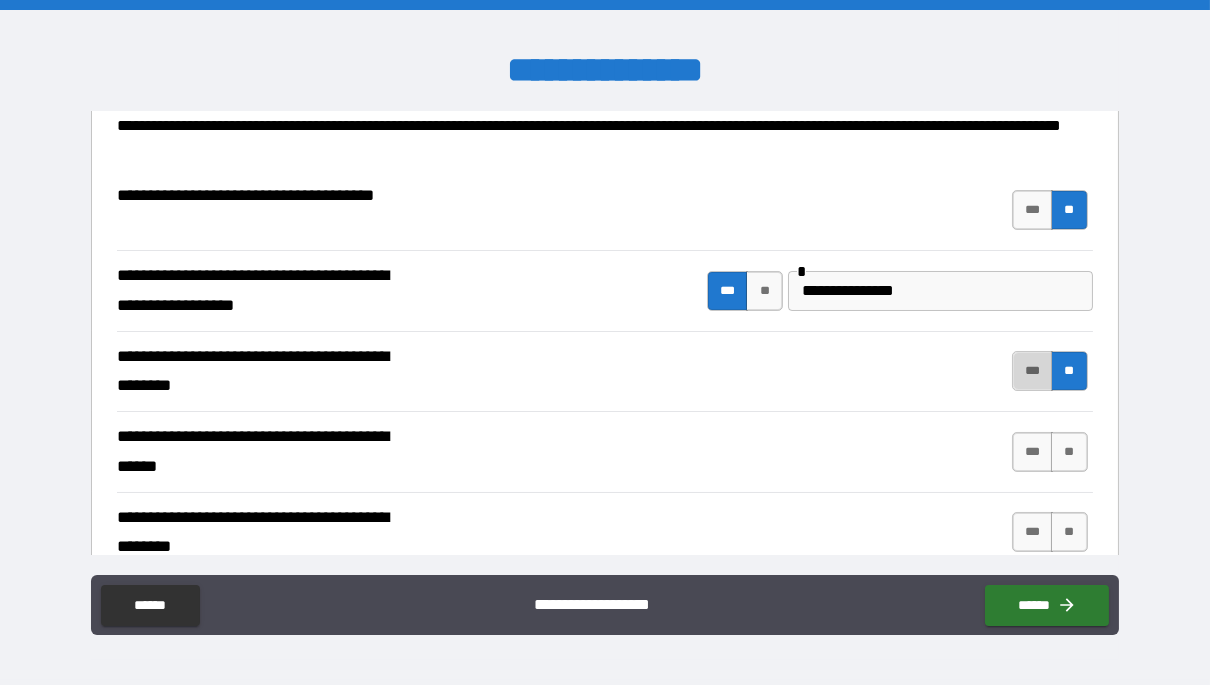click on "***" at bounding box center (1033, 371) 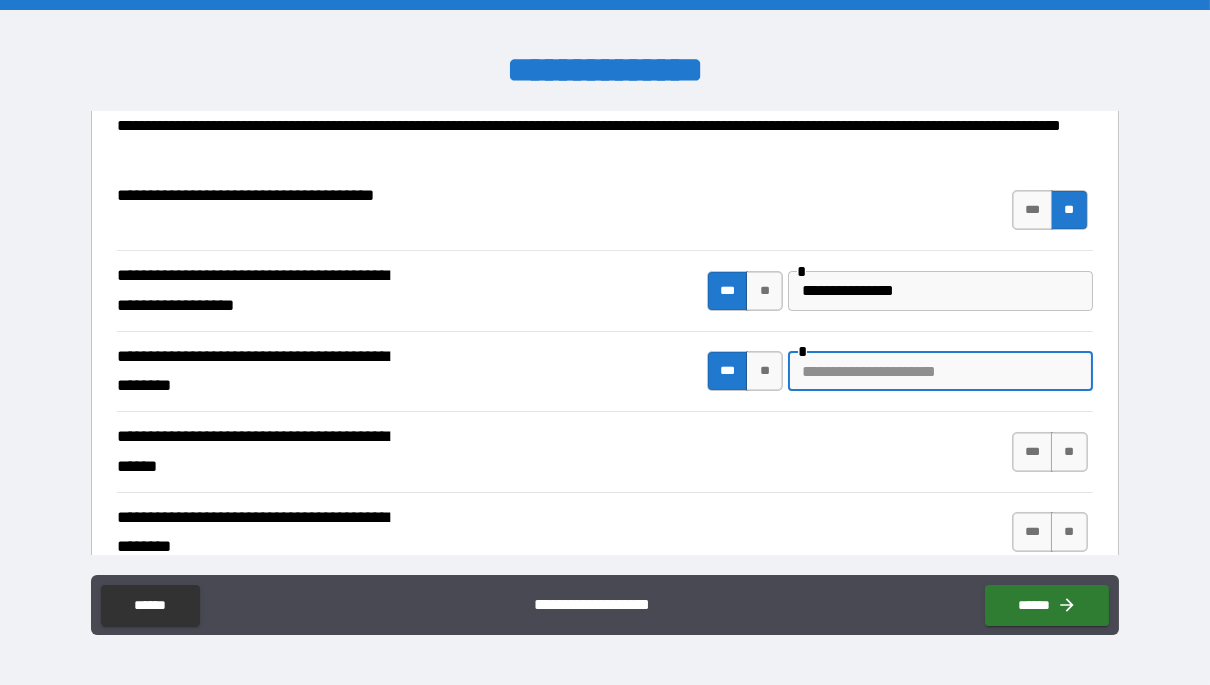click at bounding box center (940, 371) 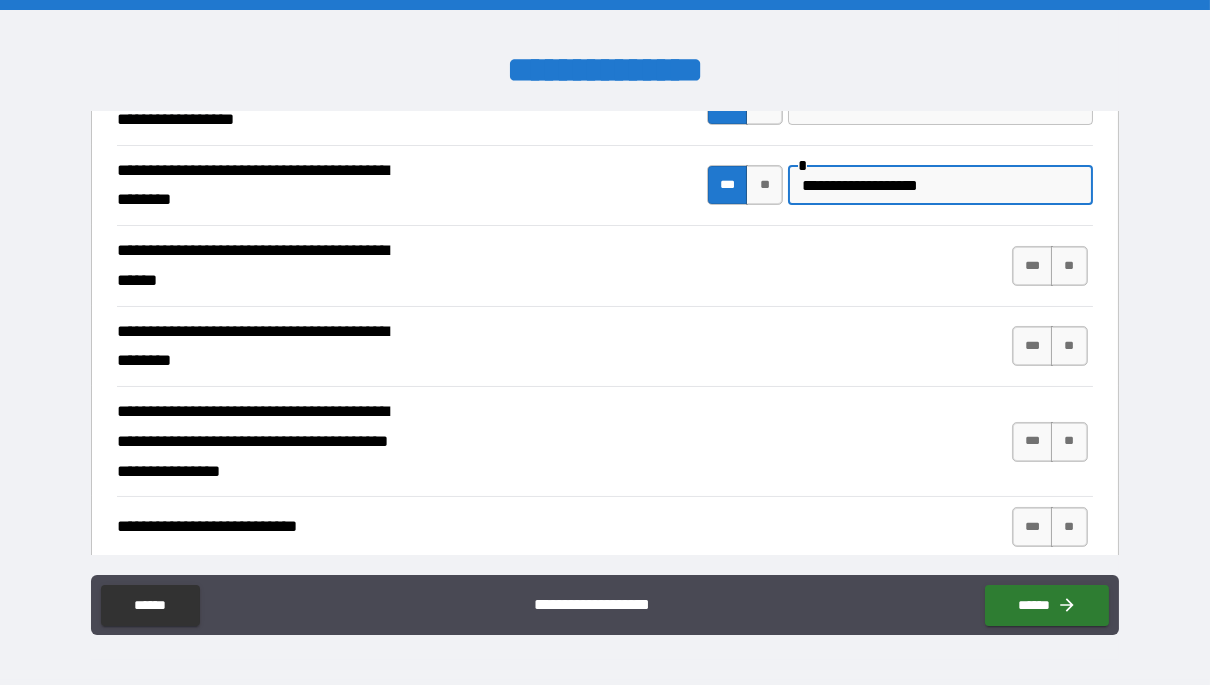 scroll, scrollTop: 347, scrollLeft: 0, axis: vertical 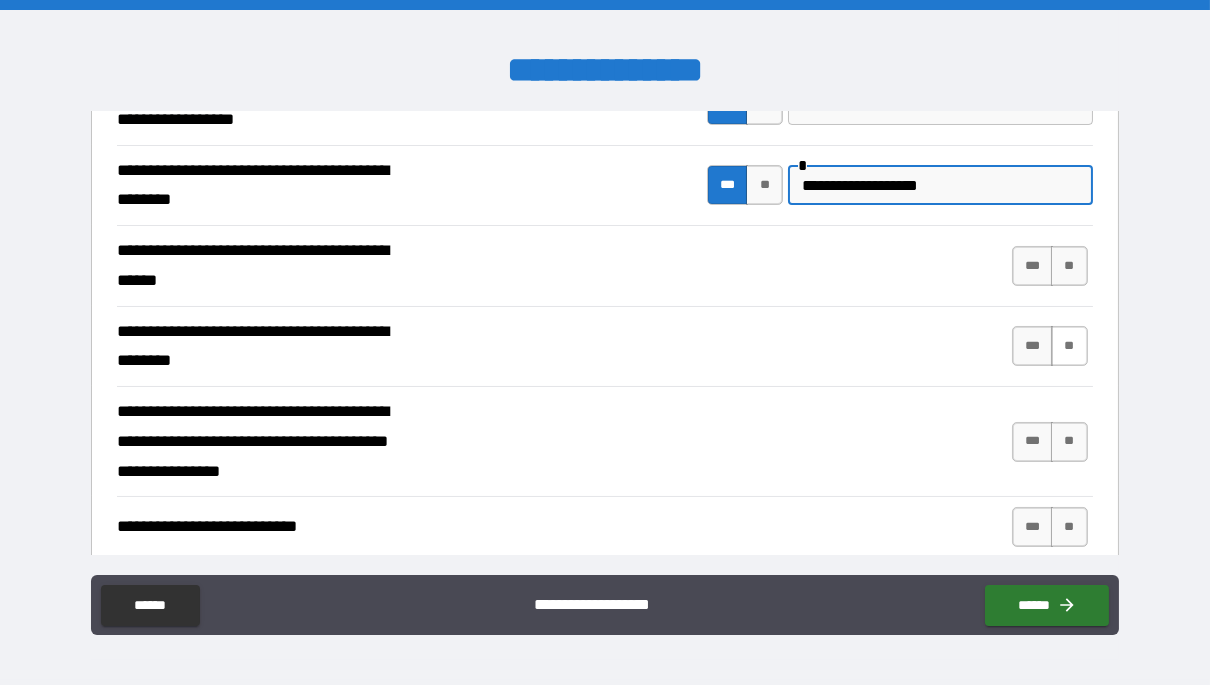type on "**********" 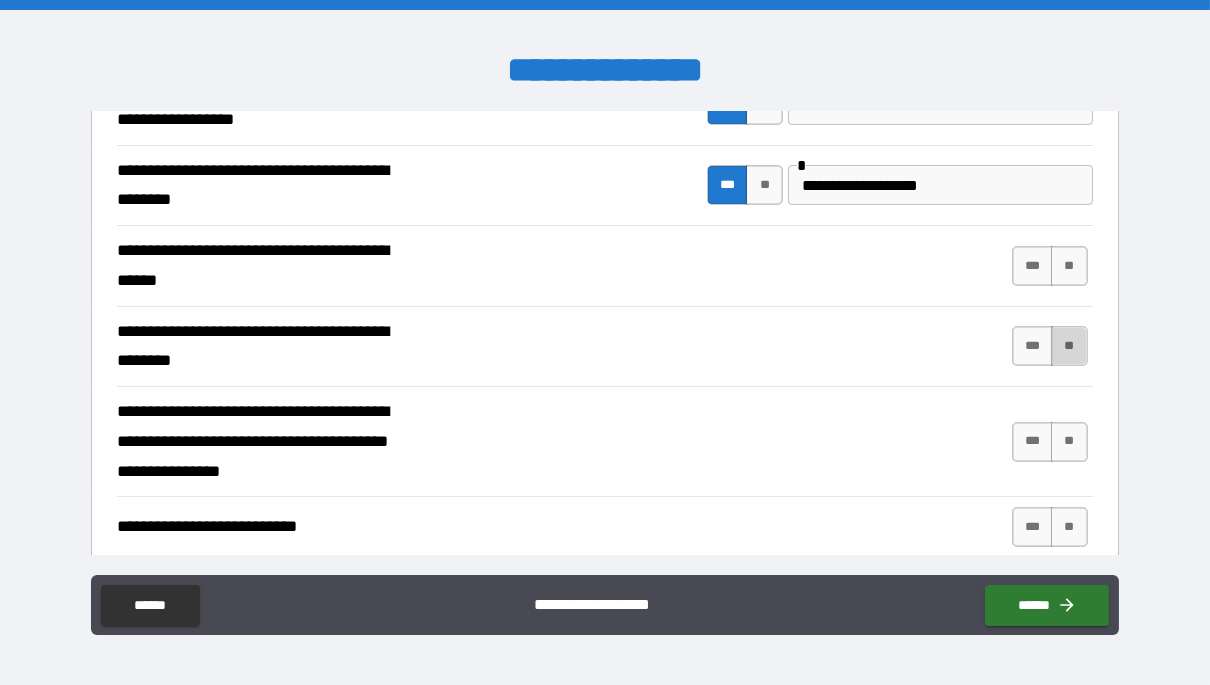 click on "**" at bounding box center (1069, 346) 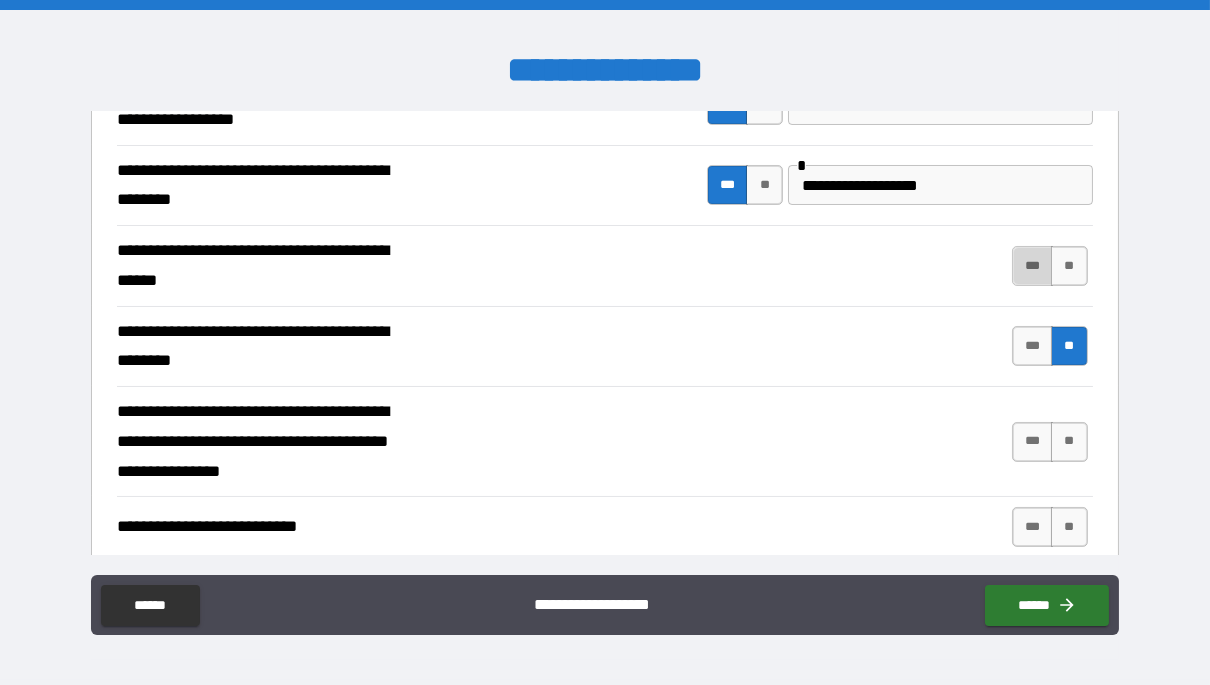 click on "***" at bounding box center (1033, 266) 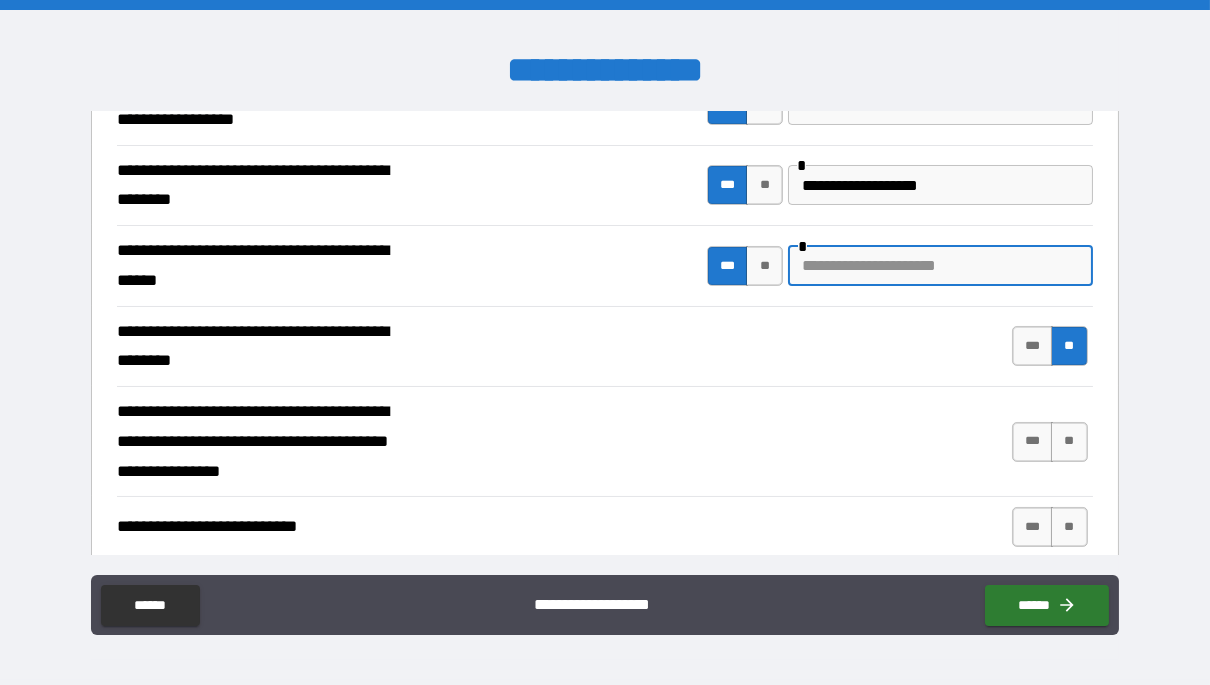 click at bounding box center (940, 266) 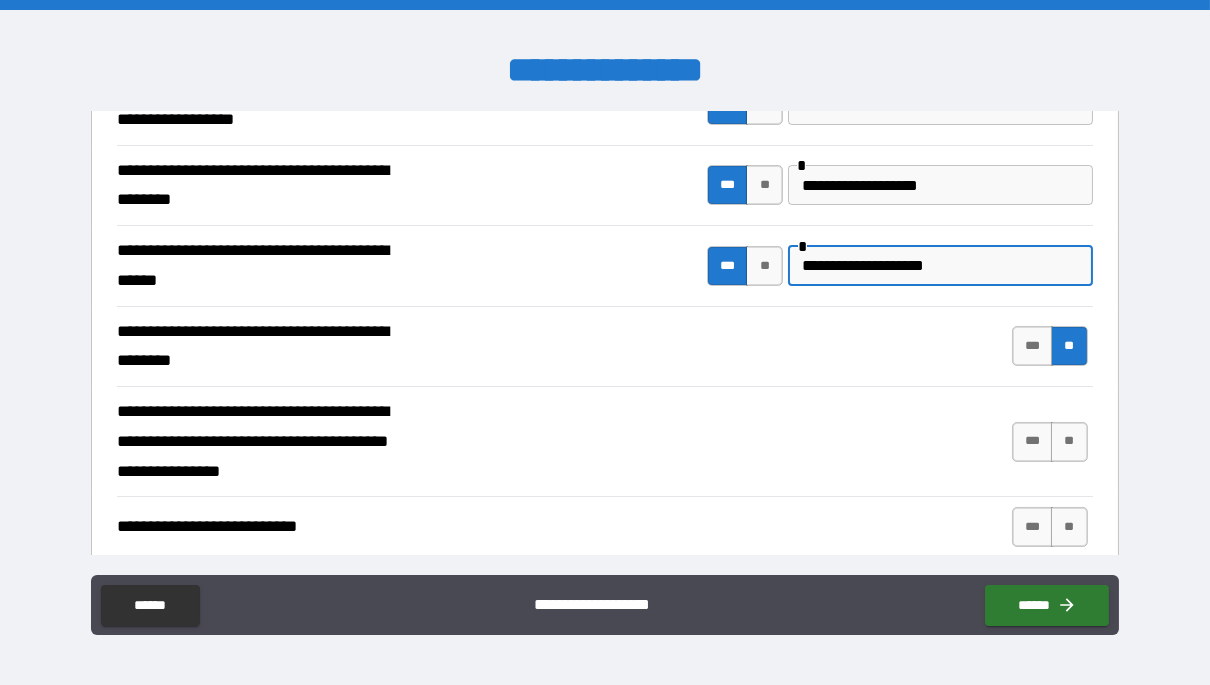 click on "**********" at bounding box center (940, 266) 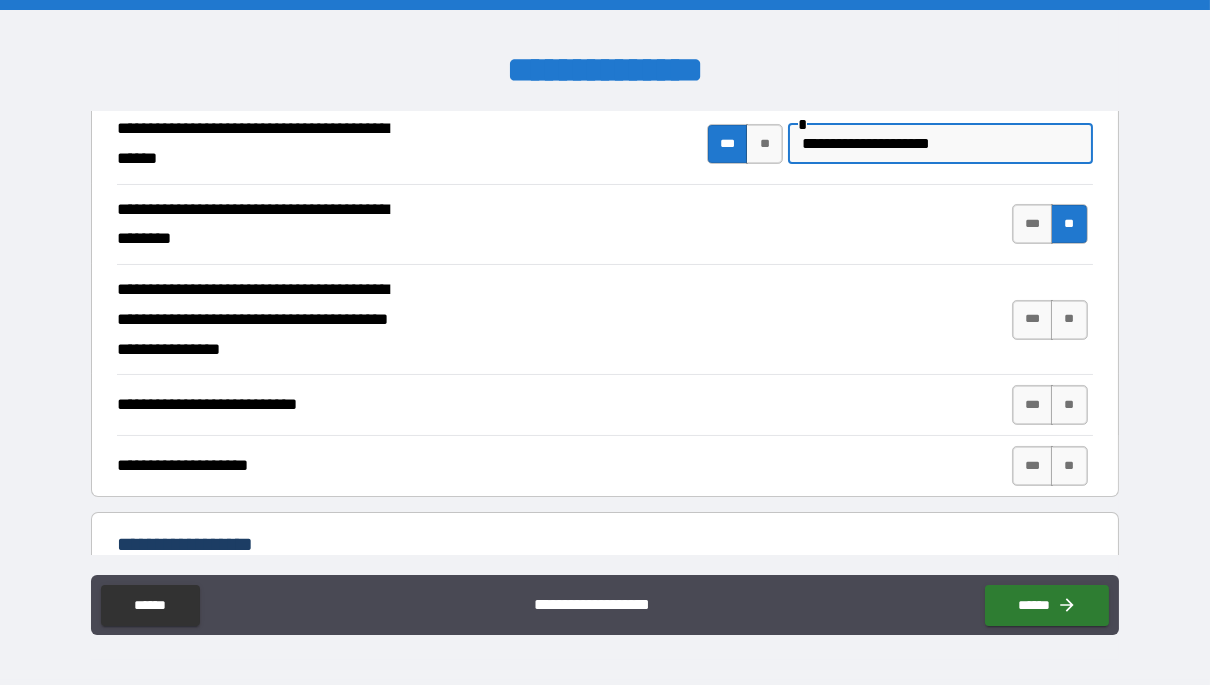 scroll, scrollTop: 510, scrollLeft: 0, axis: vertical 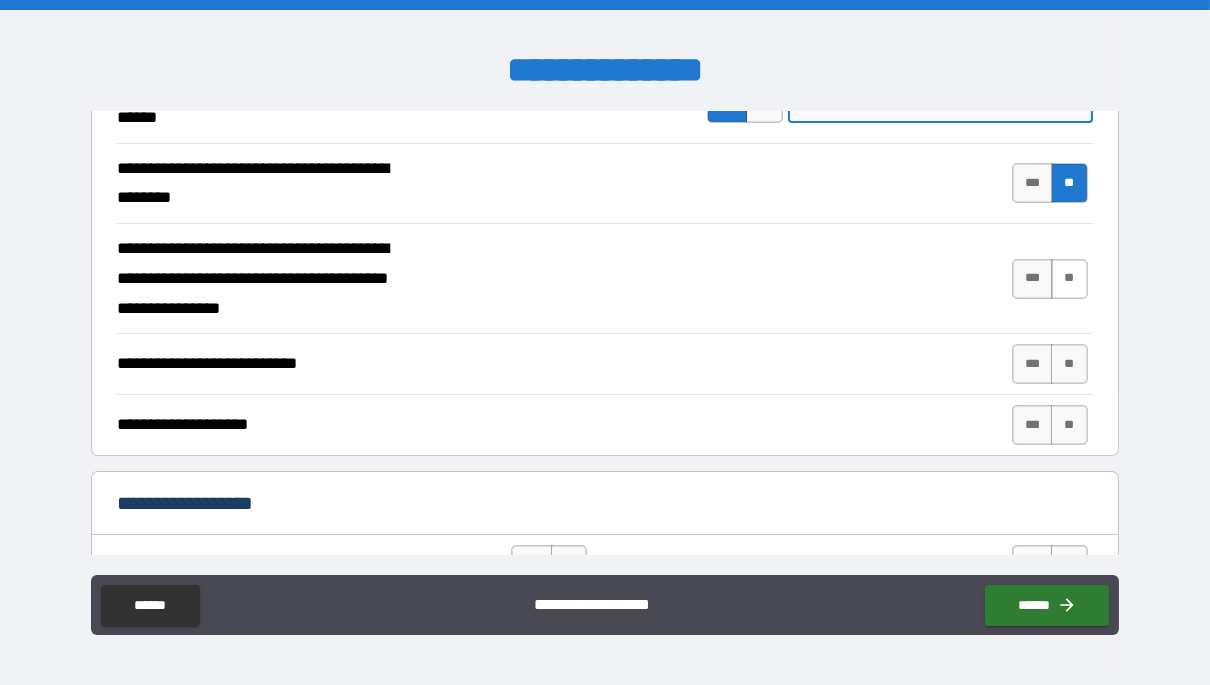type on "**********" 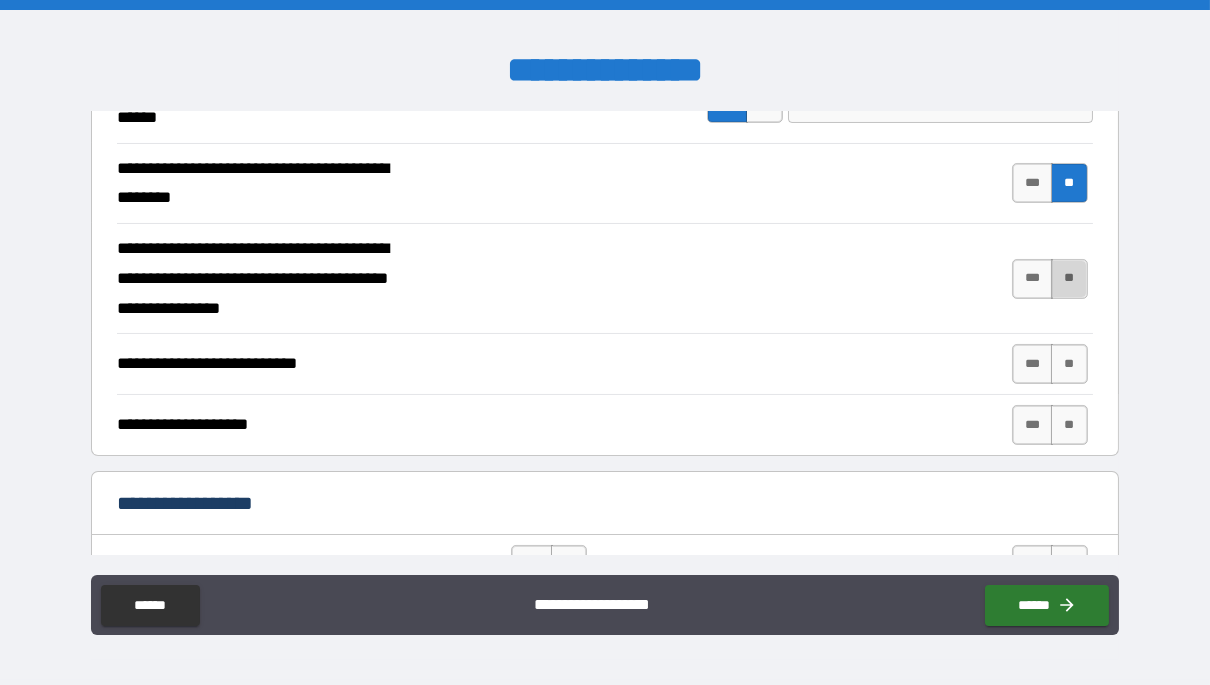 click on "**" at bounding box center (1069, 279) 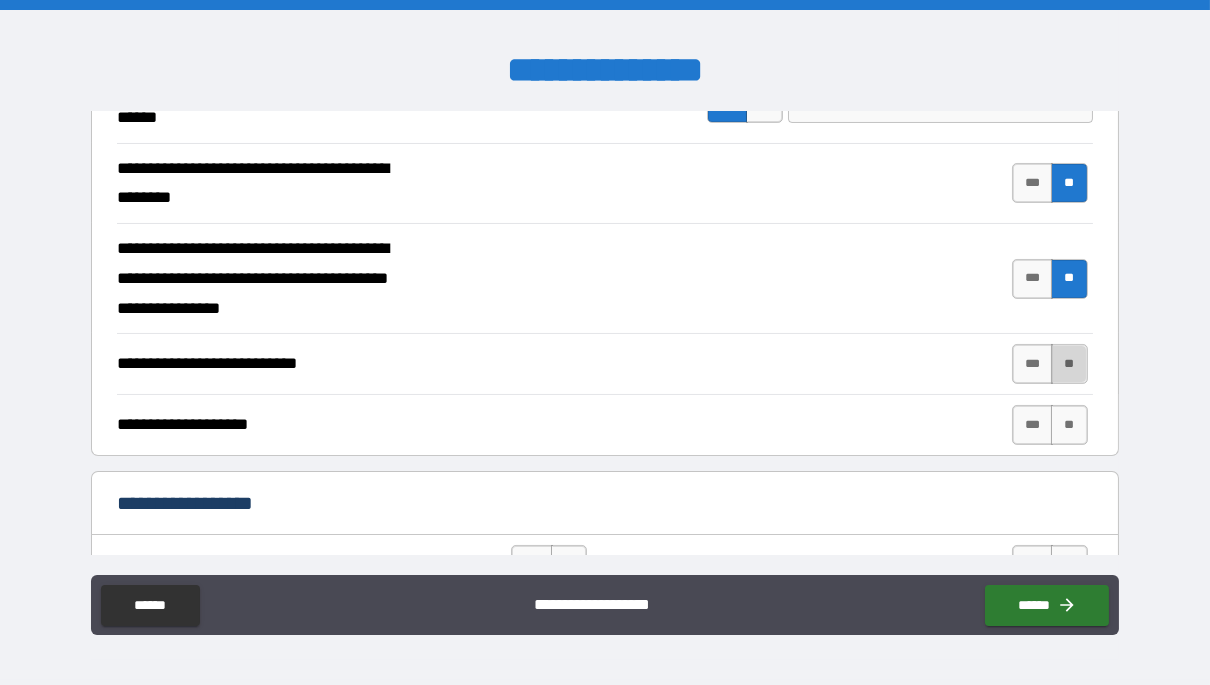 click on "**" at bounding box center [1069, 364] 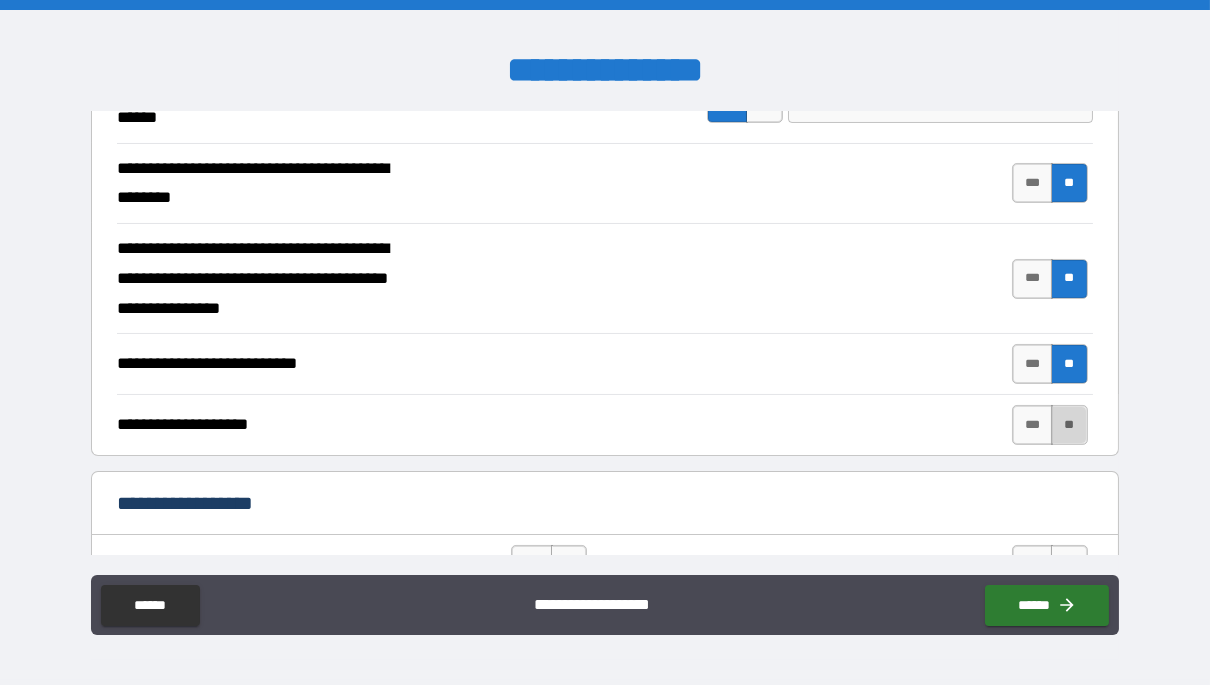 click on "**" at bounding box center [1069, 425] 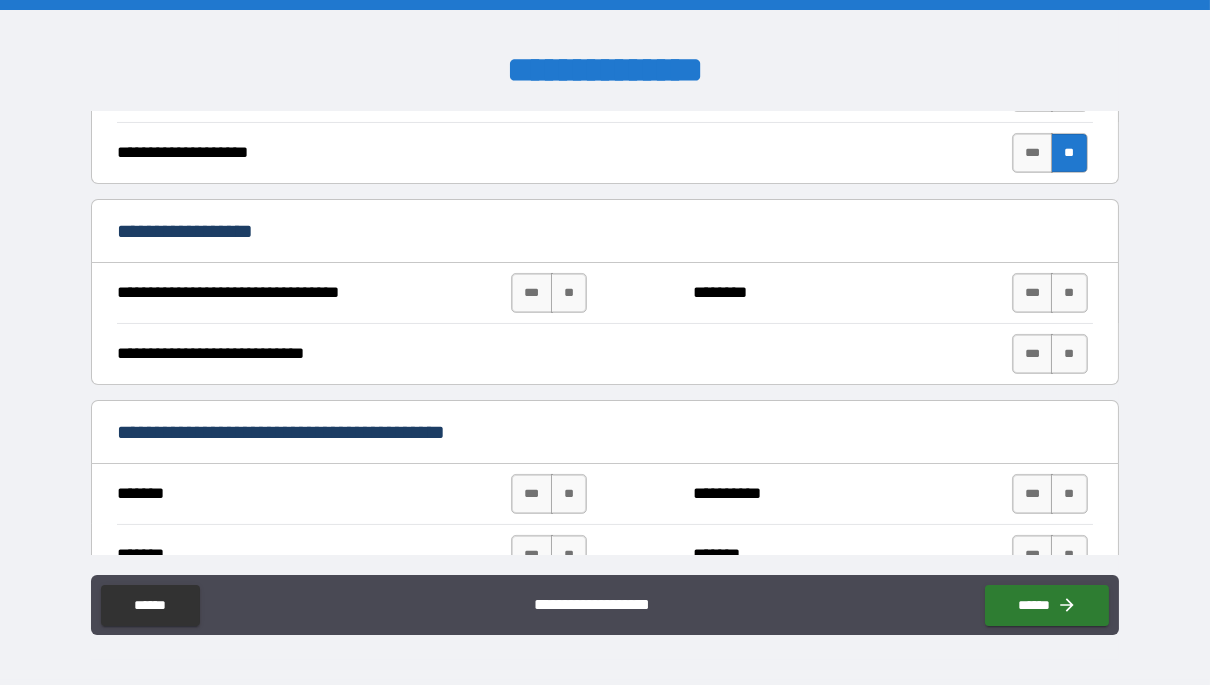 scroll, scrollTop: 791, scrollLeft: 0, axis: vertical 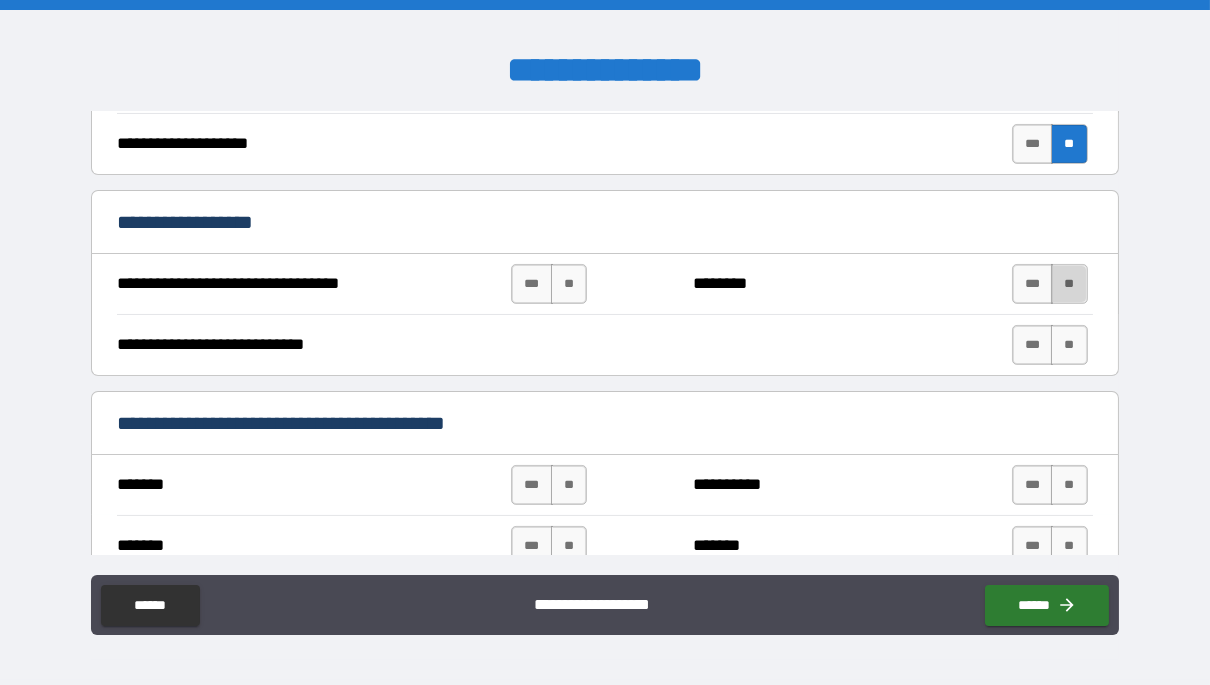 click on "**" at bounding box center [1069, 284] 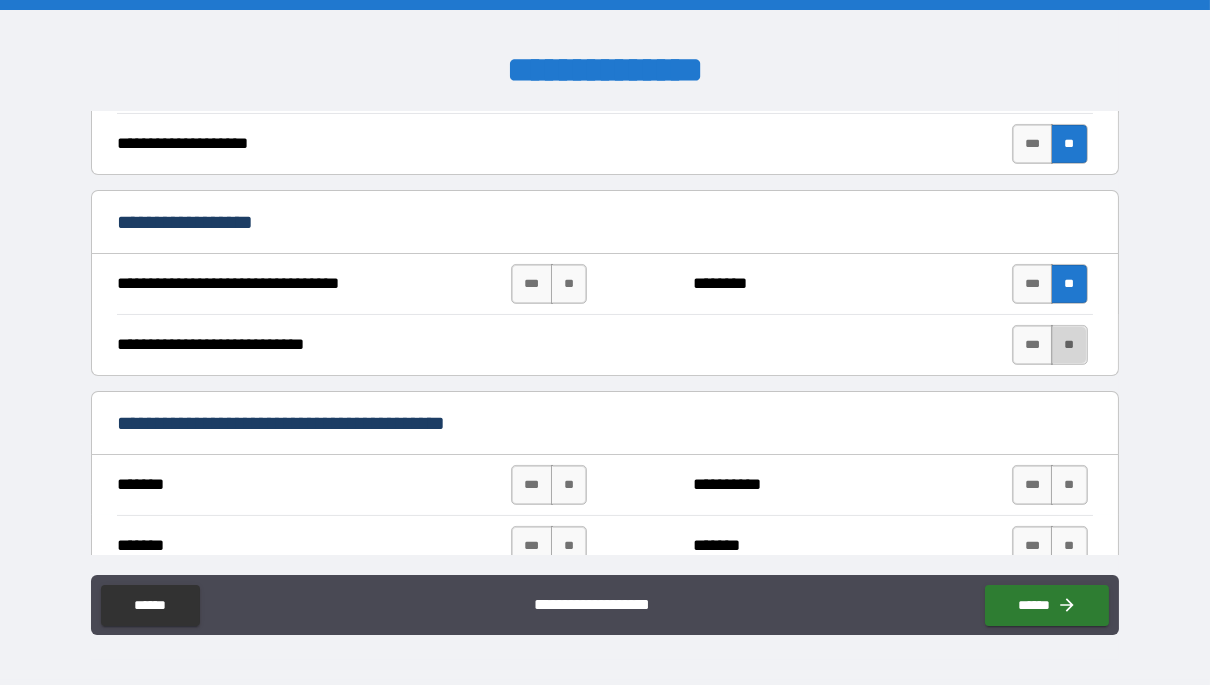 click on "**" at bounding box center (1069, 345) 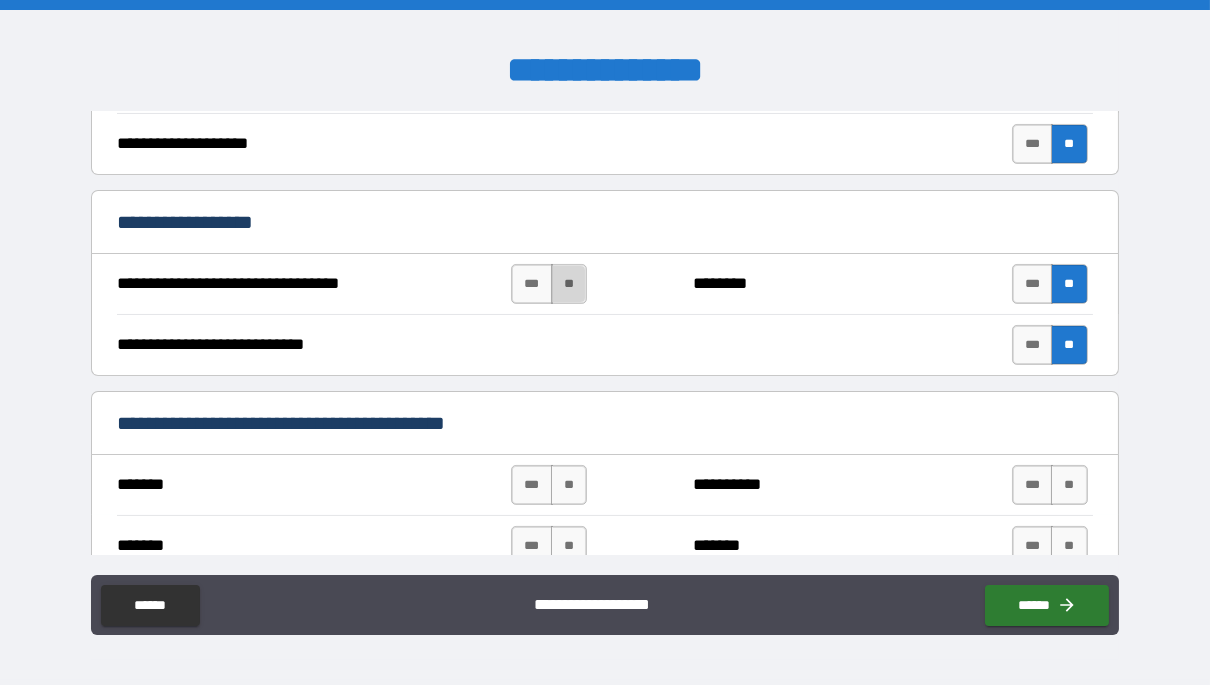 click on "**" at bounding box center (569, 284) 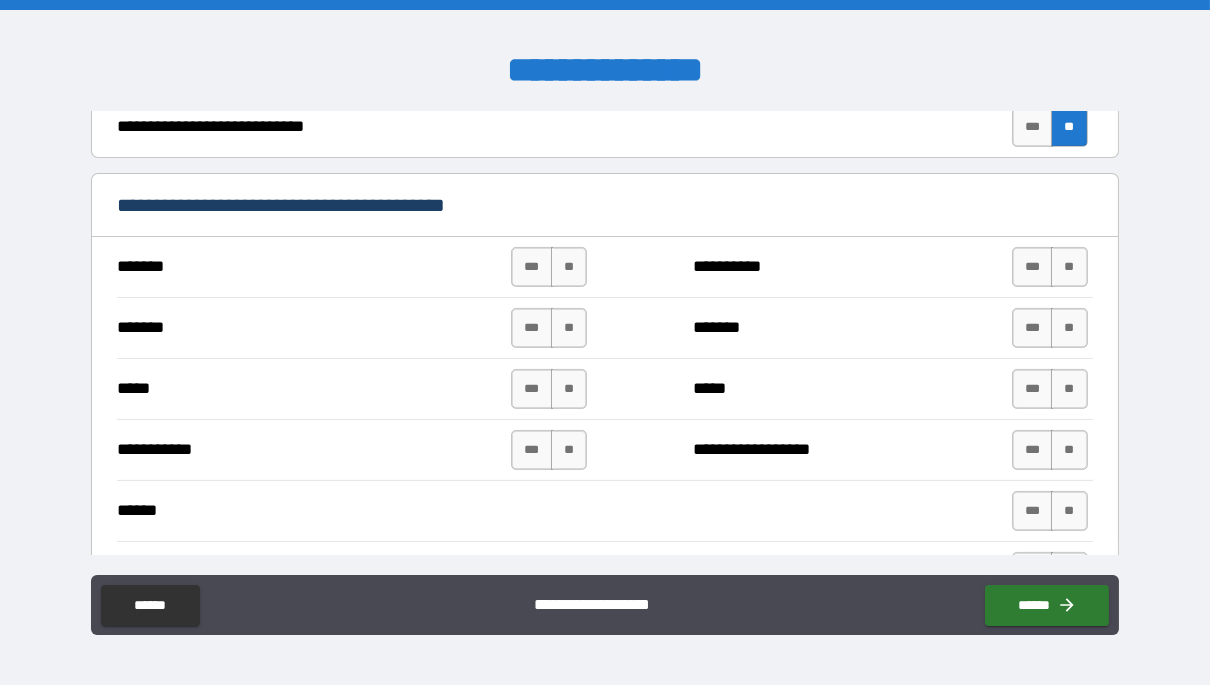 scroll, scrollTop: 1012, scrollLeft: 0, axis: vertical 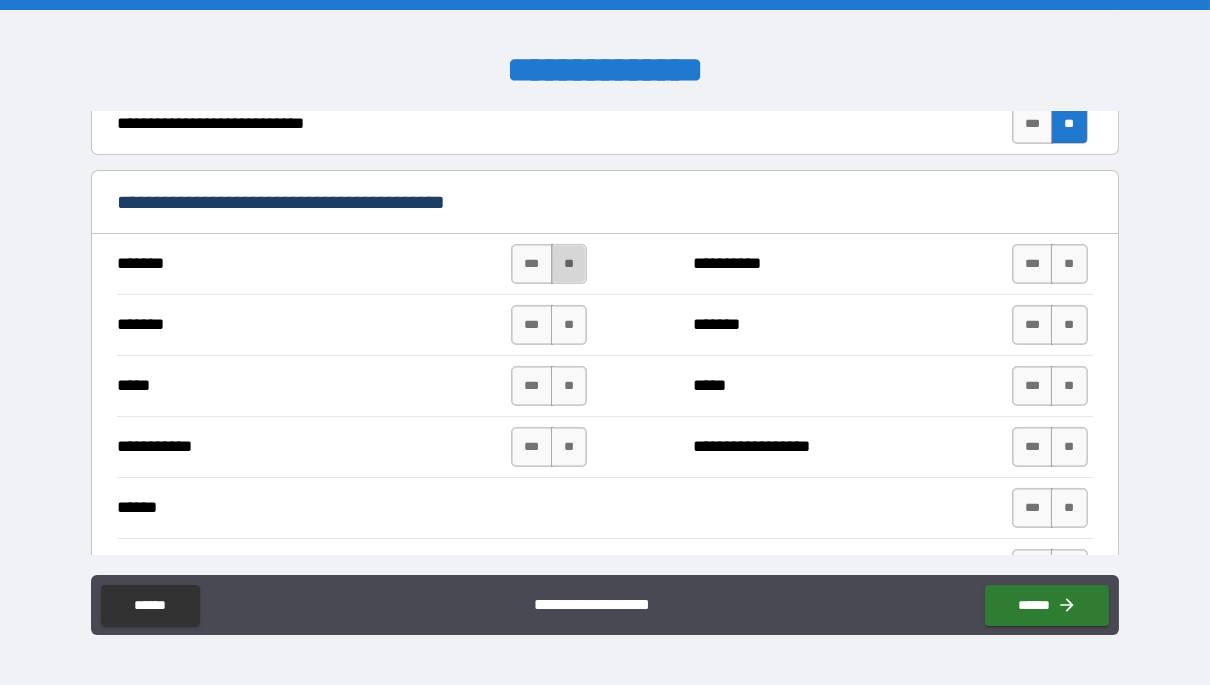 click on "**" at bounding box center (569, 264) 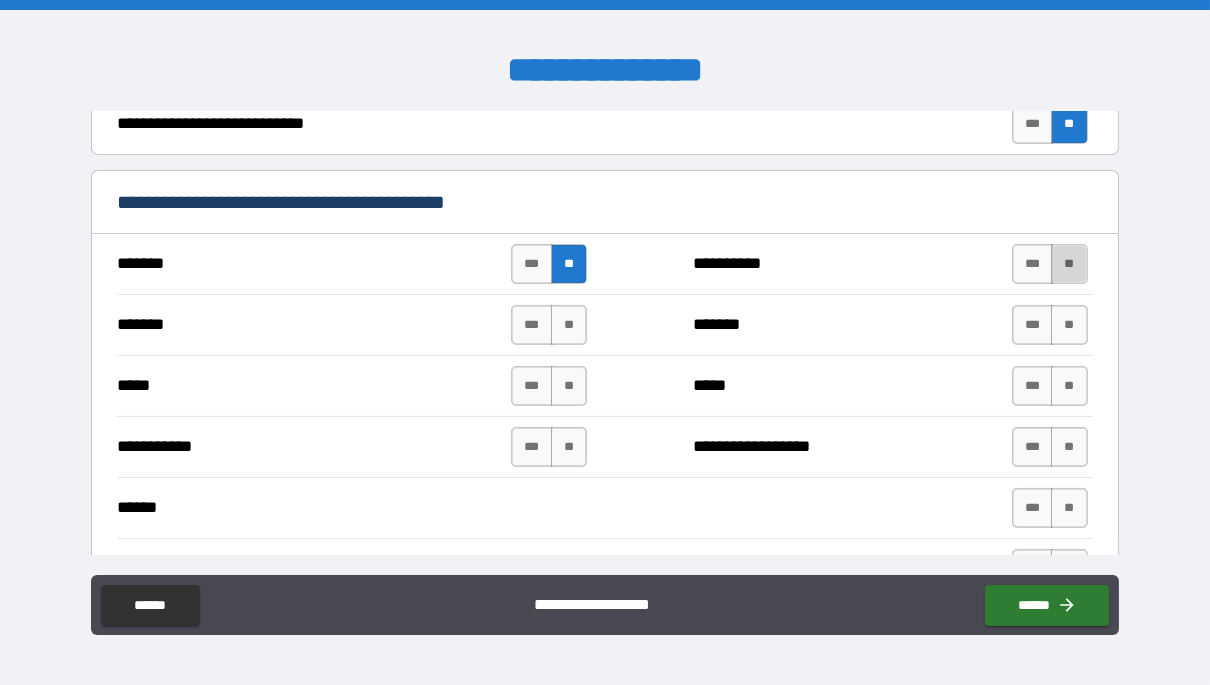 click on "**" at bounding box center [1069, 264] 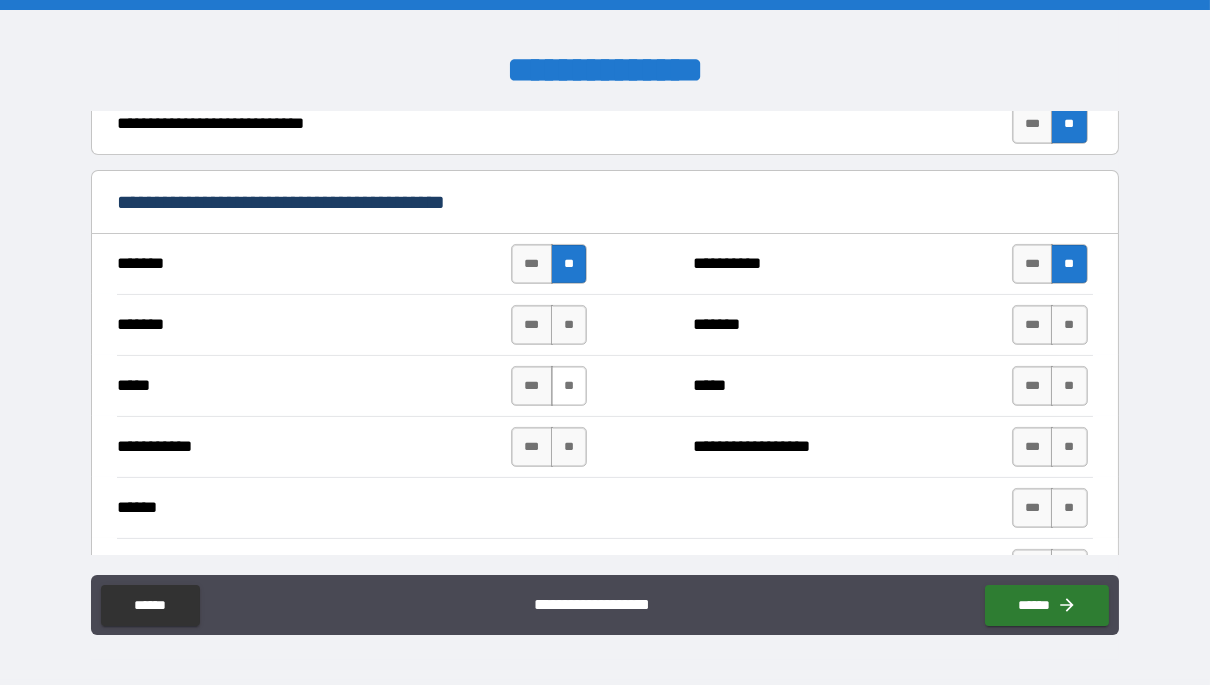 drag, startPoint x: 558, startPoint y: 319, endPoint x: 563, endPoint y: 361, distance: 42.296574 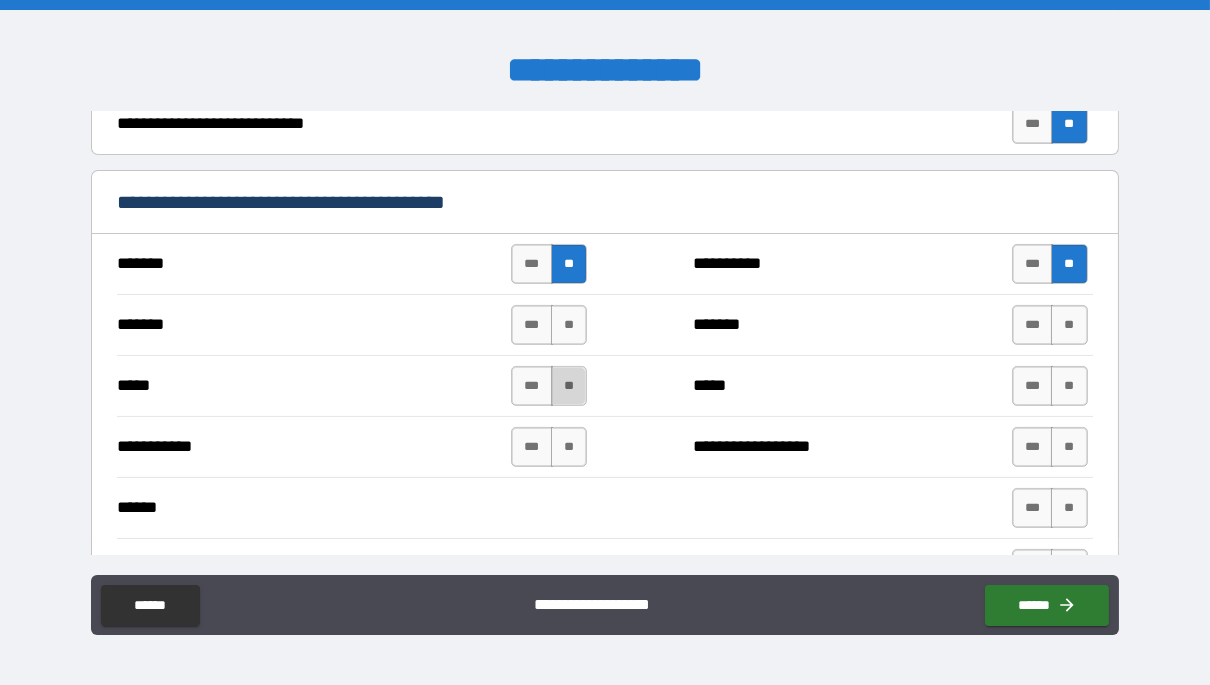 click on "**" at bounding box center (569, 386) 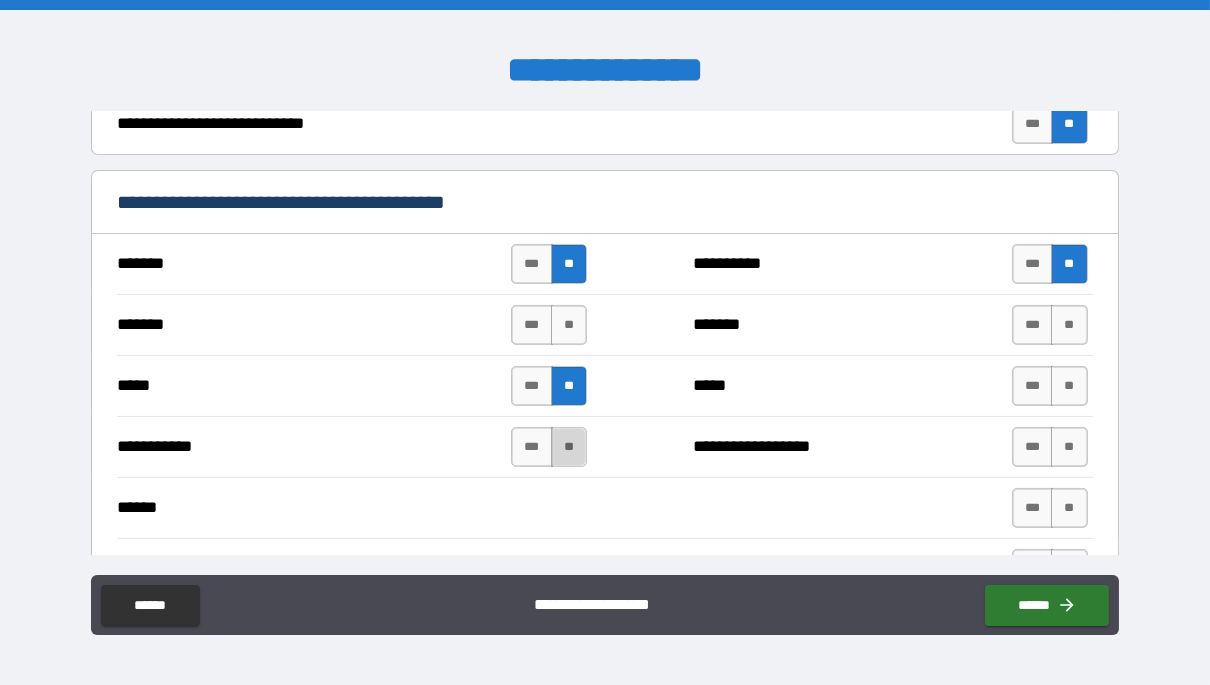 click on "**" at bounding box center [569, 447] 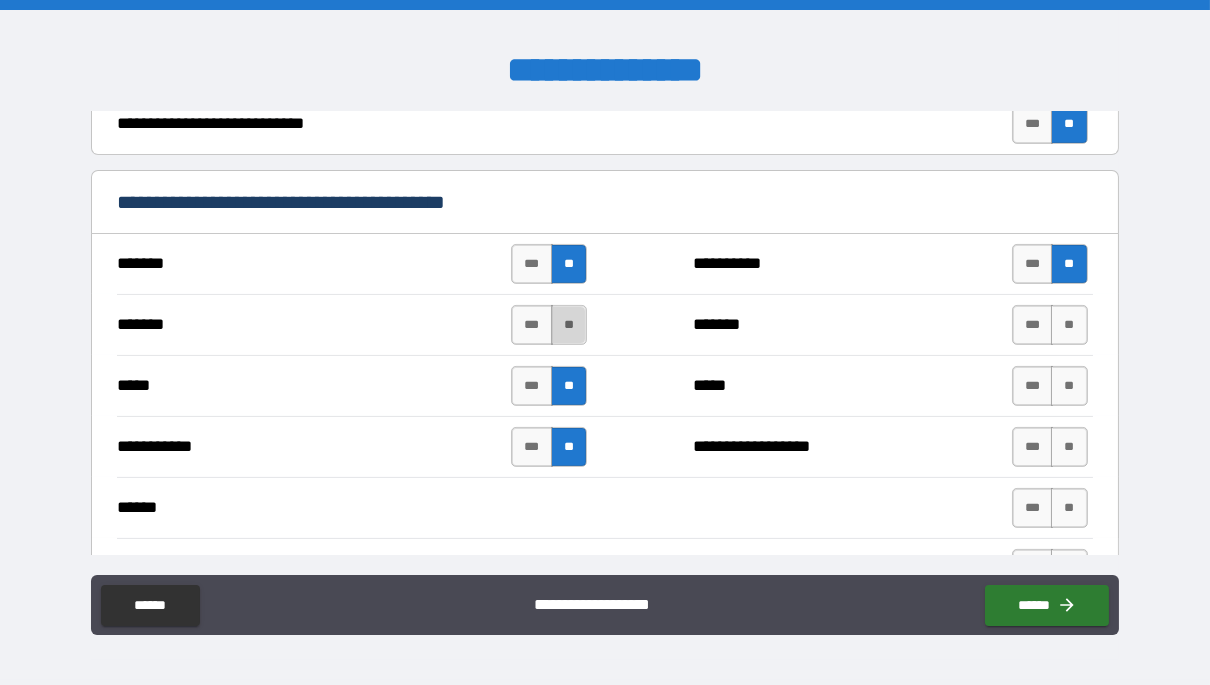 click on "**" at bounding box center (569, 325) 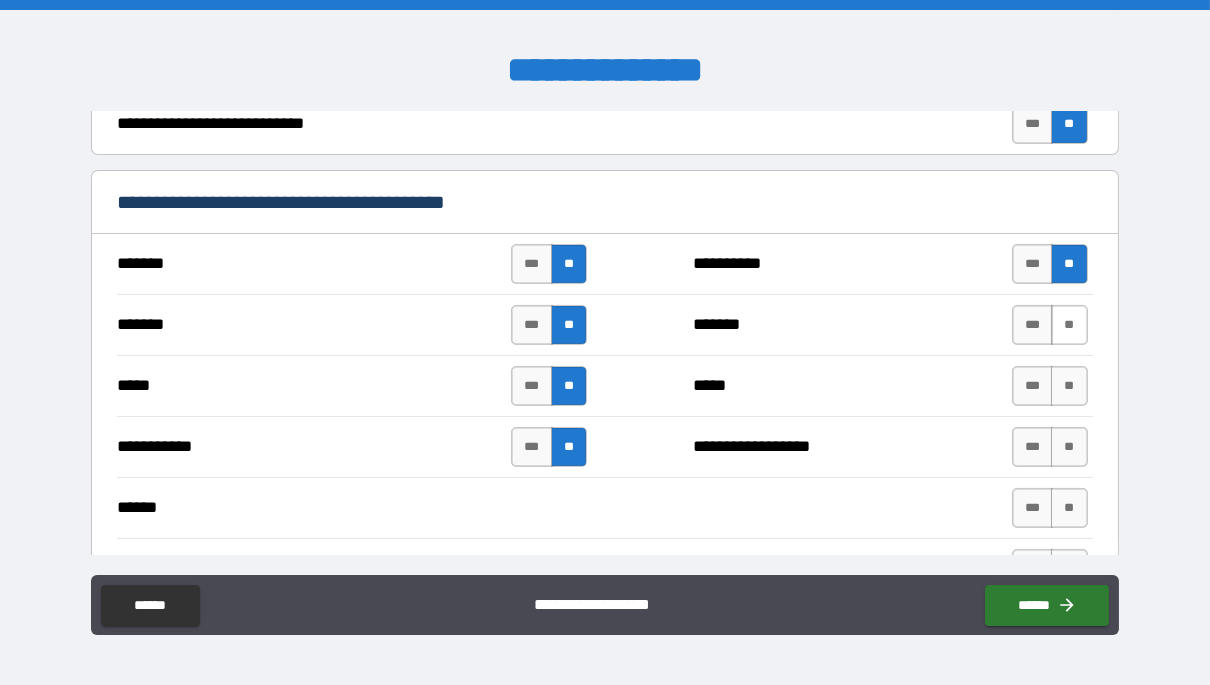 click on "**" at bounding box center (1069, 325) 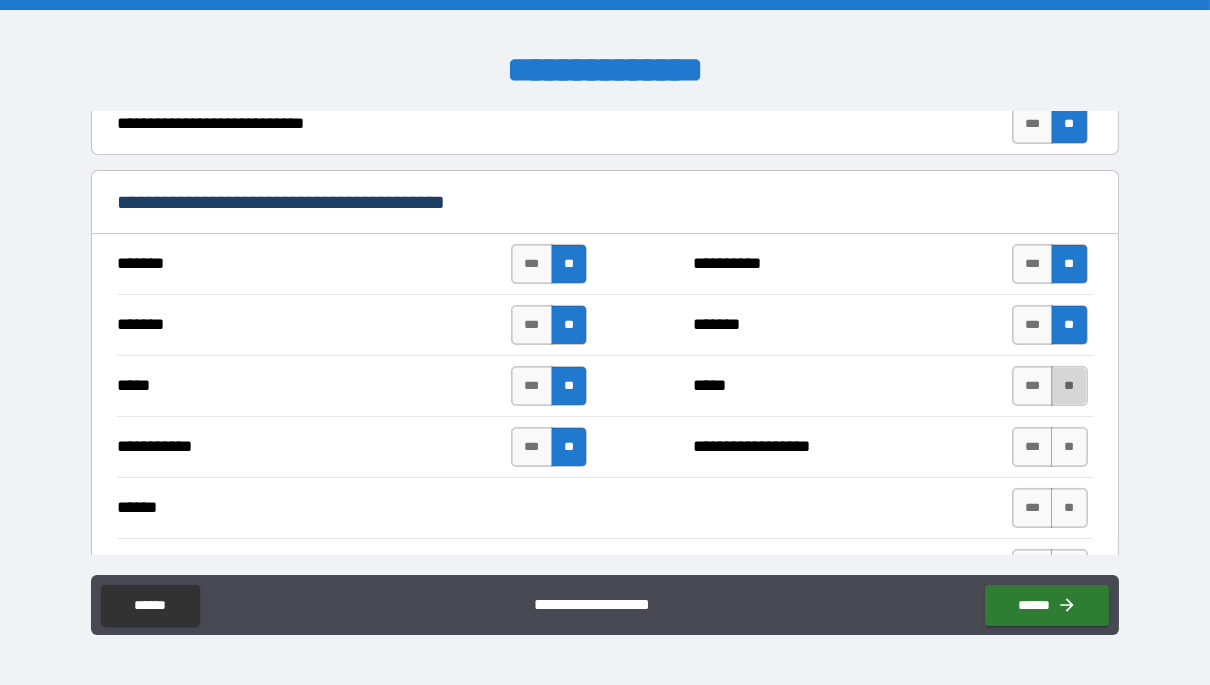 click on "**" at bounding box center [1069, 386] 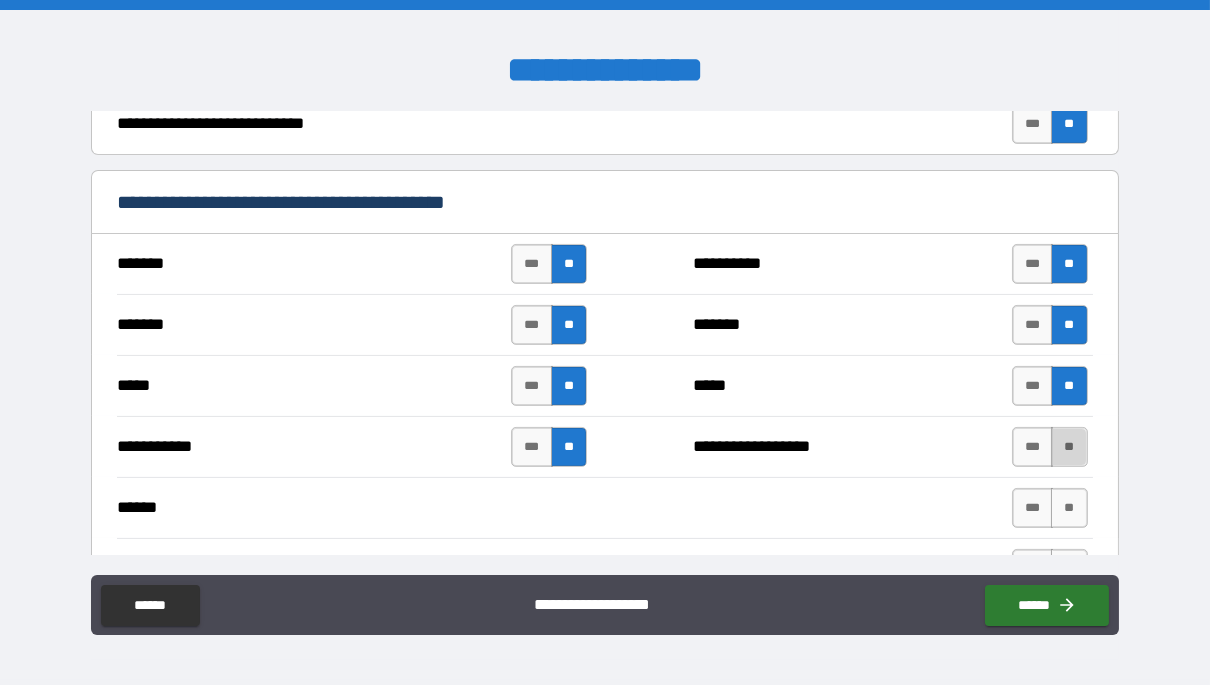 click on "**" at bounding box center (1069, 447) 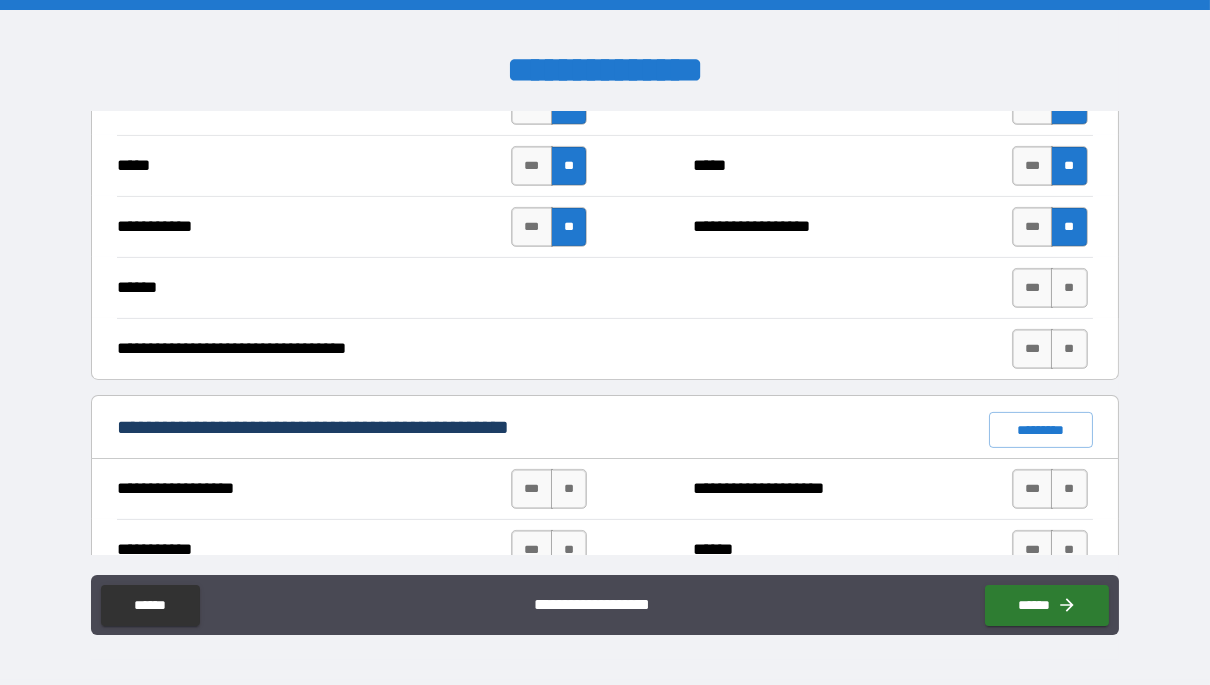 scroll, scrollTop: 1245, scrollLeft: 0, axis: vertical 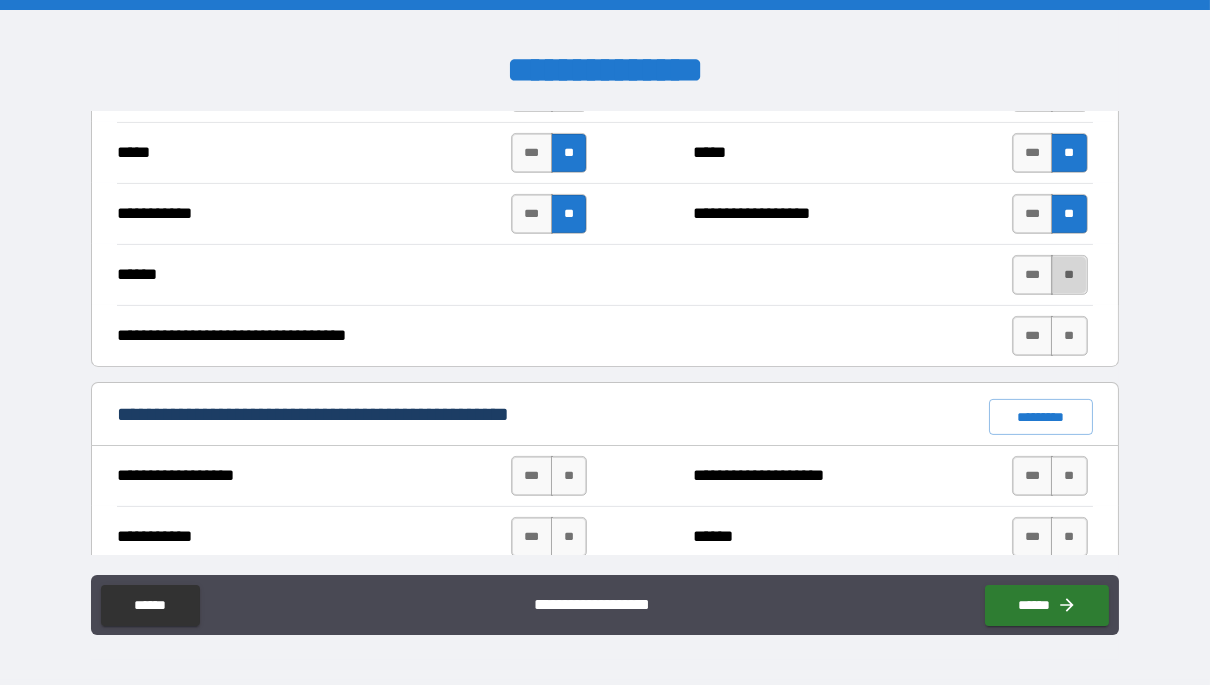 click on "**" at bounding box center [1069, 275] 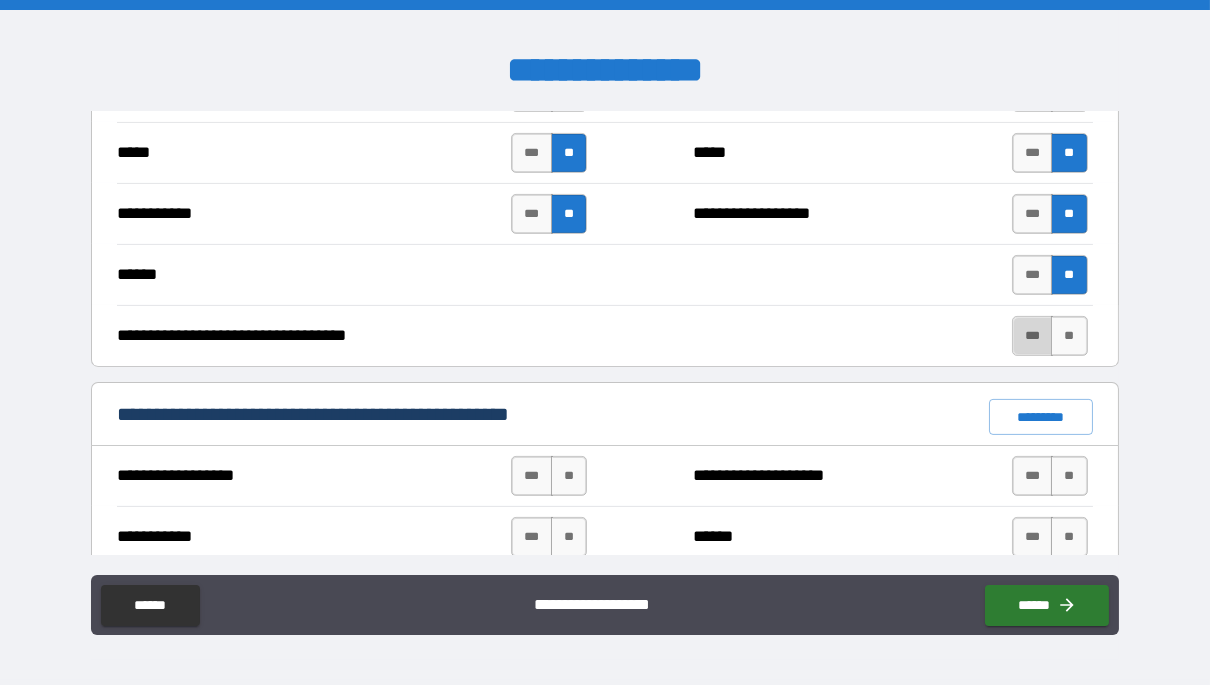 click on "***" at bounding box center (1033, 336) 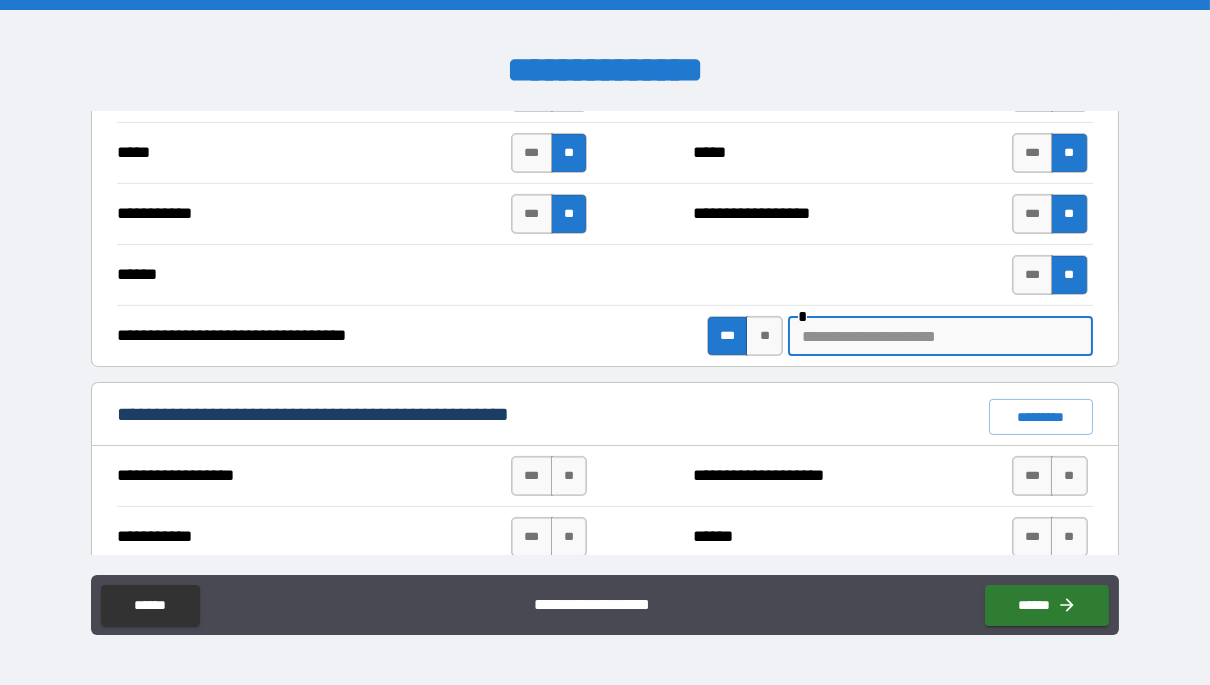 click at bounding box center (940, 336) 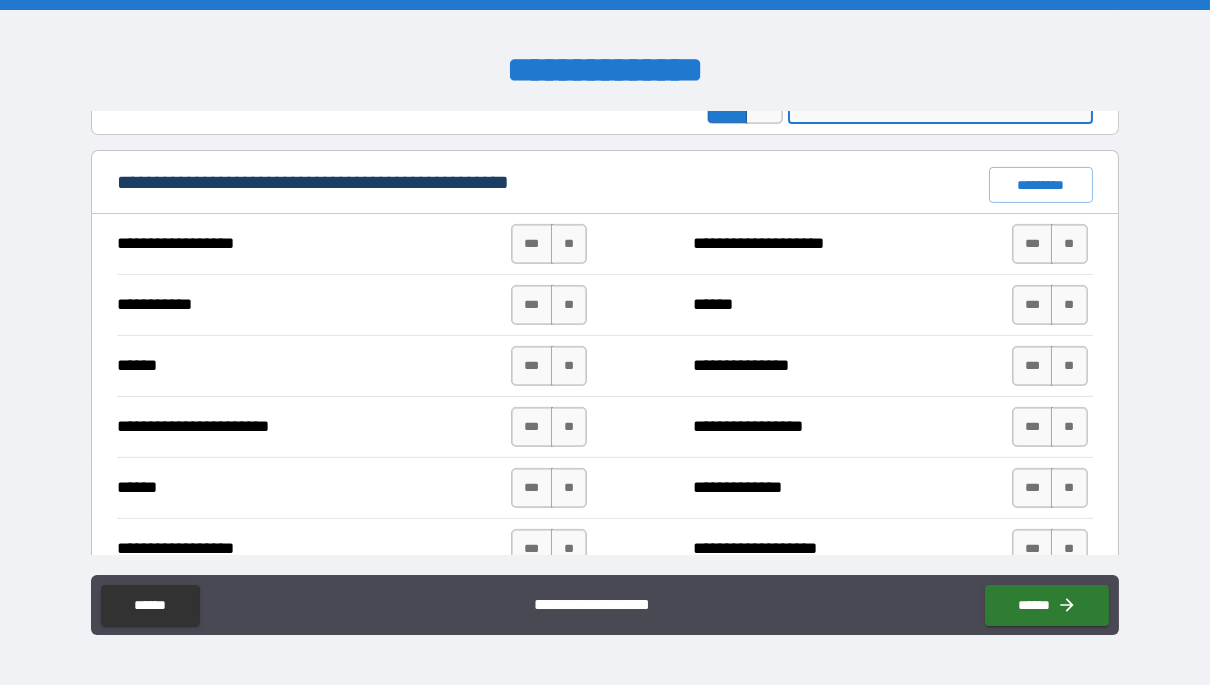 scroll, scrollTop: 1489, scrollLeft: 0, axis: vertical 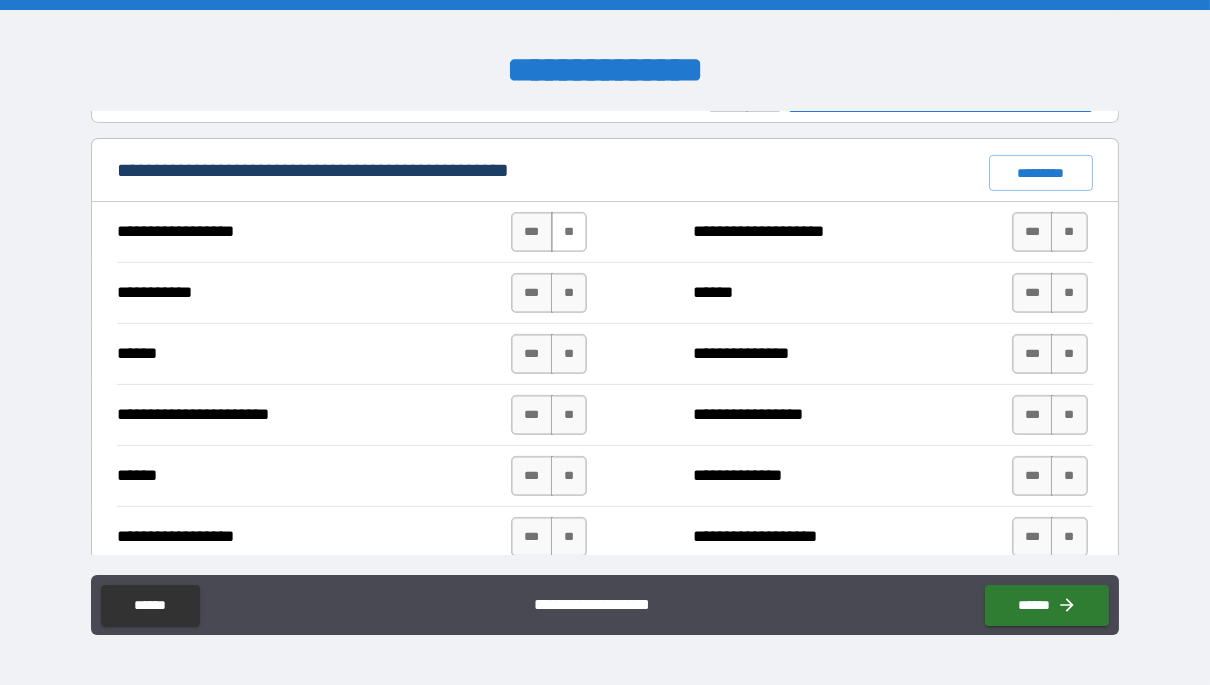 type on "**" 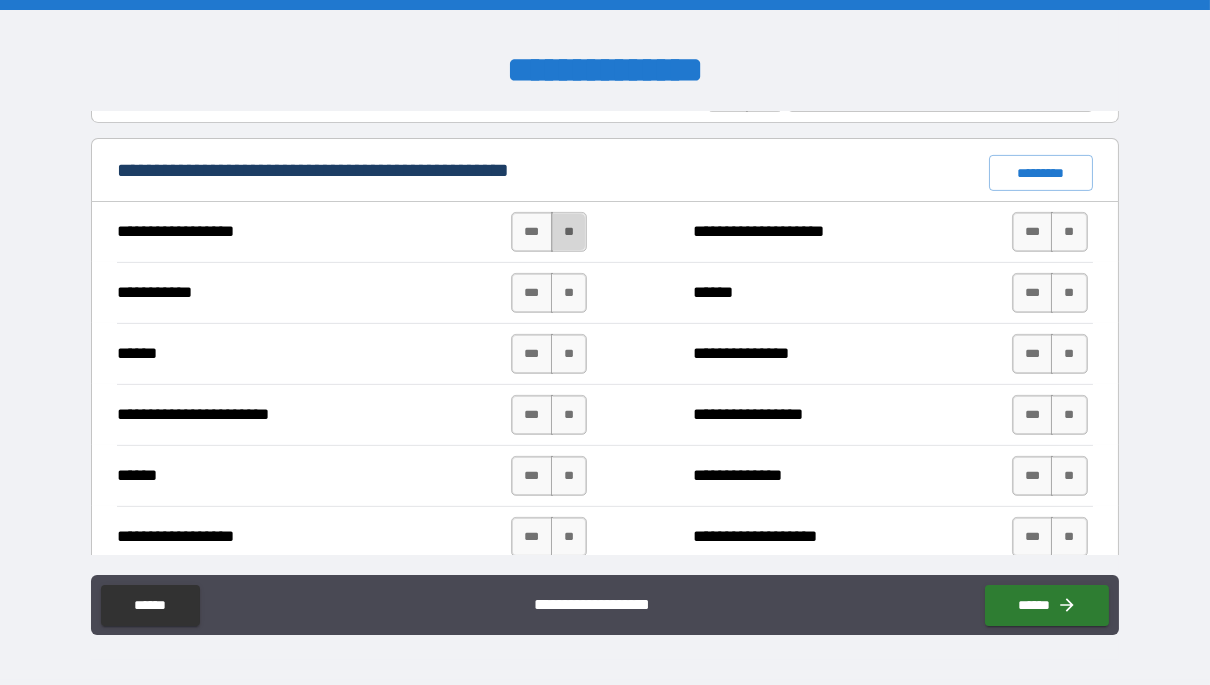 click on "**" at bounding box center (569, 232) 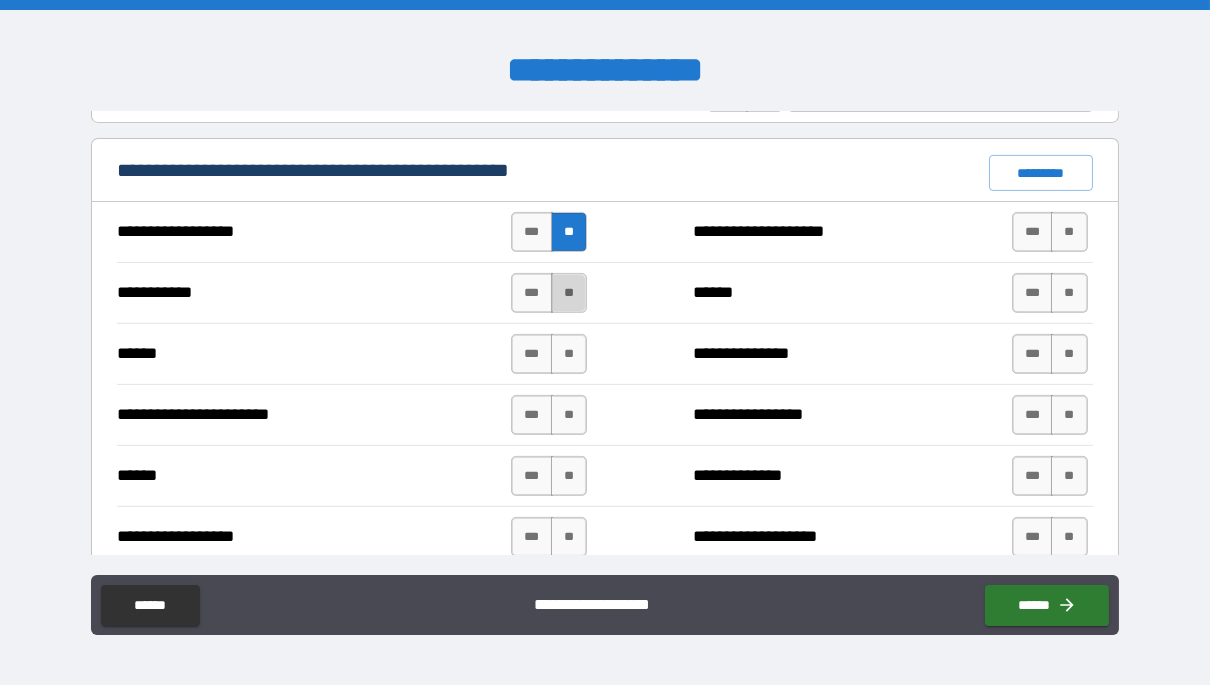 click on "**" at bounding box center (569, 293) 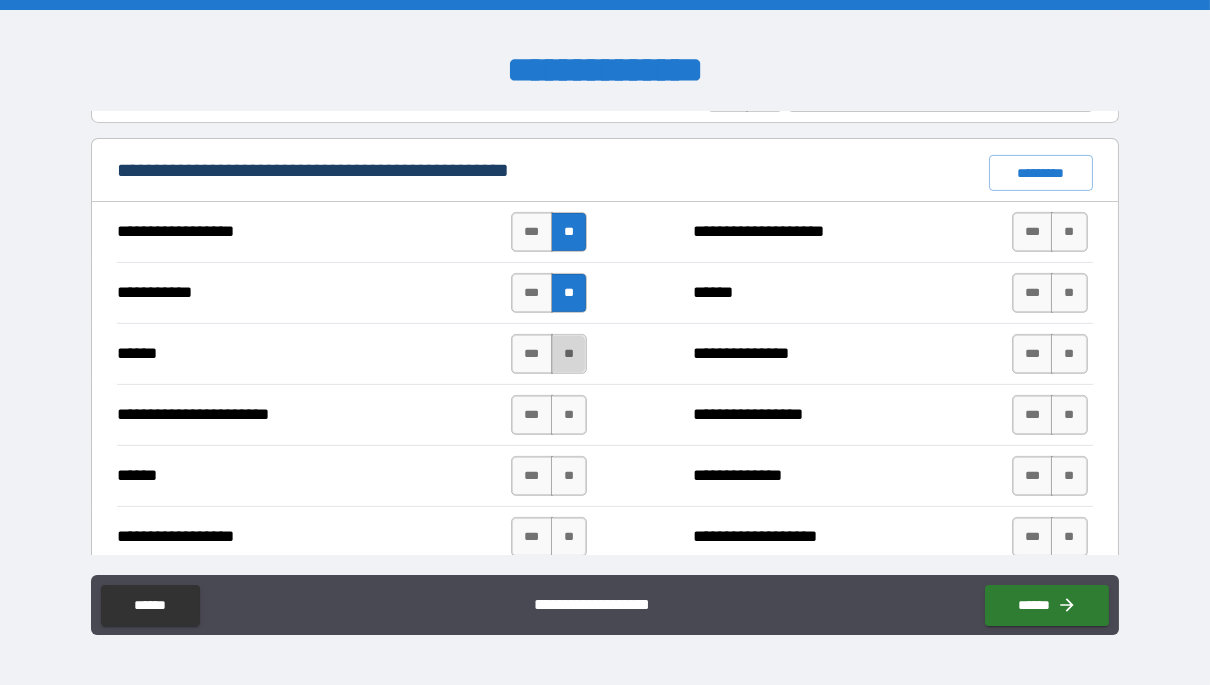 click on "**" at bounding box center (569, 354) 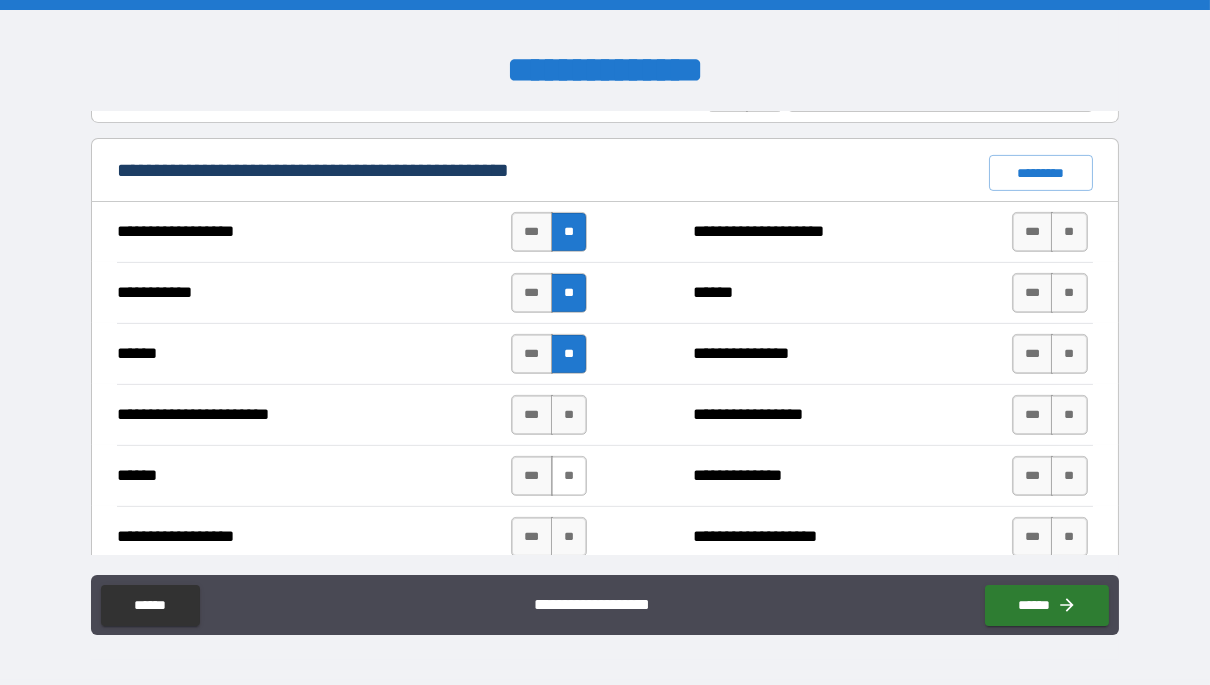 drag, startPoint x: 570, startPoint y: 399, endPoint x: 567, endPoint y: 478, distance: 79.05694 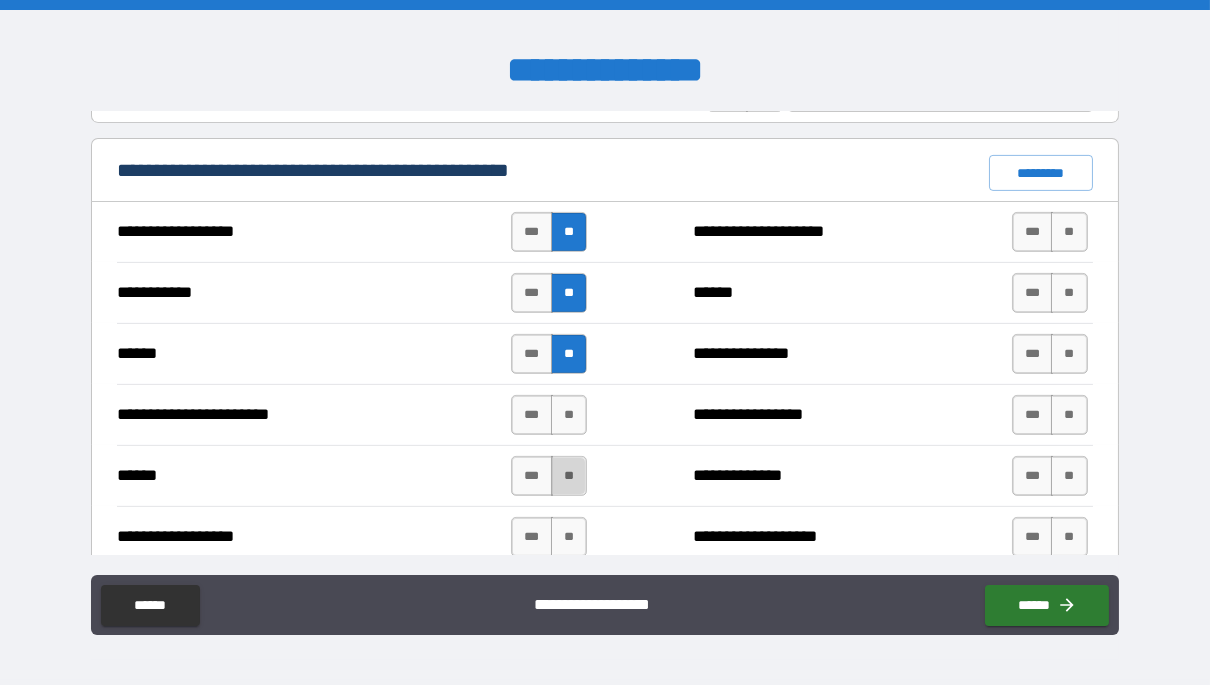 click on "**" at bounding box center [569, 476] 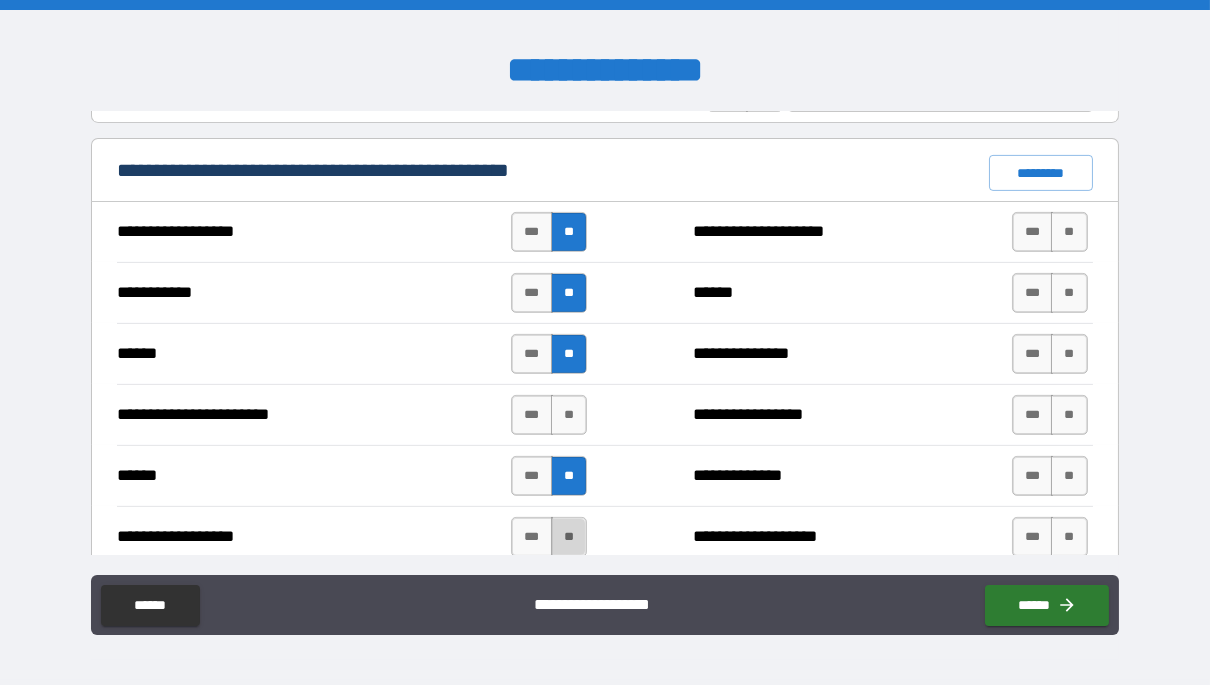 click on "**" at bounding box center [569, 537] 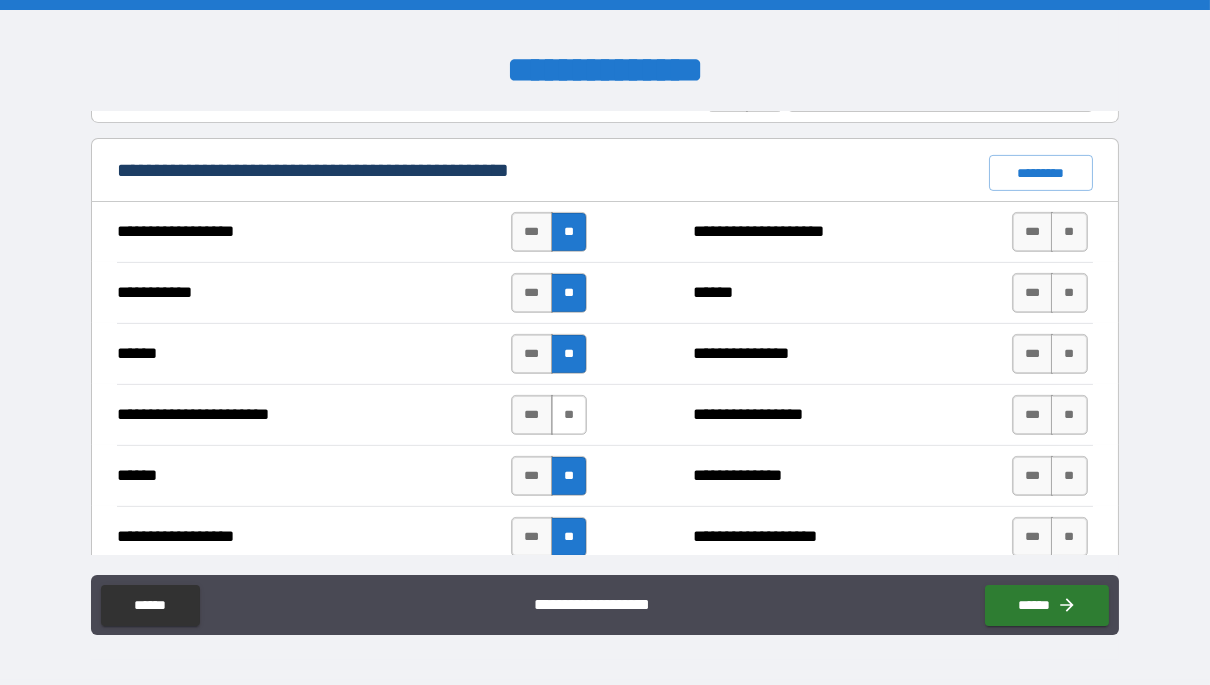 click on "**" at bounding box center (569, 415) 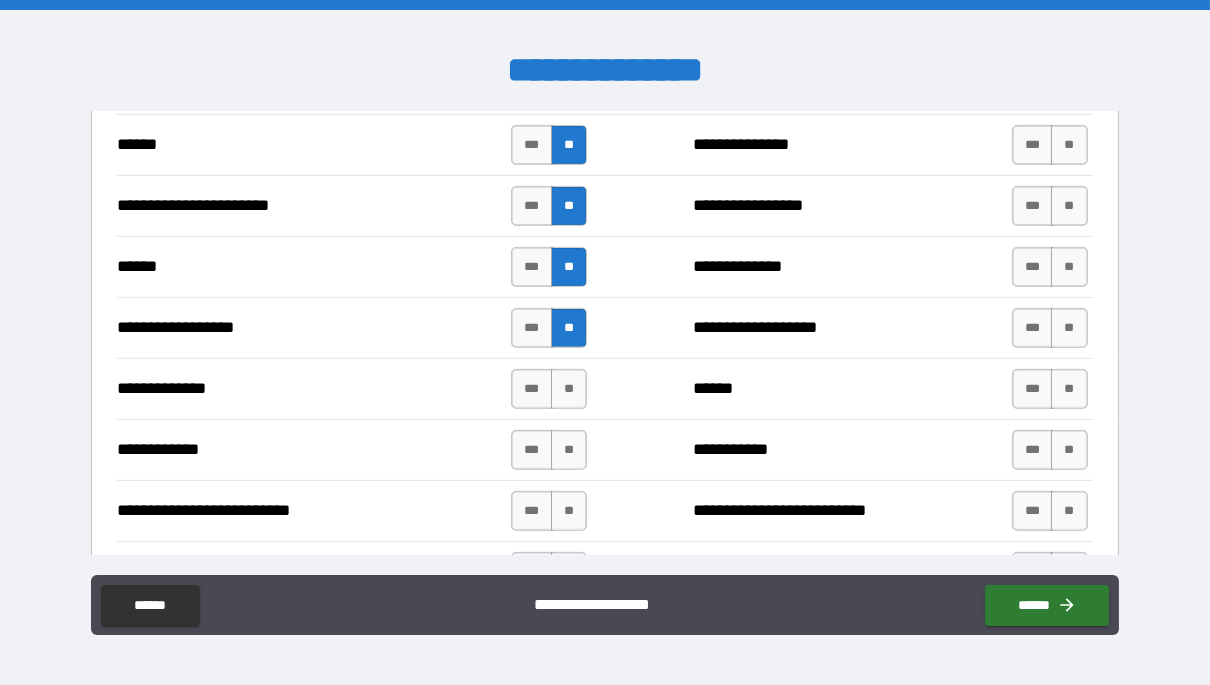 scroll, scrollTop: 1700, scrollLeft: 0, axis: vertical 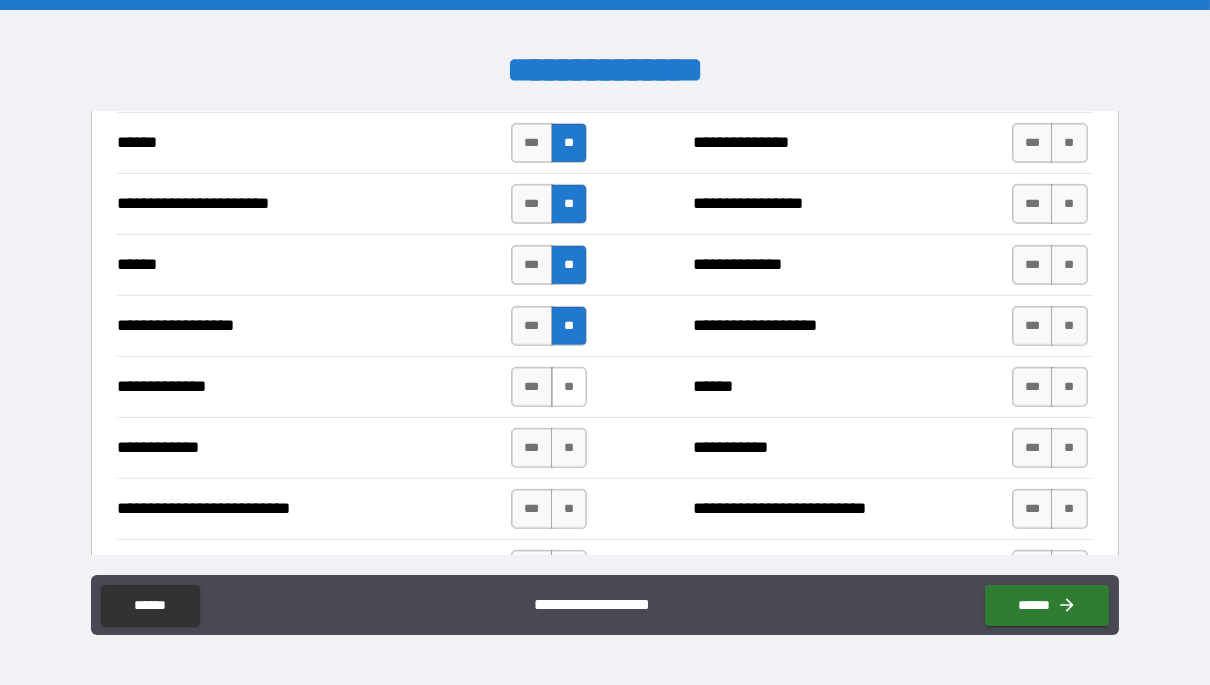 click on "**" at bounding box center (569, 387) 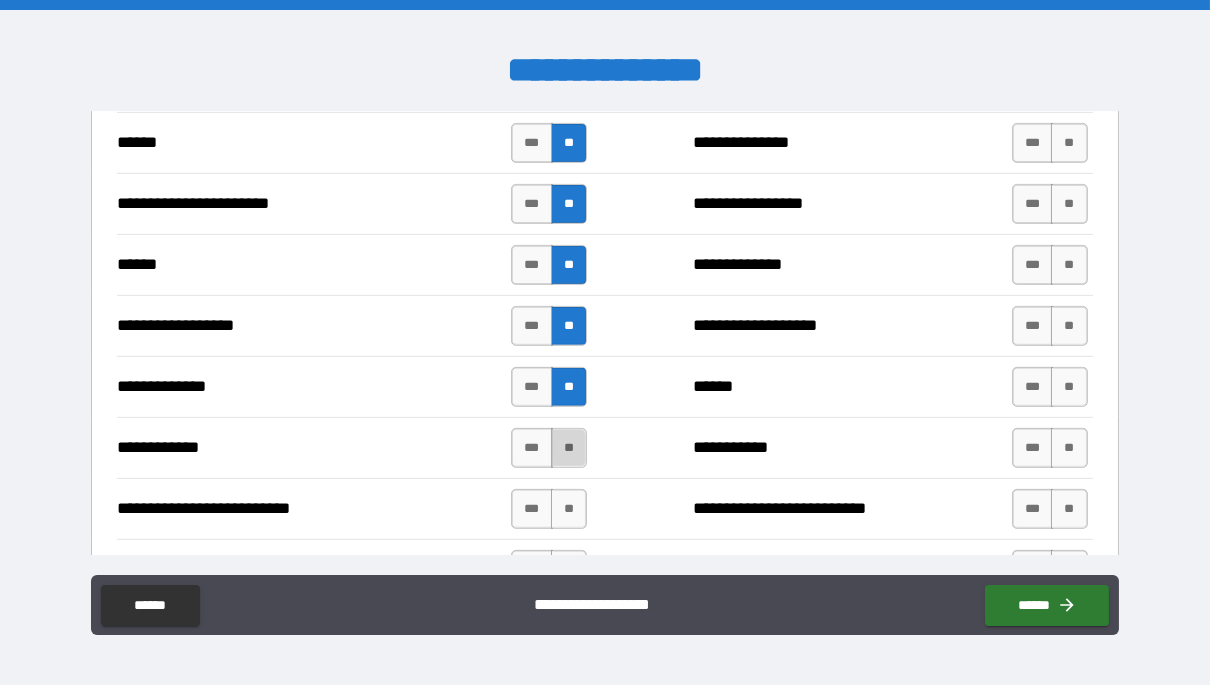 click on "**" at bounding box center [569, 448] 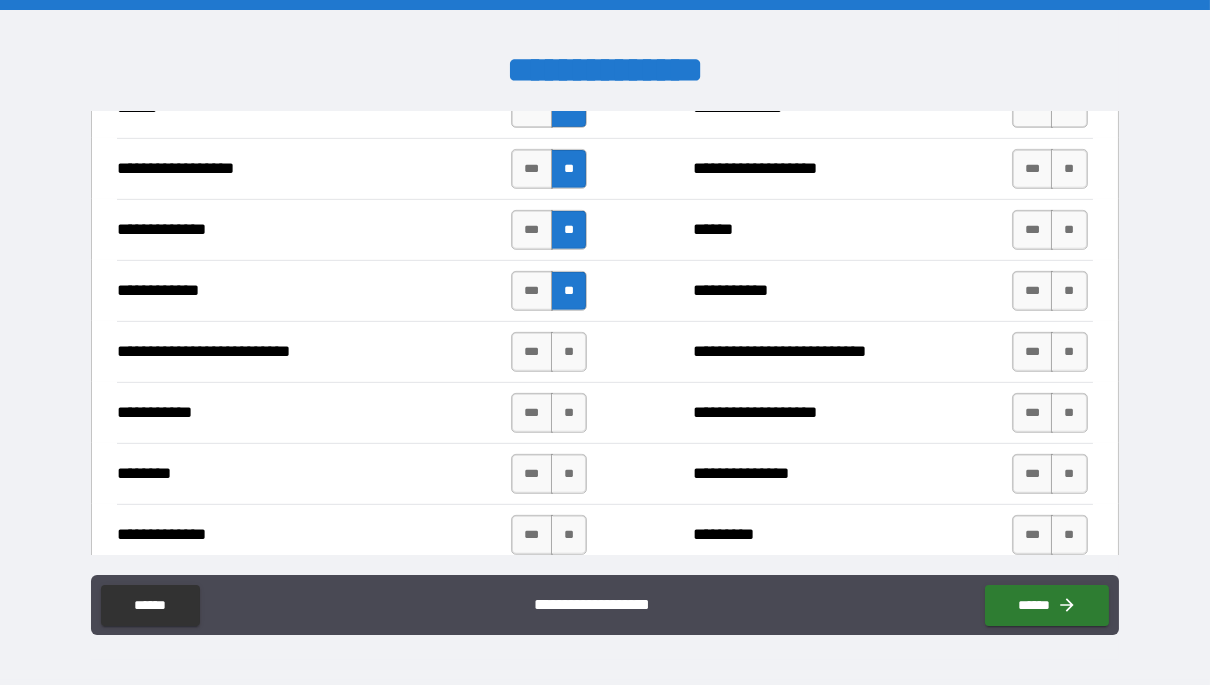 scroll, scrollTop: 1899, scrollLeft: 0, axis: vertical 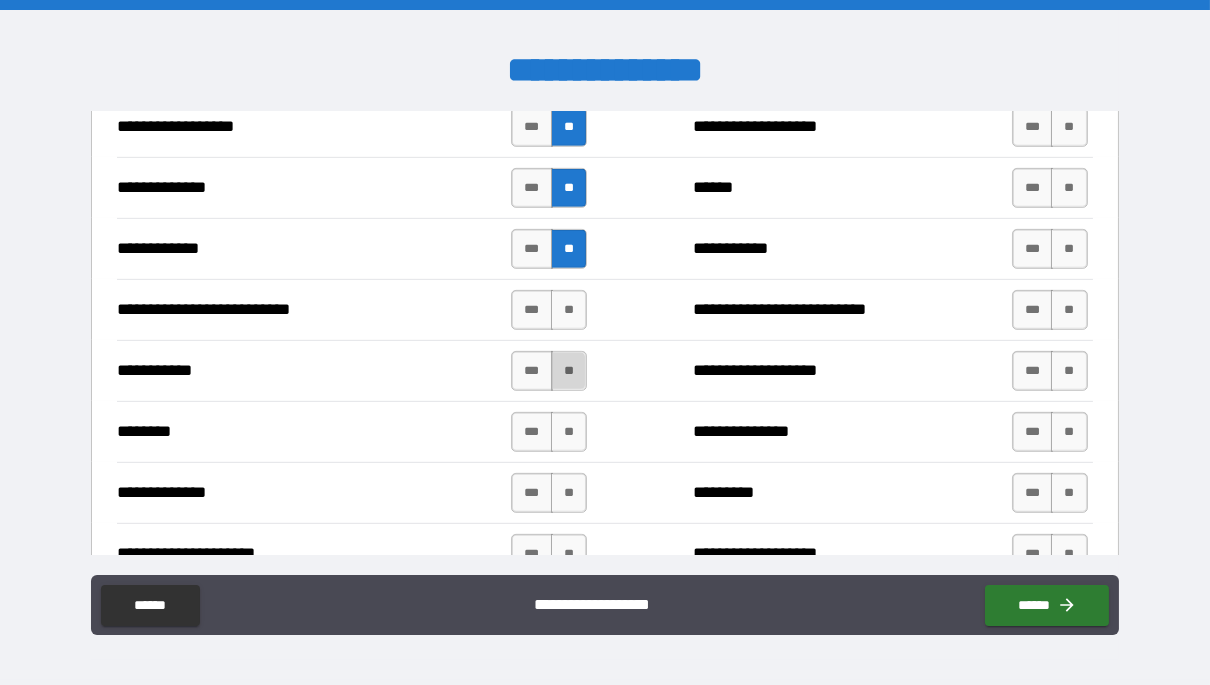 click on "**" at bounding box center (569, 371) 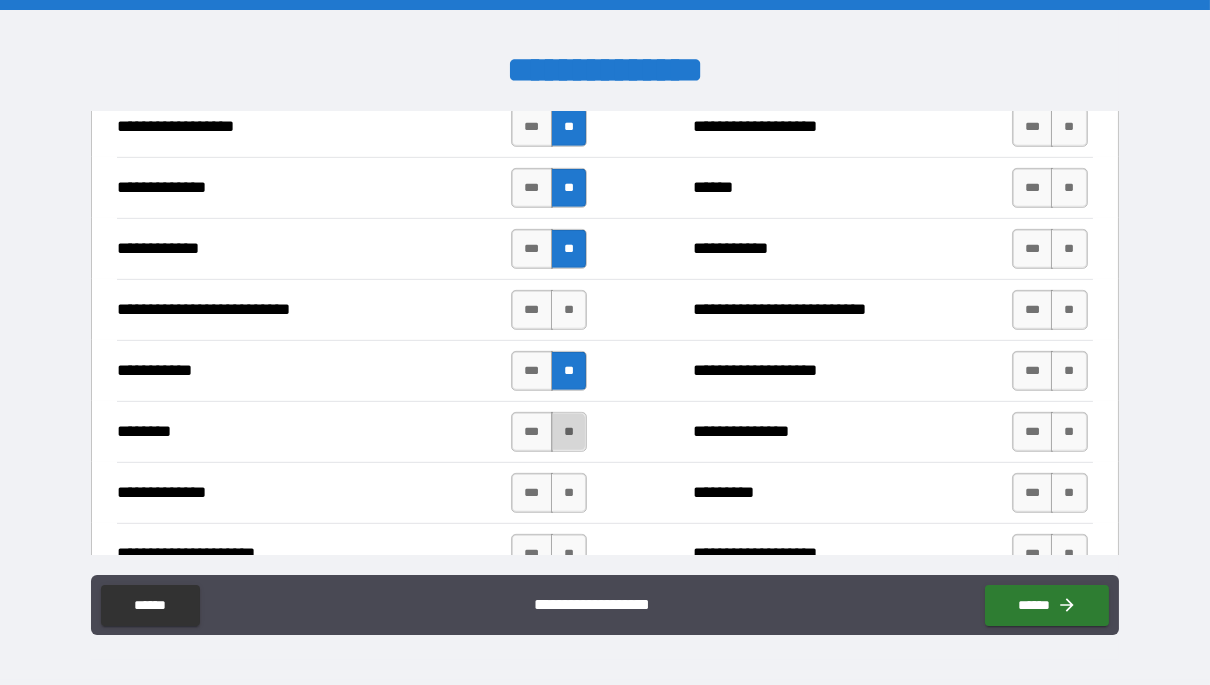 click on "**" at bounding box center (569, 432) 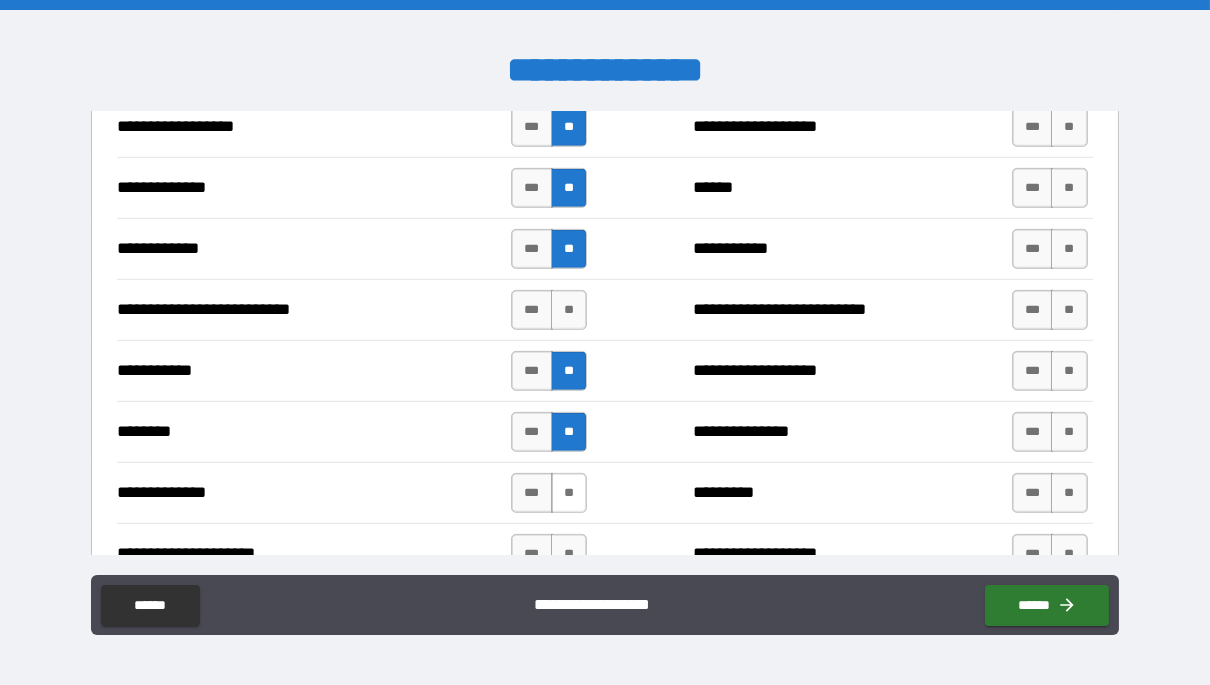 click on "**" at bounding box center [569, 493] 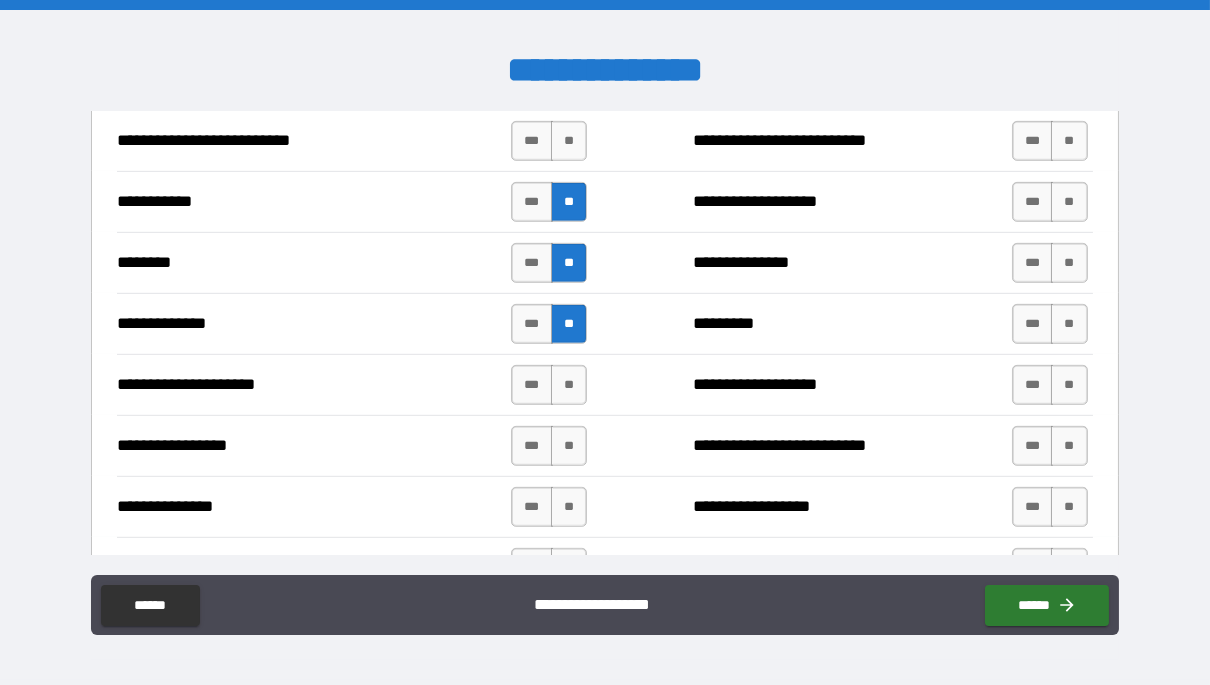 scroll, scrollTop: 2069, scrollLeft: 0, axis: vertical 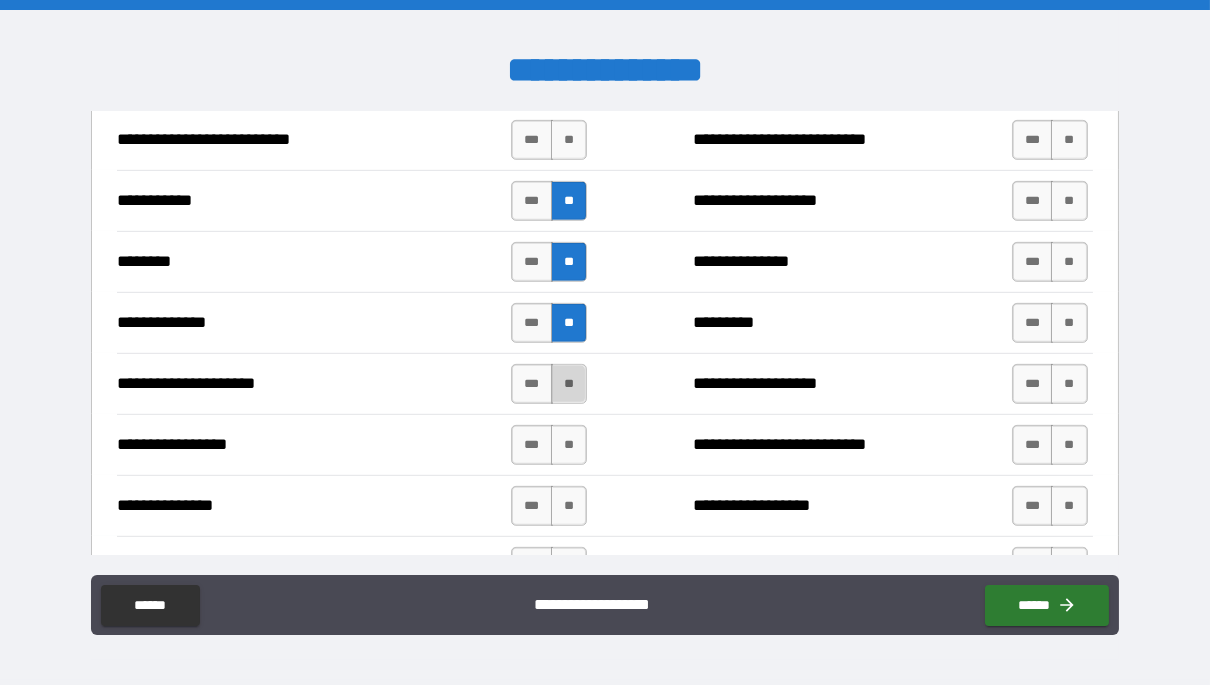 click on "**" at bounding box center (569, 384) 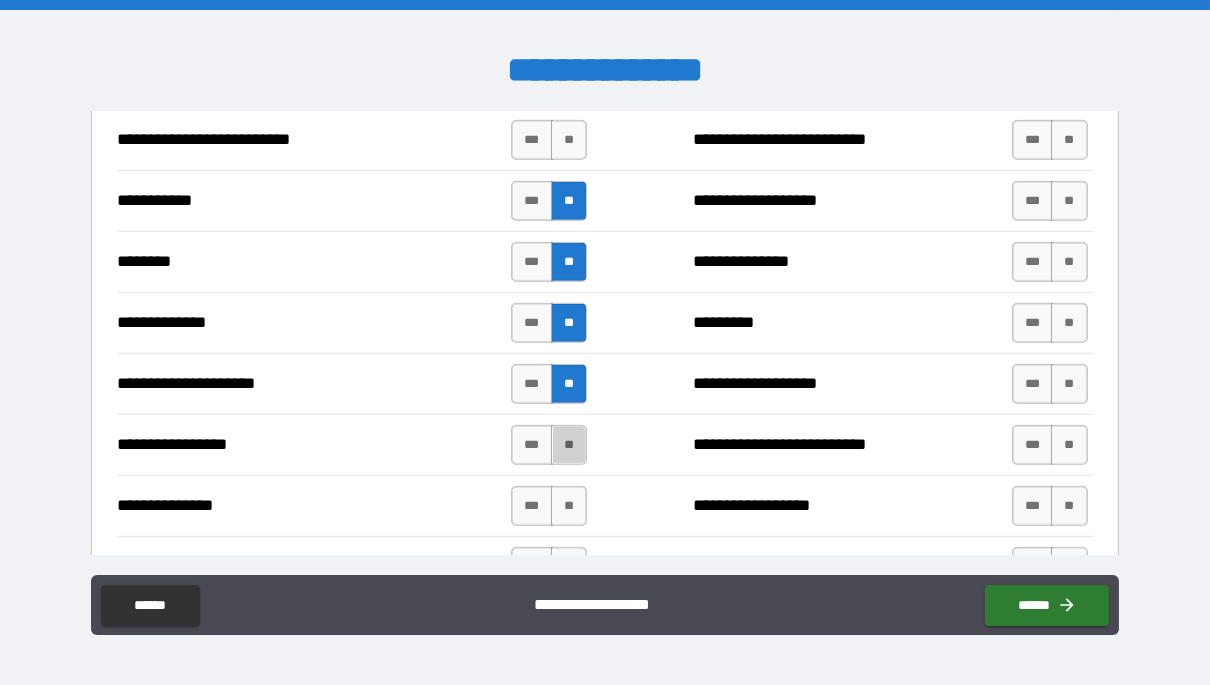 click on "**" at bounding box center [569, 445] 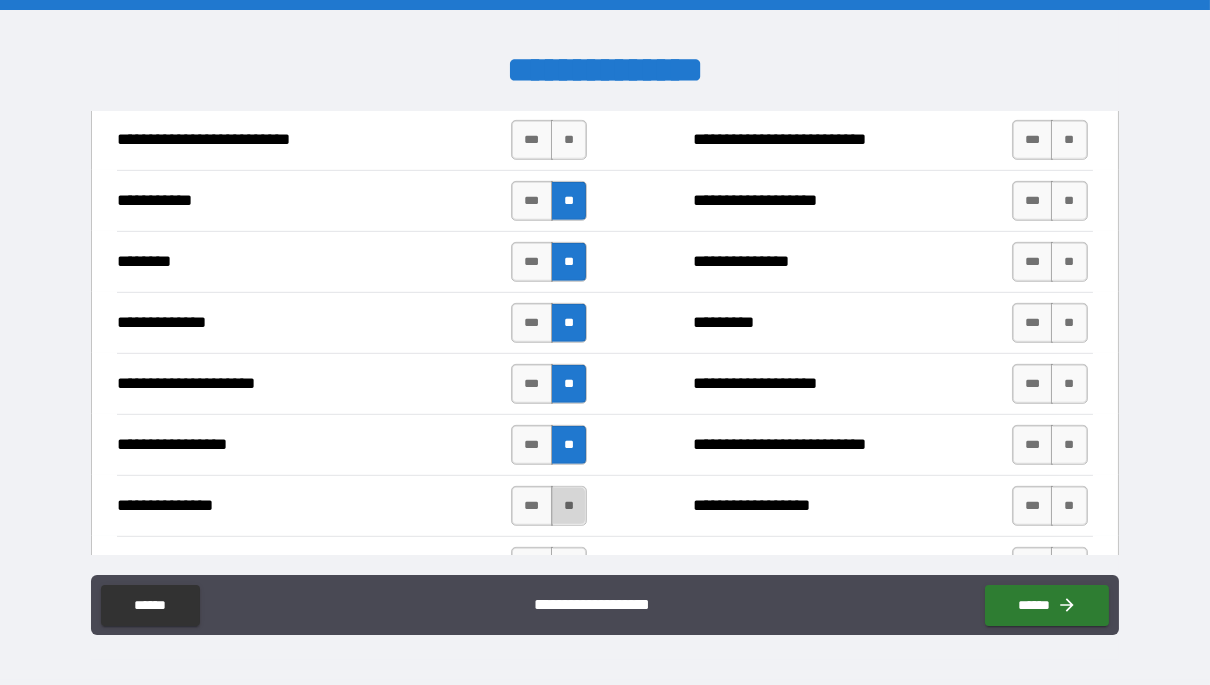 click on "**" at bounding box center [569, 506] 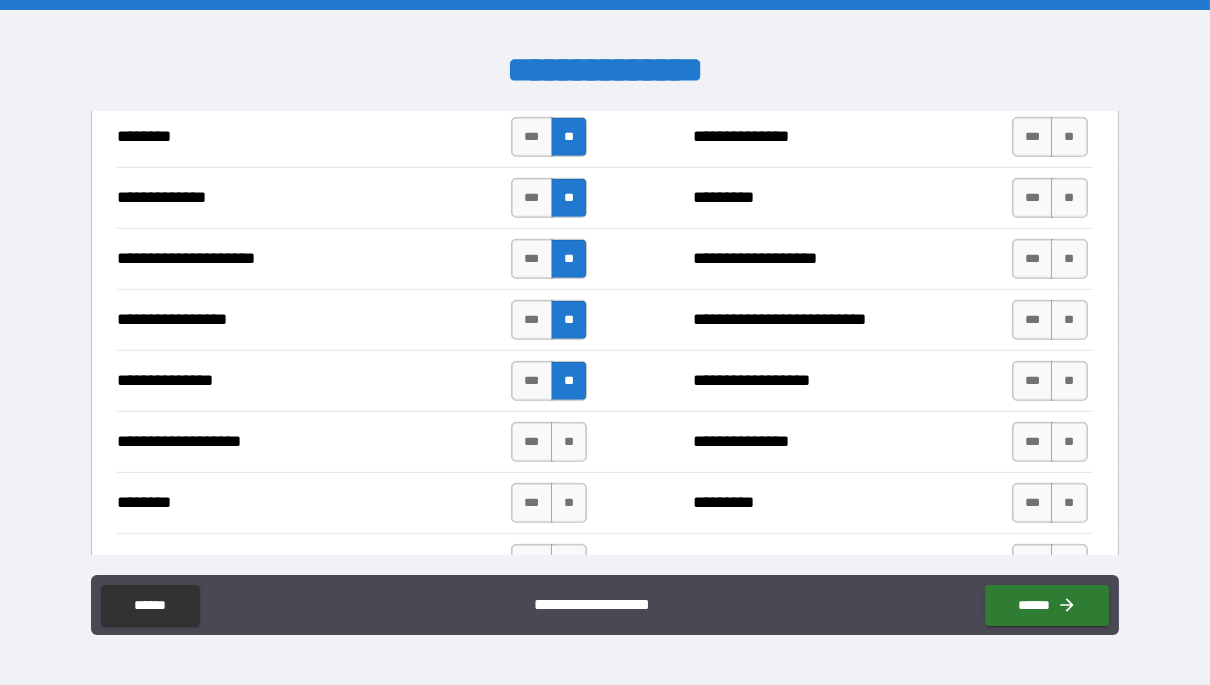 scroll, scrollTop: 2204, scrollLeft: 0, axis: vertical 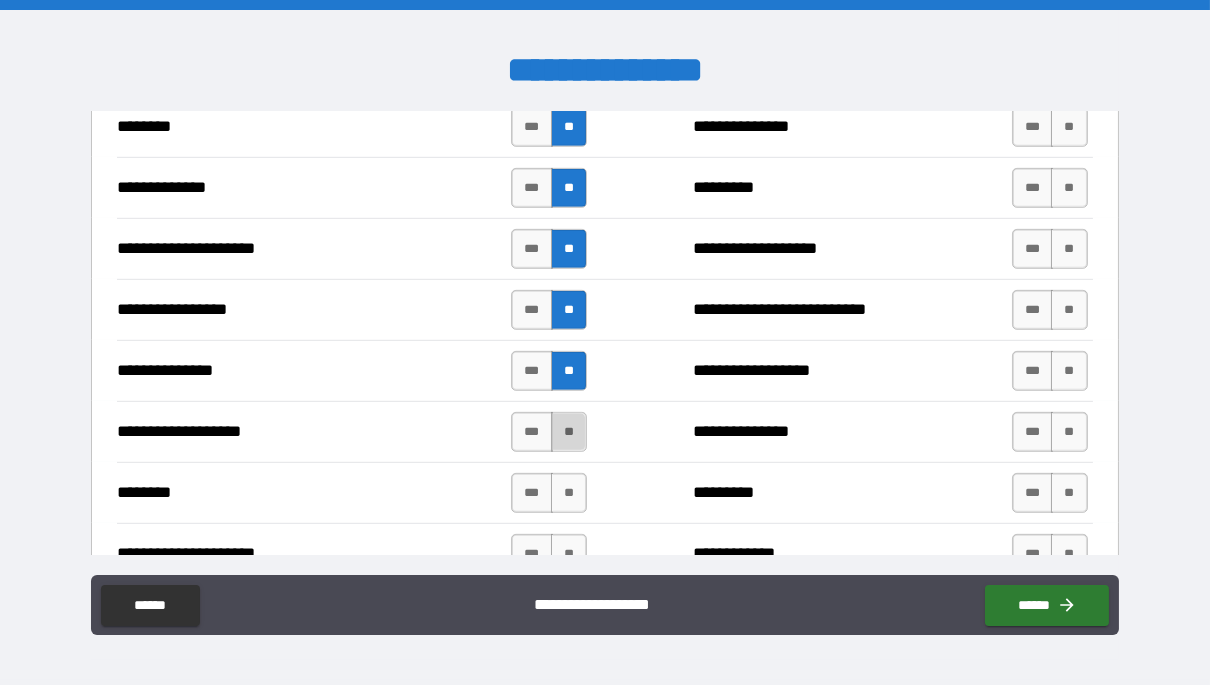click on "**" at bounding box center (569, 432) 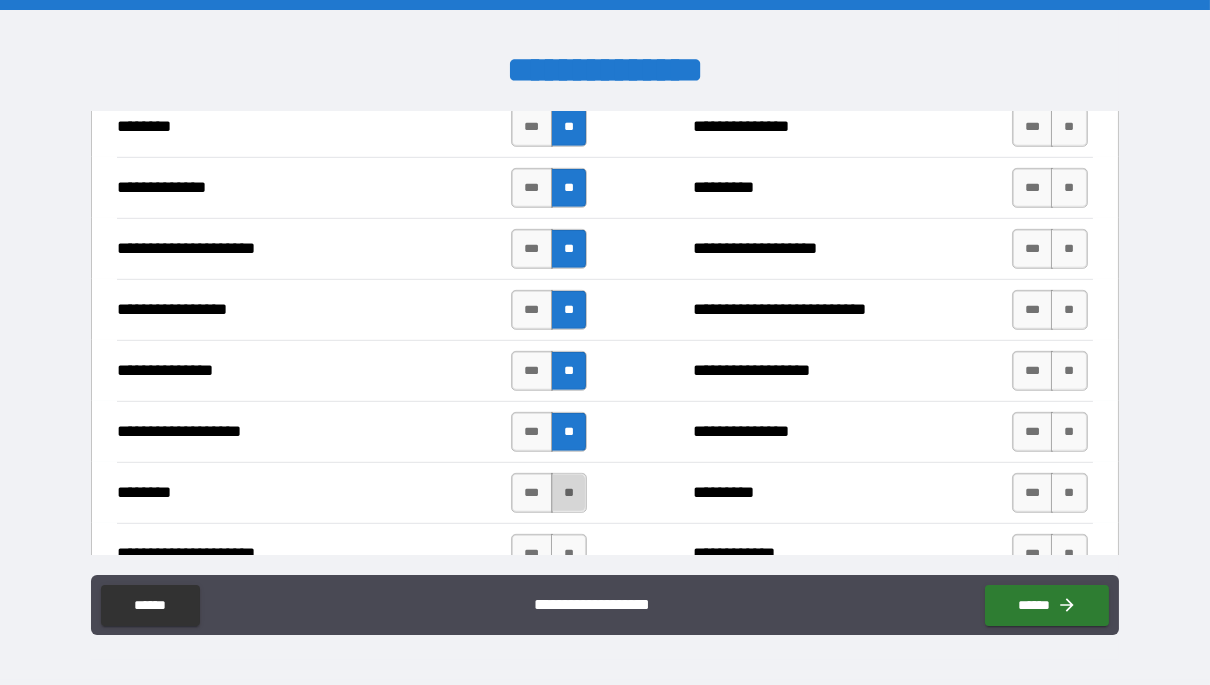 click on "**" at bounding box center (569, 493) 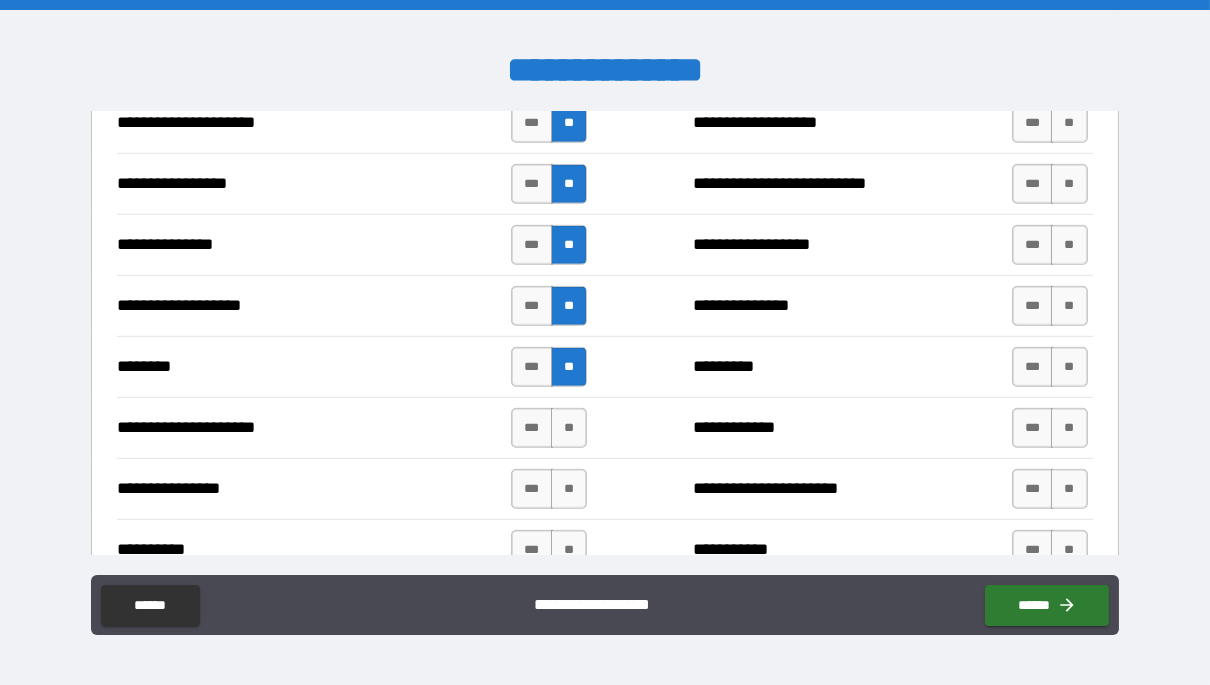 scroll, scrollTop: 2343, scrollLeft: 0, axis: vertical 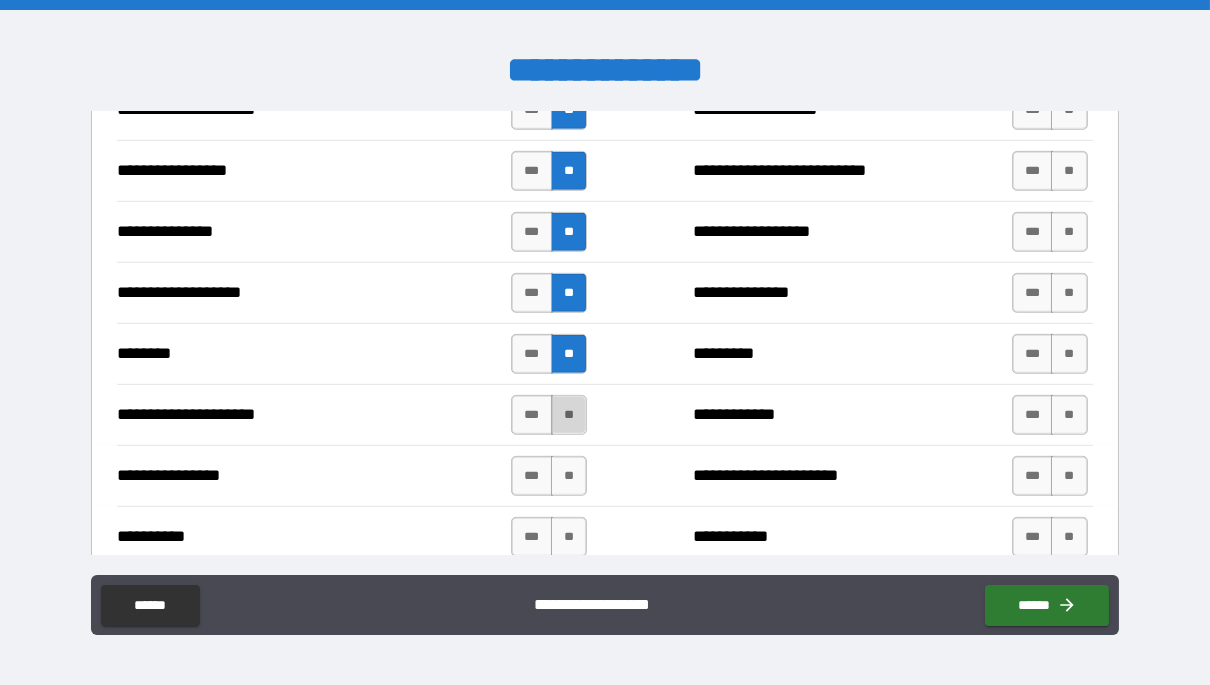 click on "**" at bounding box center (569, 415) 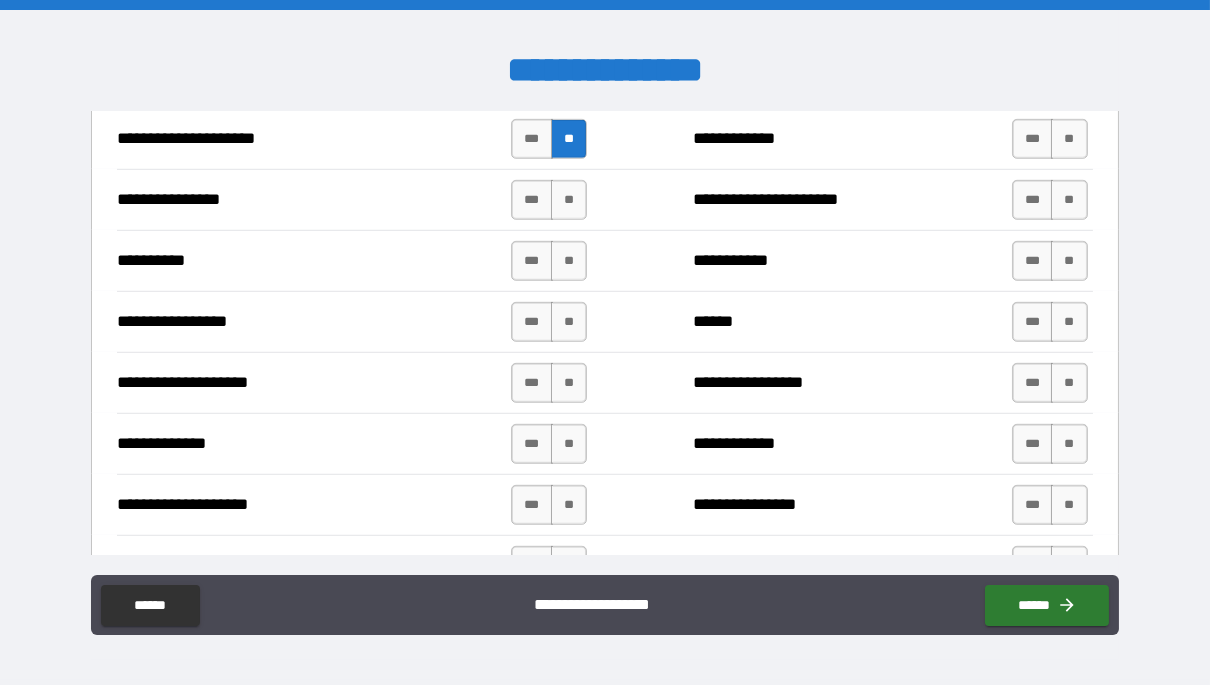 scroll, scrollTop: 2621, scrollLeft: 0, axis: vertical 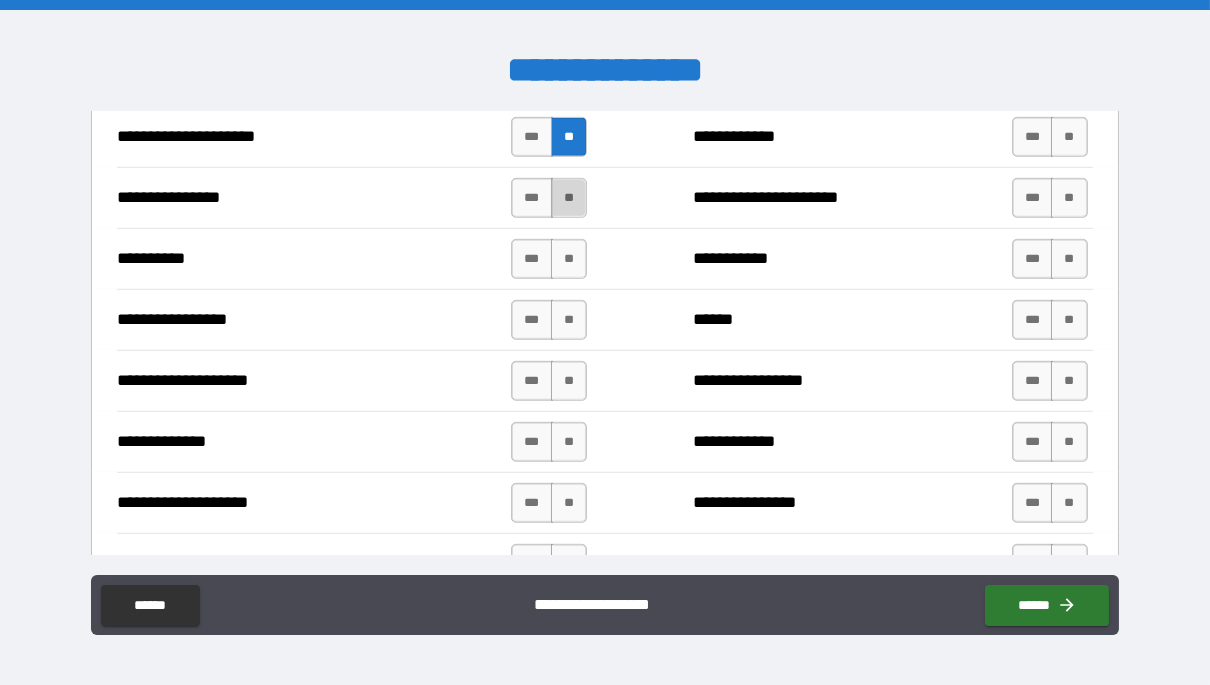 click on "**" at bounding box center (569, 198) 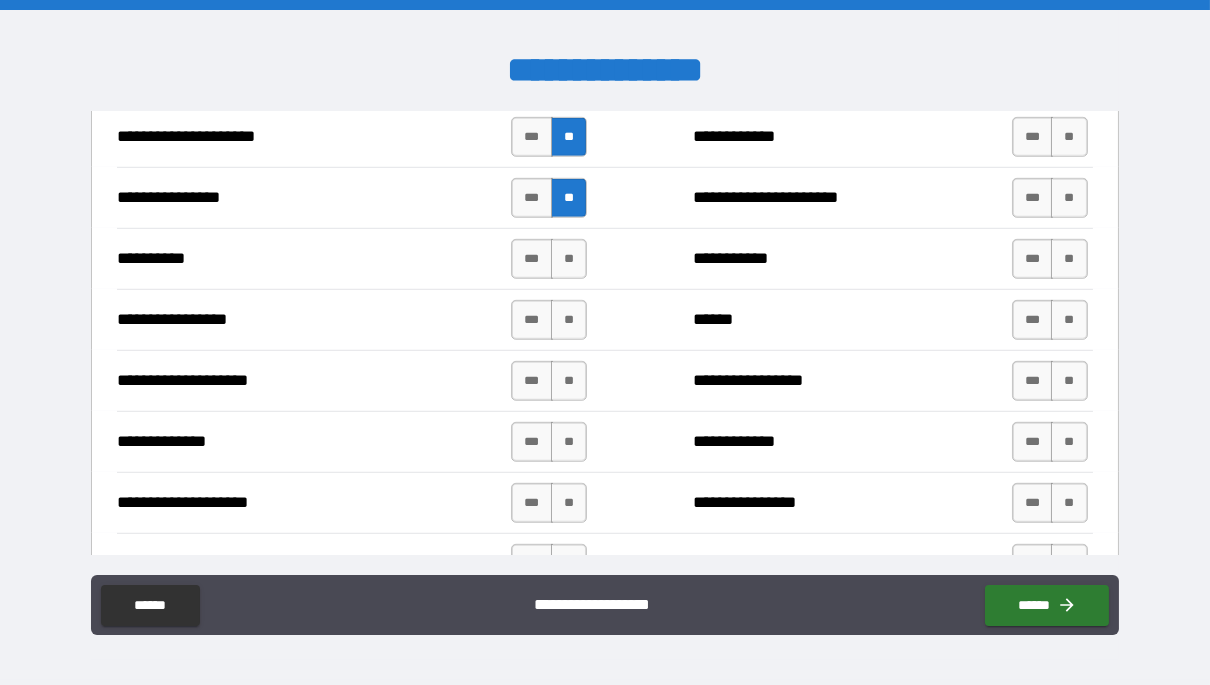 drag, startPoint x: 566, startPoint y: 231, endPoint x: 566, endPoint y: 280, distance: 49 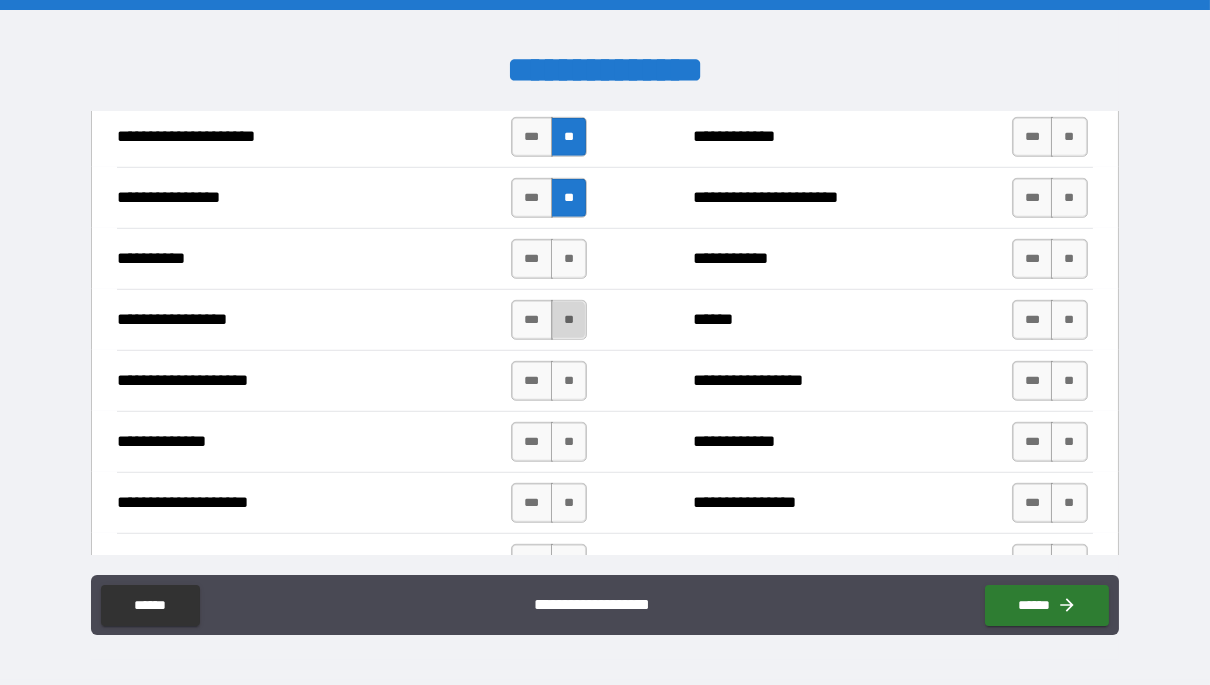 click on "**" at bounding box center (569, 320) 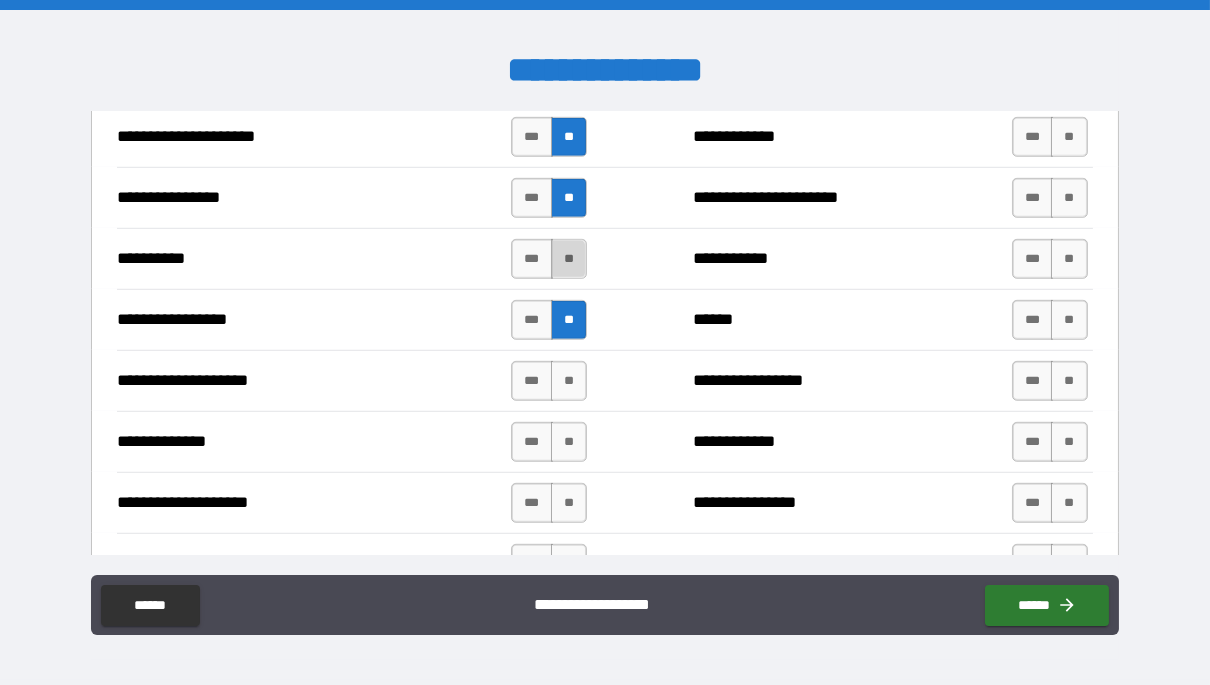 click on "**" at bounding box center (569, 259) 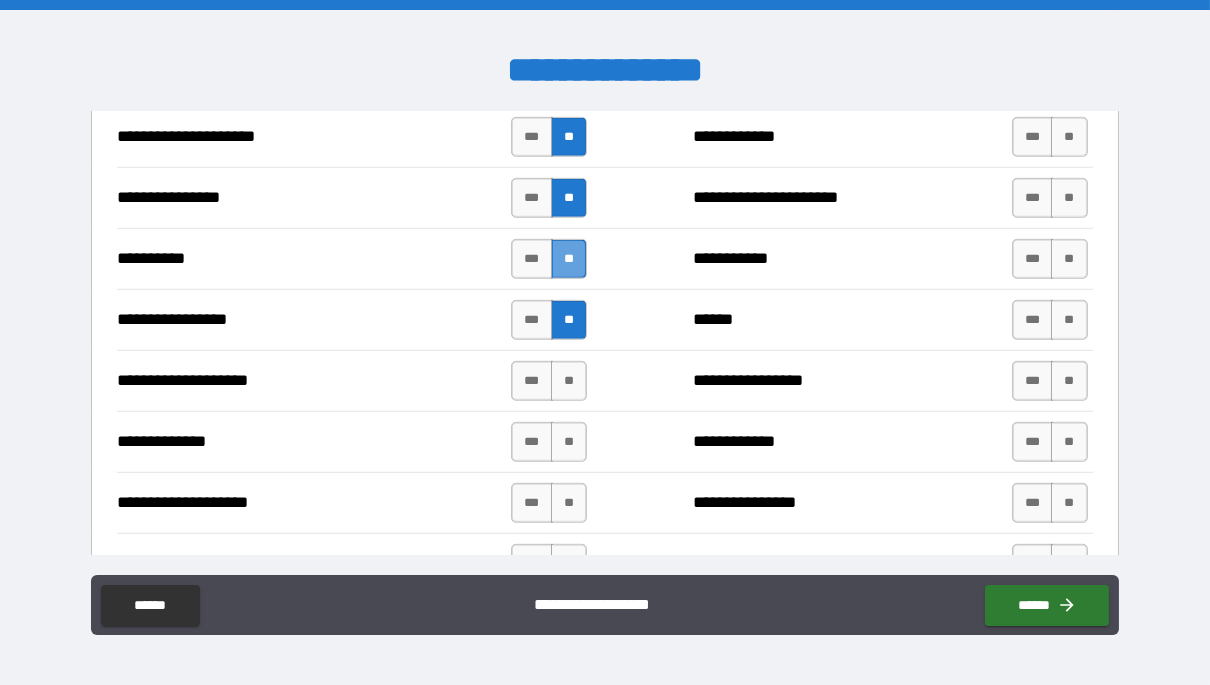 click on "**" at bounding box center [569, 259] 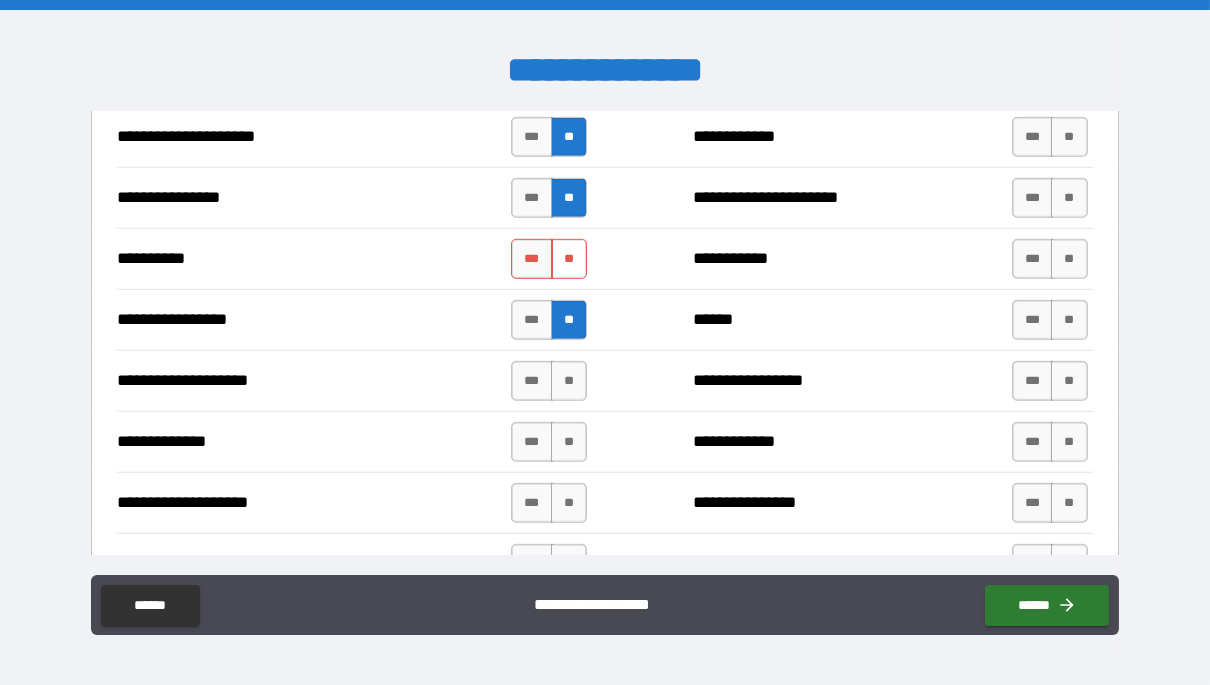 click on "**" at bounding box center [569, 259] 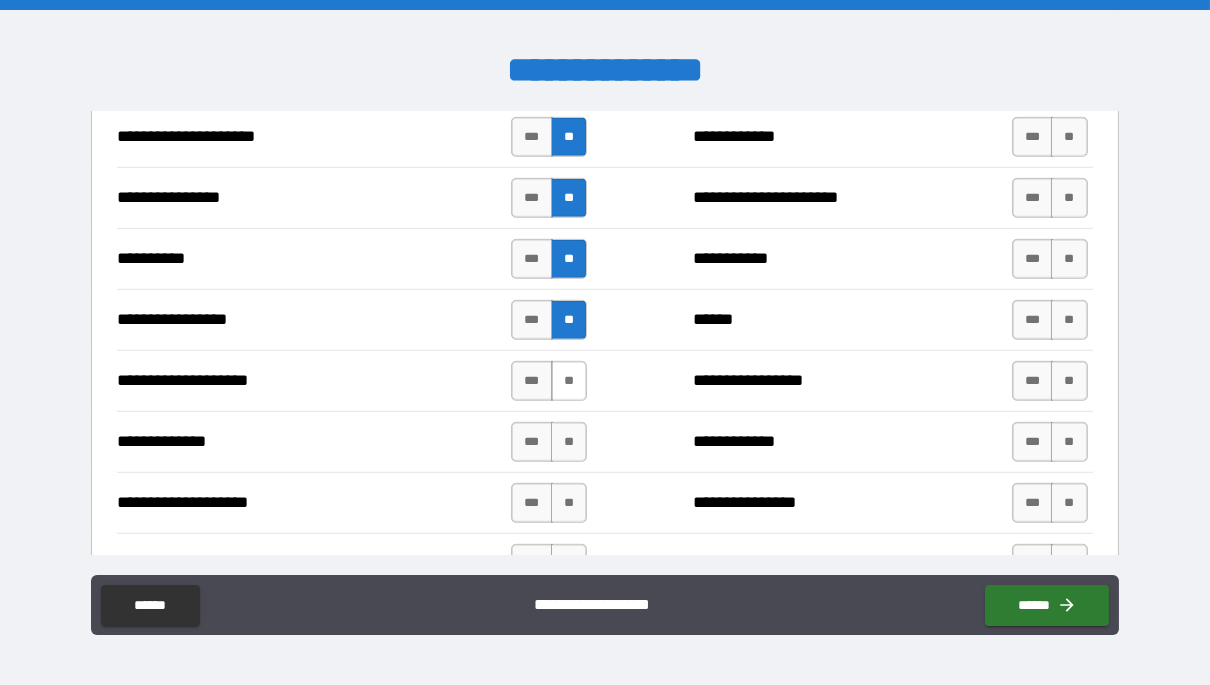 click on "**" at bounding box center [569, 381] 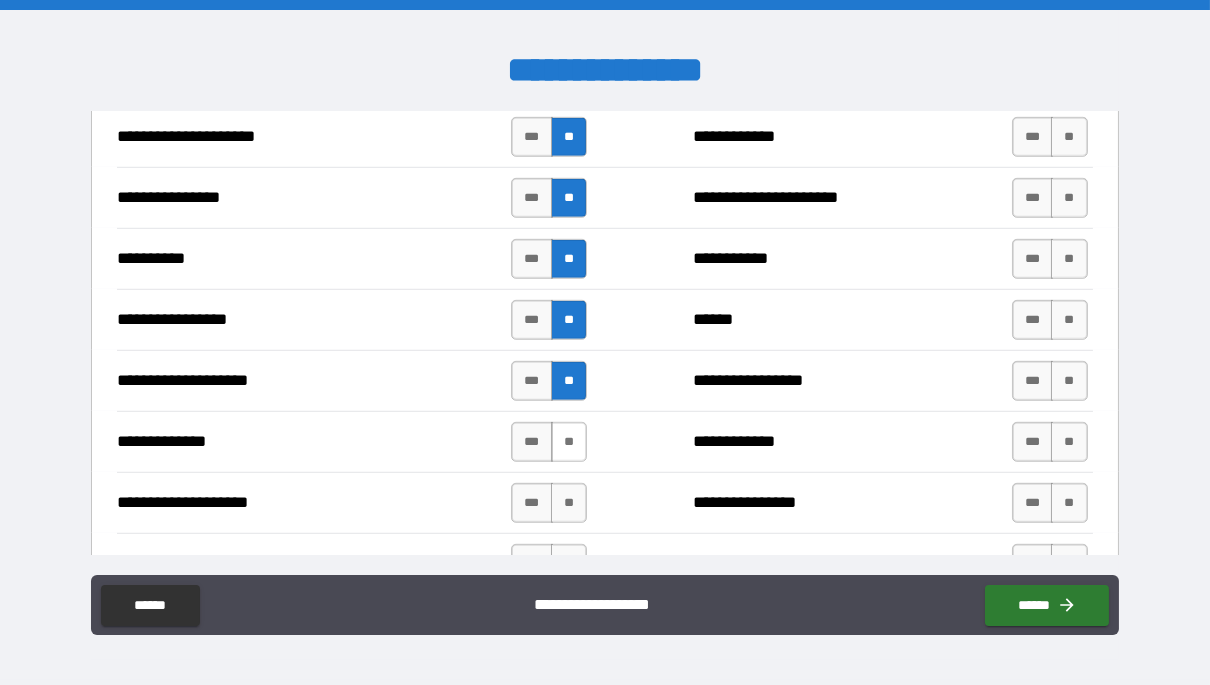 click on "**" at bounding box center (569, 442) 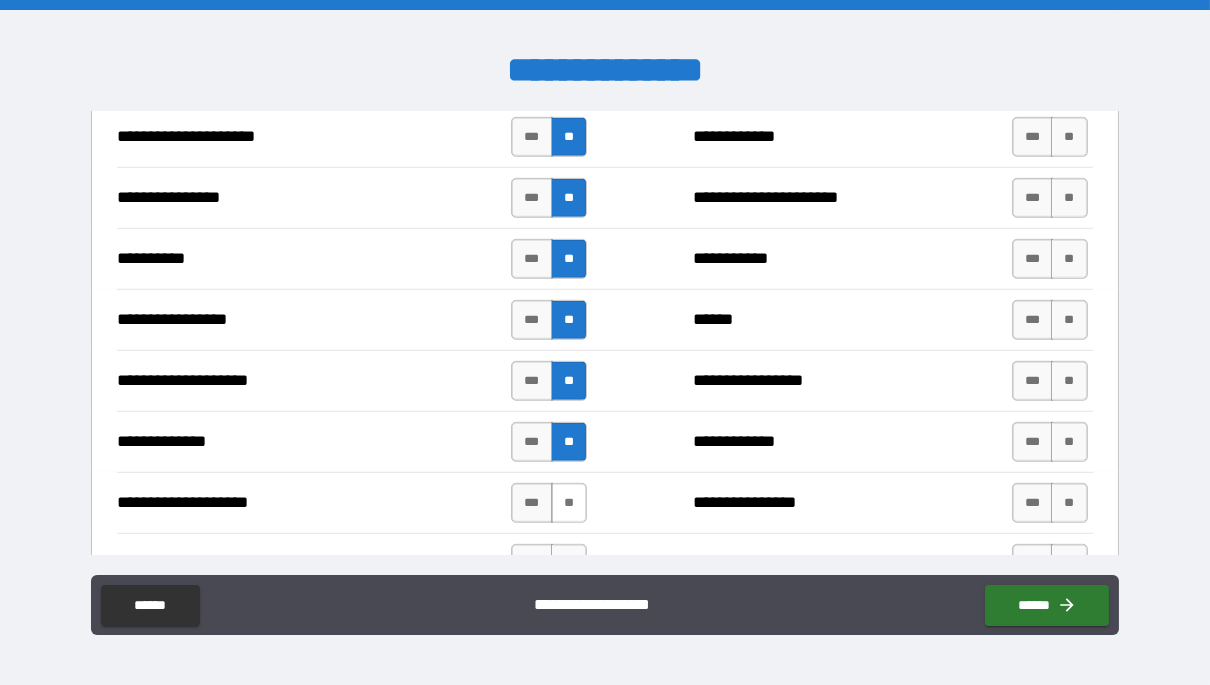 click on "**" at bounding box center (569, 503) 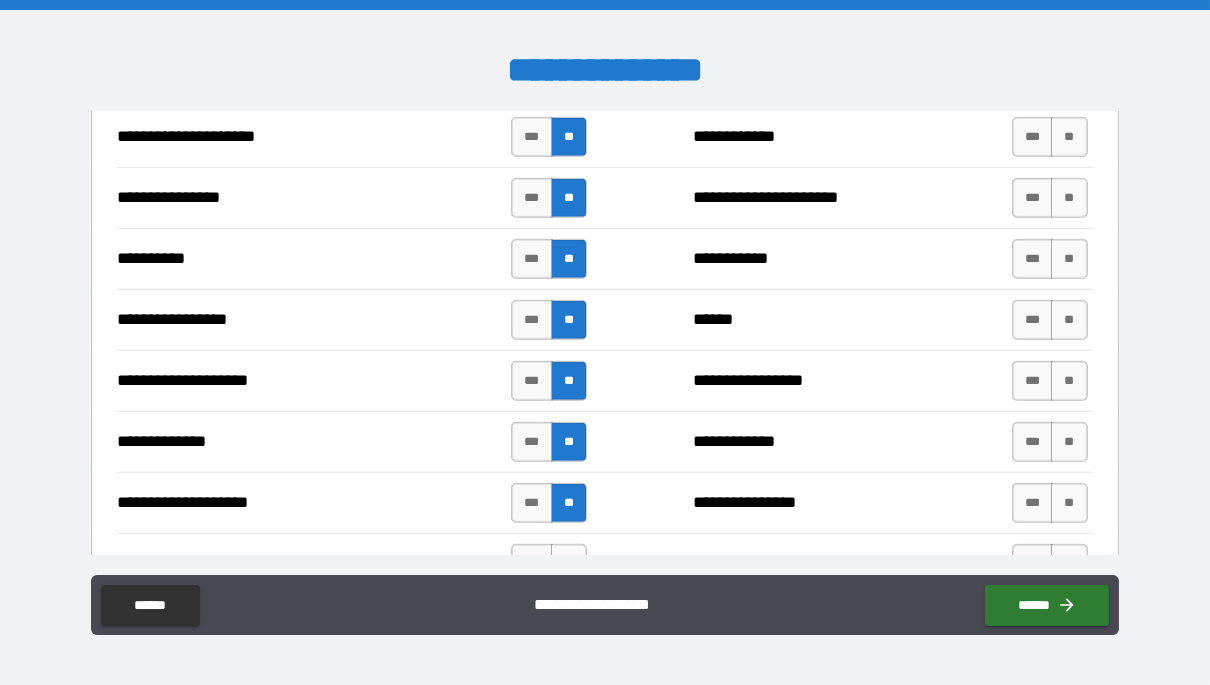 click on "**********" at bounding box center (605, 607) 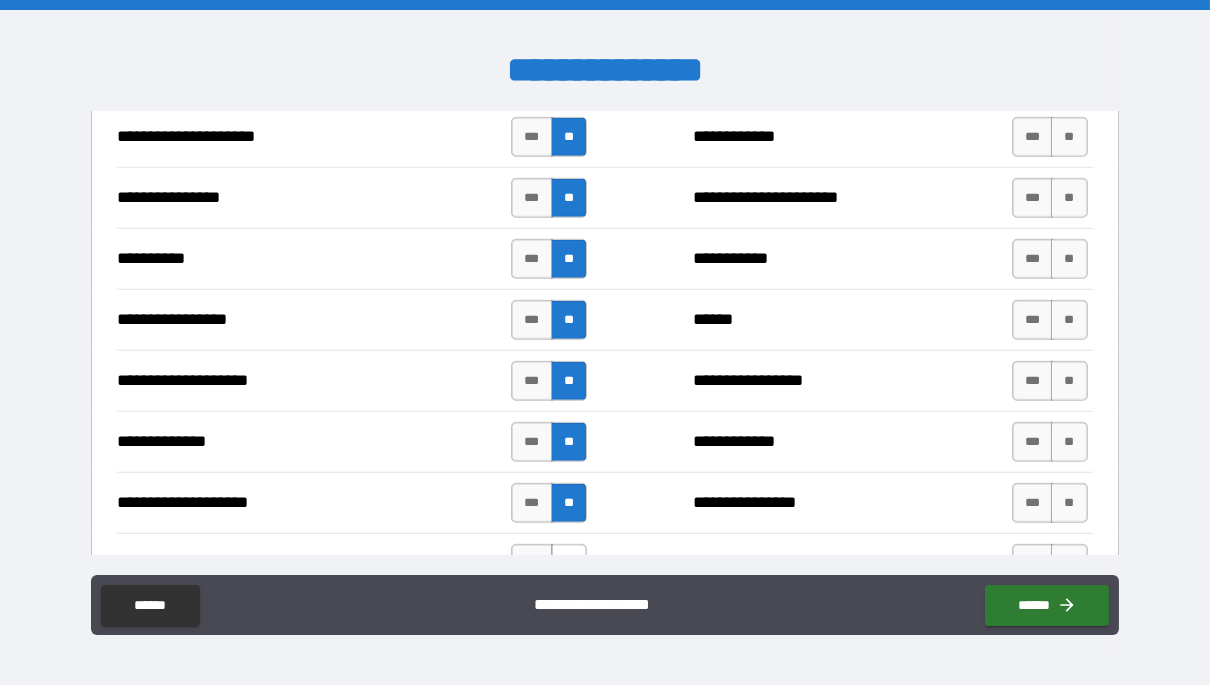 click on "**" at bounding box center (569, 564) 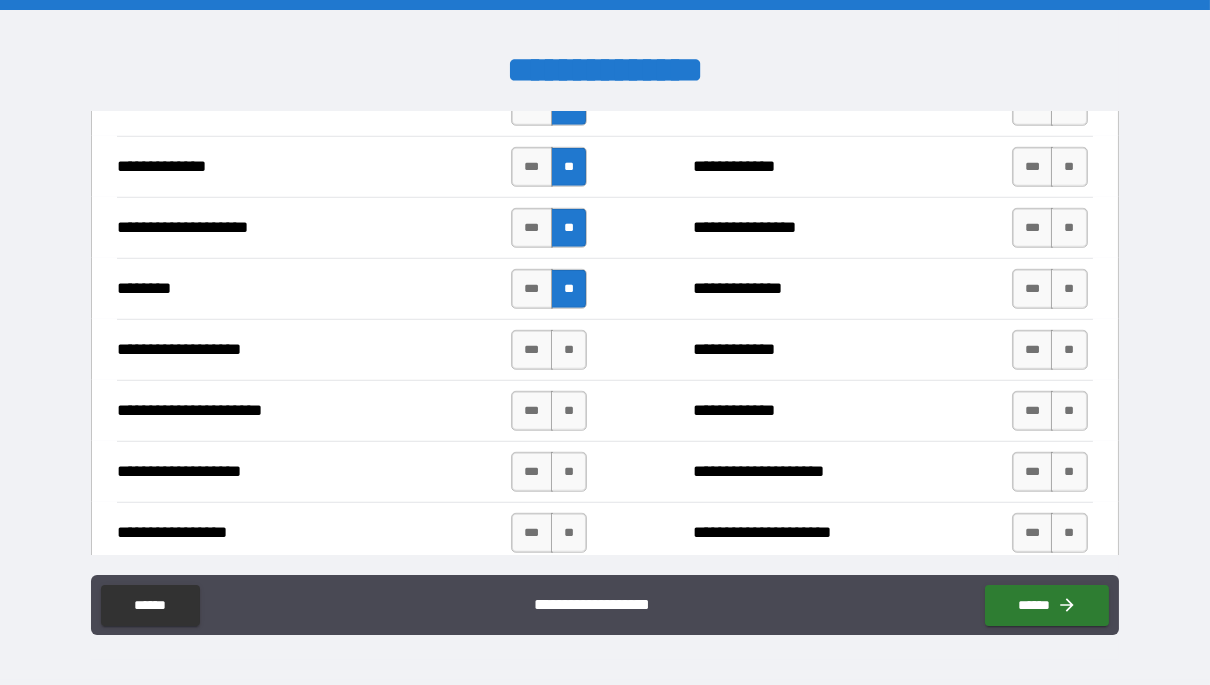 scroll, scrollTop: 2898, scrollLeft: 0, axis: vertical 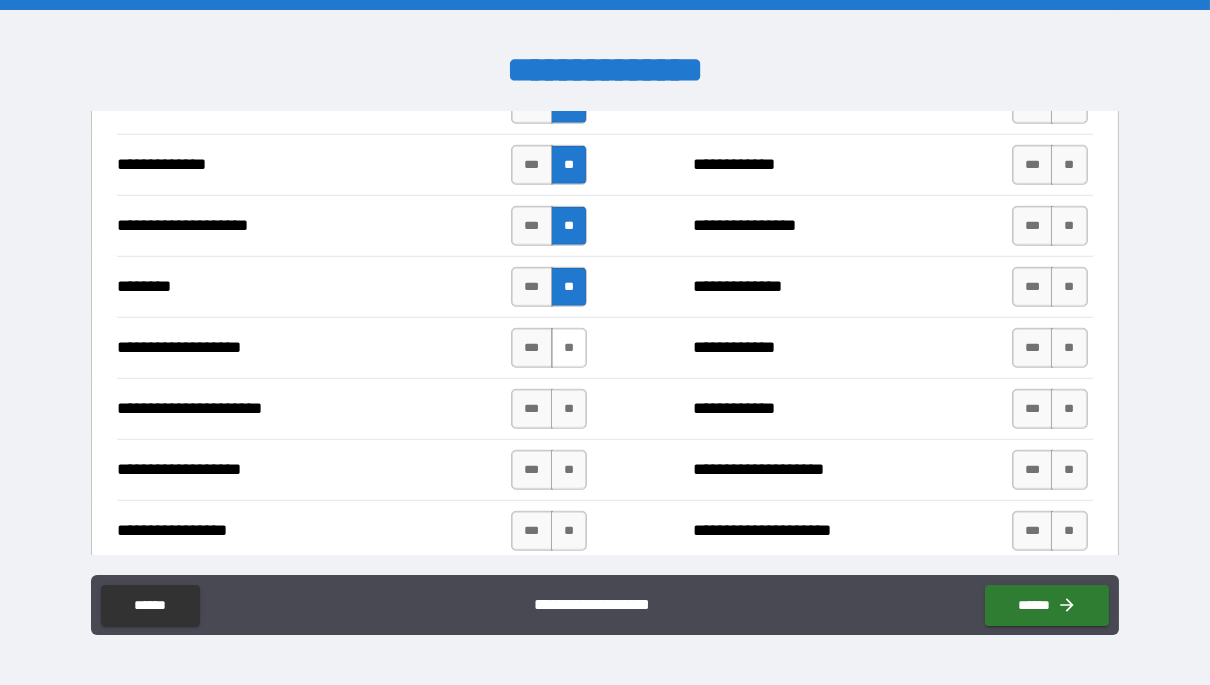 click on "**" at bounding box center [569, 348] 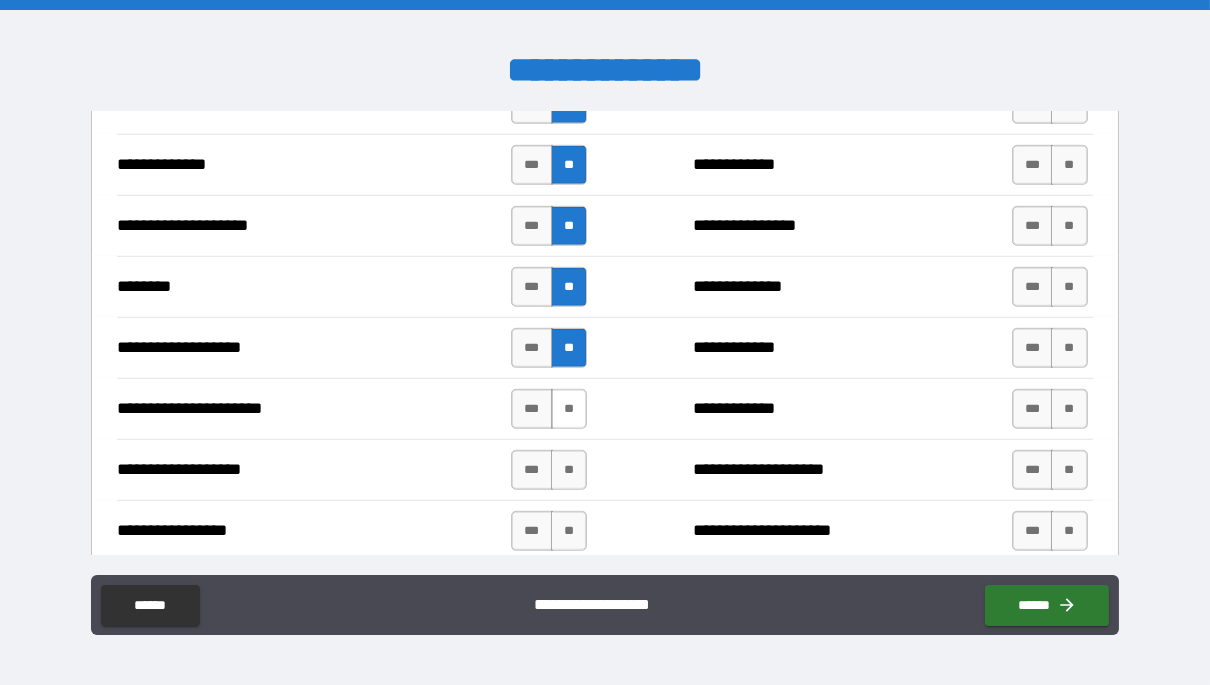 click on "**" at bounding box center [569, 409] 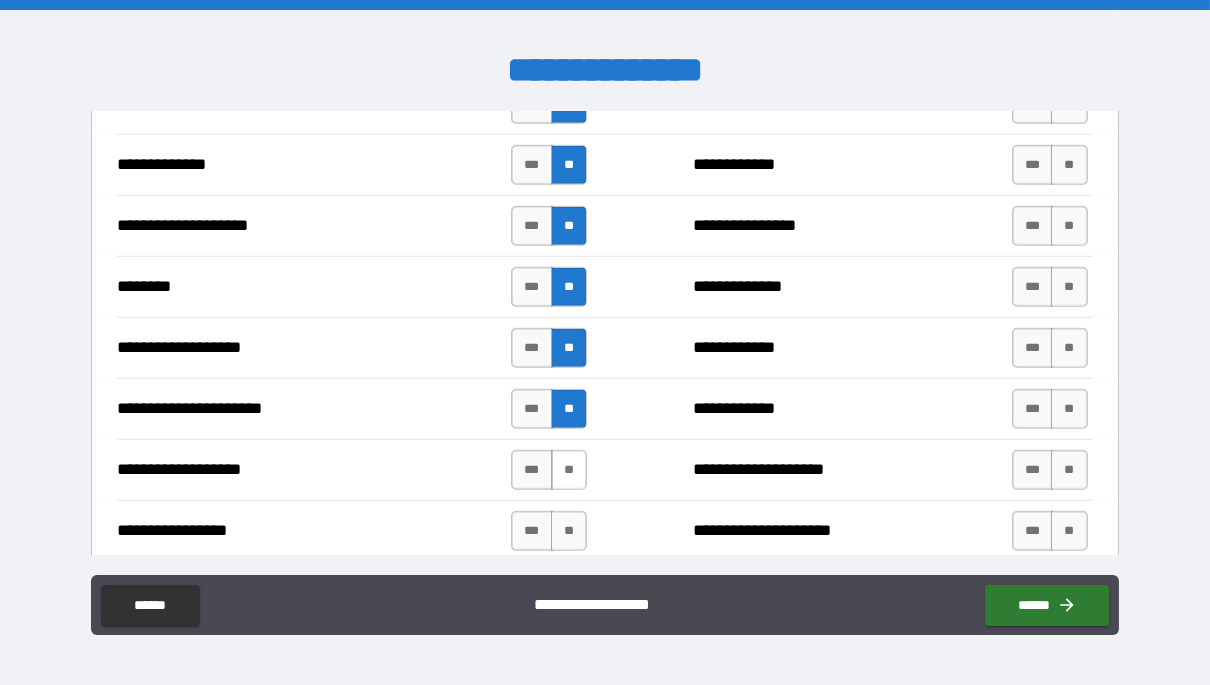 click on "**" at bounding box center [569, 470] 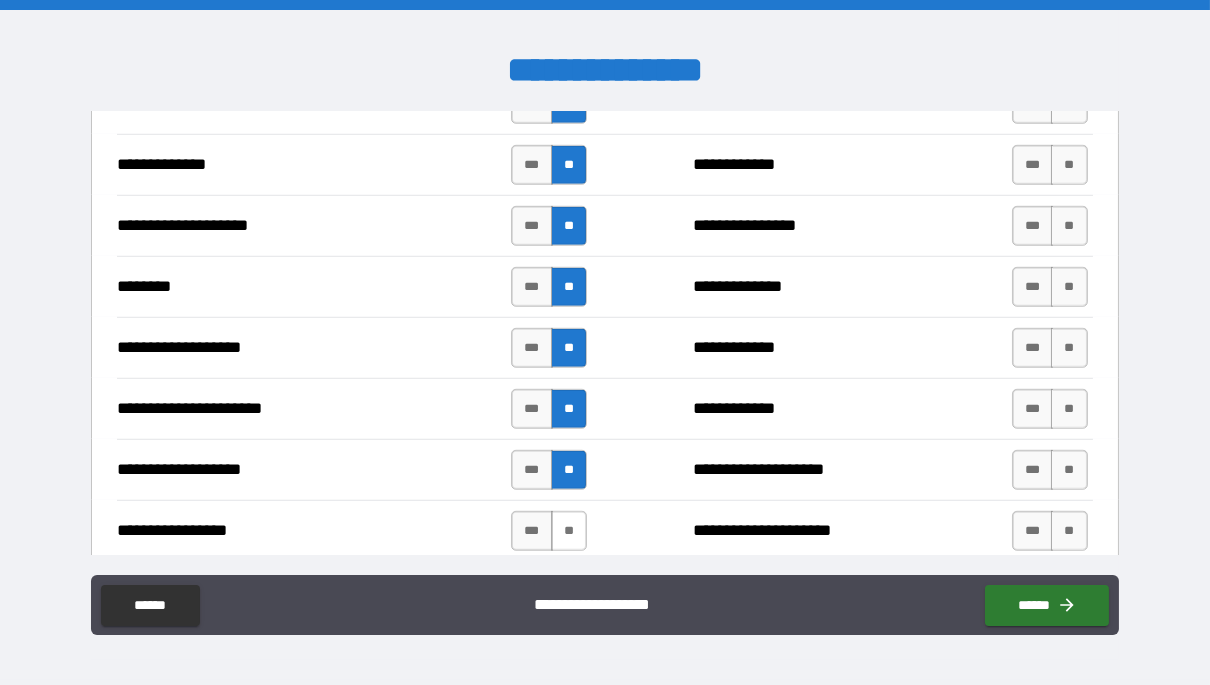 click on "**" at bounding box center [569, 531] 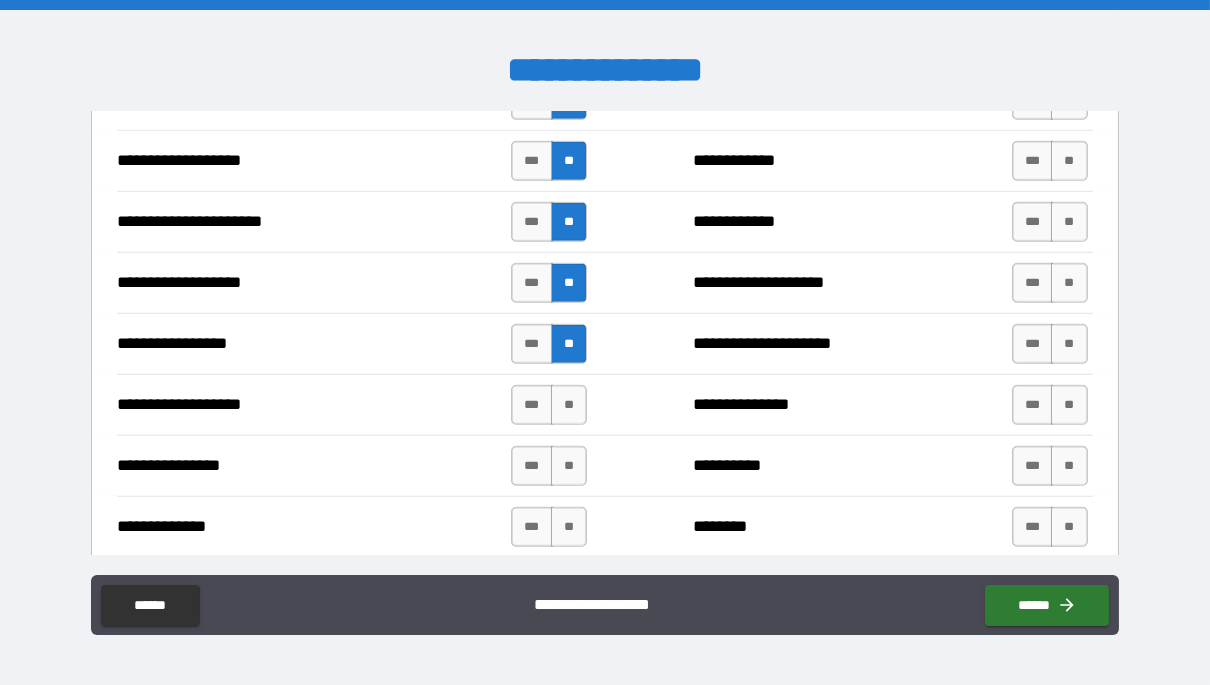 scroll, scrollTop: 3094, scrollLeft: 0, axis: vertical 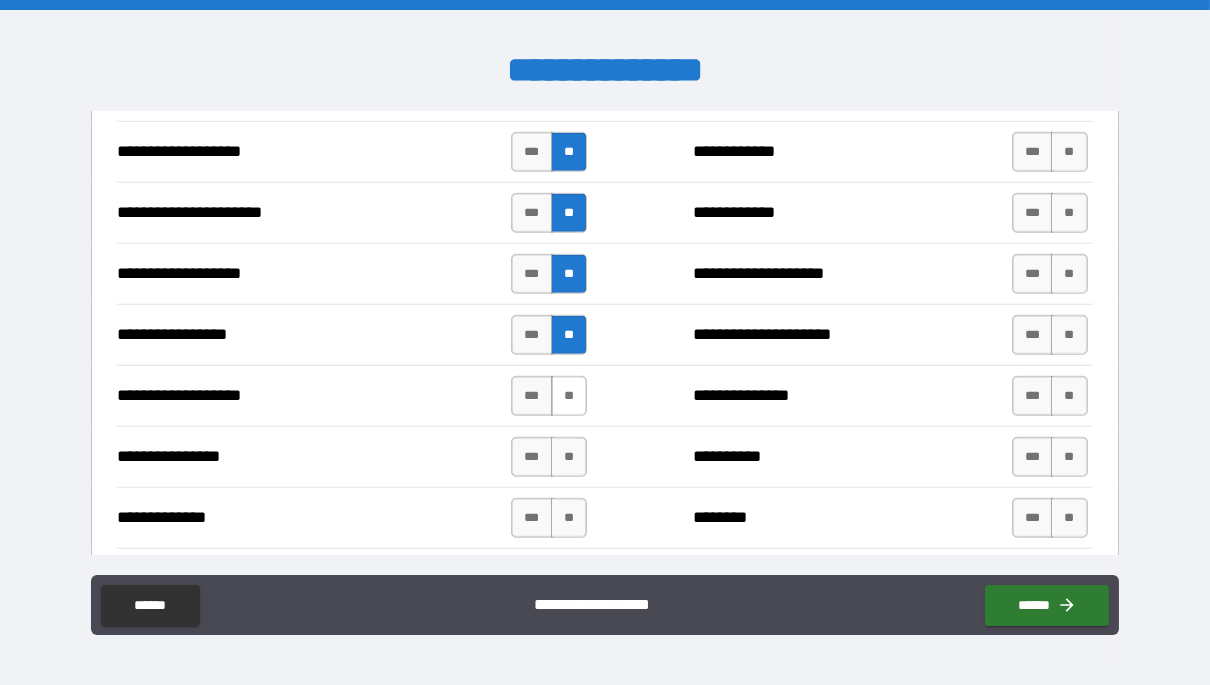 click on "**" at bounding box center (569, 396) 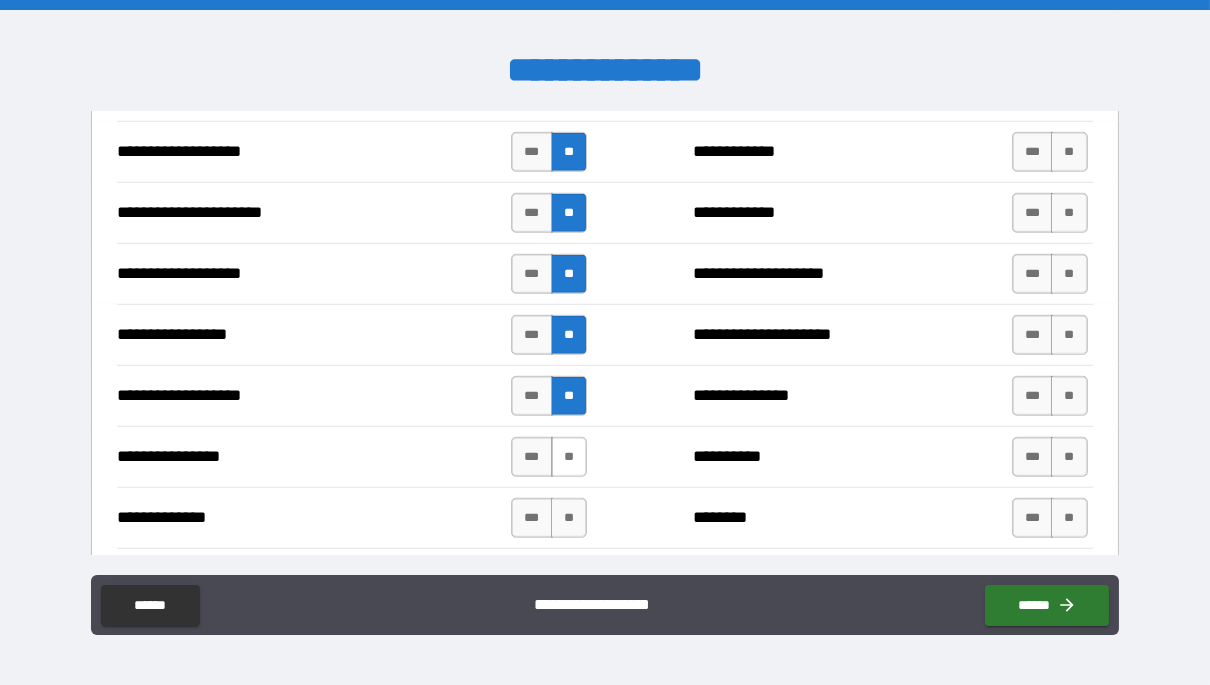 click on "**" at bounding box center (569, 457) 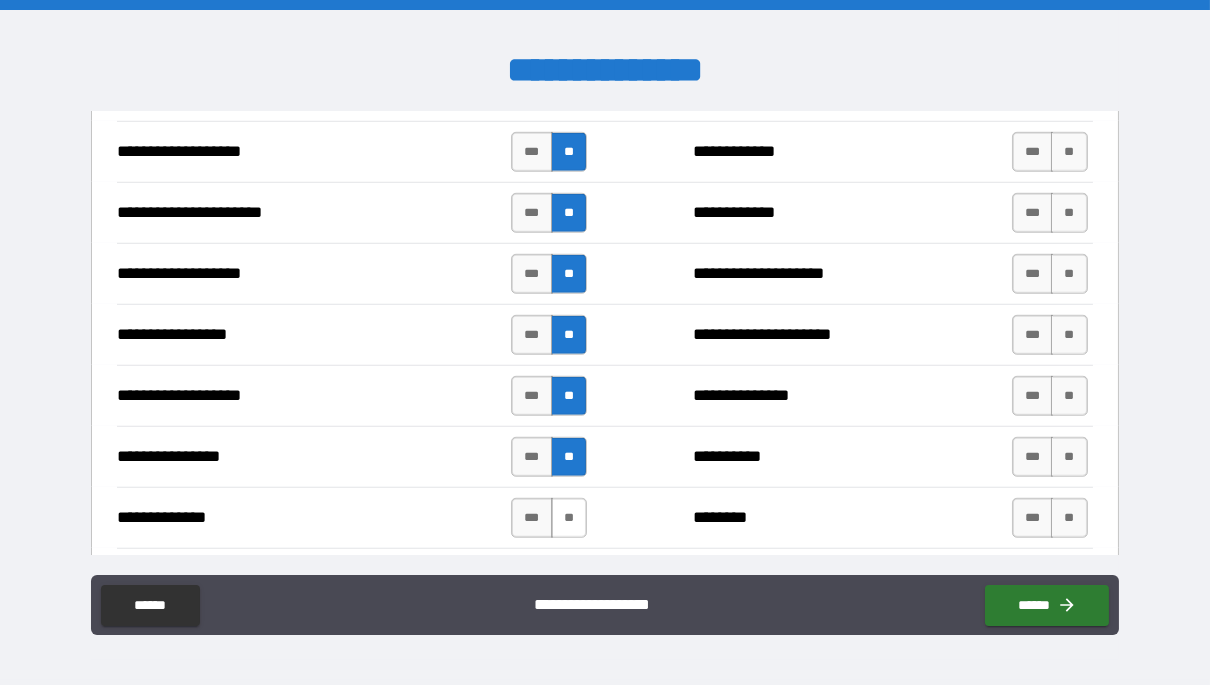 click on "**" at bounding box center [569, 518] 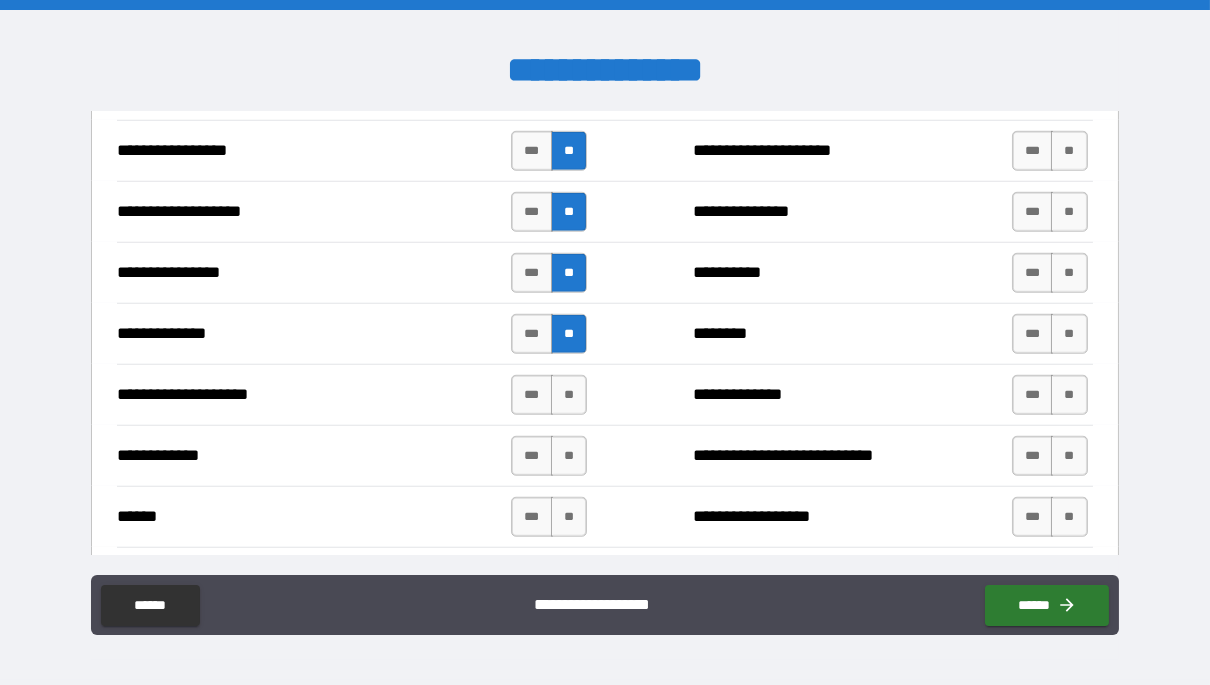 scroll, scrollTop: 3278, scrollLeft: 0, axis: vertical 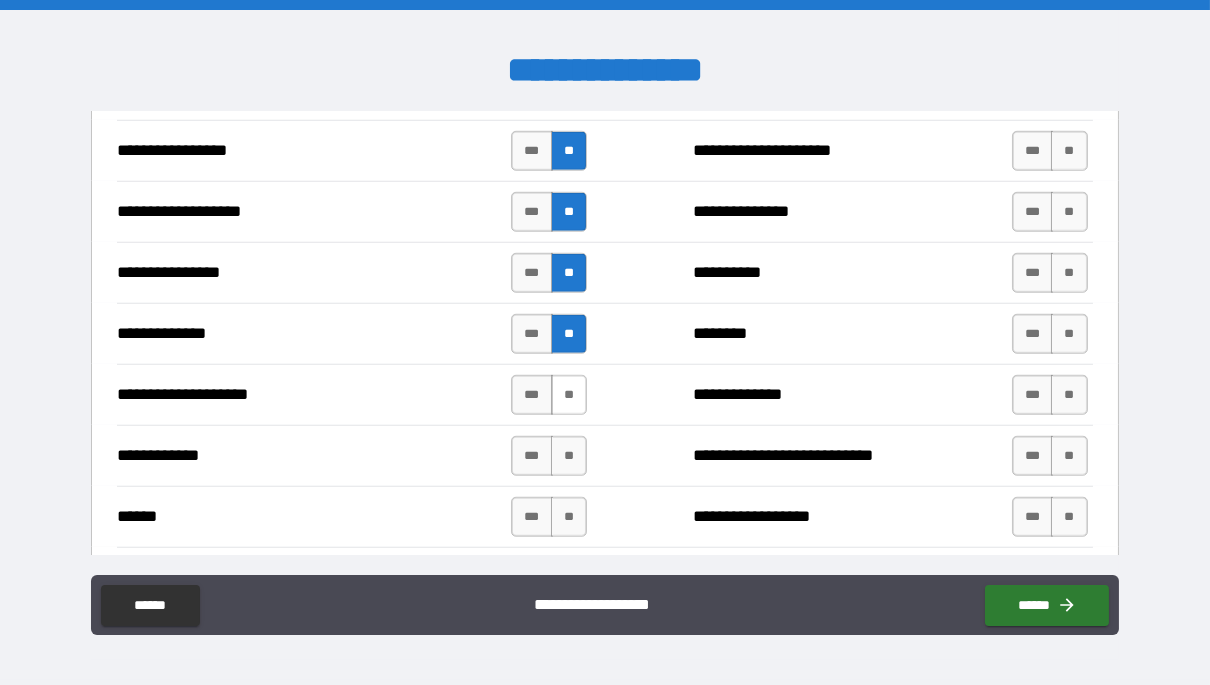 click on "**" at bounding box center (569, 395) 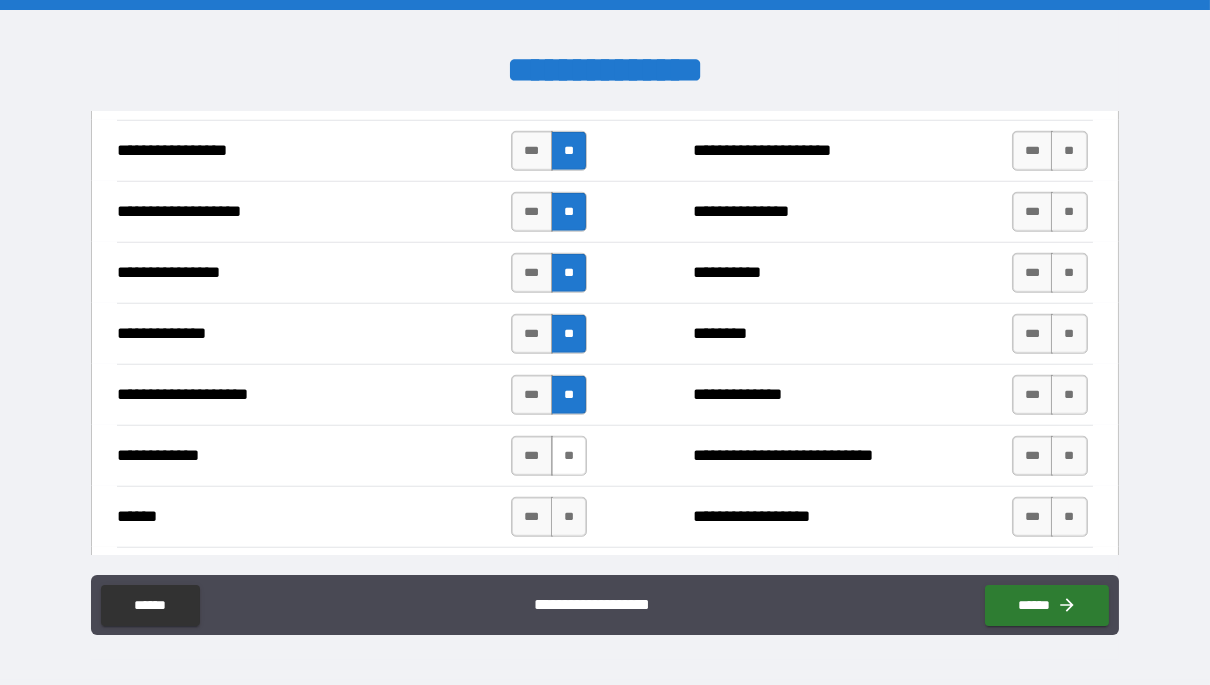 click on "**" at bounding box center (569, 456) 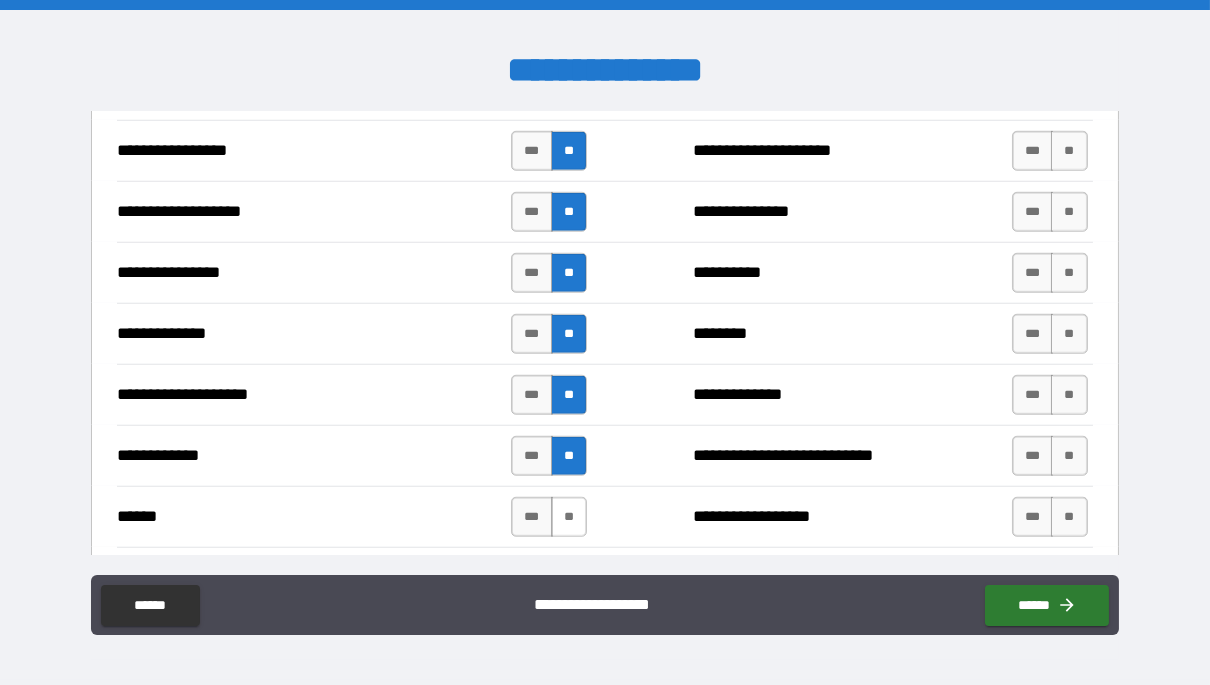 click on "**" at bounding box center (569, 517) 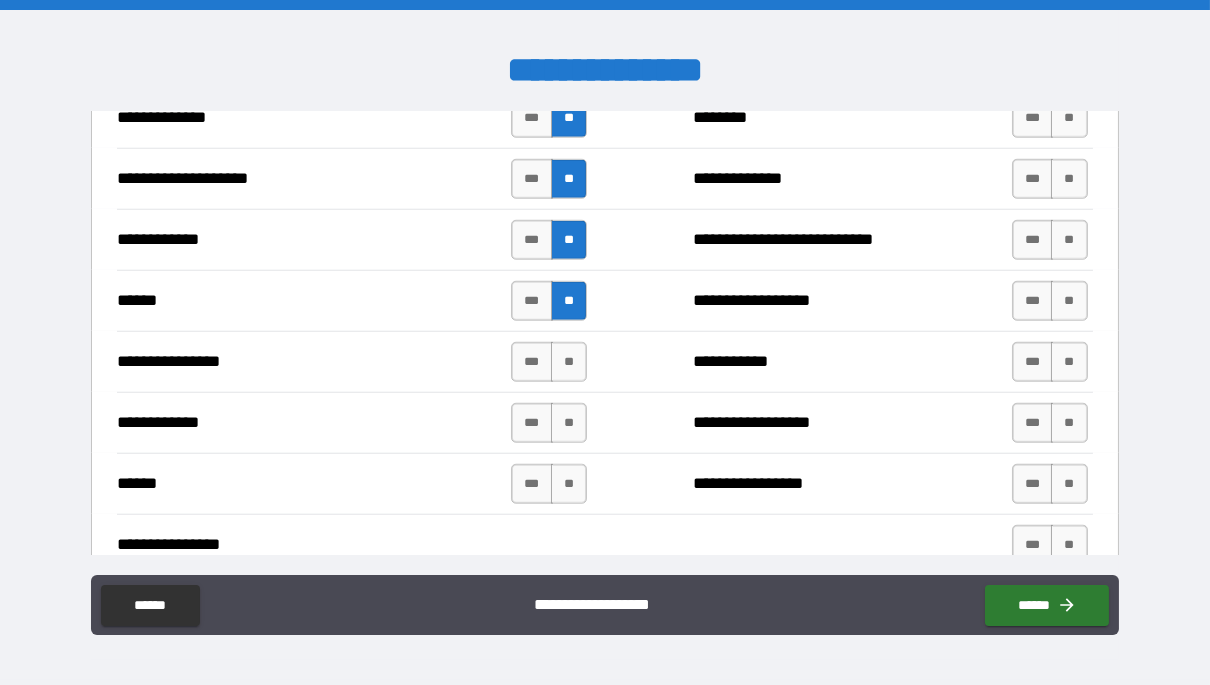 scroll, scrollTop: 3497, scrollLeft: 0, axis: vertical 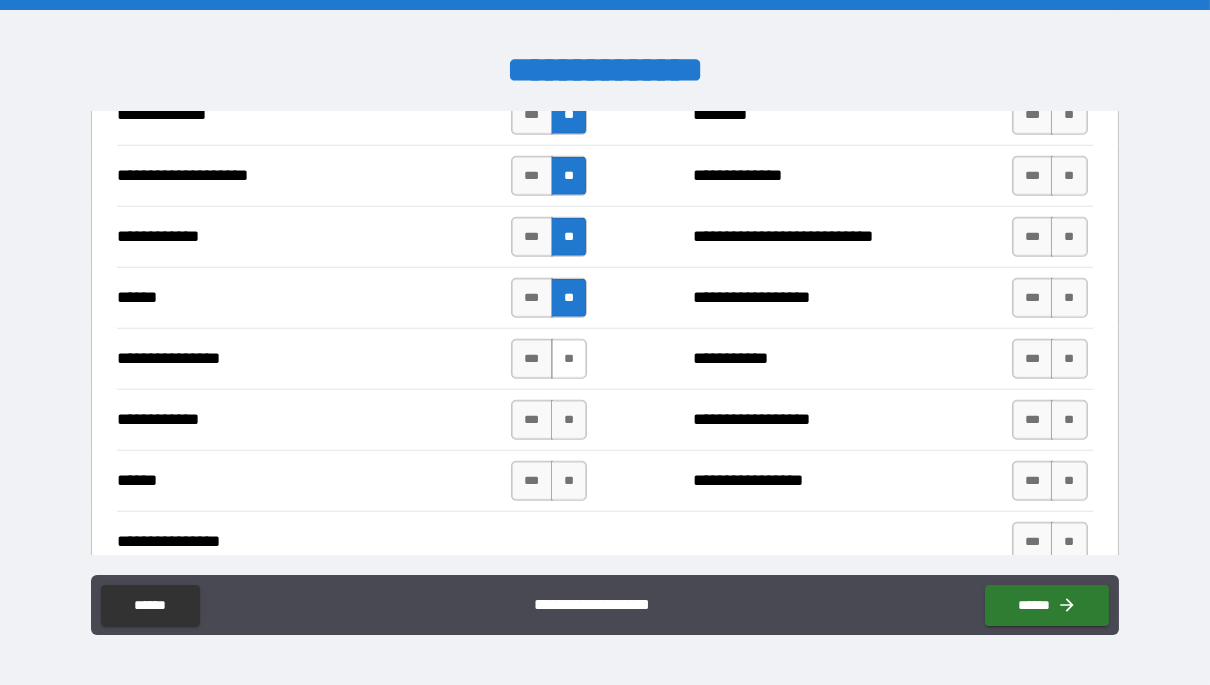 click on "**" at bounding box center [569, 359] 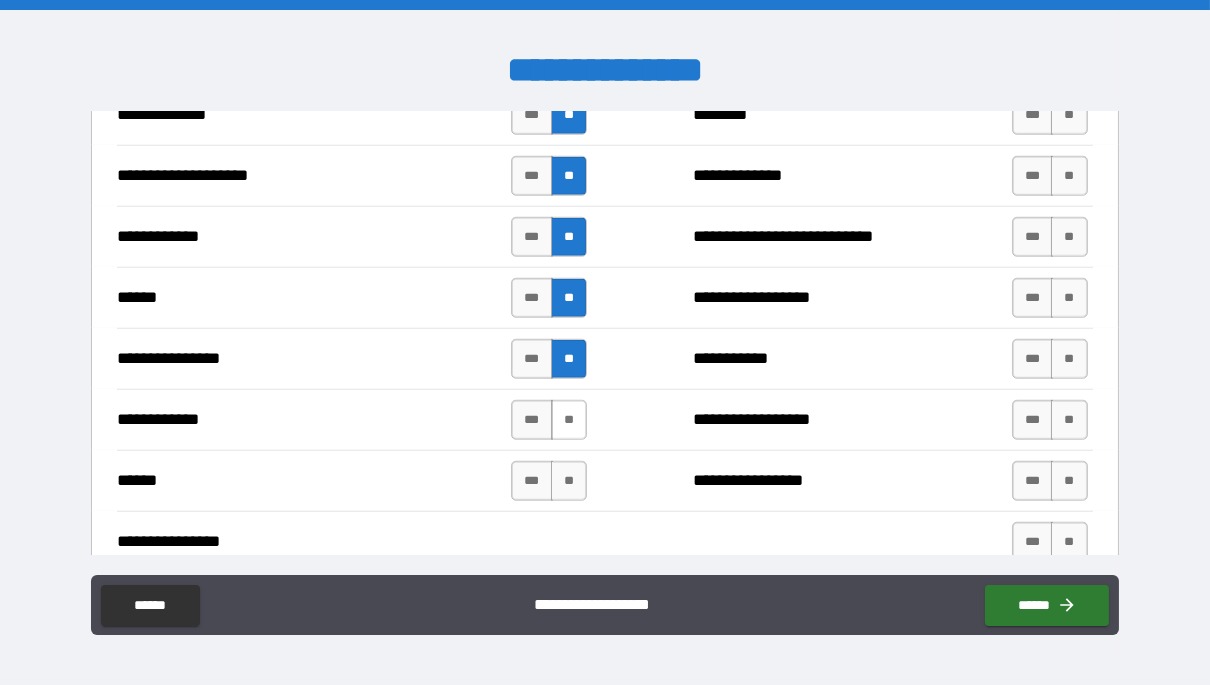 click on "**" at bounding box center (569, 420) 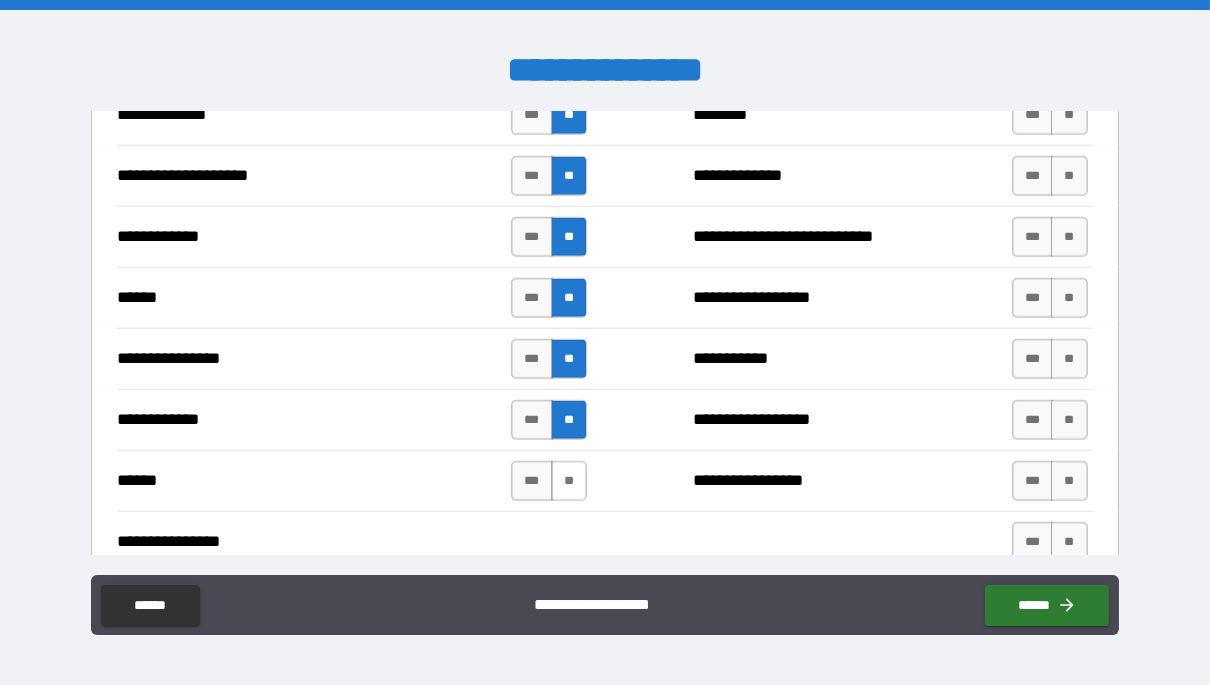 click on "**" at bounding box center (569, 481) 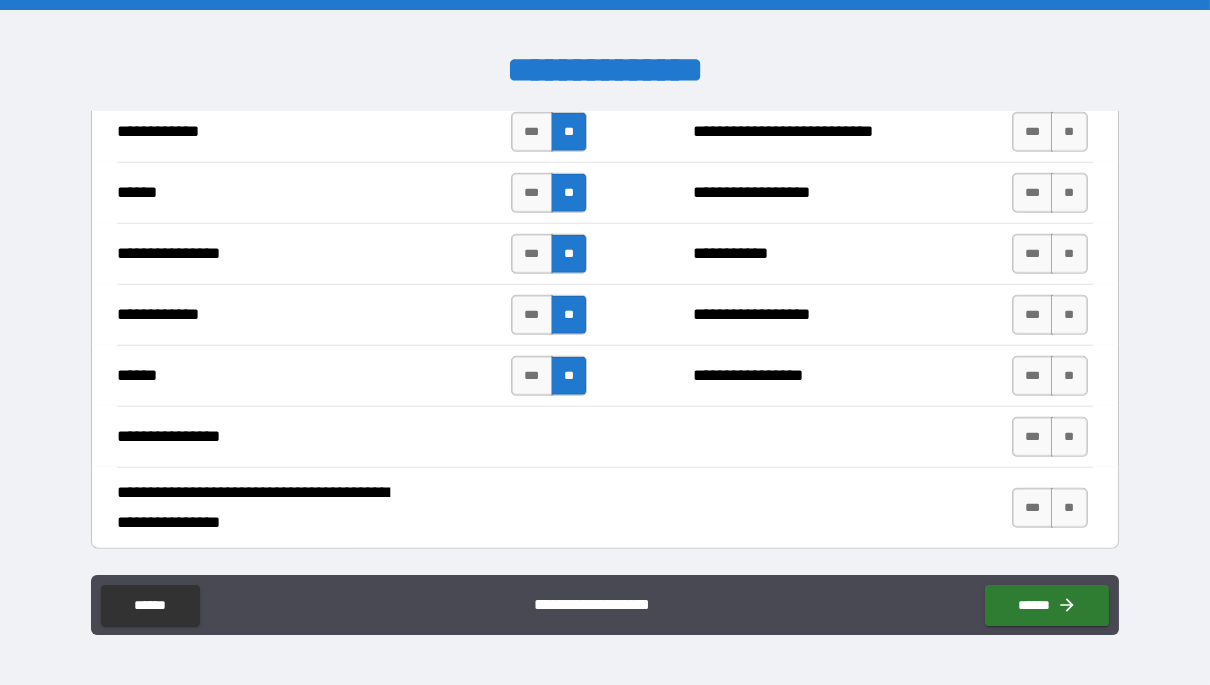 scroll, scrollTop: 3605, scrollLeft: 0, axis: vertical 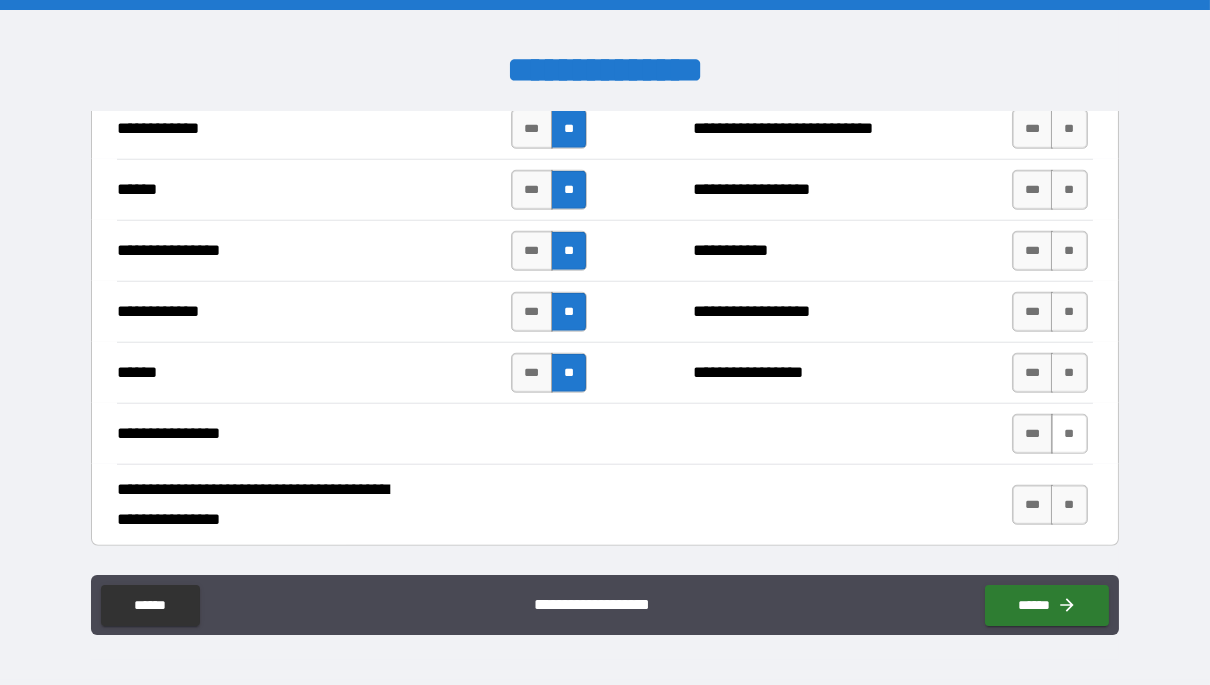 click on "**" at bounding box center (1069, 434) 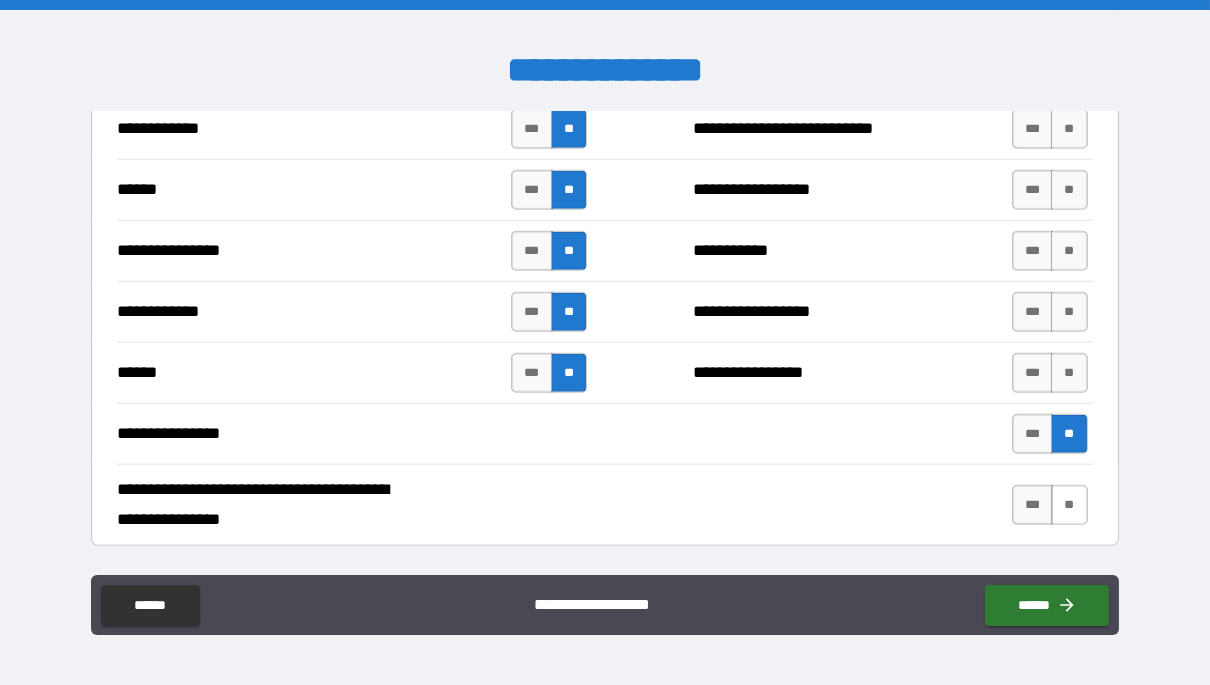 click on "**" at bounding box center [1069, 505] 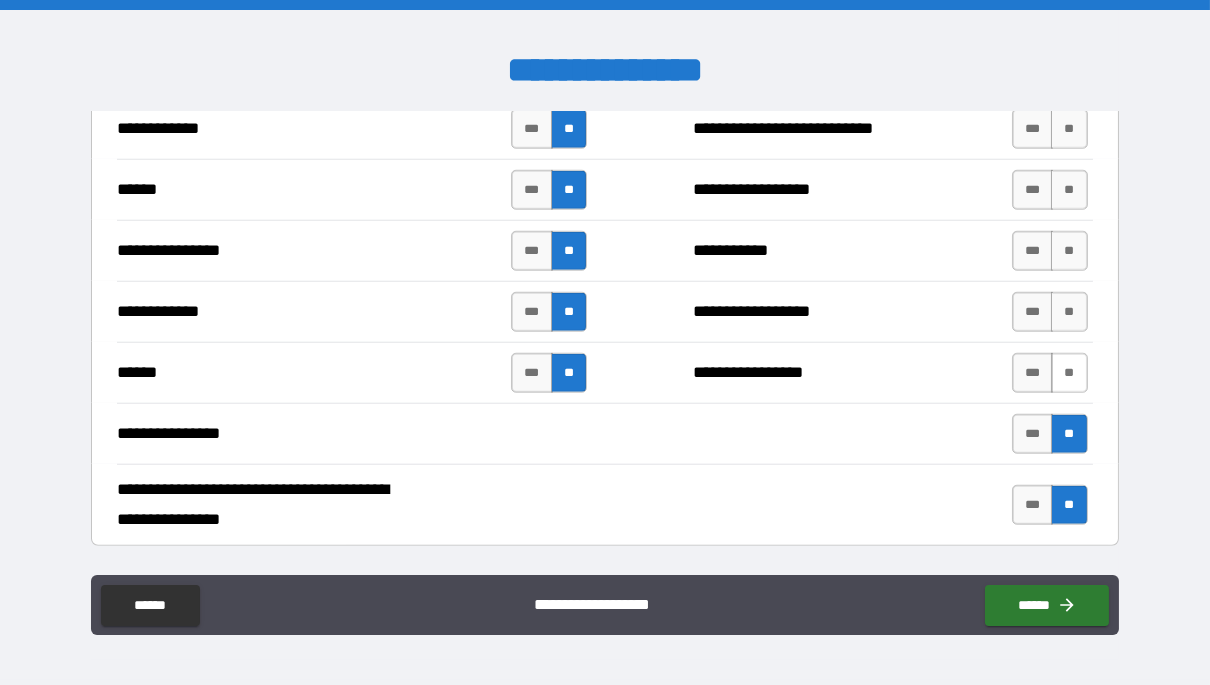 click on "**" at bounding box center (1069, 373) 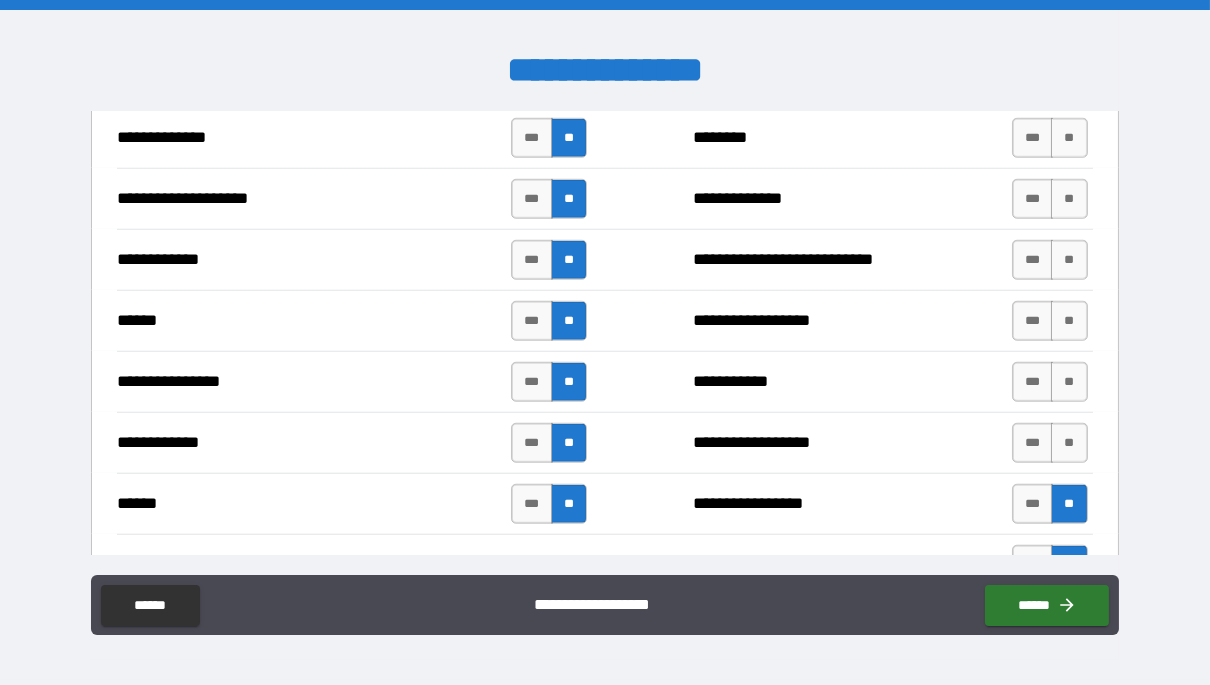 scroll, scrollTop: 3473, scrollLeft: 0, axis: vertical 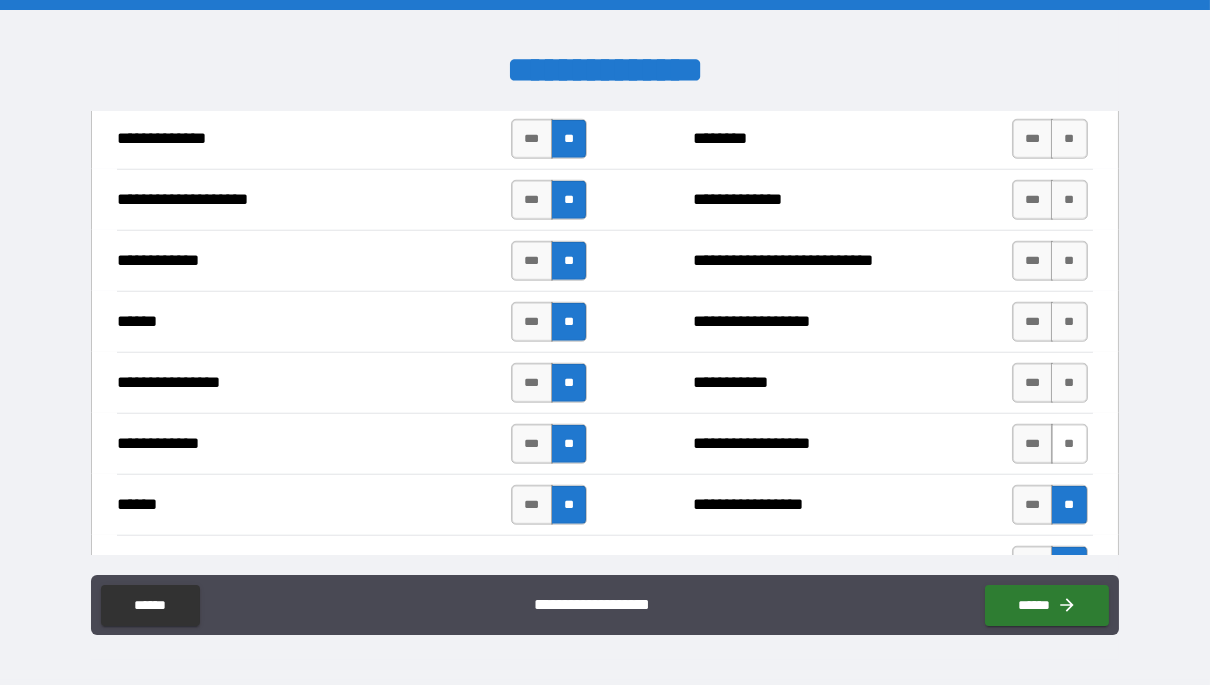 click on "**" at bounding box center [1069, 444] 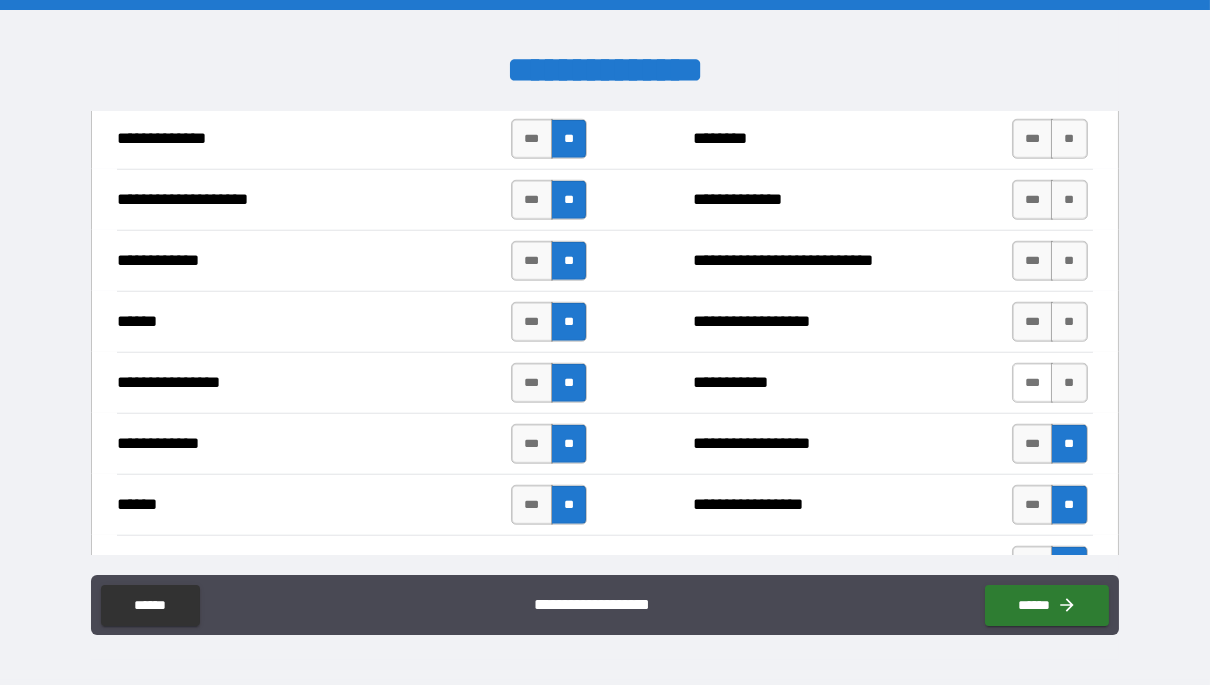 click on "***" at bounding box center [1033, 383] 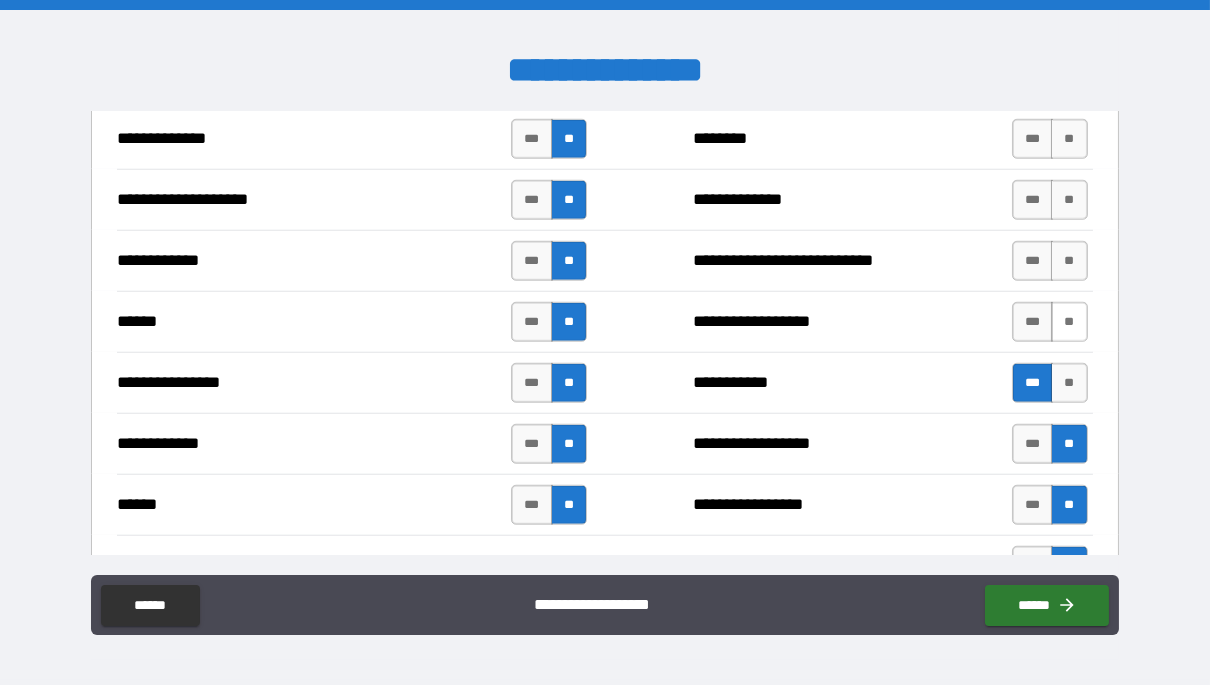 click on "**" at bounding box center (1069, 322) 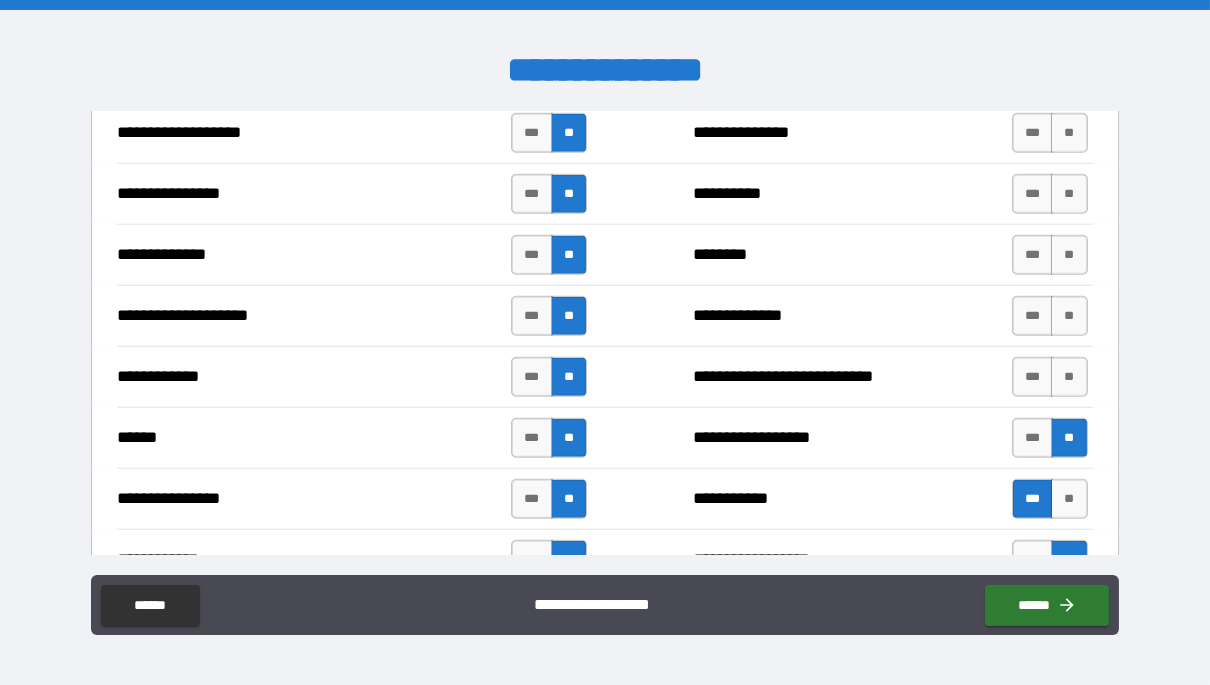 scroll, scrollTop: 3356, scrollLeft: 0, axis: vertical 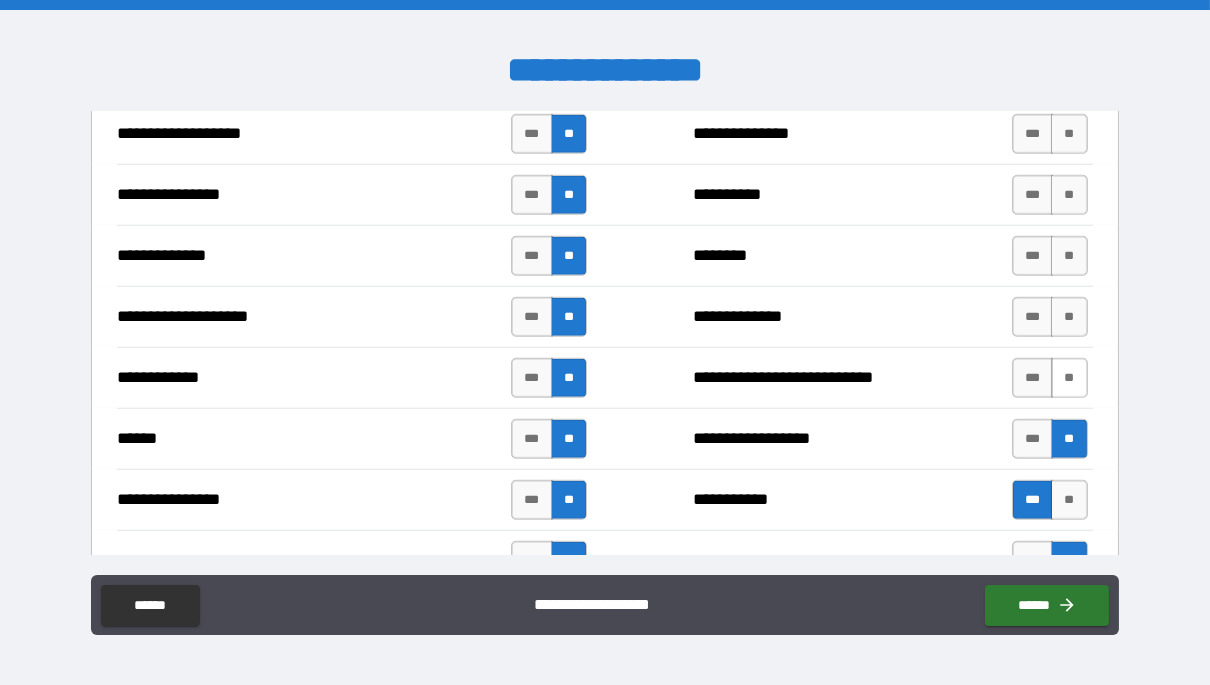 click on "**" at bounding box center (1069, 378) 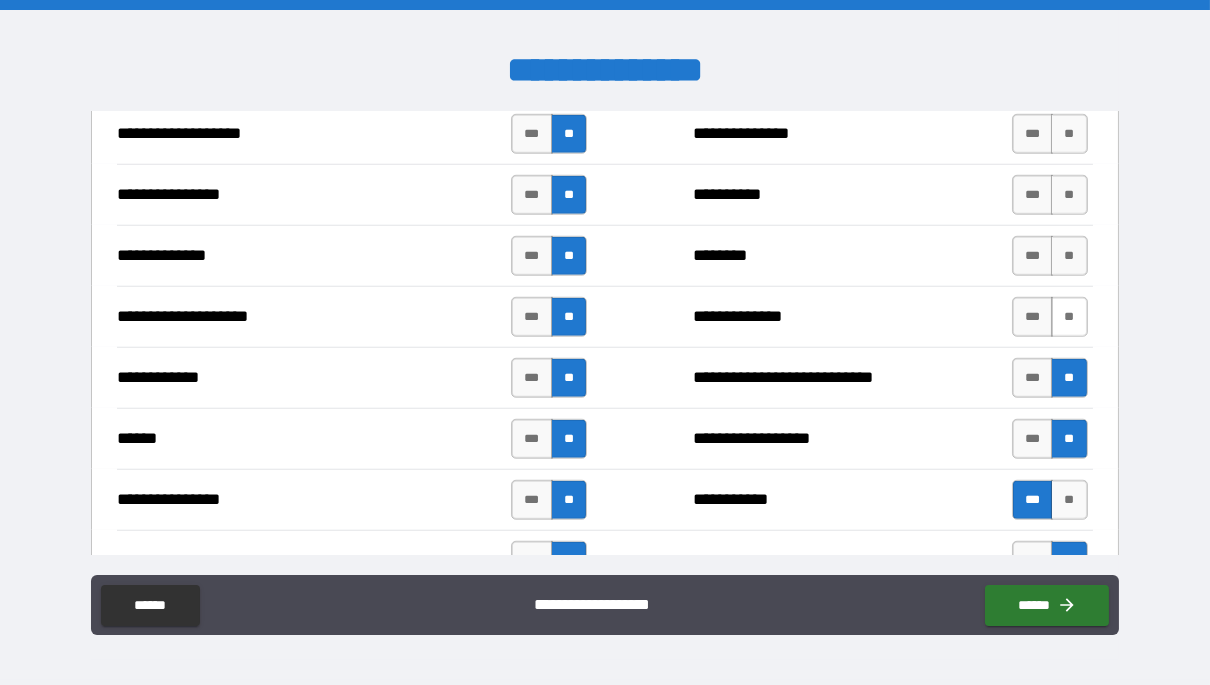 click on "**" at bounding box center [1069, 317] 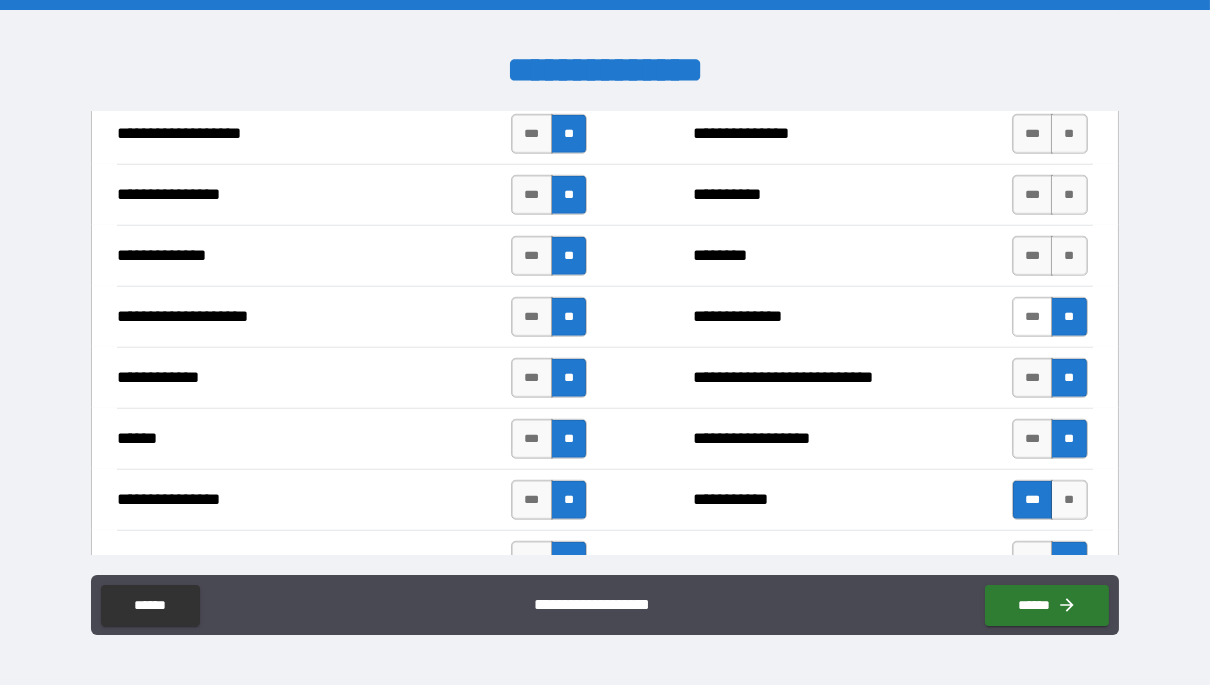 click on "***" at bounding box center (1033, 317) 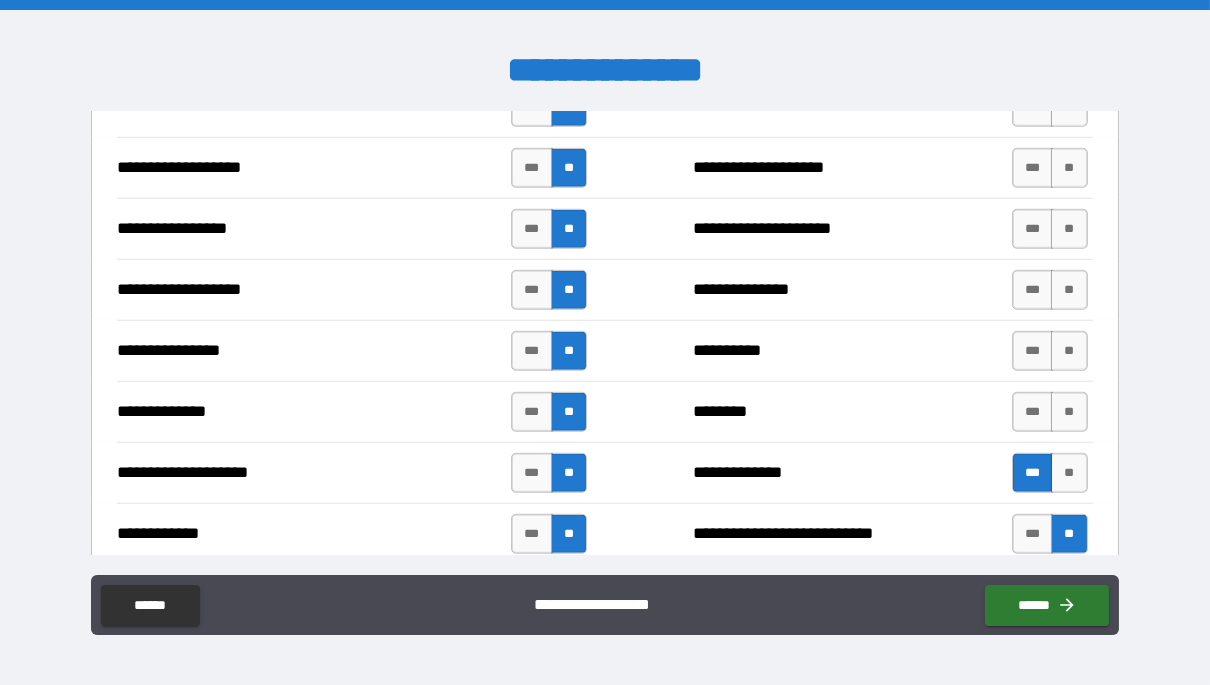 scroll, scrollTop: 3194, scrollLeft: 0, axis: vertical 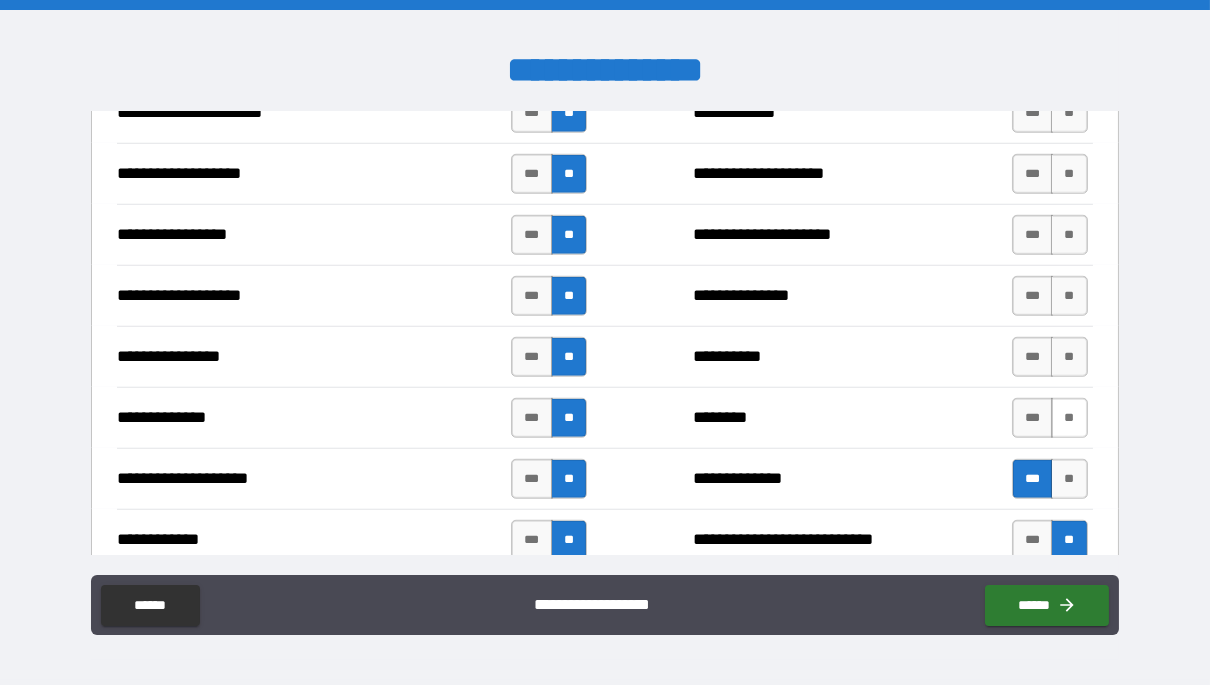 click on "**" at bounding box center [1069, 418] 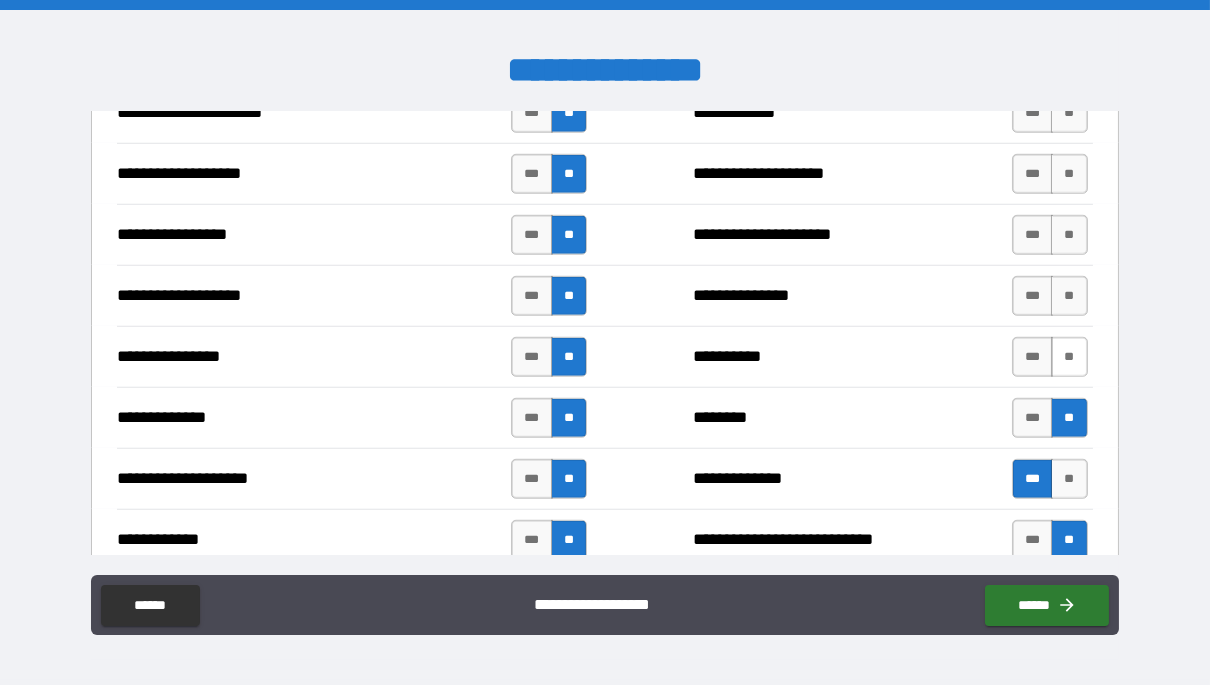 click on "**" at bounding box center [1069, 357] 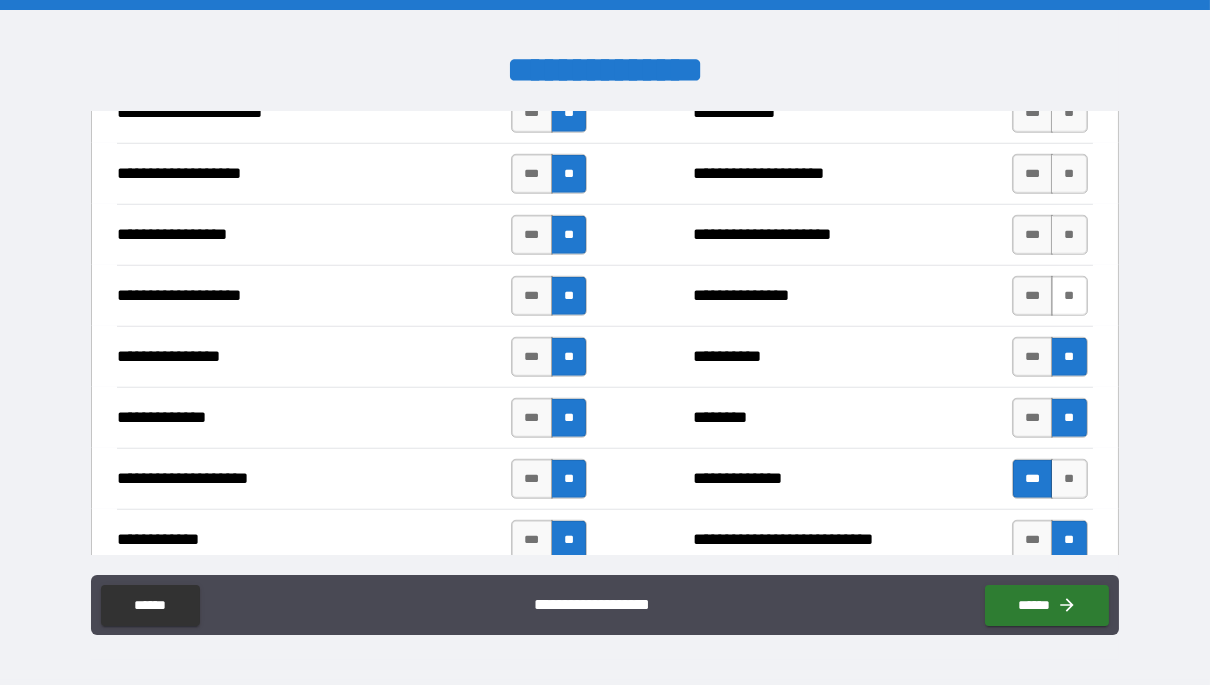 click on "**" at bounding box center (1069, 296) 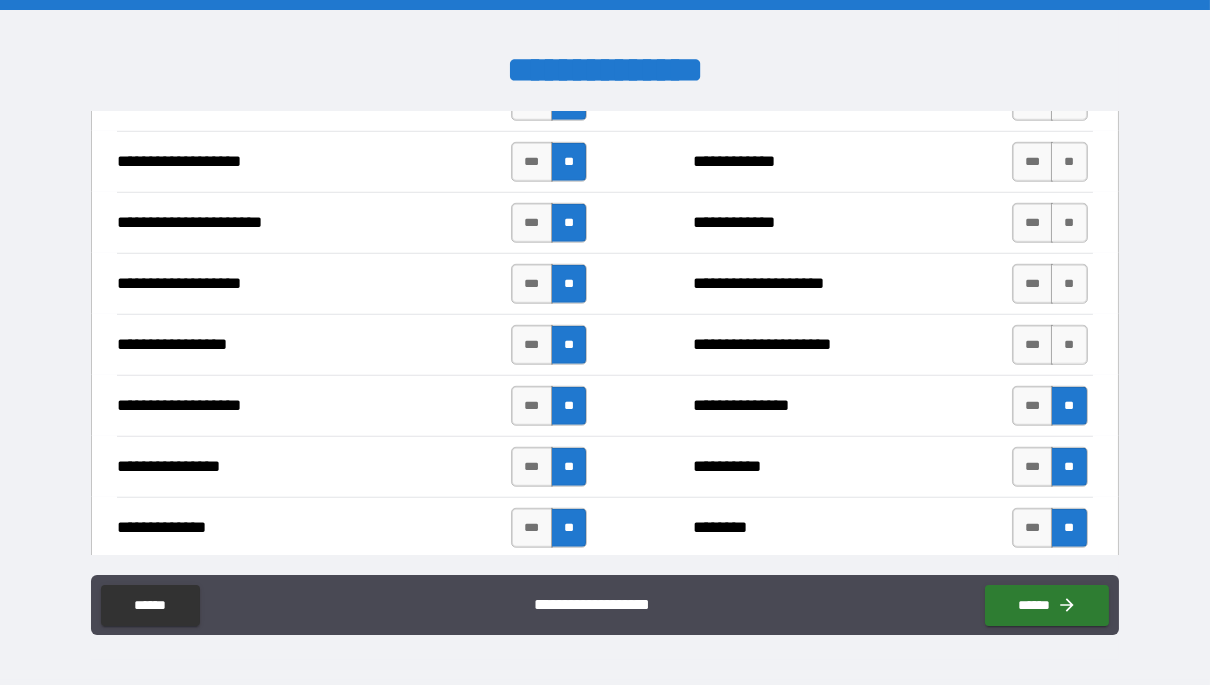 scroll, scrollTop: 3082, scrollLeft: 0, axis: vertical 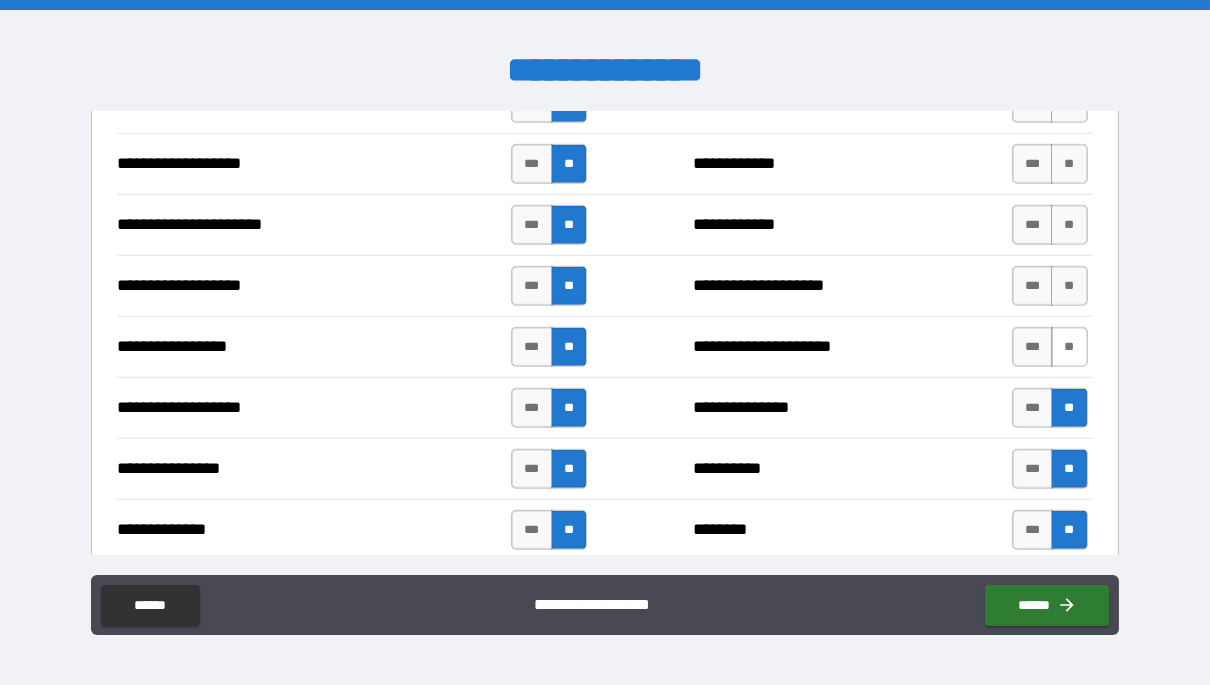 click on "**" at bounding box center [1069, 347] 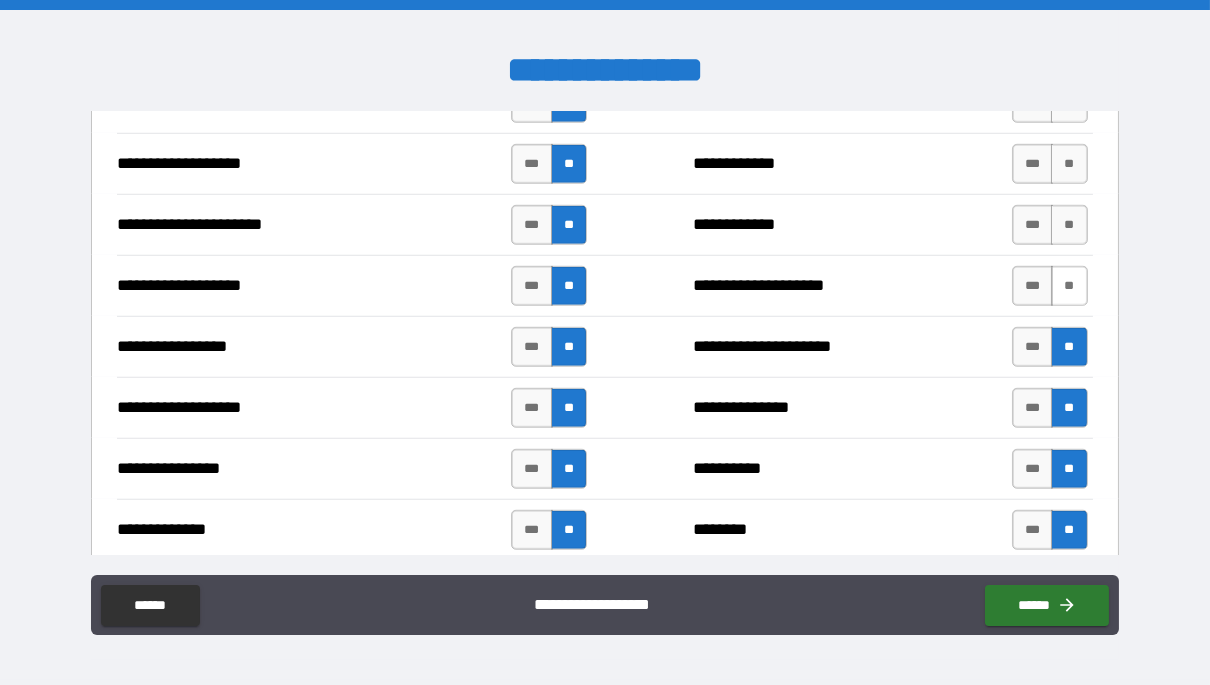 click on "**" at bounding box center [1069, 286] 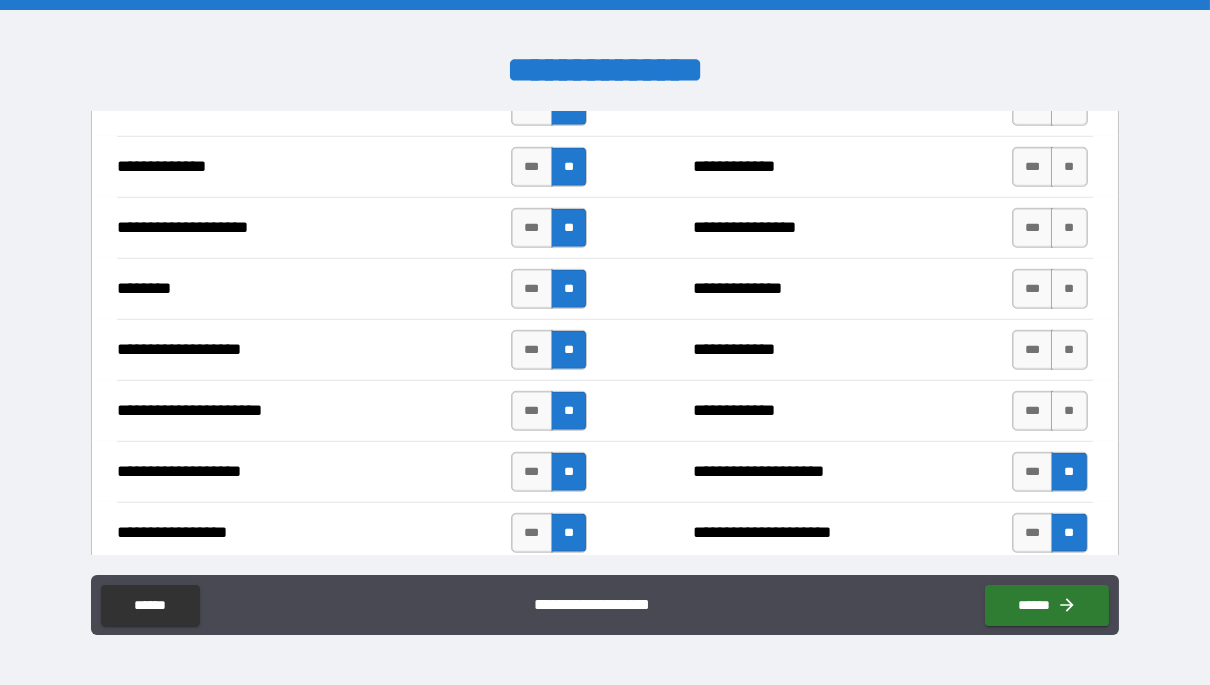 scroll, scrollTop: 2887, scrollLeft: 0, axis: vertical 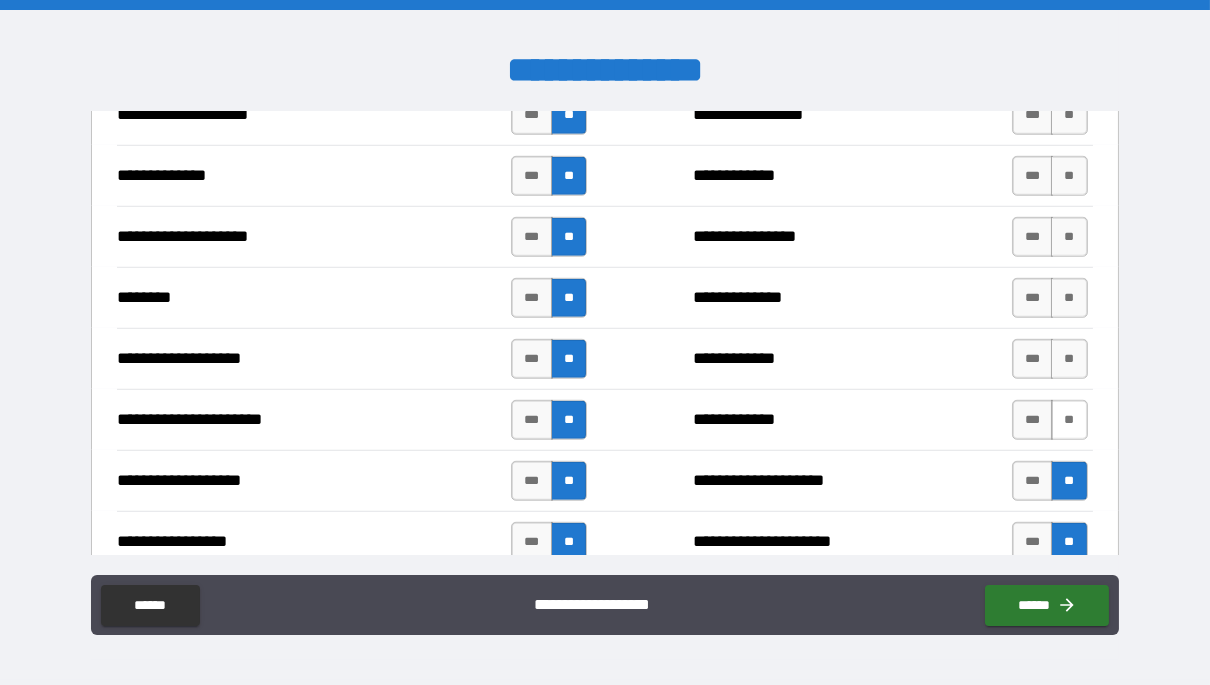 click on "**" at bounding box center (1069, 420) 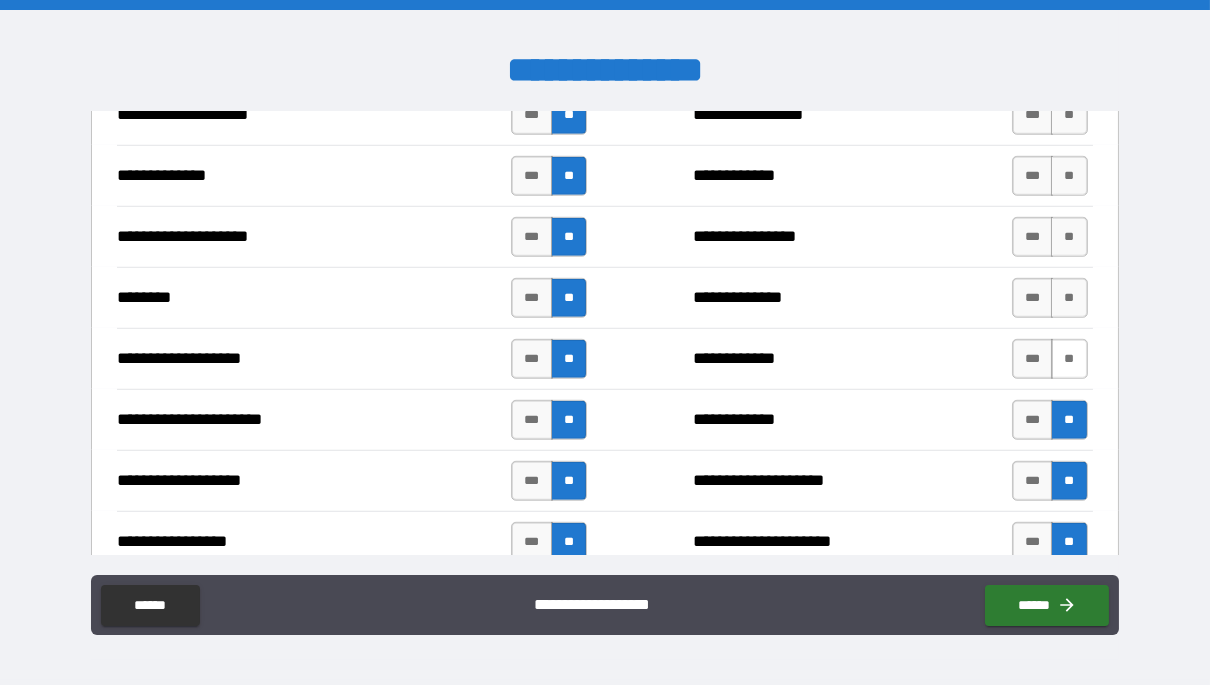 click on "**" at bounding box center [1069, 359] 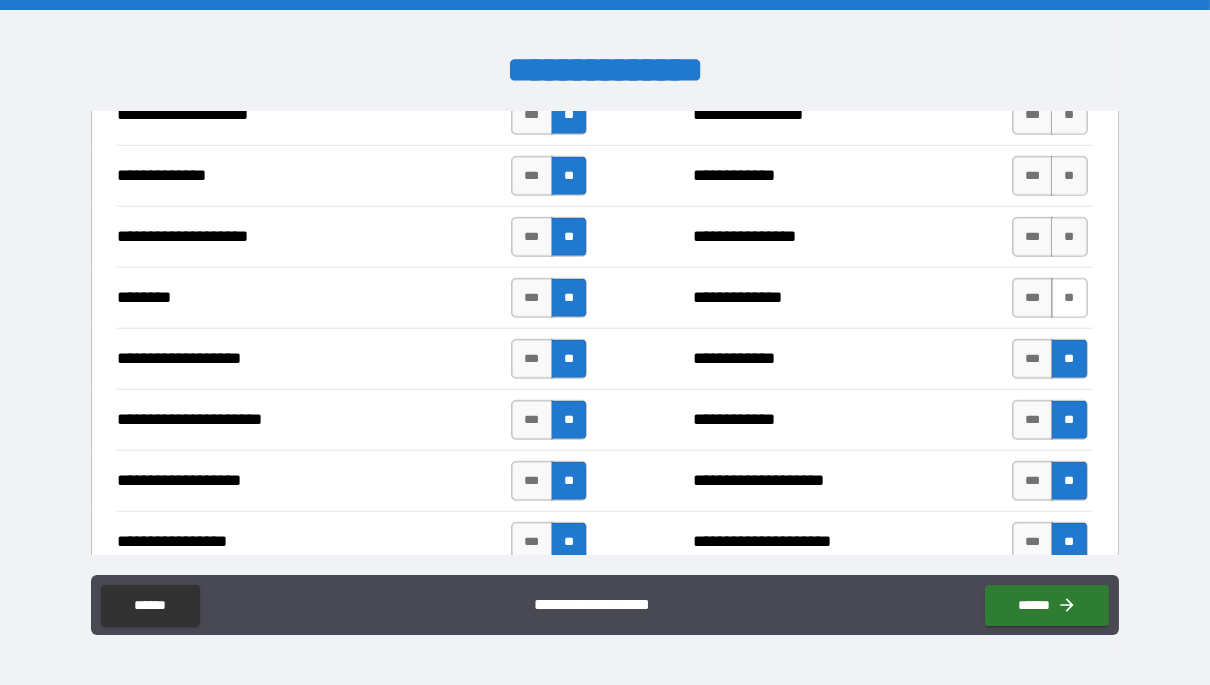 click on "**" at bounding box center [1069, 298] 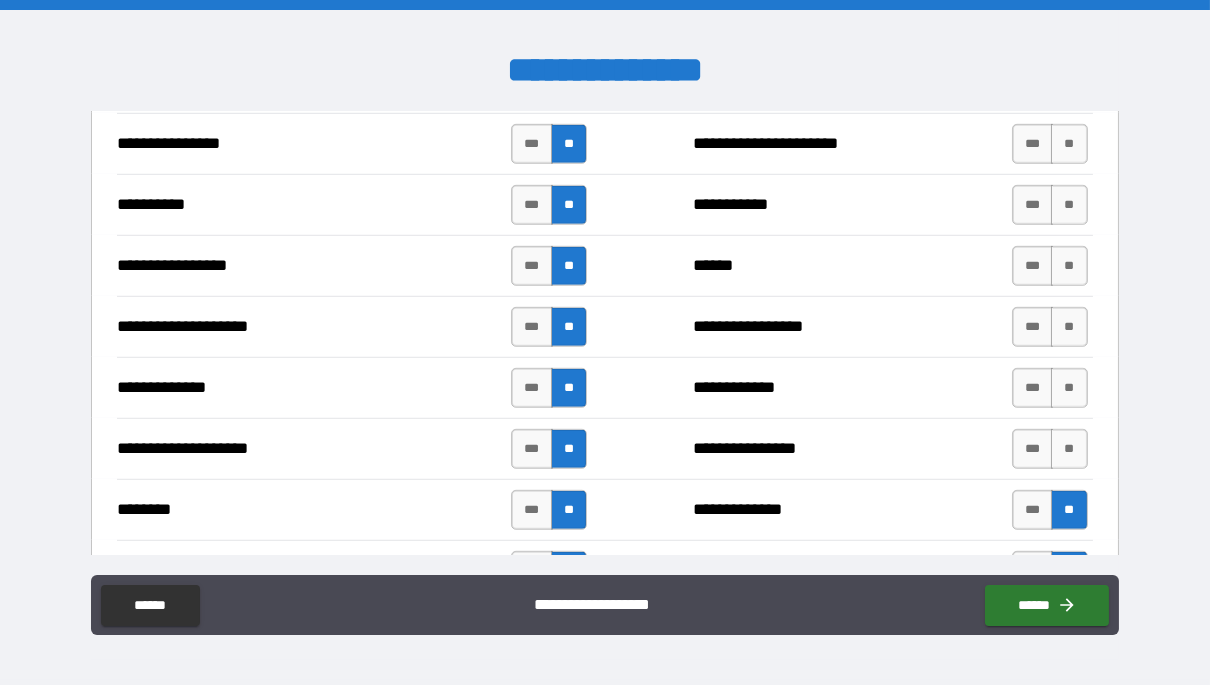 scroll, scrollTop: 2674, scrollLeft: 0, axis: vertical 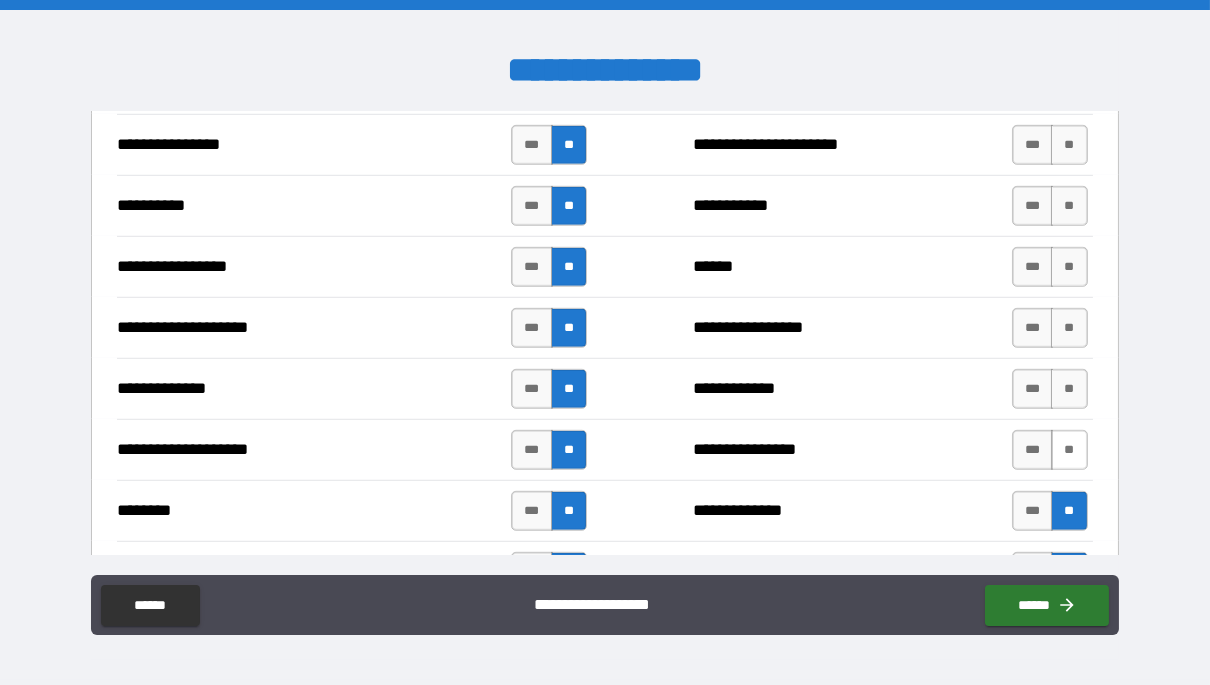 click on "**" at bounding box center (1069, 450) 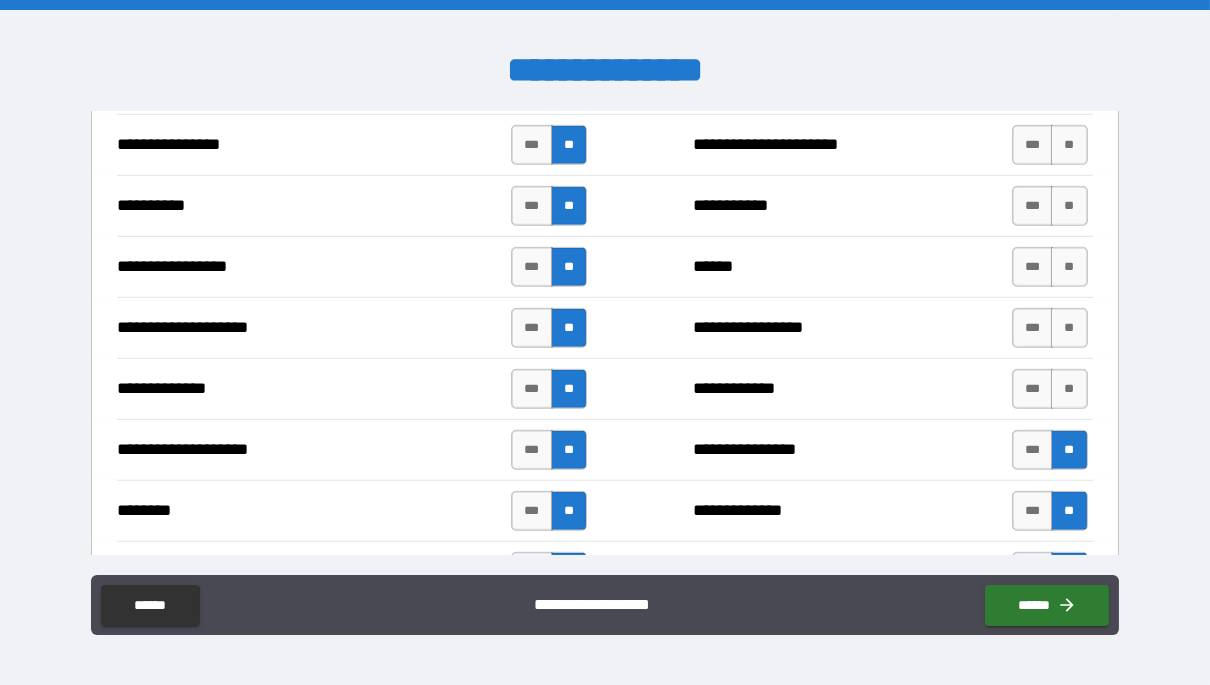 click on "**" at bounding box center (1069, 450) 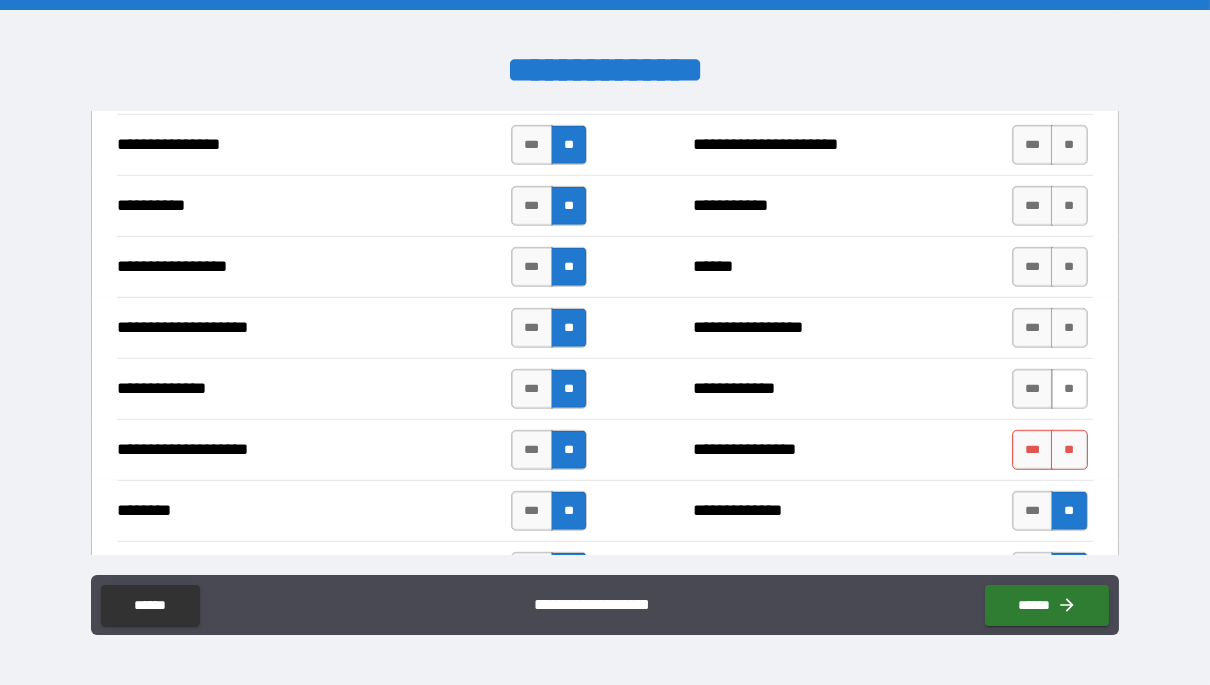 click on "**" at bounding box center (1069, 389) 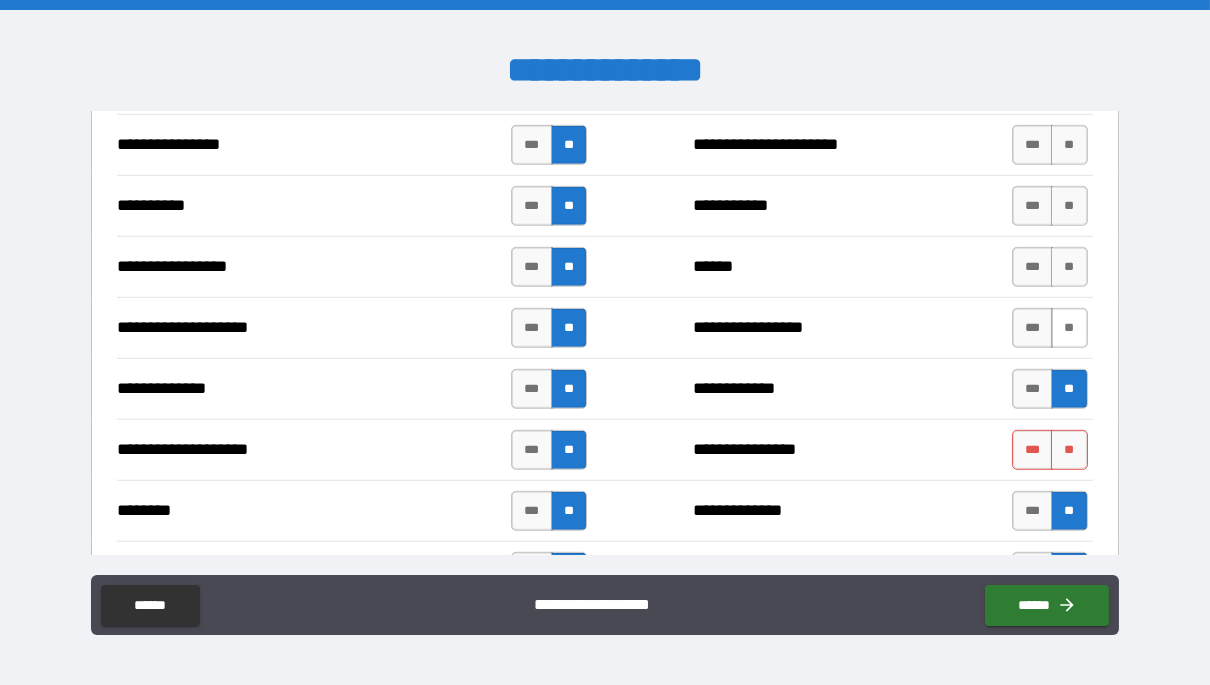 click on "**" at bounding box center [1069, 328] 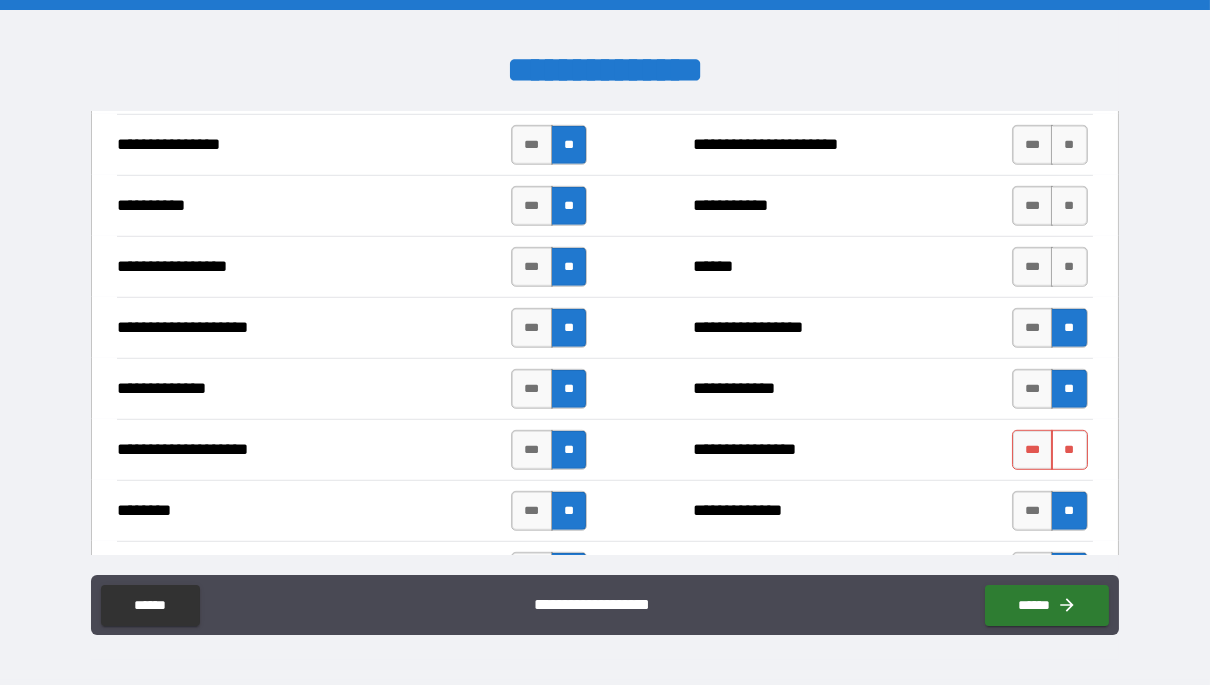click on "**" at bounding box center [1069, 450] 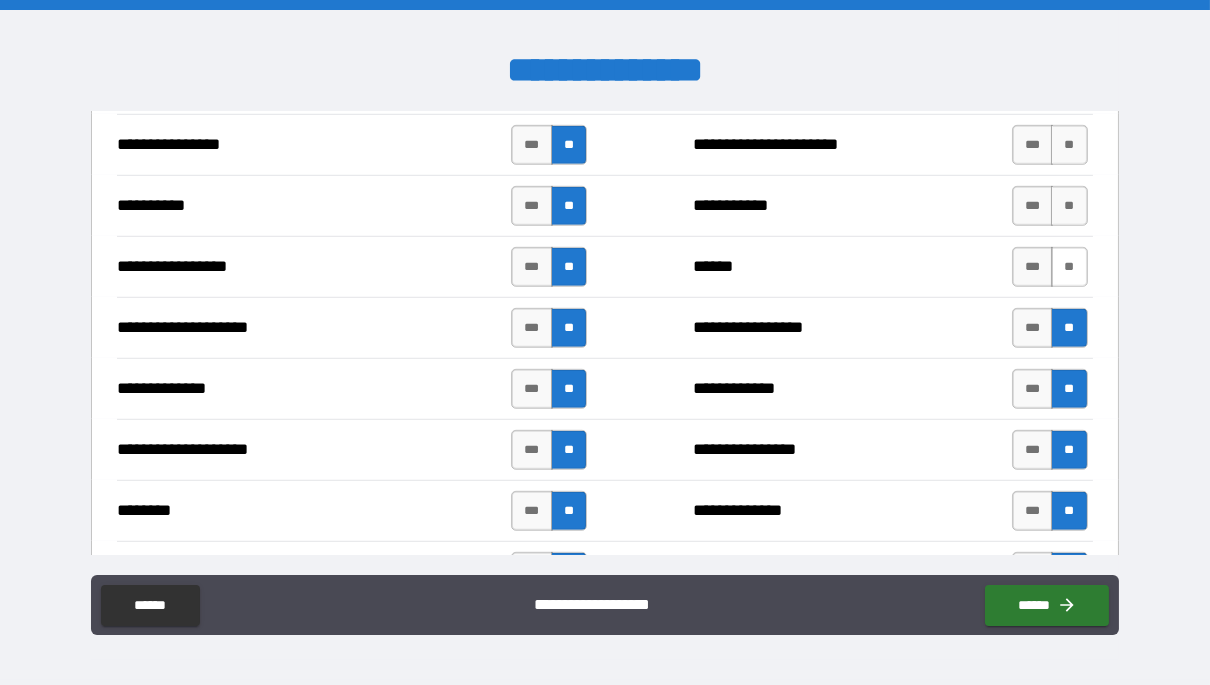click on "**" at bounding box center [1069, 267] 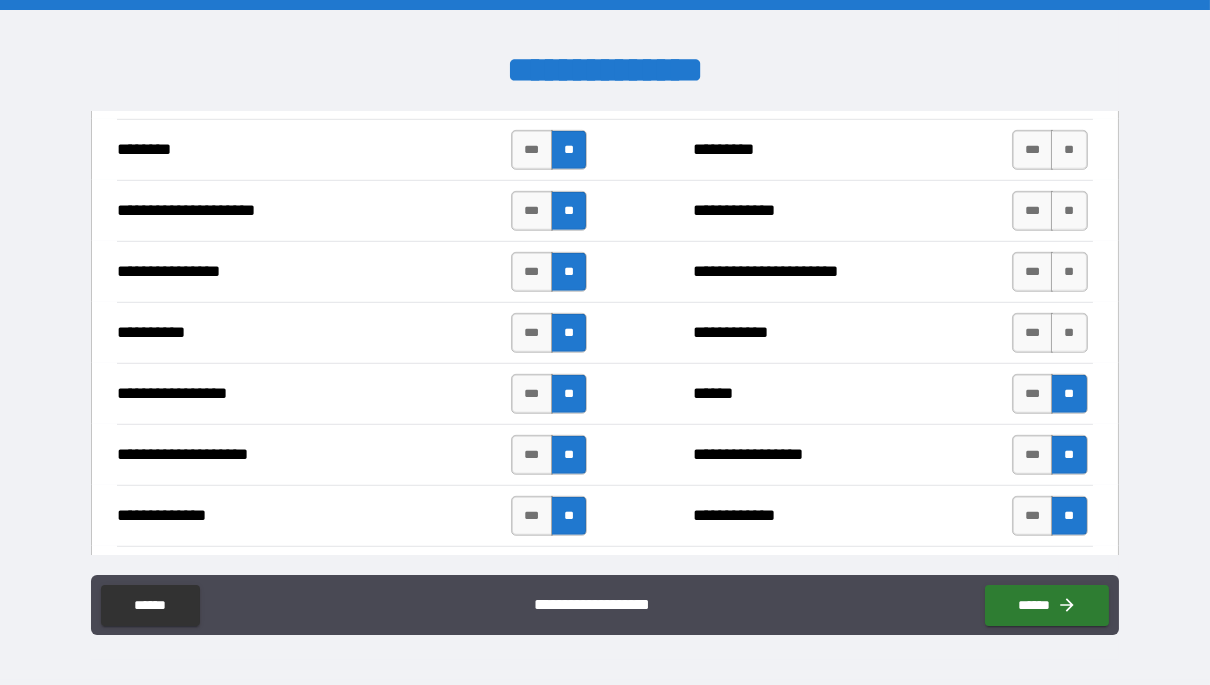 scroll, scrollTop: 2543, scrollLeft: 0, axis: vertical 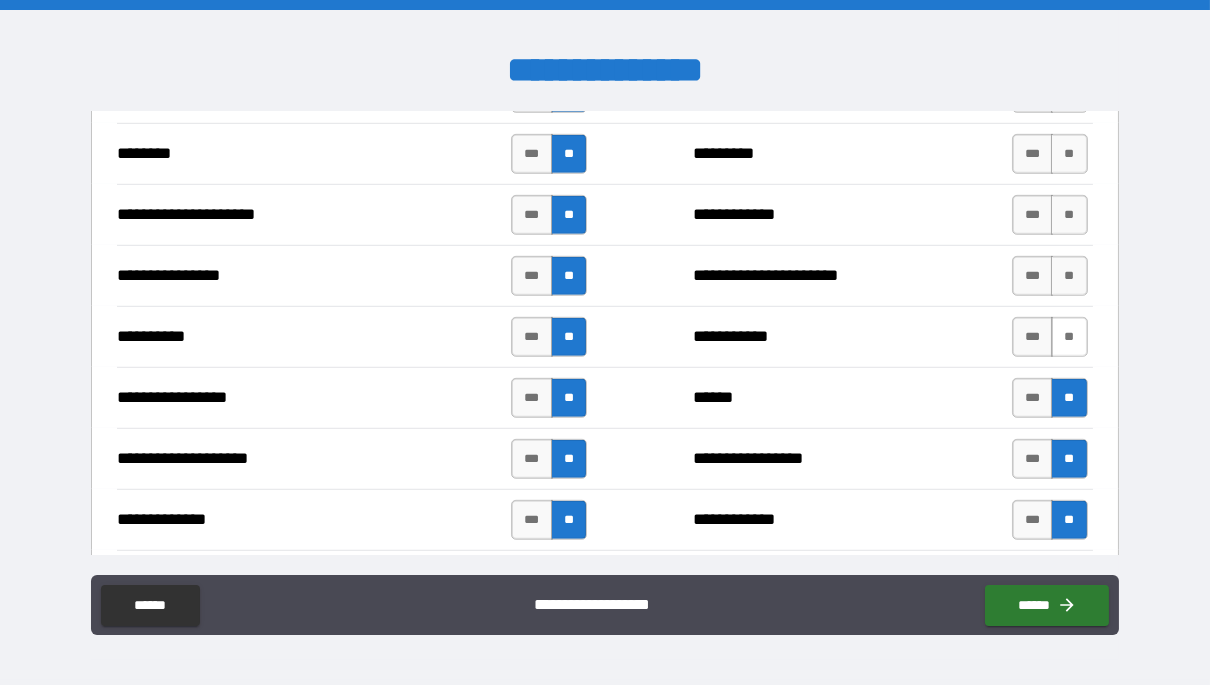 click on "**" at bounding box center (1069, 337) 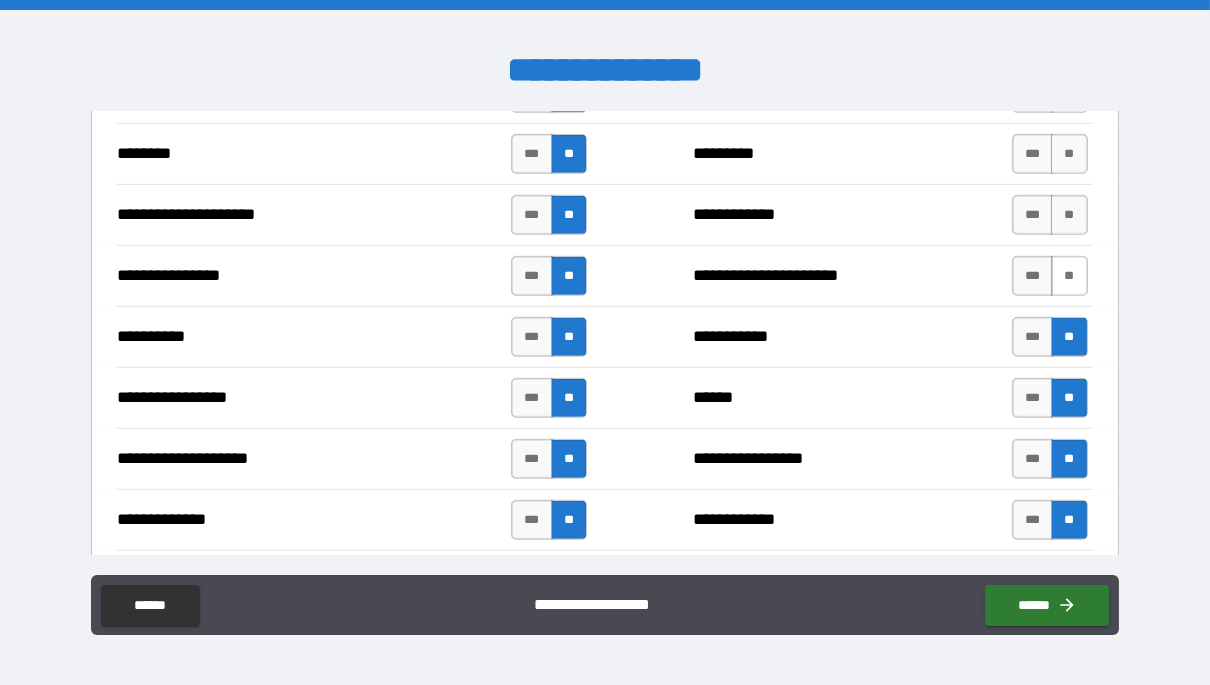 click on "**" at bounding box center [1069, 276] 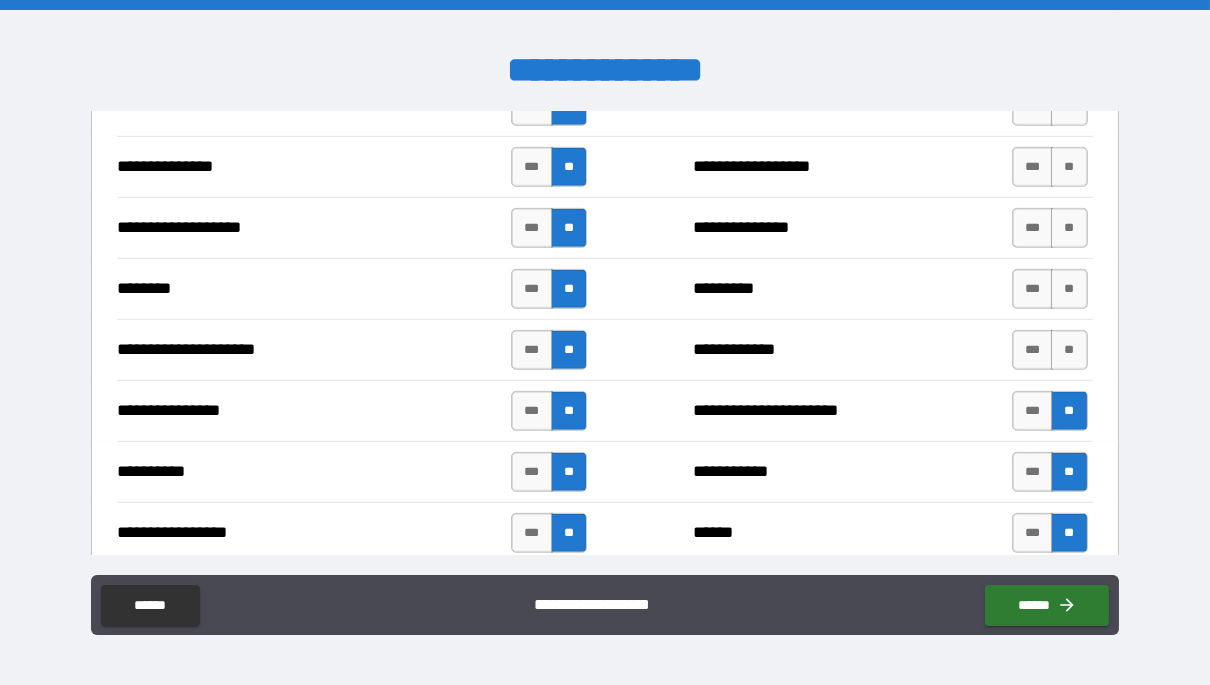 scroll, scrollTop: 2401, scrollLeft: 0, axis: vertical 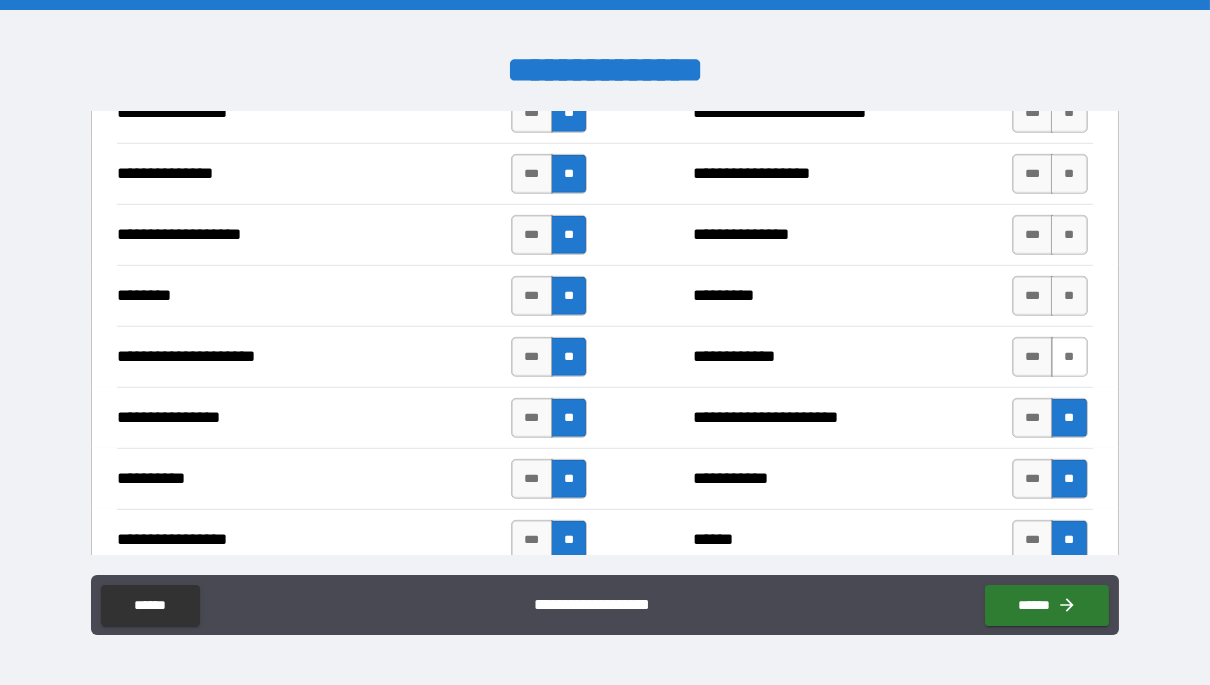 click on "**" at bounding box center (1069, 357) 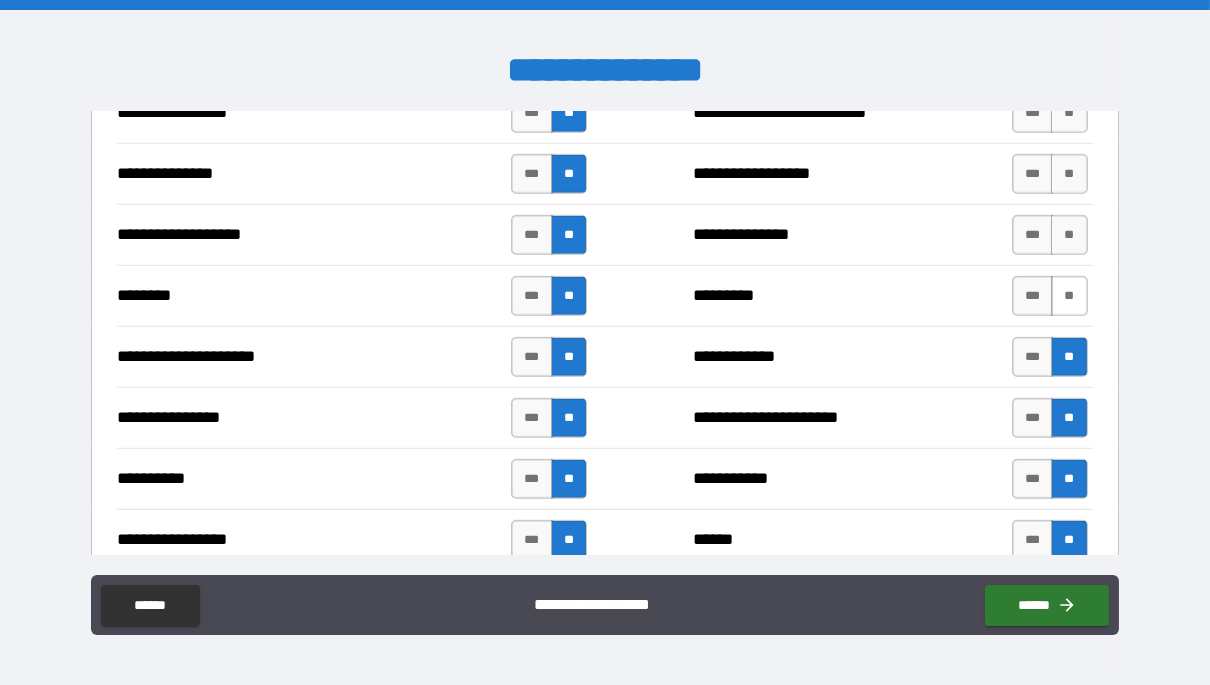click on "**" at bounding box center (1069, 296) 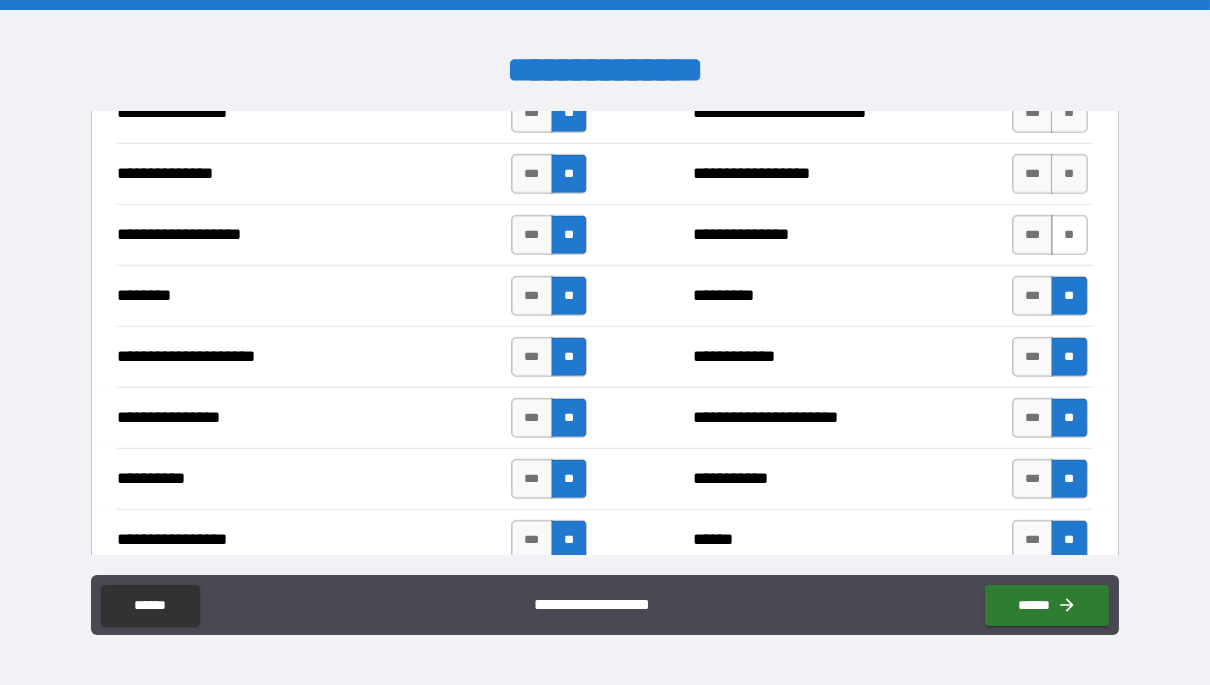 click on "**" at bounding box center [1069, 235] 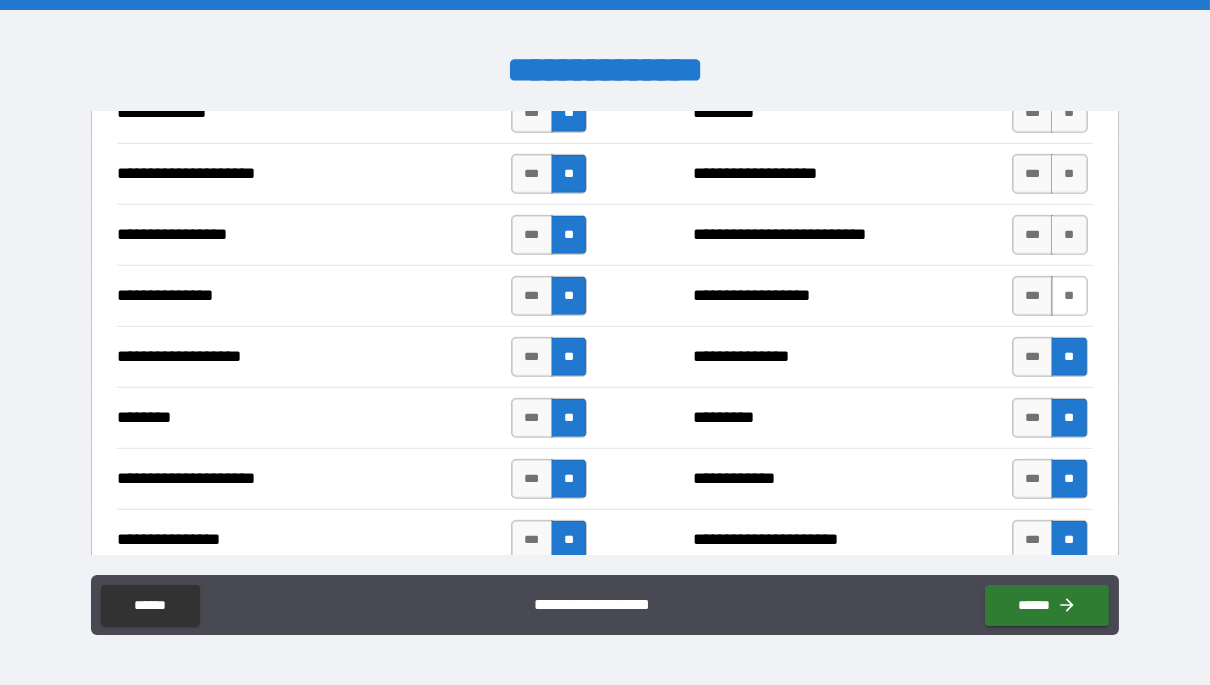 click on "**" at bounding box center (1069, 296) 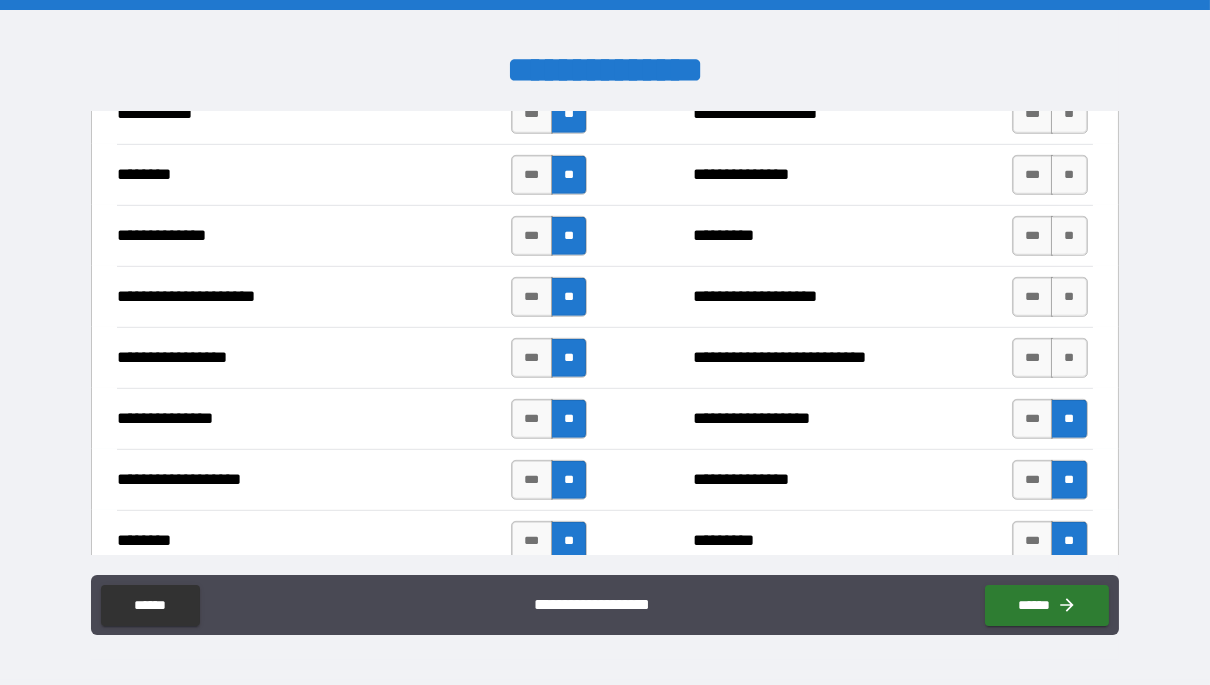 scroll, scrollTop: 2148, scrollLeft: 0, axis: vertical 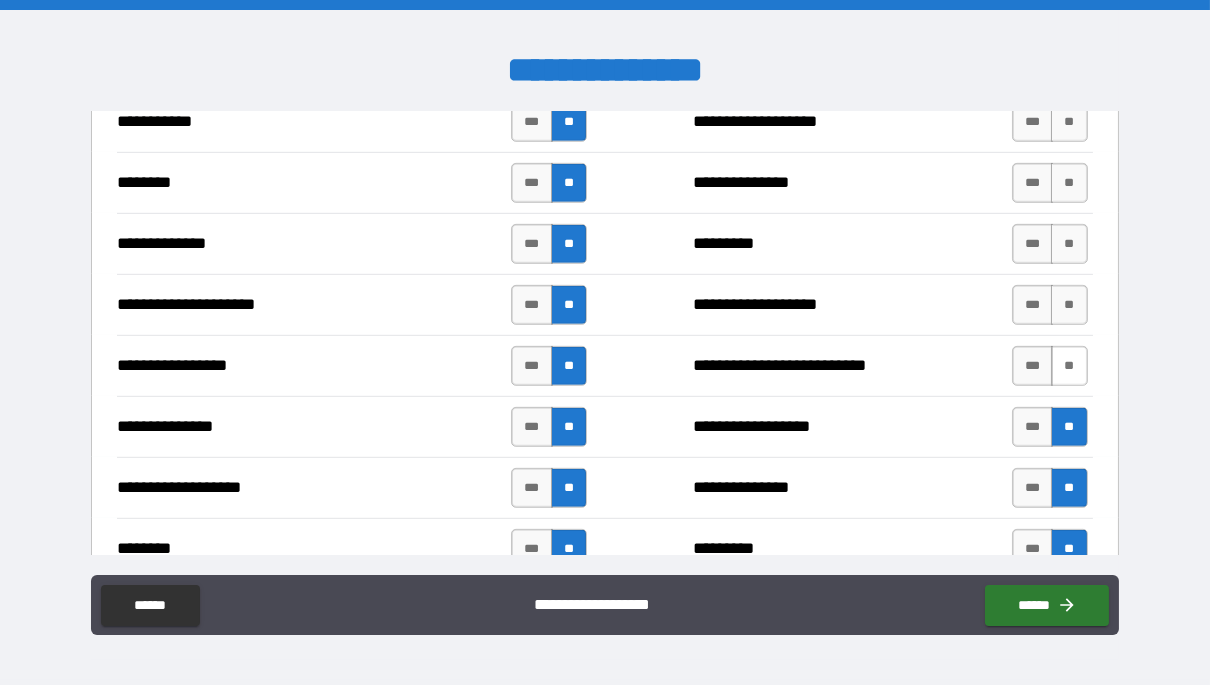 click on "**" at bounding box center (1069, 366) 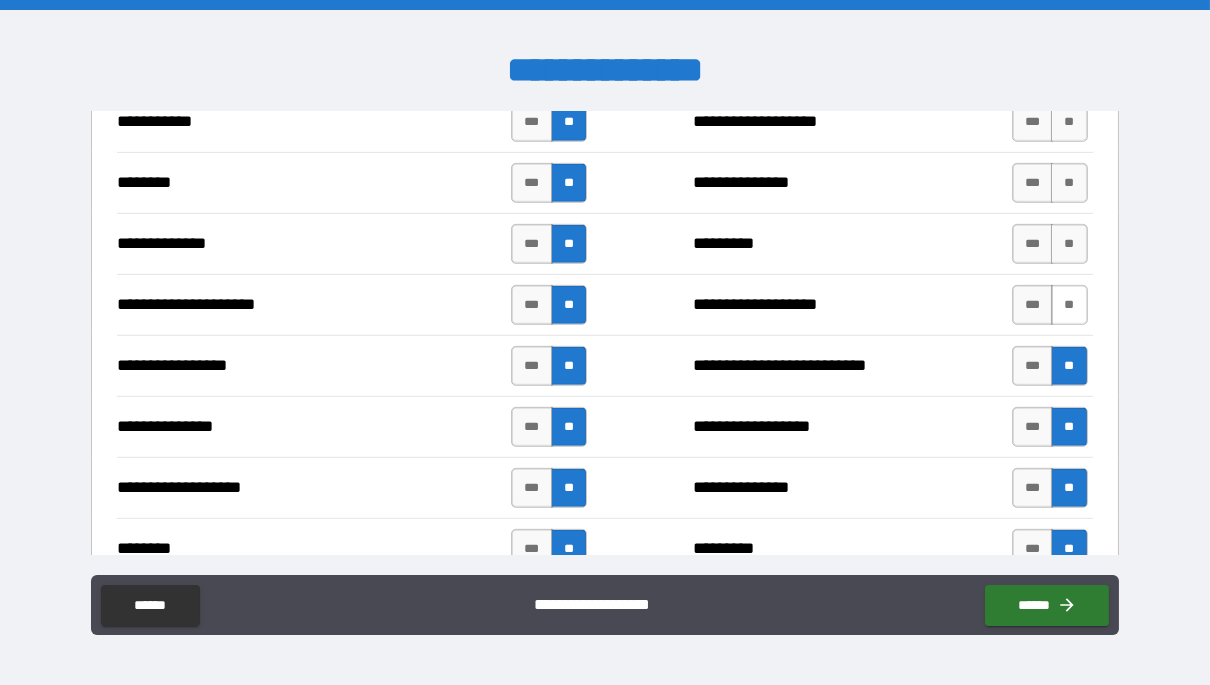 click on "**" at bounding box center (1069, 305) 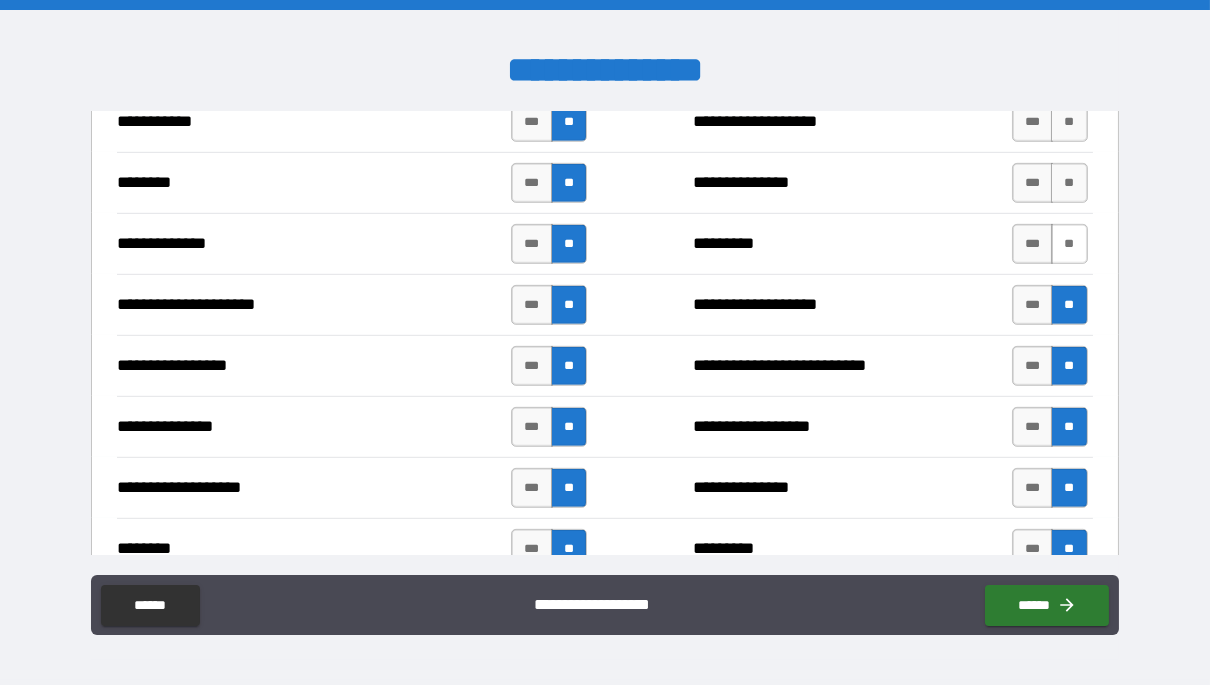 click on "**" at bounding box center (1069, 244) 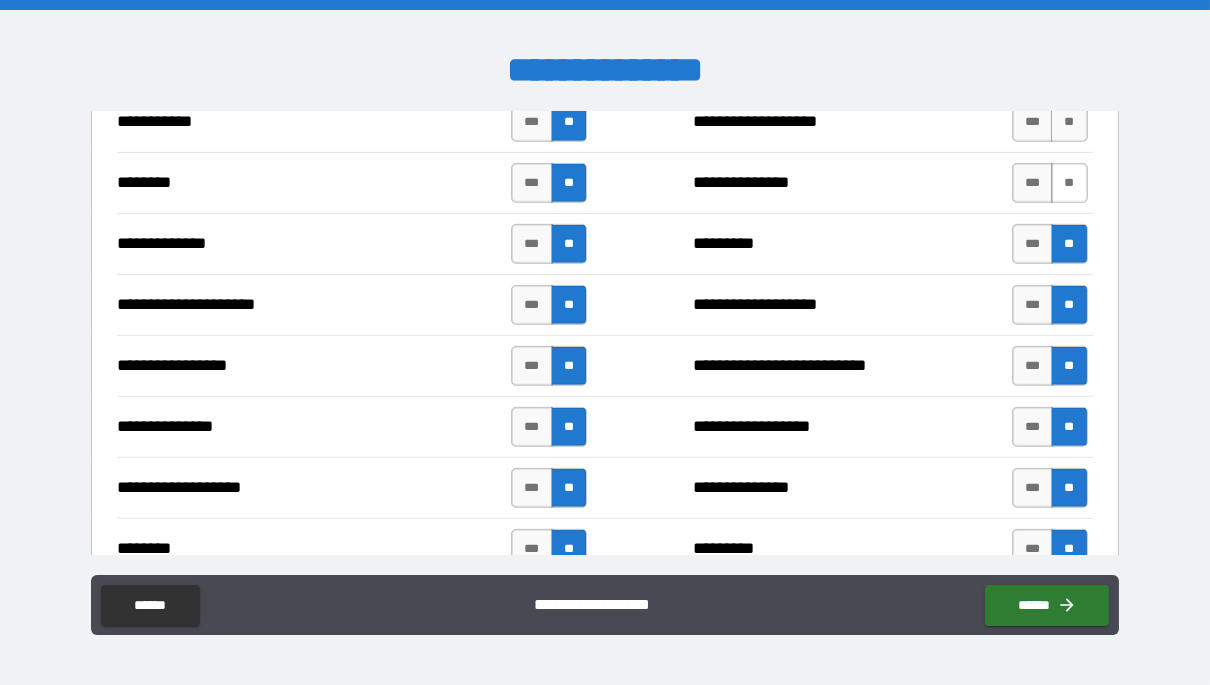 click on "**" at bounding box center [1069, 183] 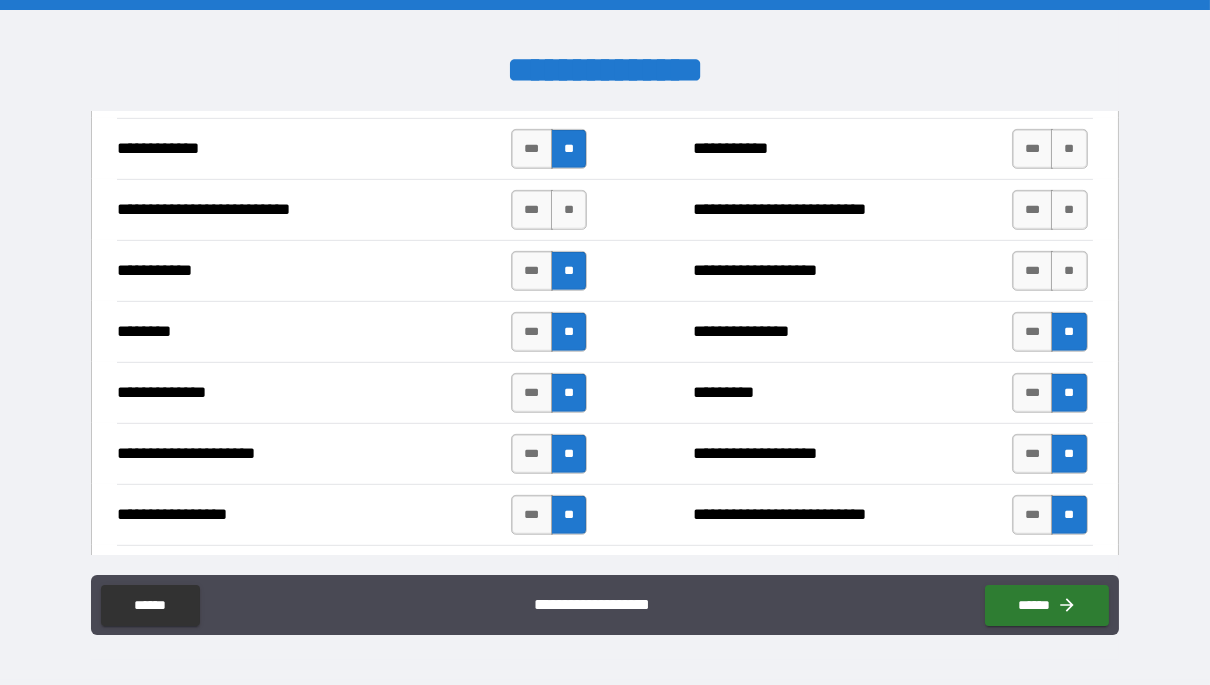 scroll, scrollTop: 1998, scrollLeft: 0, axis: vertical 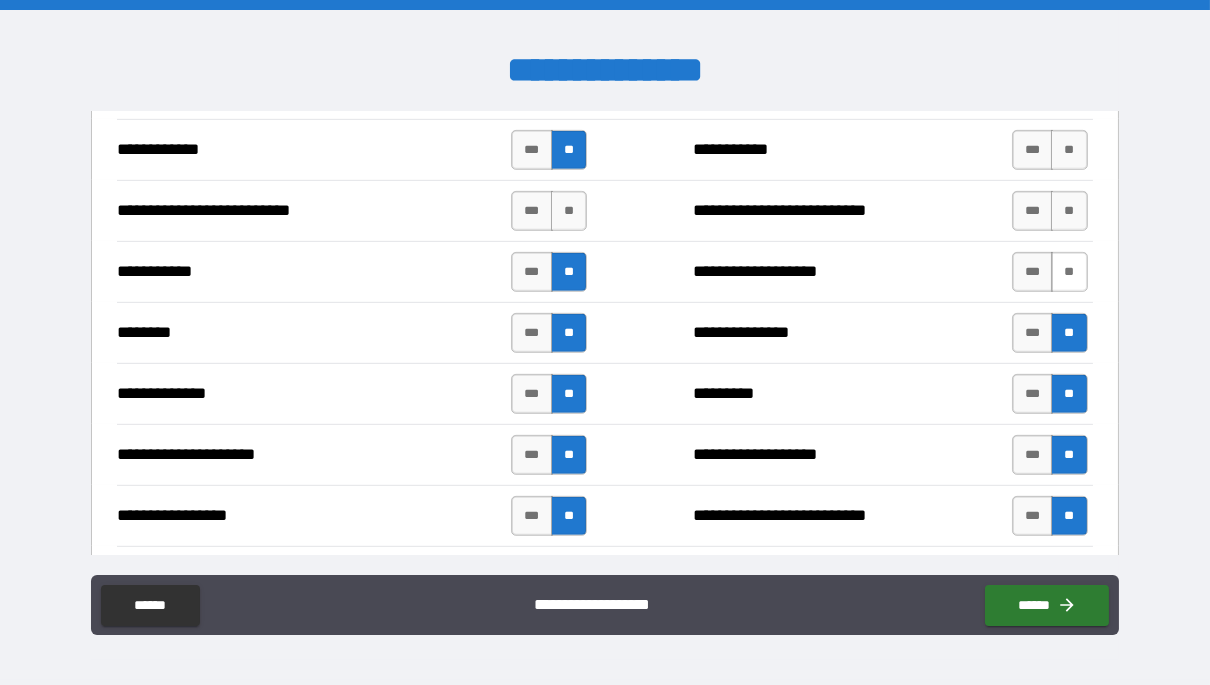click on "**" at bounding box center [1069, 272] 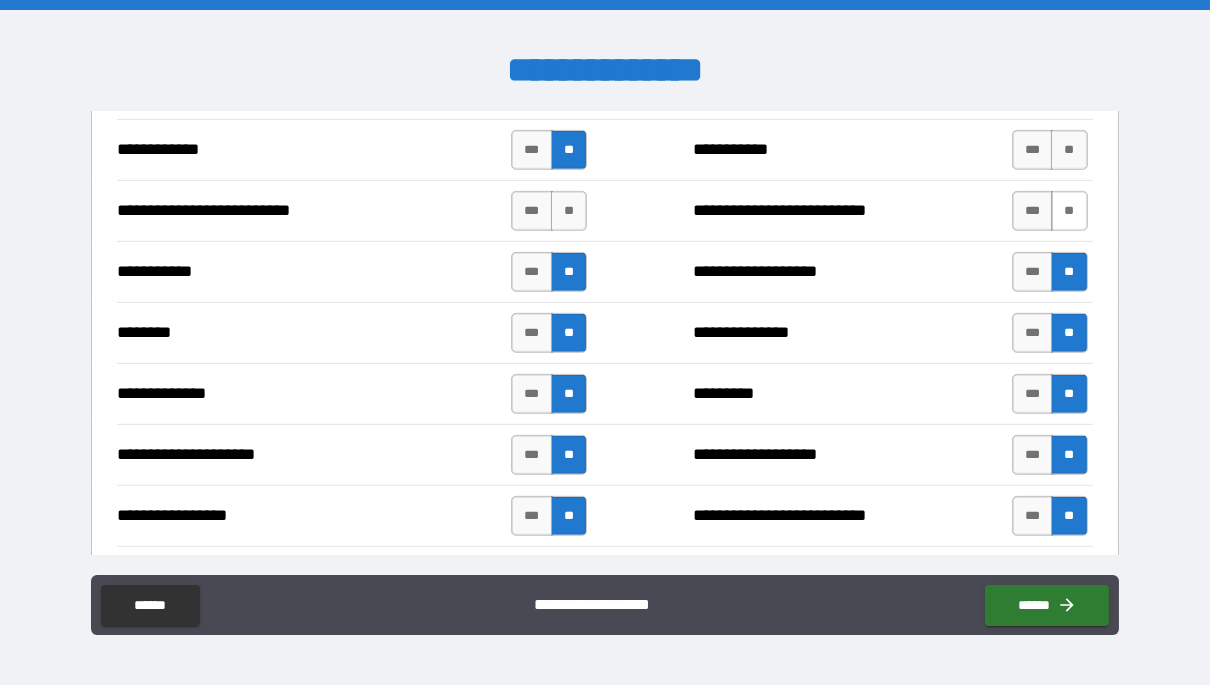 click on "**" at bounding box center (1069, 211) 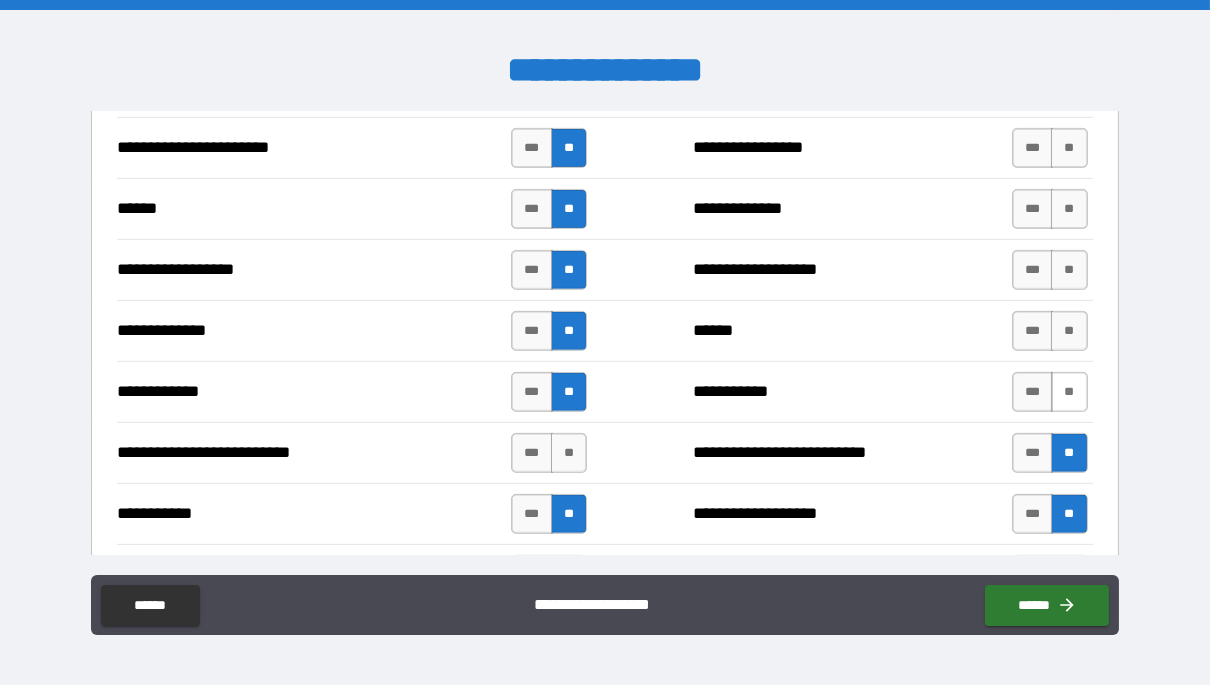 click on "**" at bounding box center [1069, 392] 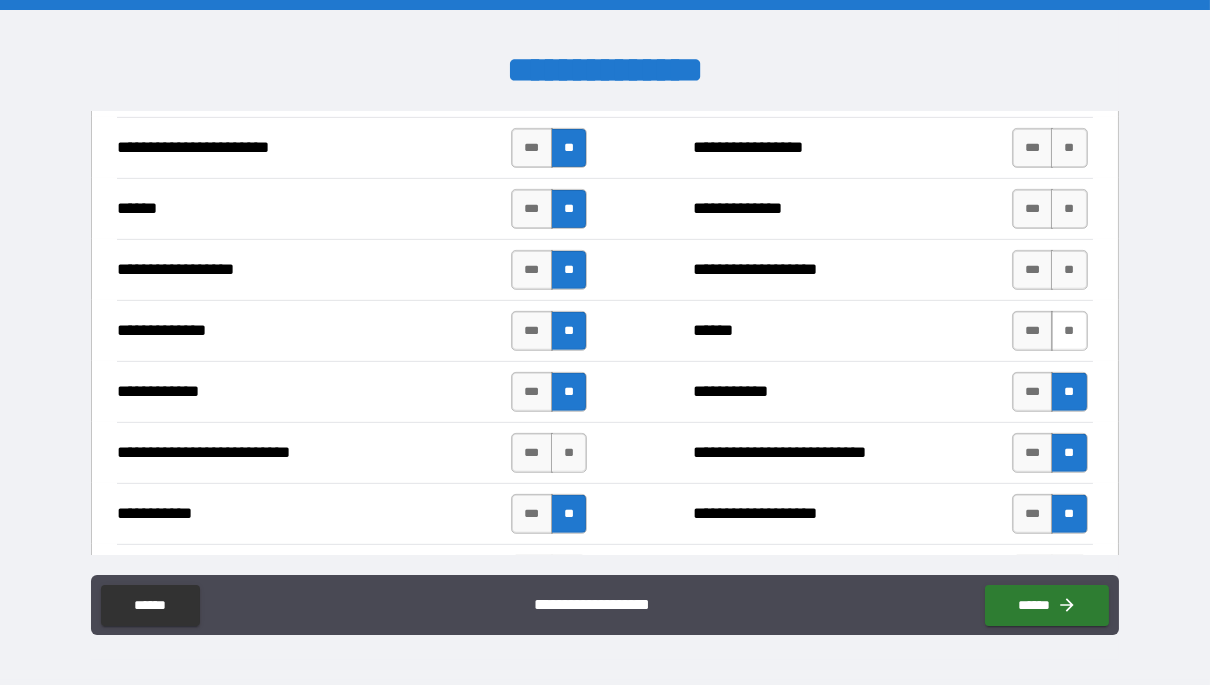 click on "**" at bounding box center (1069, 331) 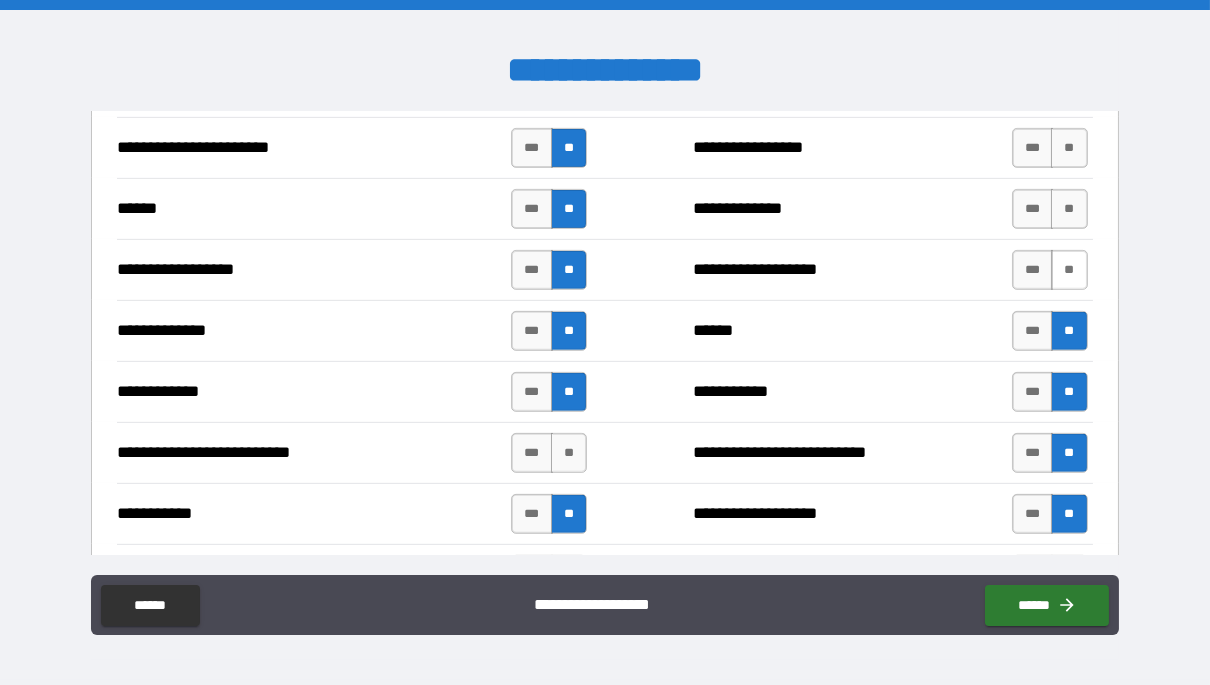 click on "**" at bounding box center [1069, 270] 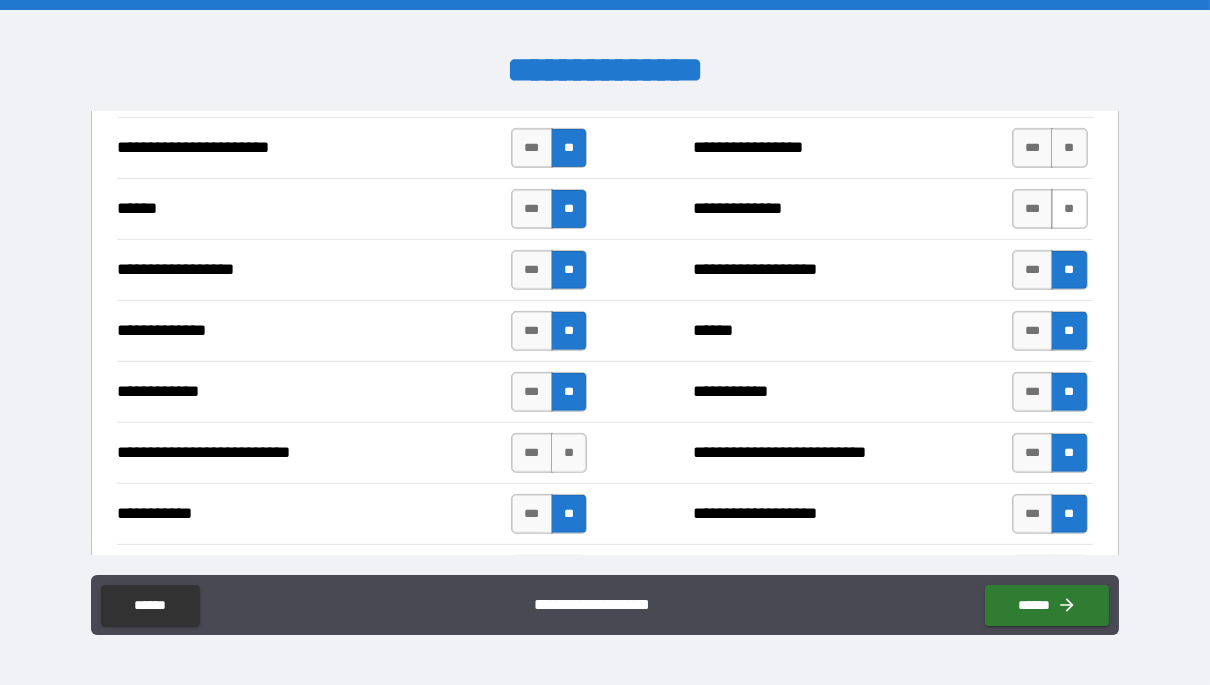 click on "**" at bounding box center [1069, 209] 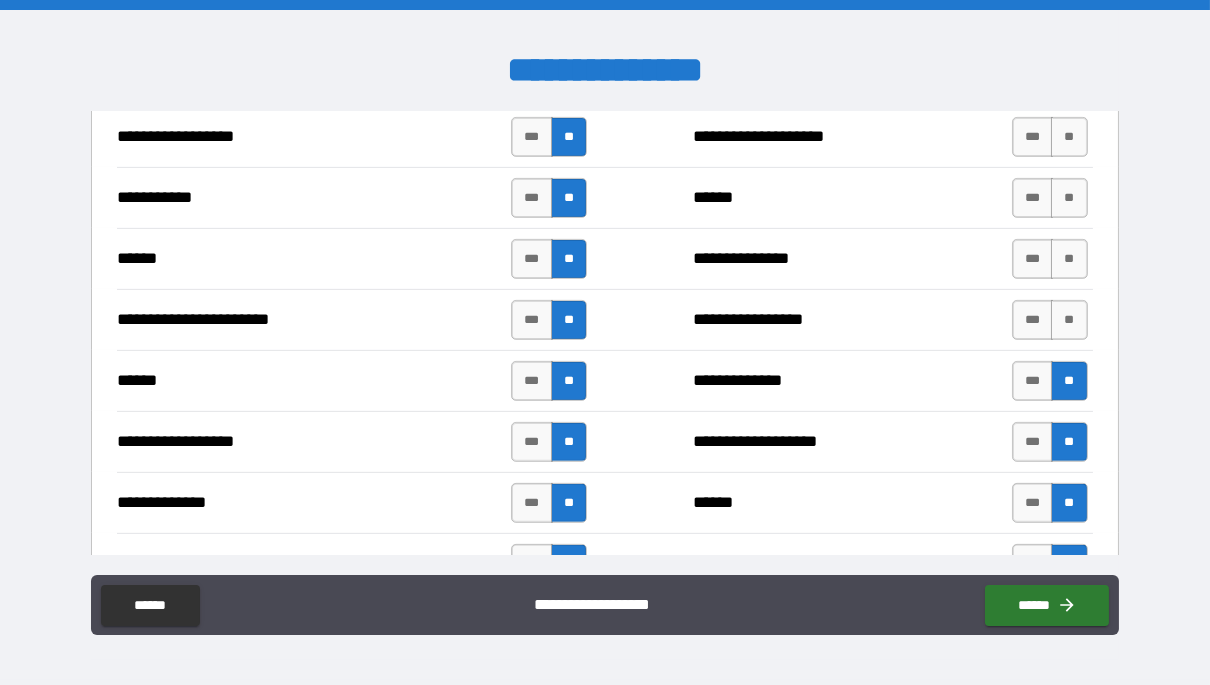 scroll, scrollTop: 1582, scrollLeft: 0, axis: vertical 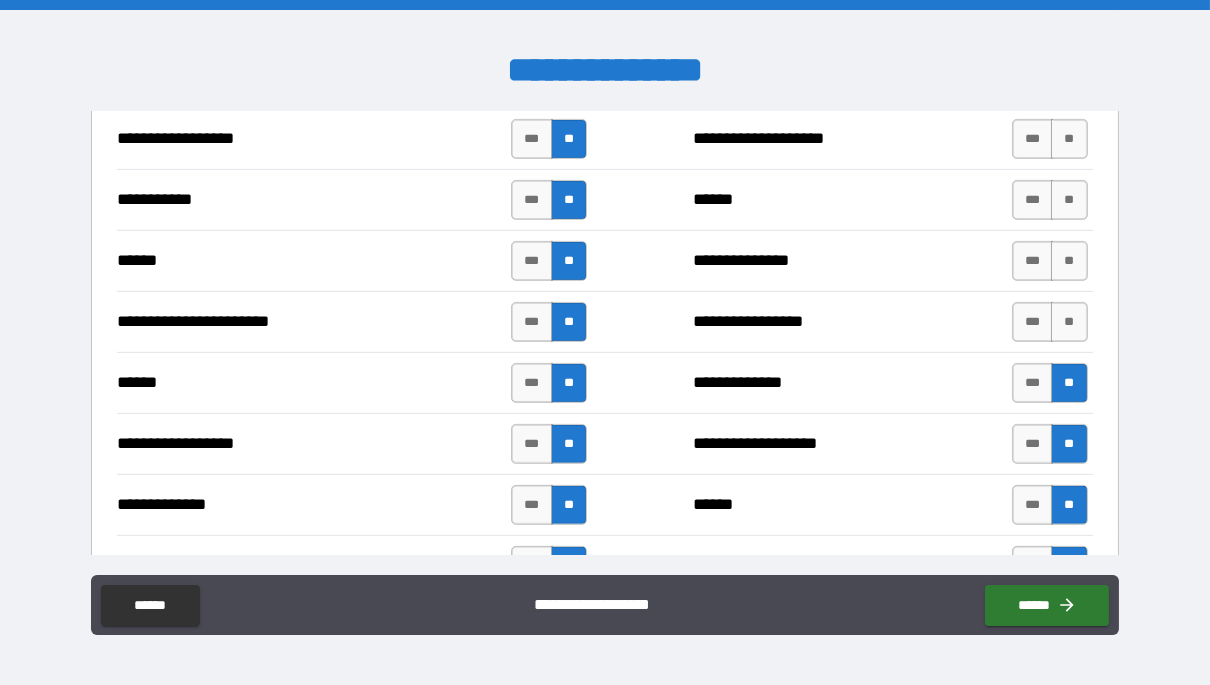 click on "**" at bounding box center [1069, 322] 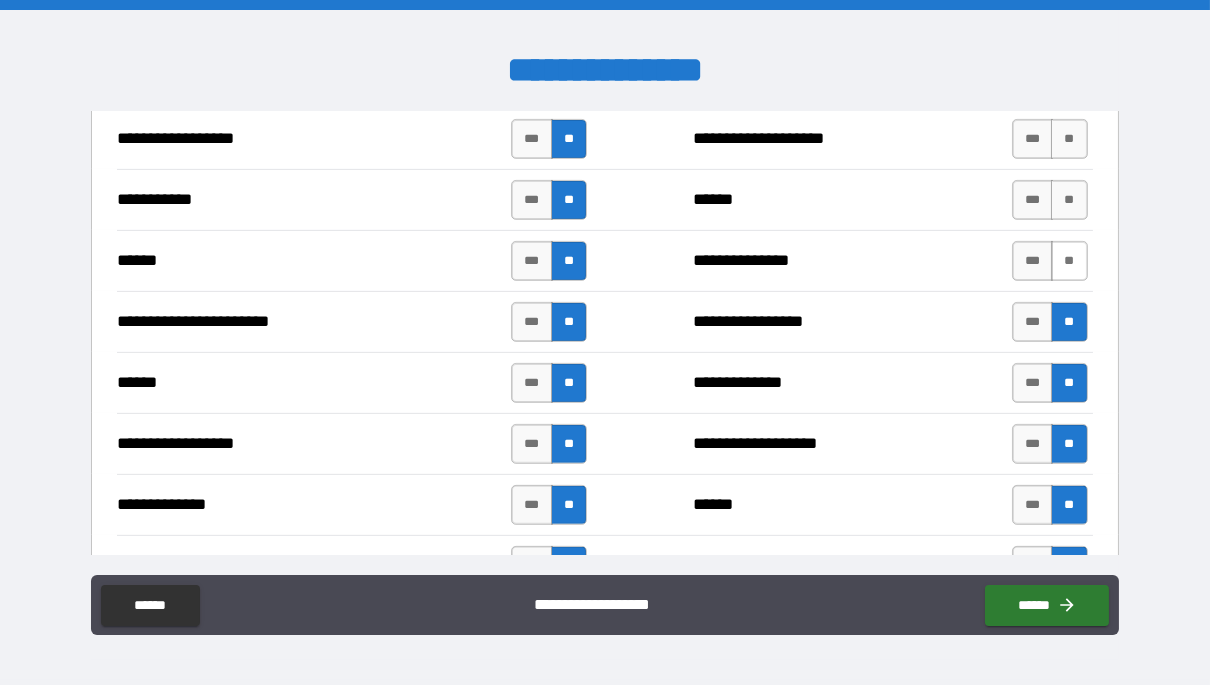 click on "**" at bounding box center (1069, 261) 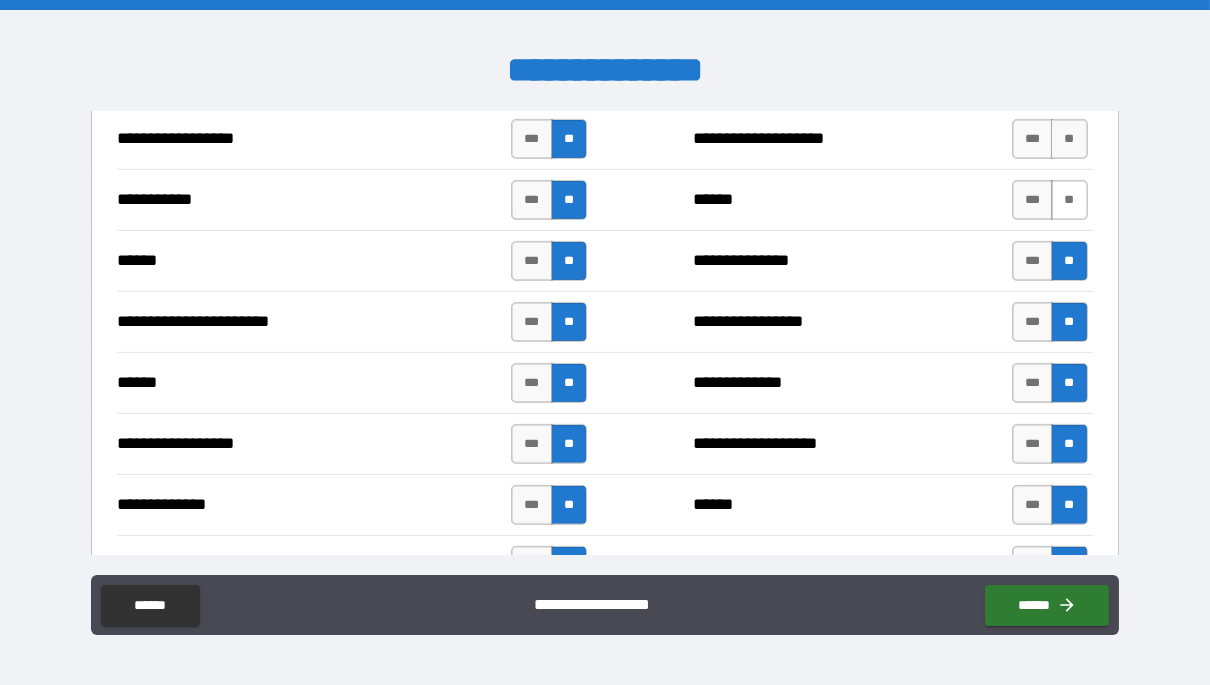 click on "**" at bounding box center (1069, 200) 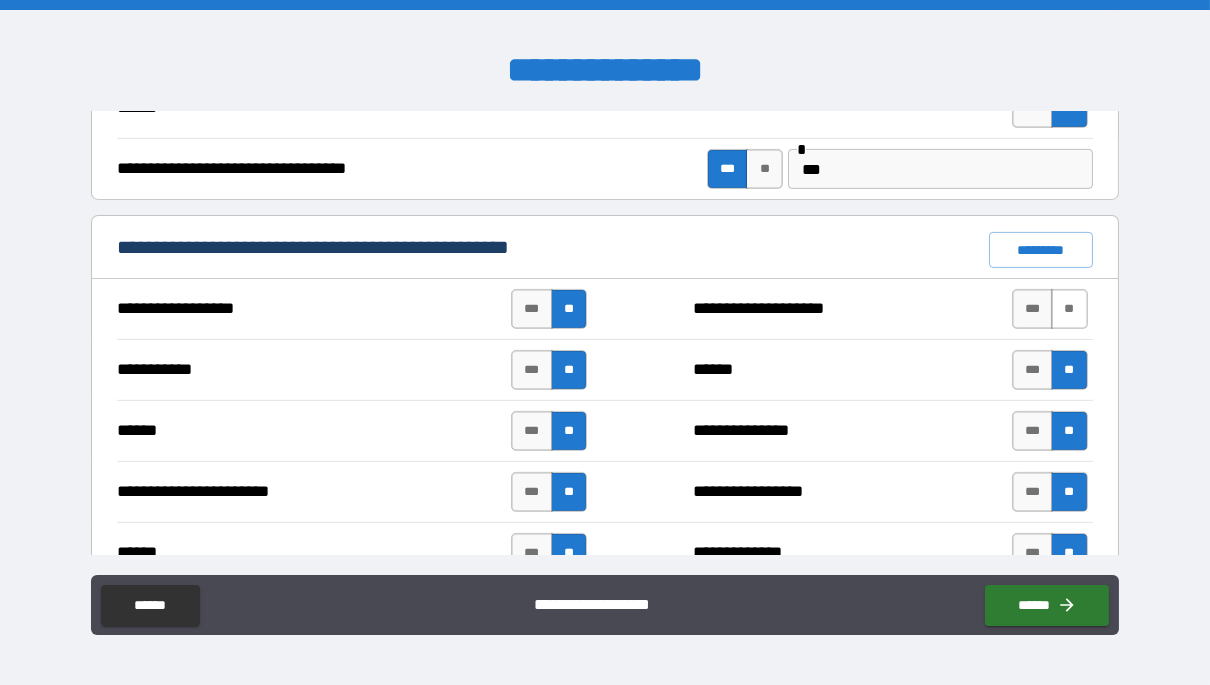 click on "**" at bounding box center (1069, 309) 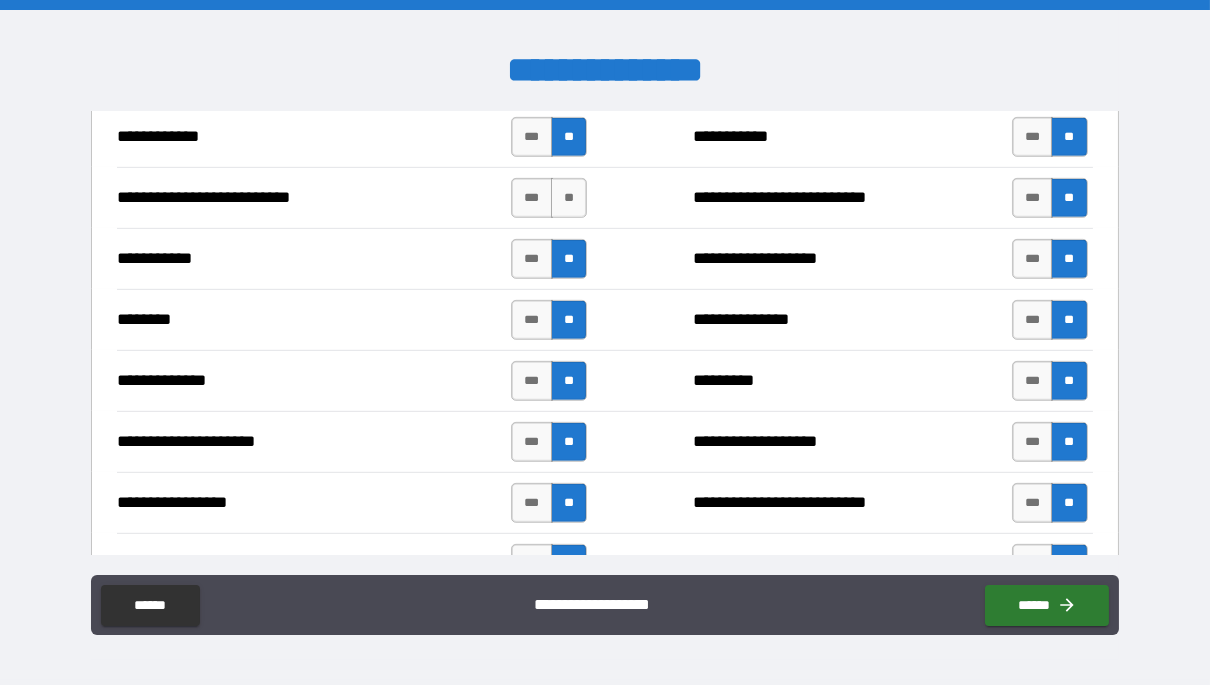 scroll, scrollTop: 2000, scrollLeft: 0, axis: vertical 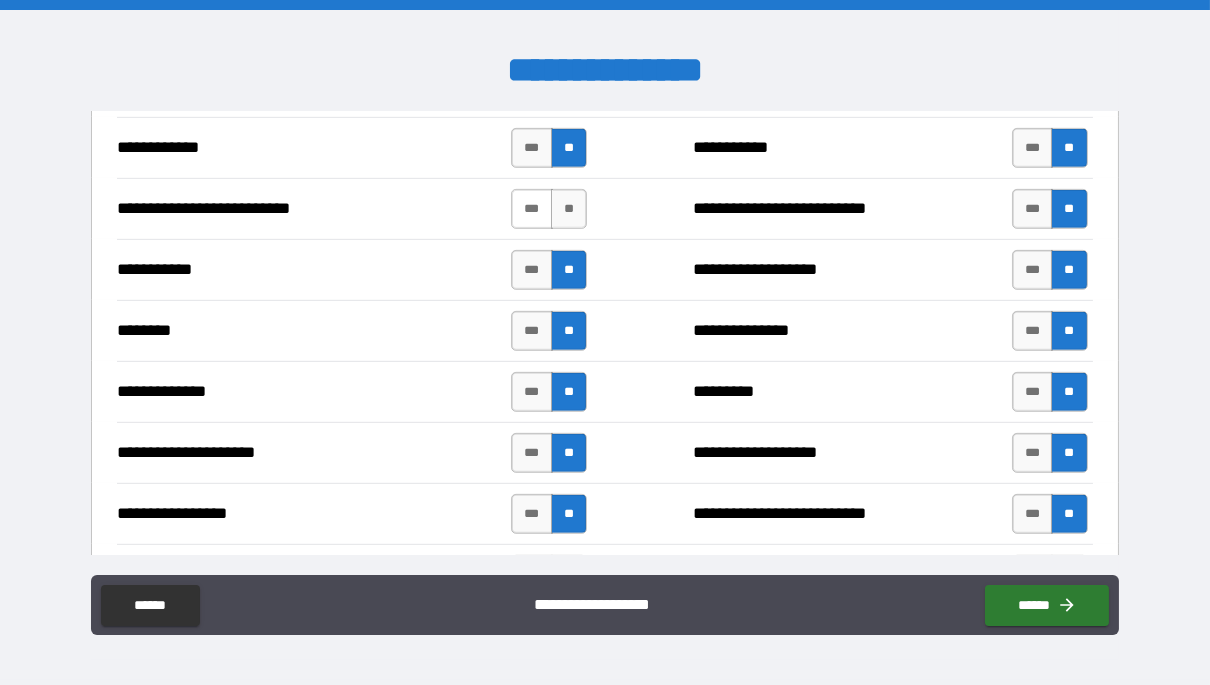click on "***" at bounding box center (532, 209) 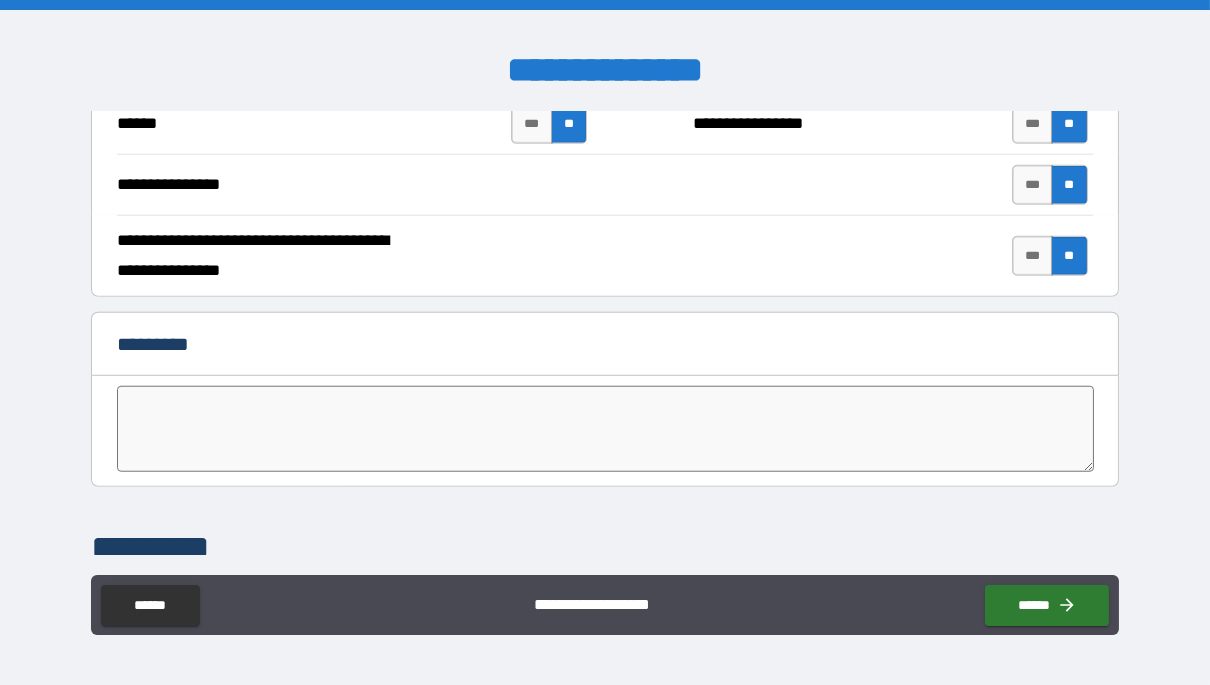 click on "*********" at bounding box center [605, 548] 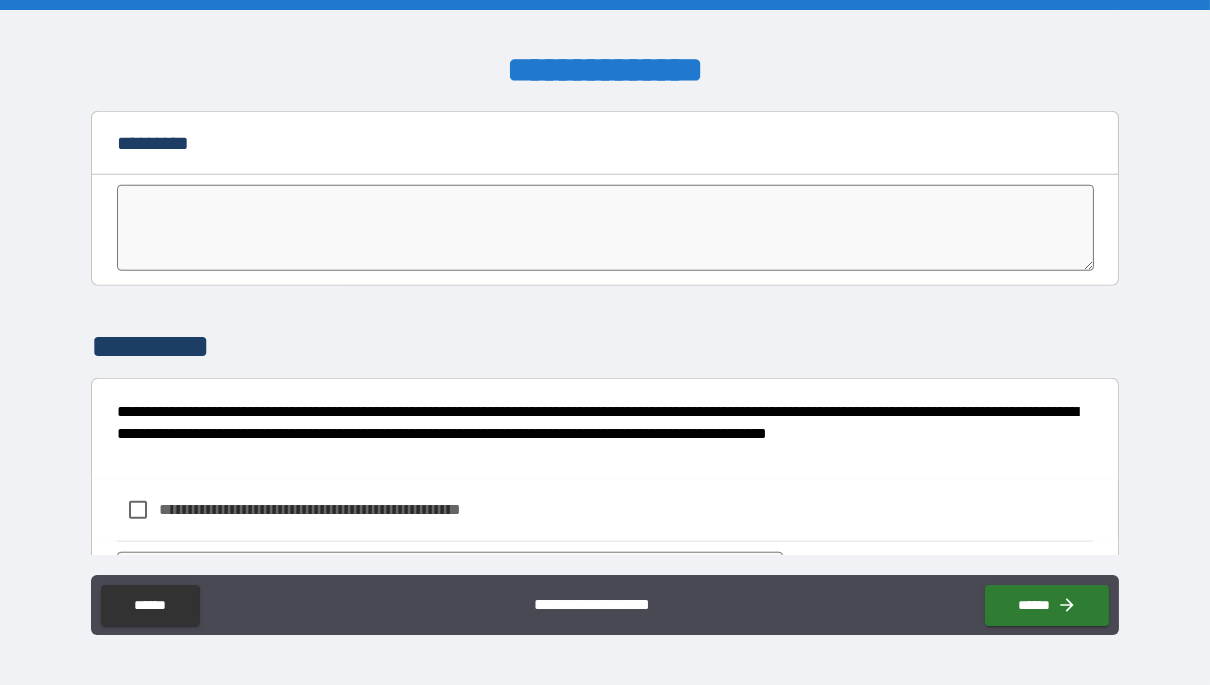 scroll, scrollTop: 4135, scrollLeft: 0, axis: vertical 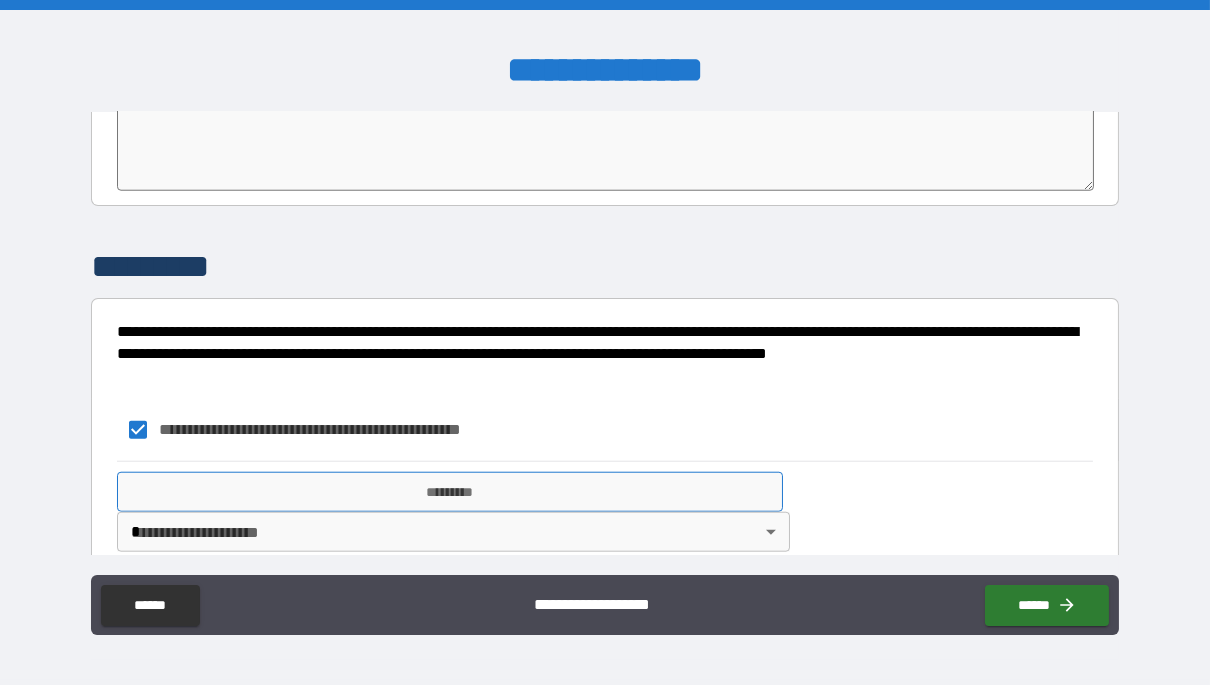 click on "*********" at bounding box center (449, 492) 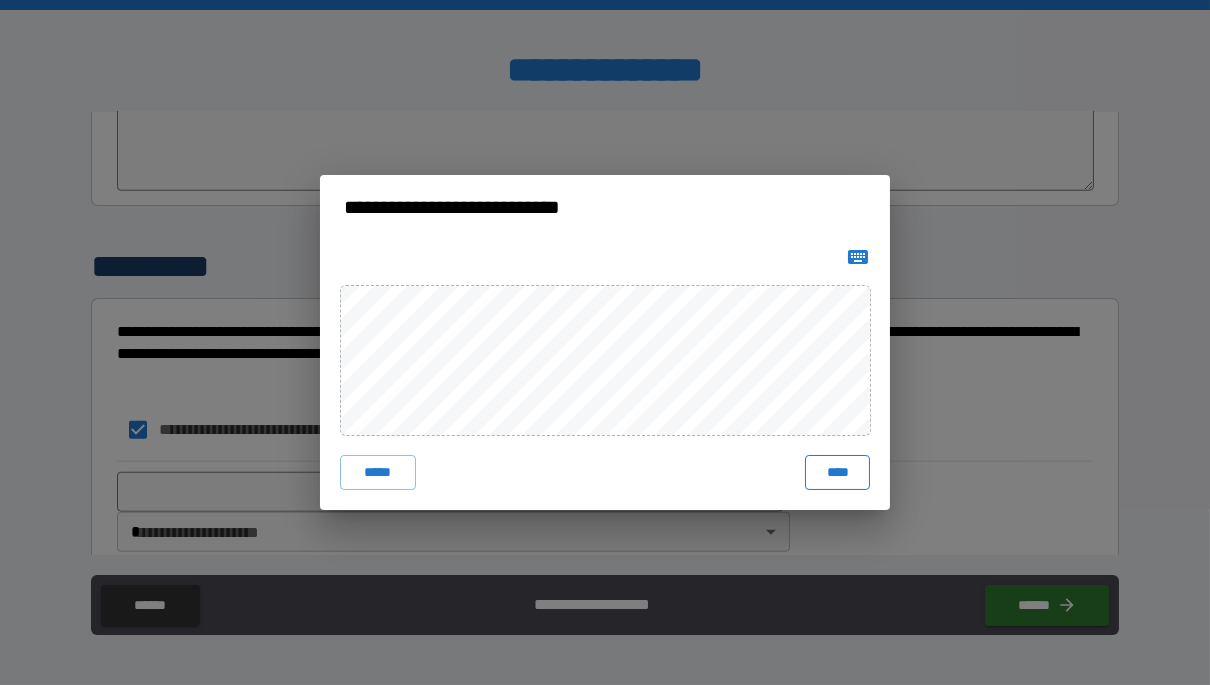 click on "****" at bounding box center (837, 473) 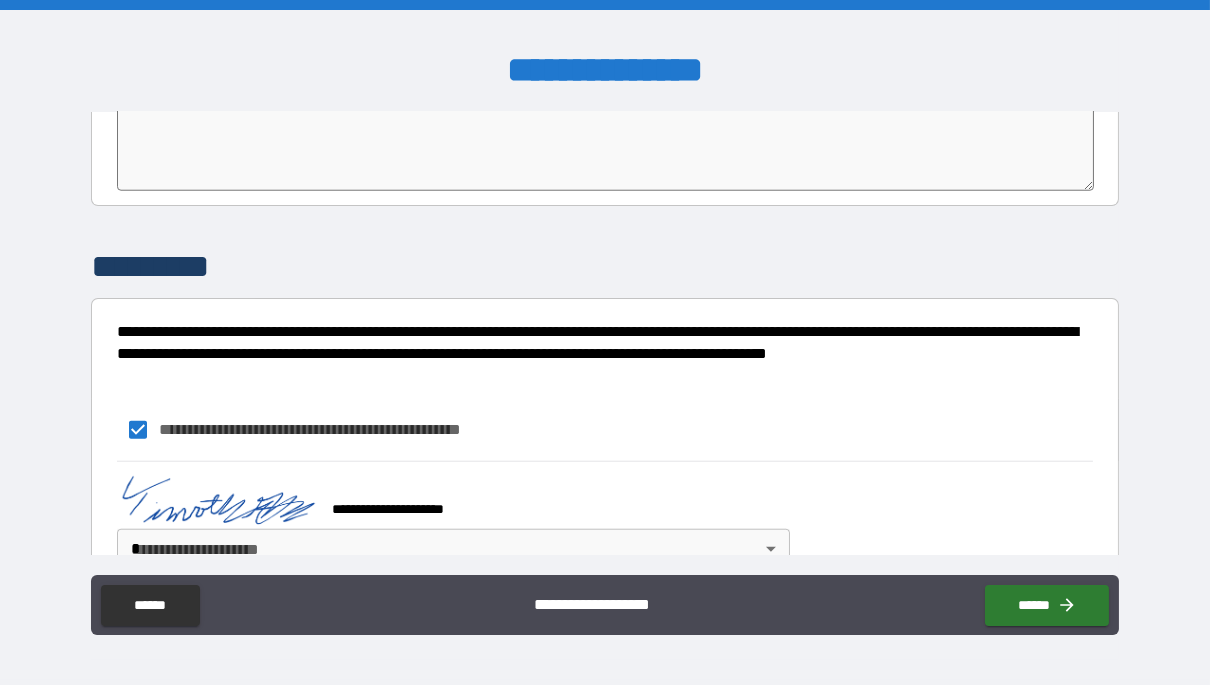 click on "**********" at bounding box center [605, 342] 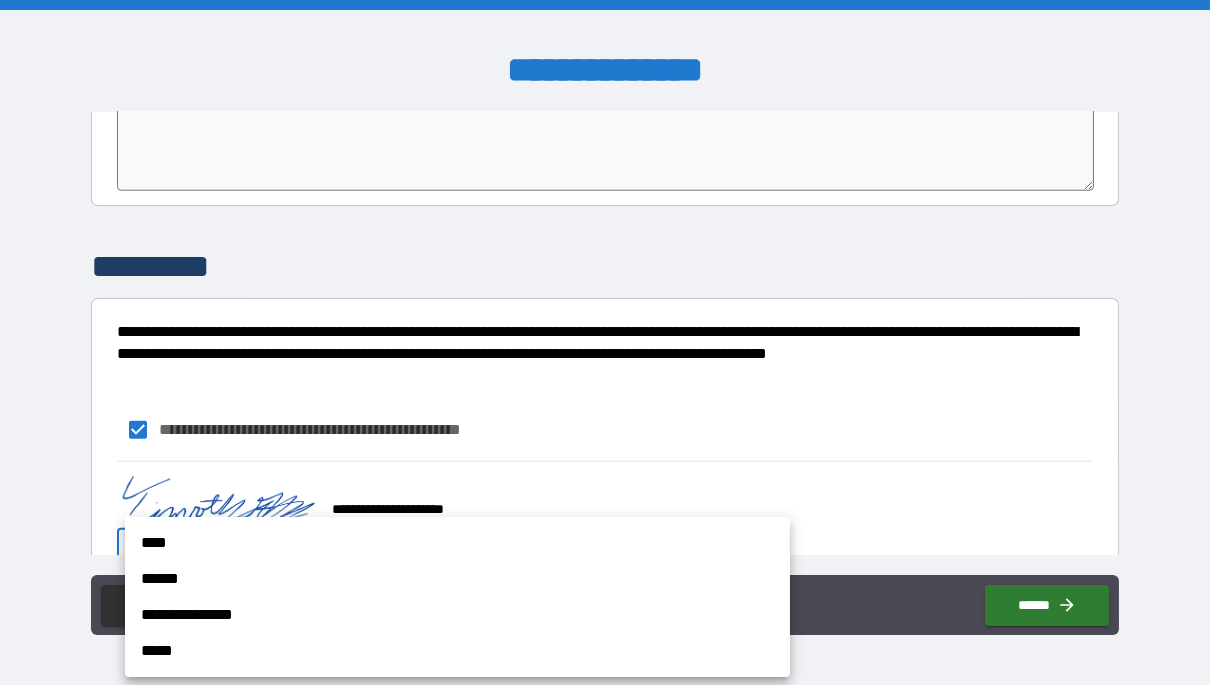 click on "****" at bounding box center (457, 543) 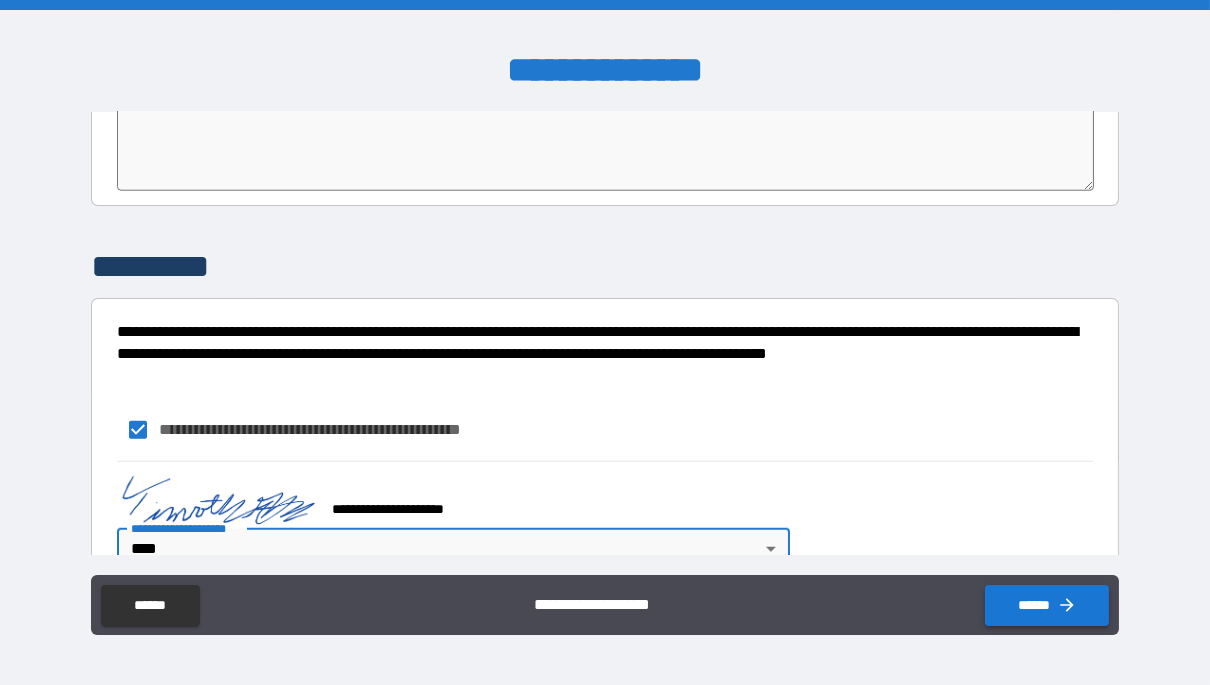 click on "******" at bounding box center (1047, 605) 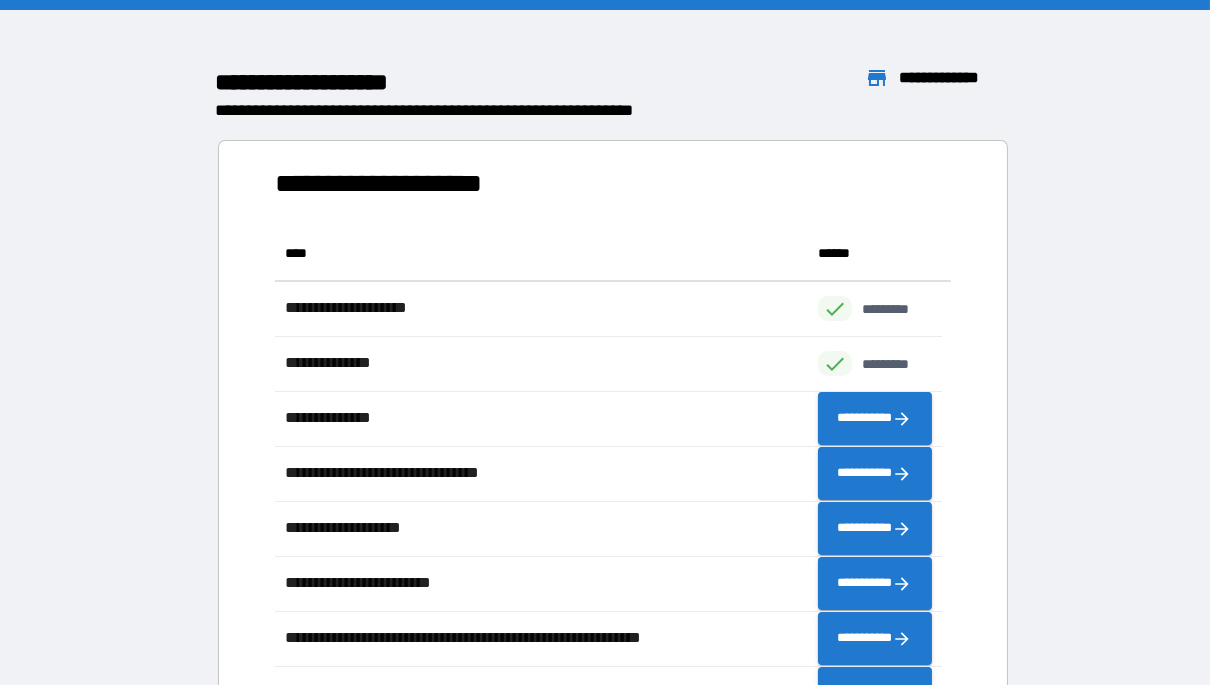 scroll, scrollTop: 535, scrollLeft: 652, axis: both 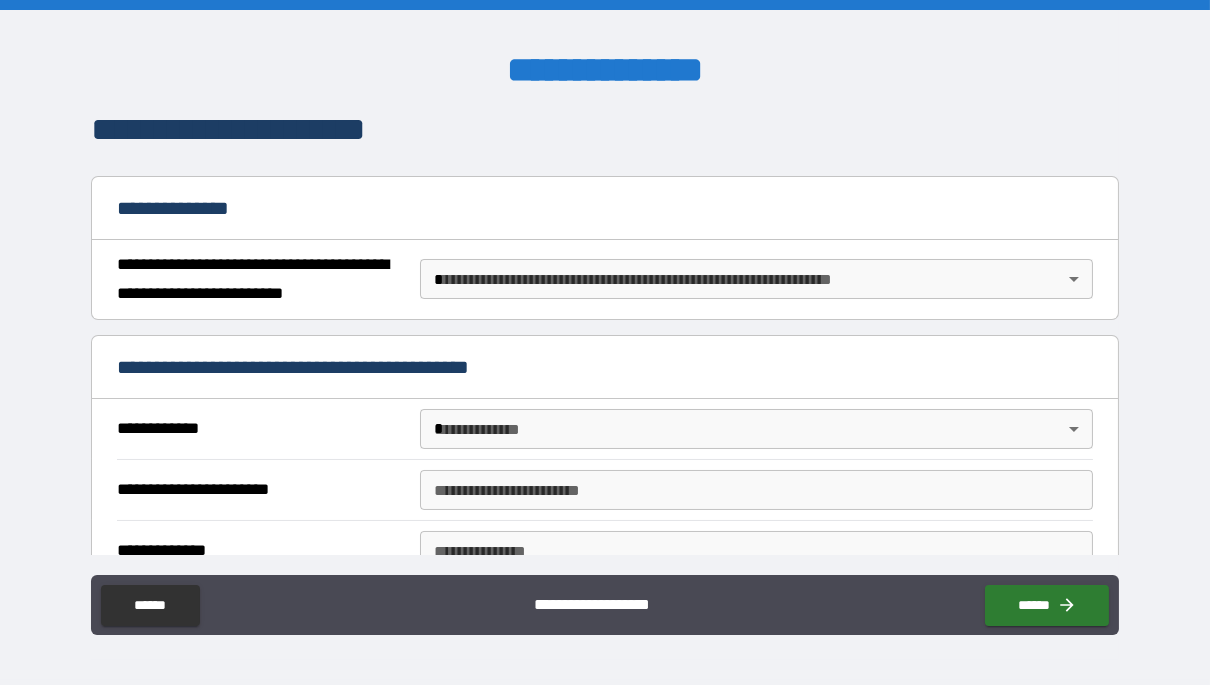 click on "**********" at bounding box center [605, 342] 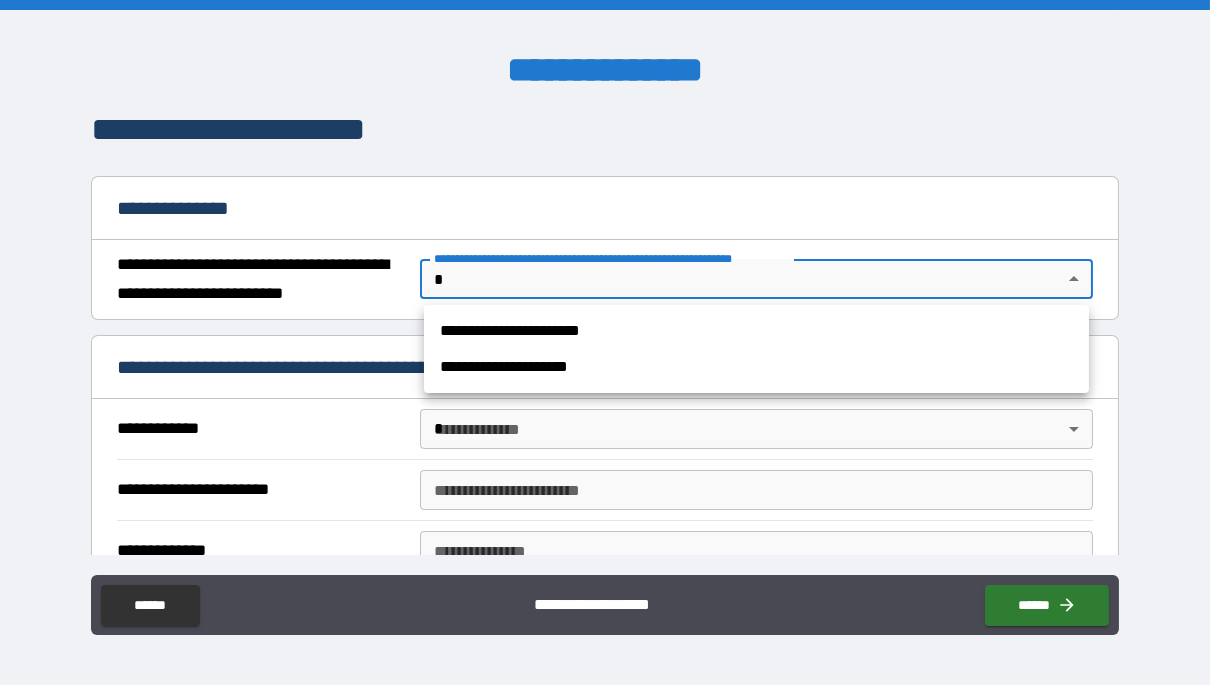 click on "**********" at bounding box center [756, 367] 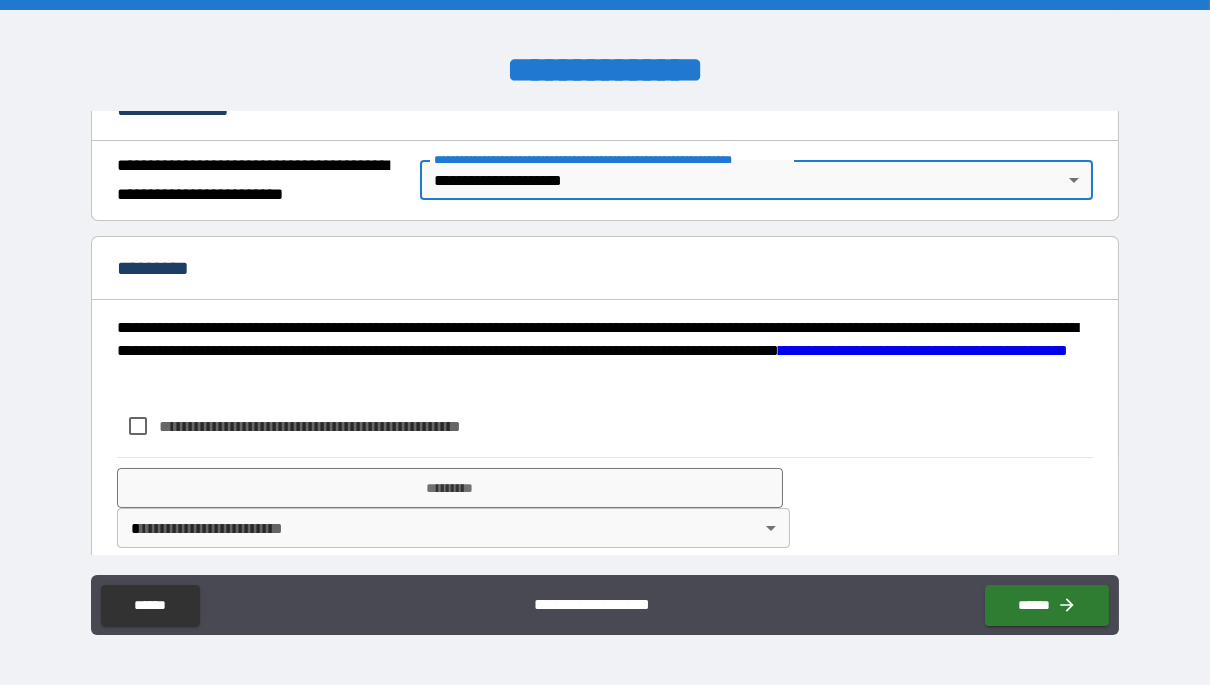 scroll, scrollTop: 274, scrollLeft: 0, axis: vertical 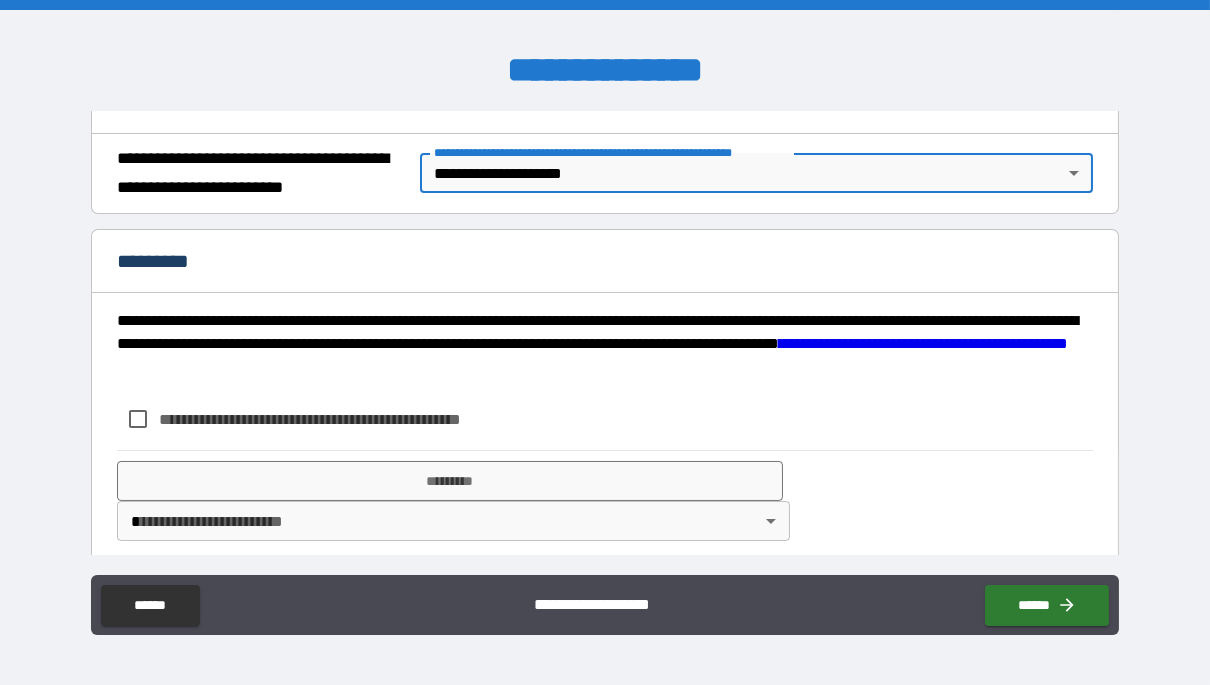 click on "**********" at bounding box center (343, 419) 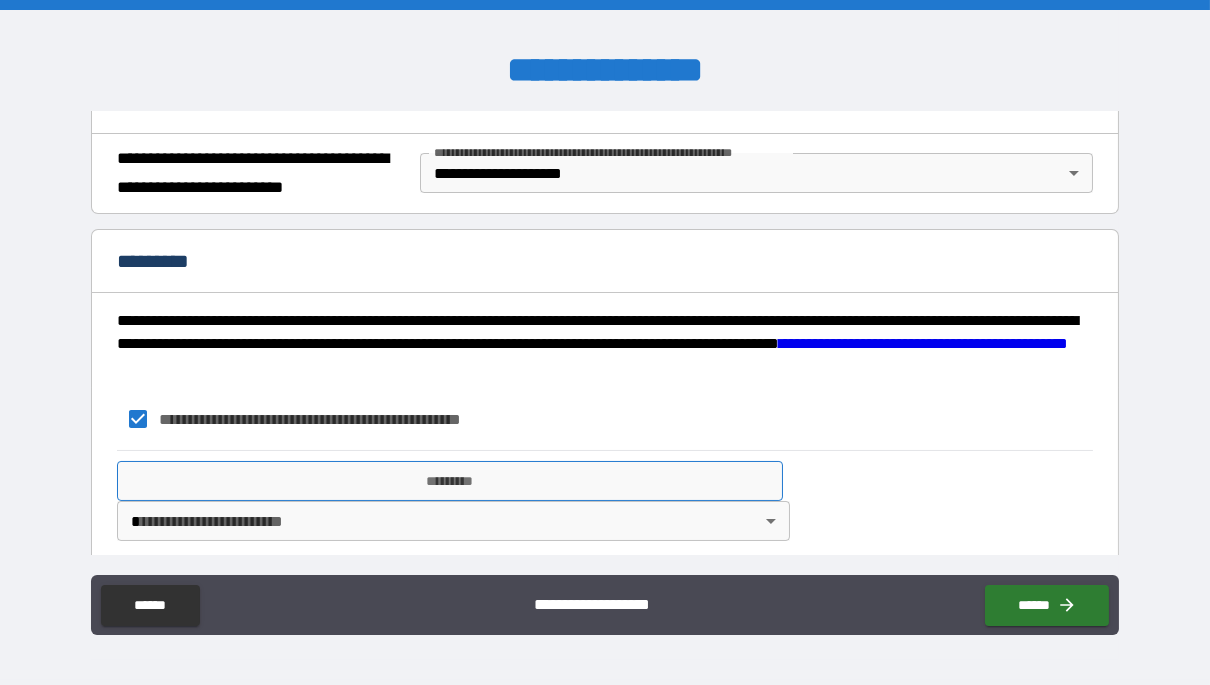 click on "*********" at bounding box center (449, 481) 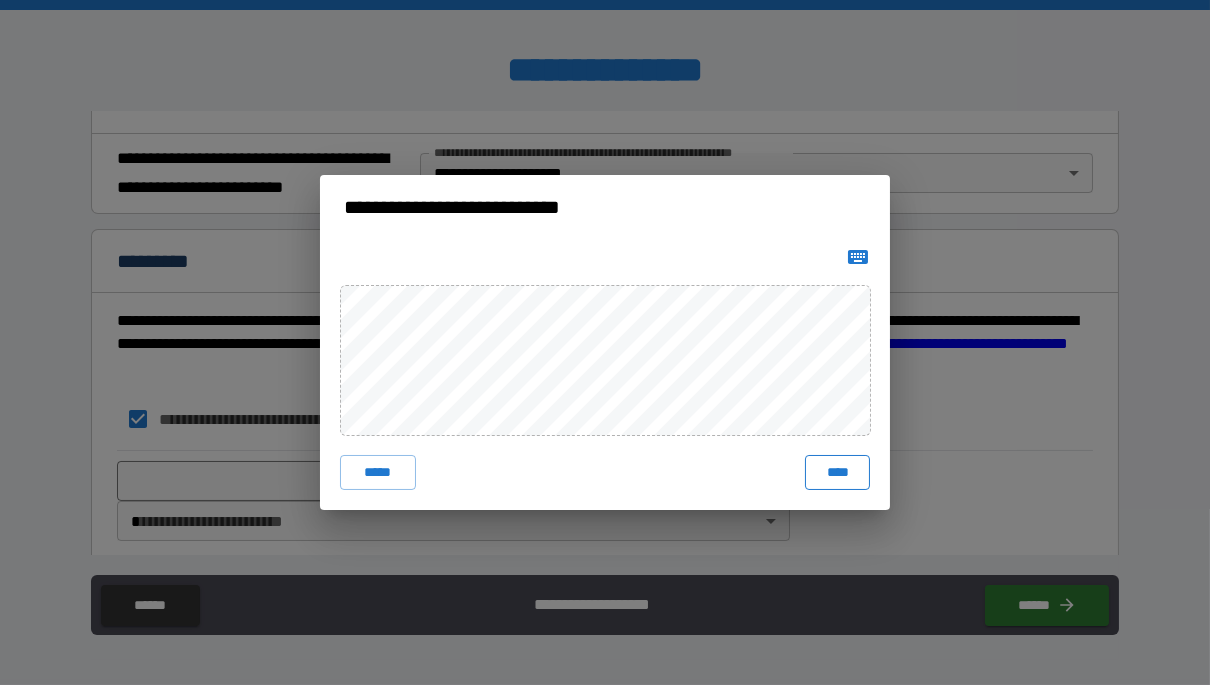 click on "****" at bounding box center (837, 473) 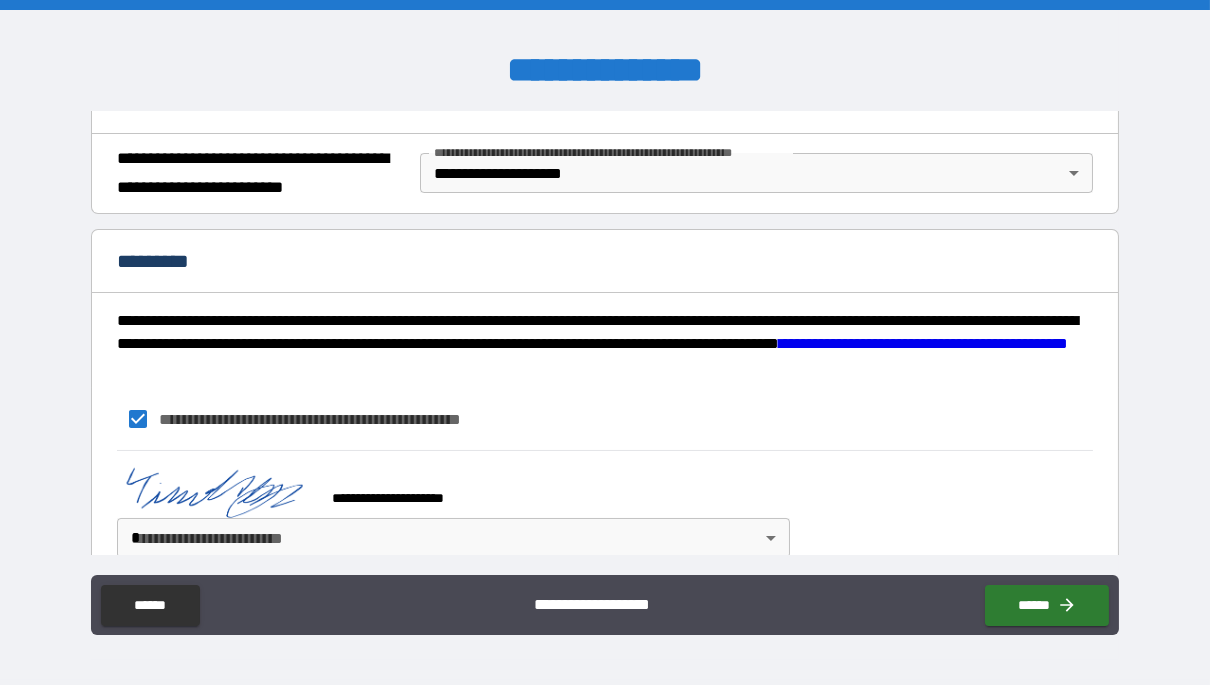 scroll, scrollTop: 304, scrollLeft: 0, axis: vertical 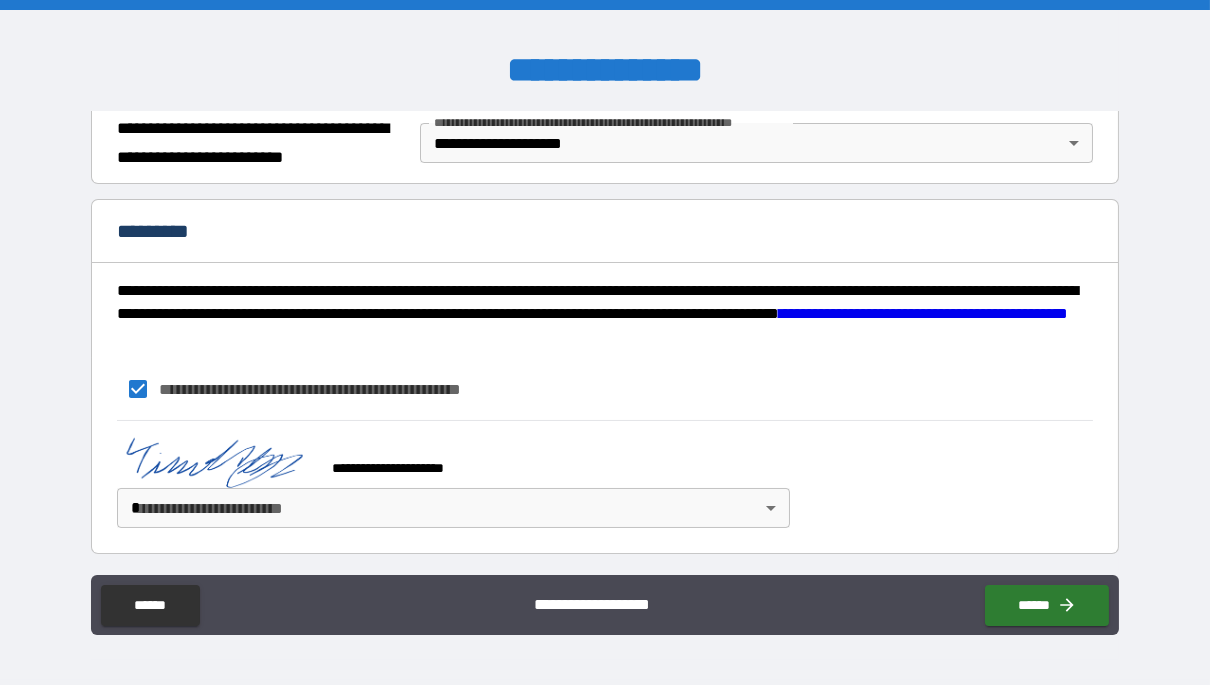 click on "**********" at bounding box center [605, 342] 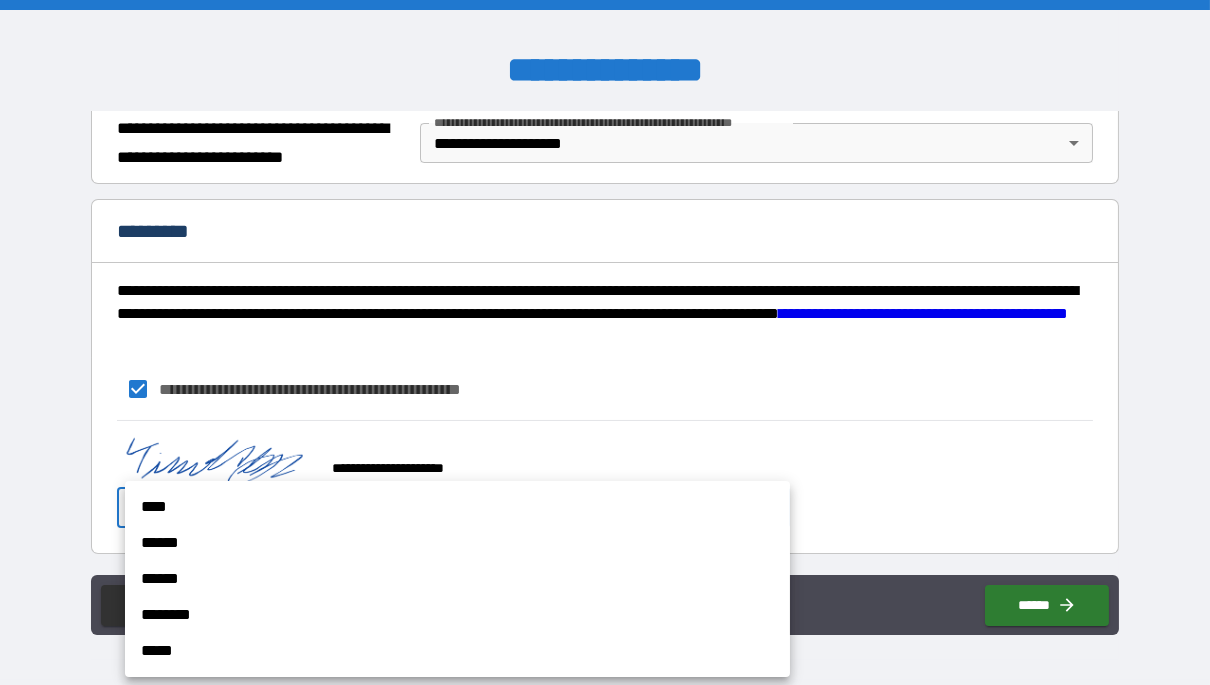 click on "****" at bounding box center (457, 507) 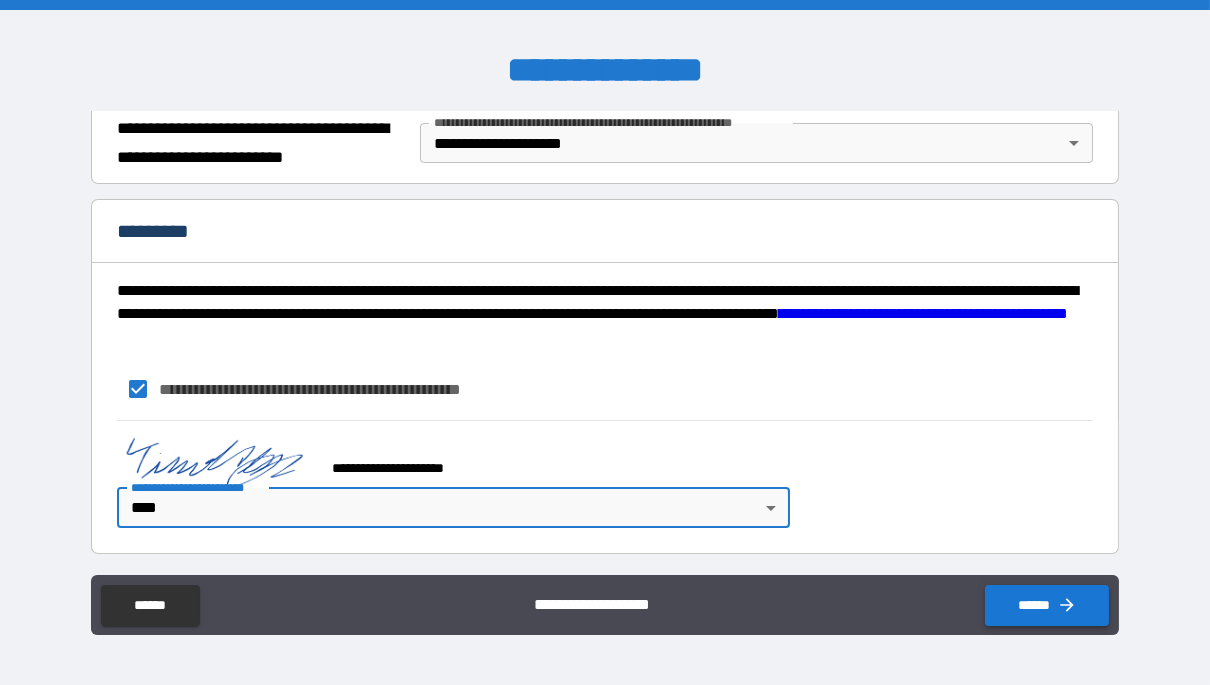 click 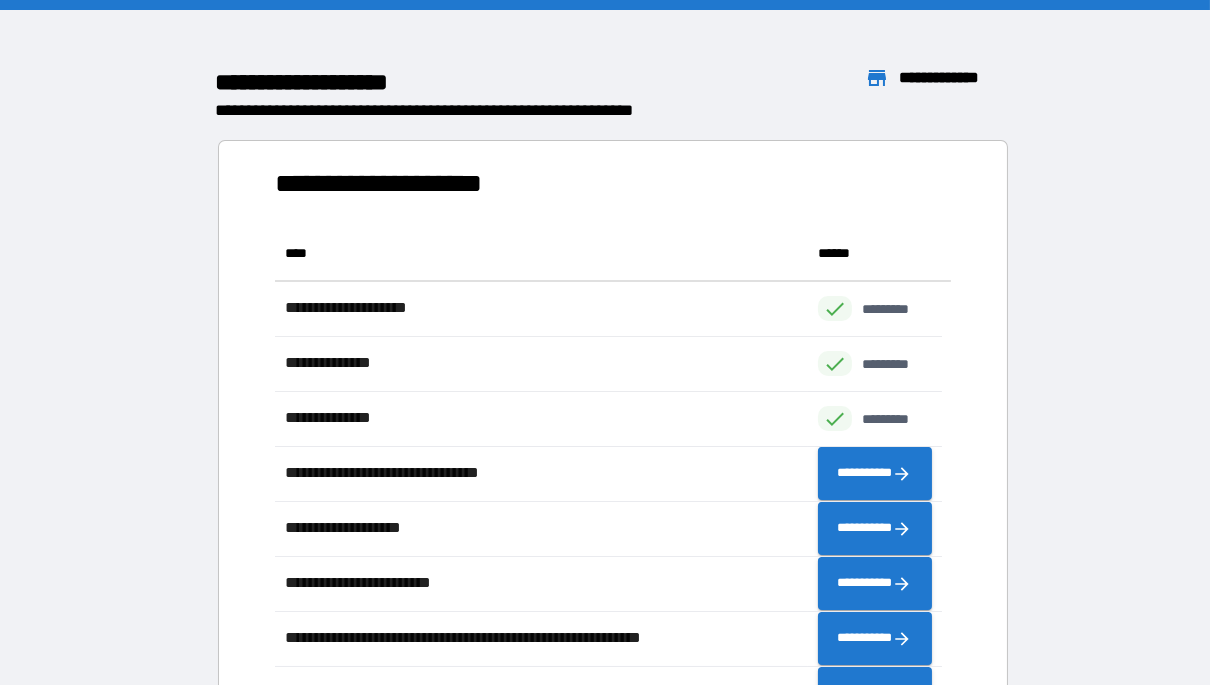 scroll, scrollTop: 15, scrollLeft: 15, axis: both 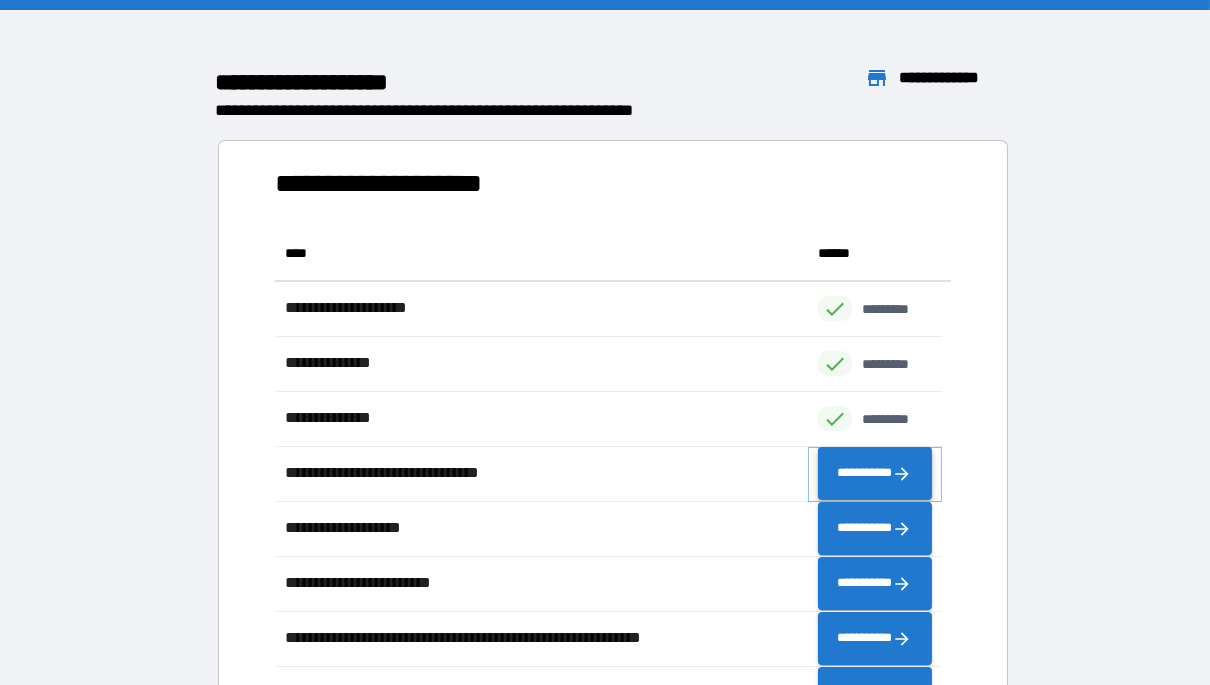 click on "**********" at bounding box center [874, 473] 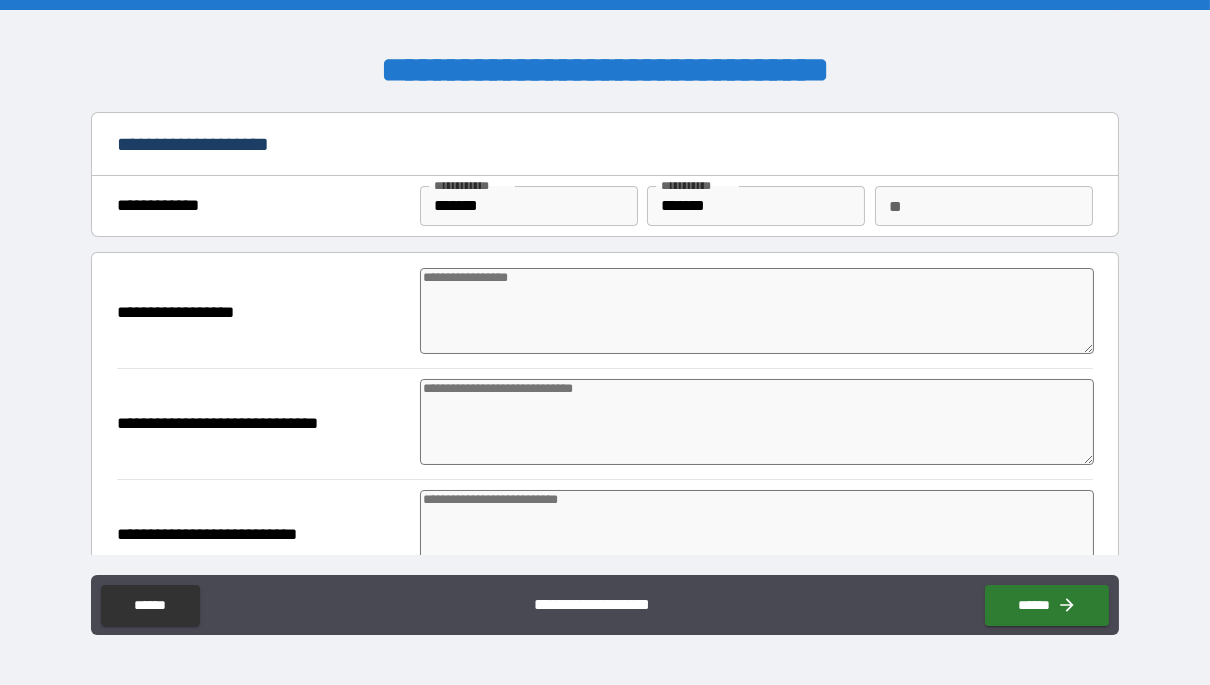 type on "*" 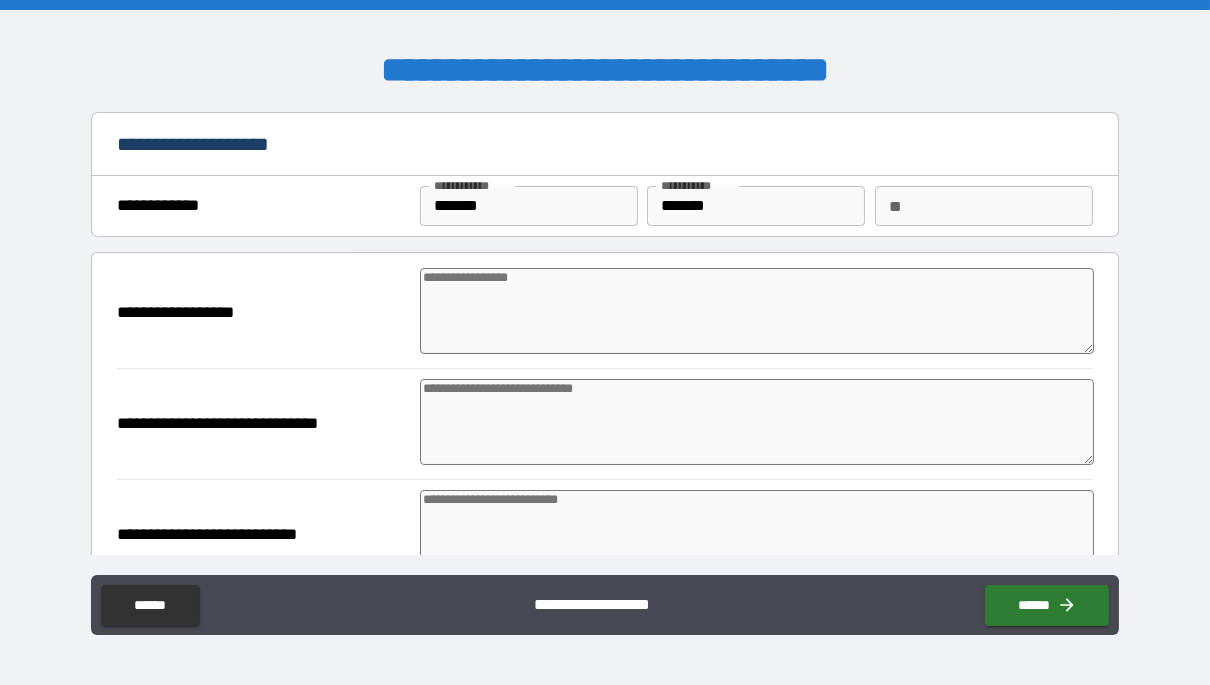 type on "*" 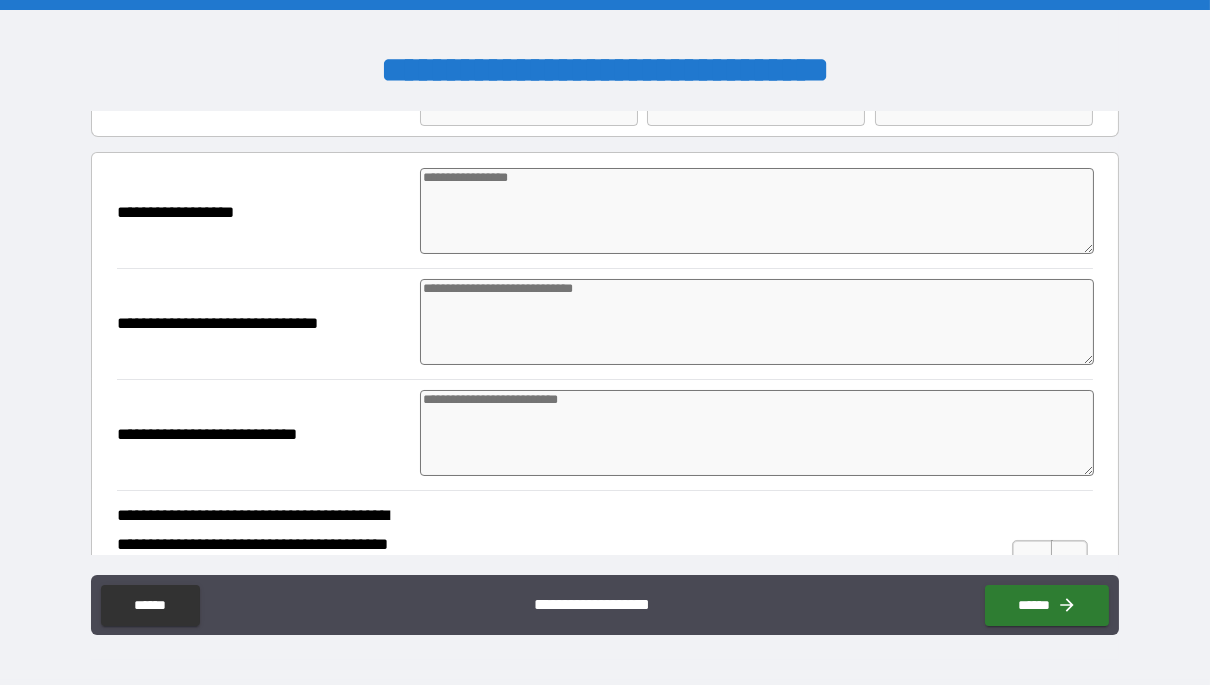 scroll, scrollTop: 101, scrollLeft: 0, axis: vertical 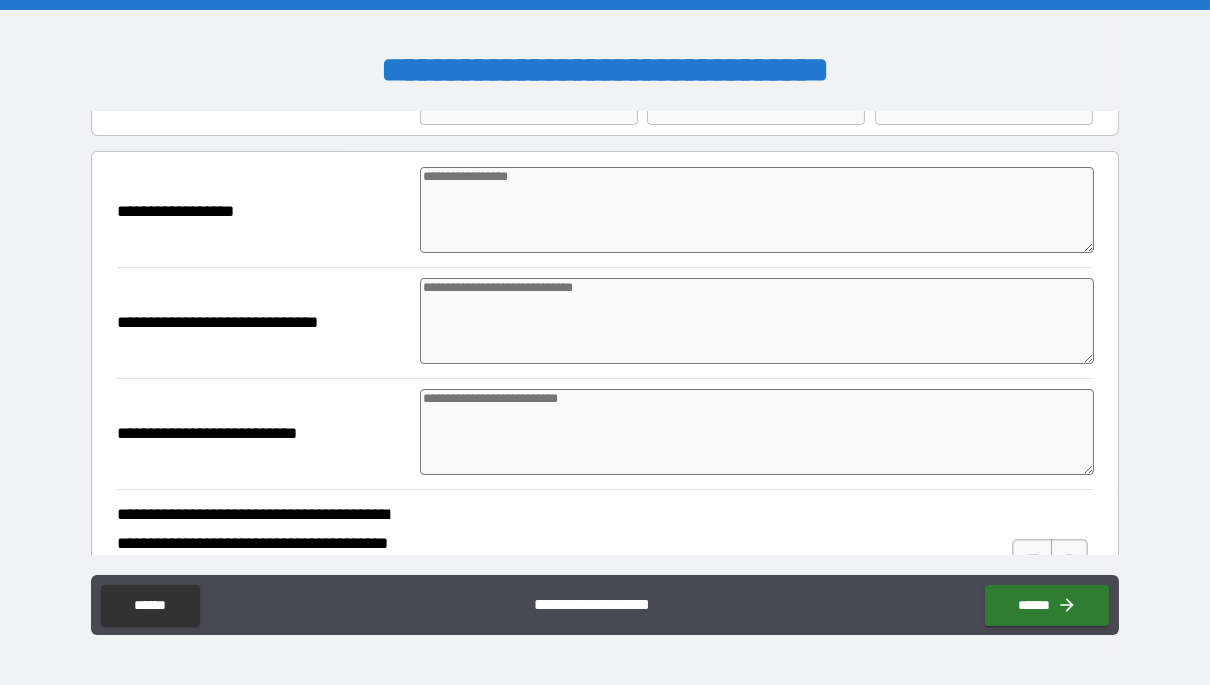 click at bounding box center (757, 210) 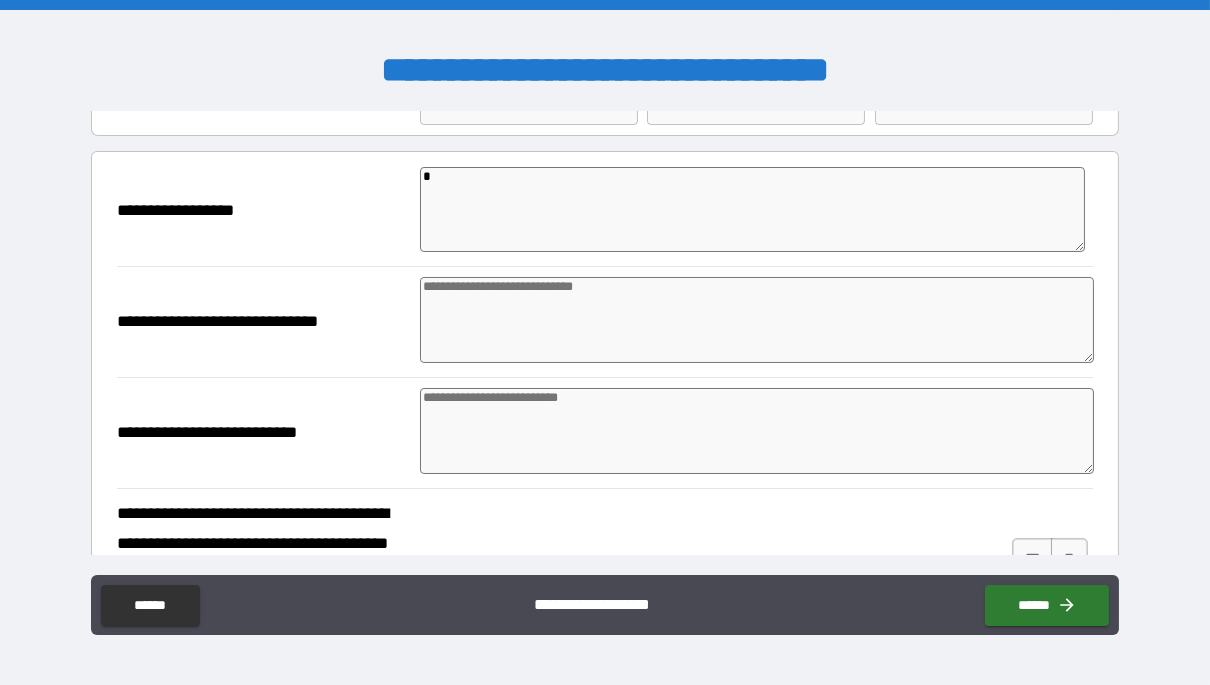 type on "**" 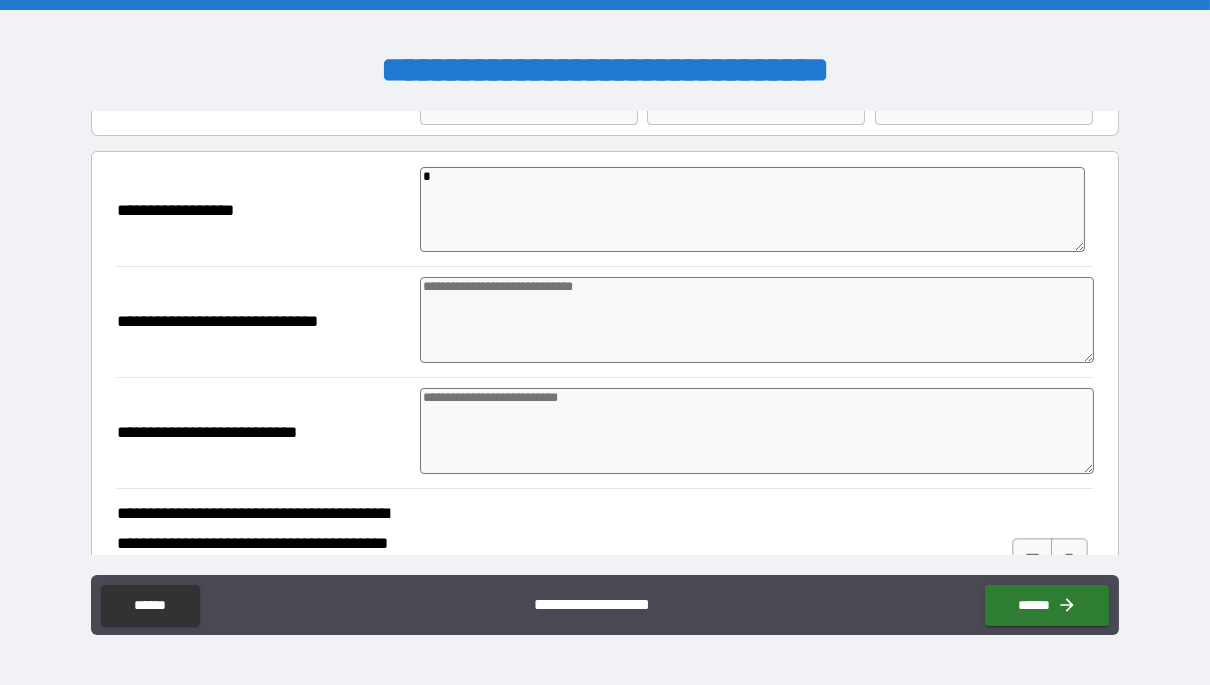 type on "*" 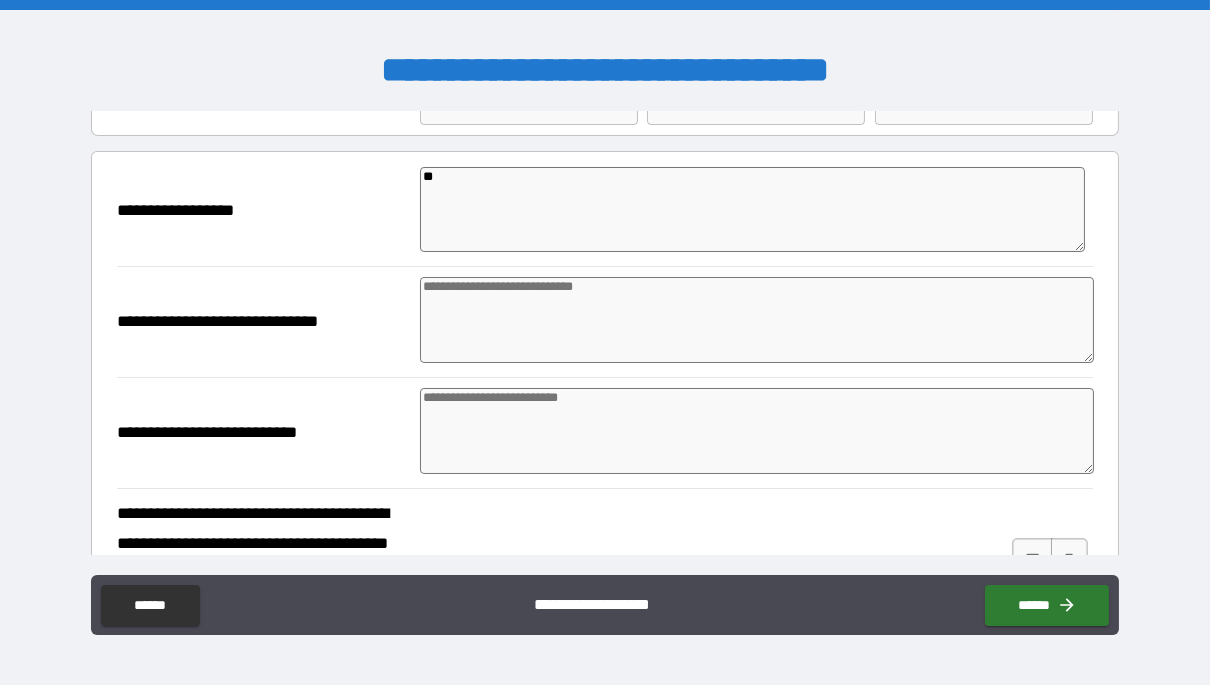type on "*" 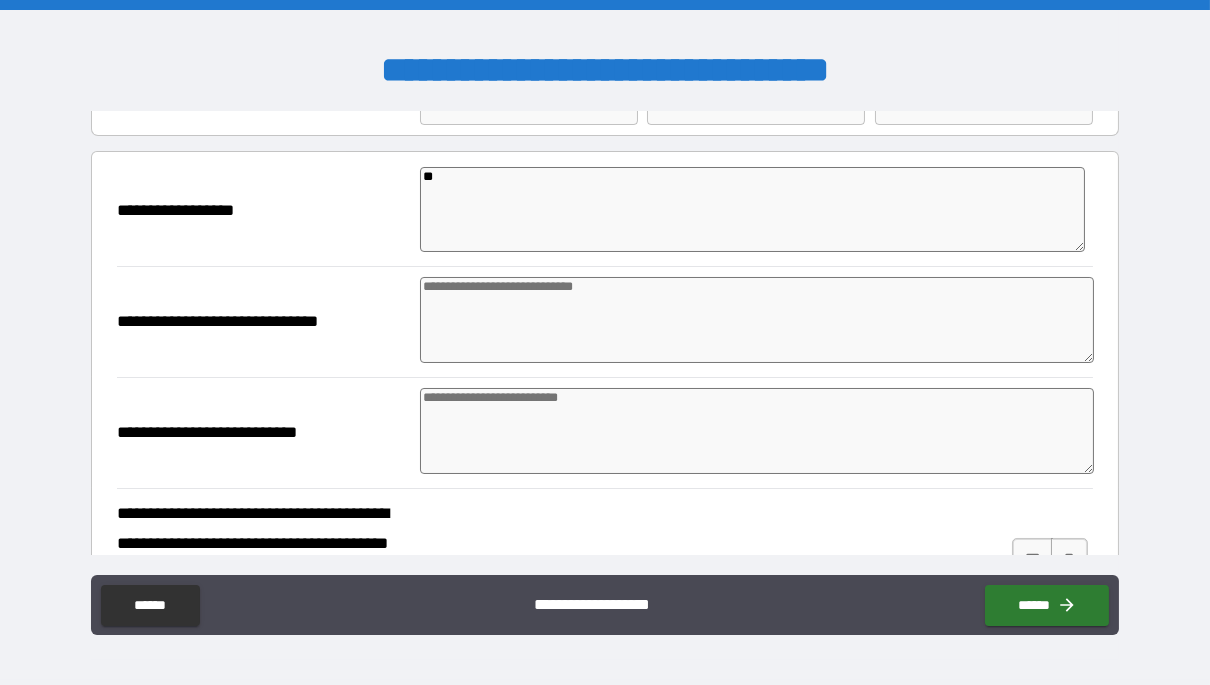 type on "***" 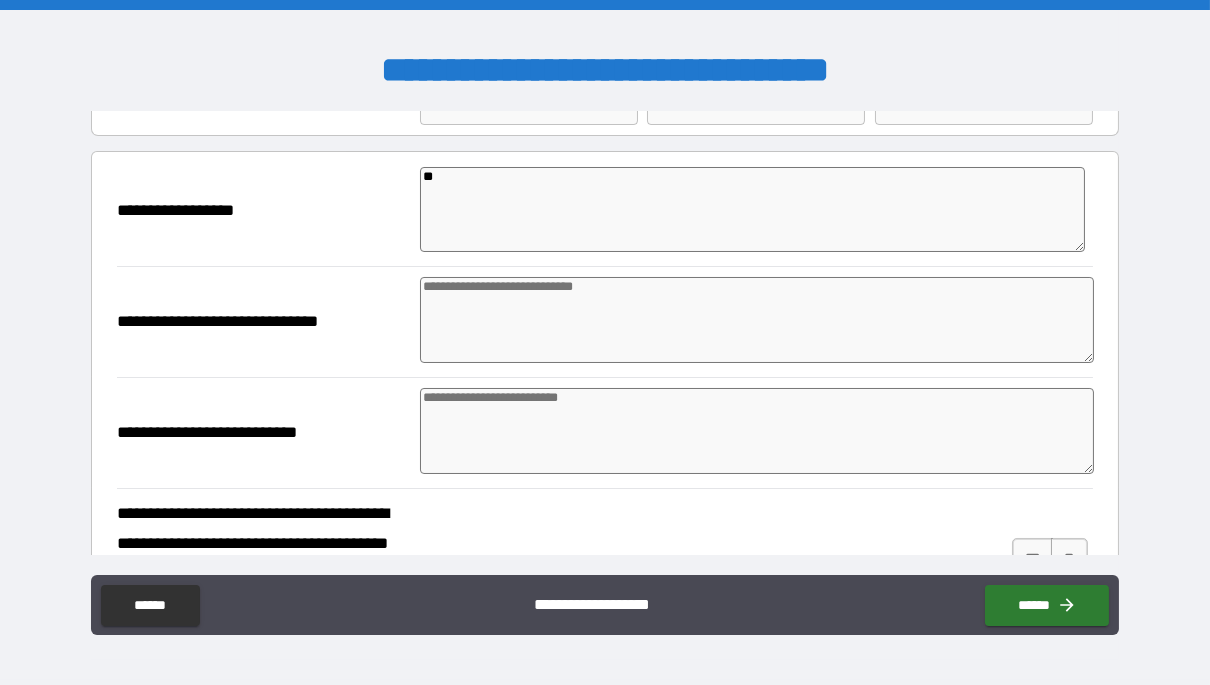 type on "*" 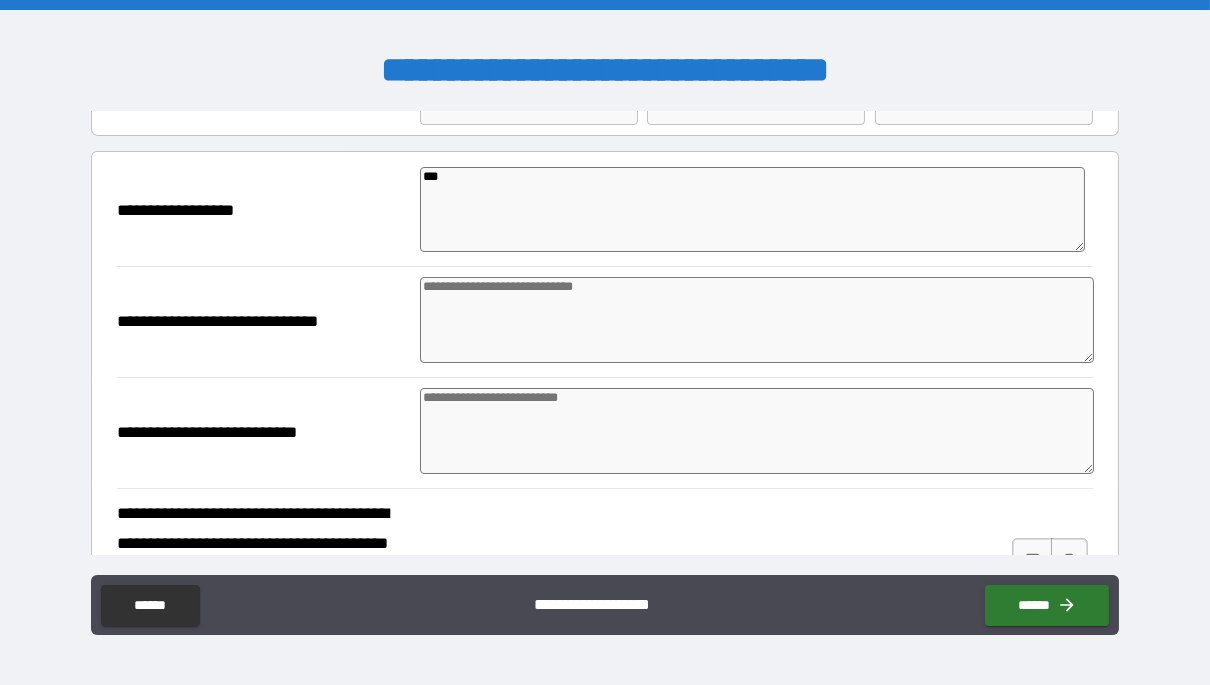 type on "*" 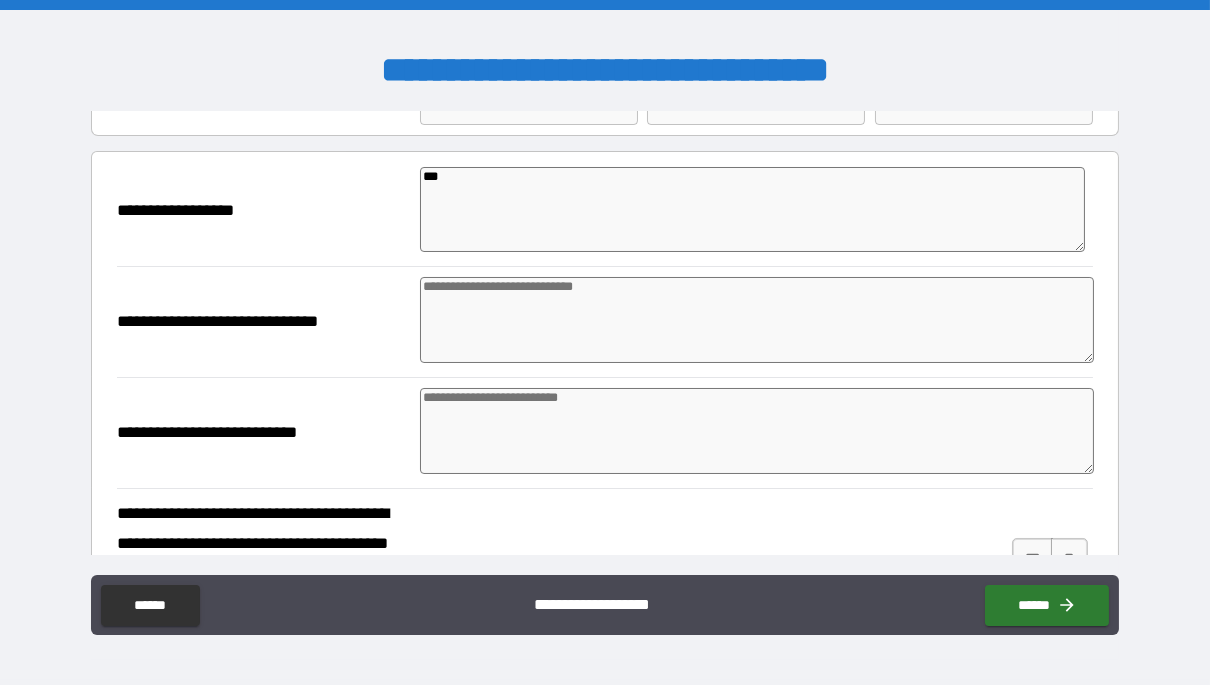 type on "*" 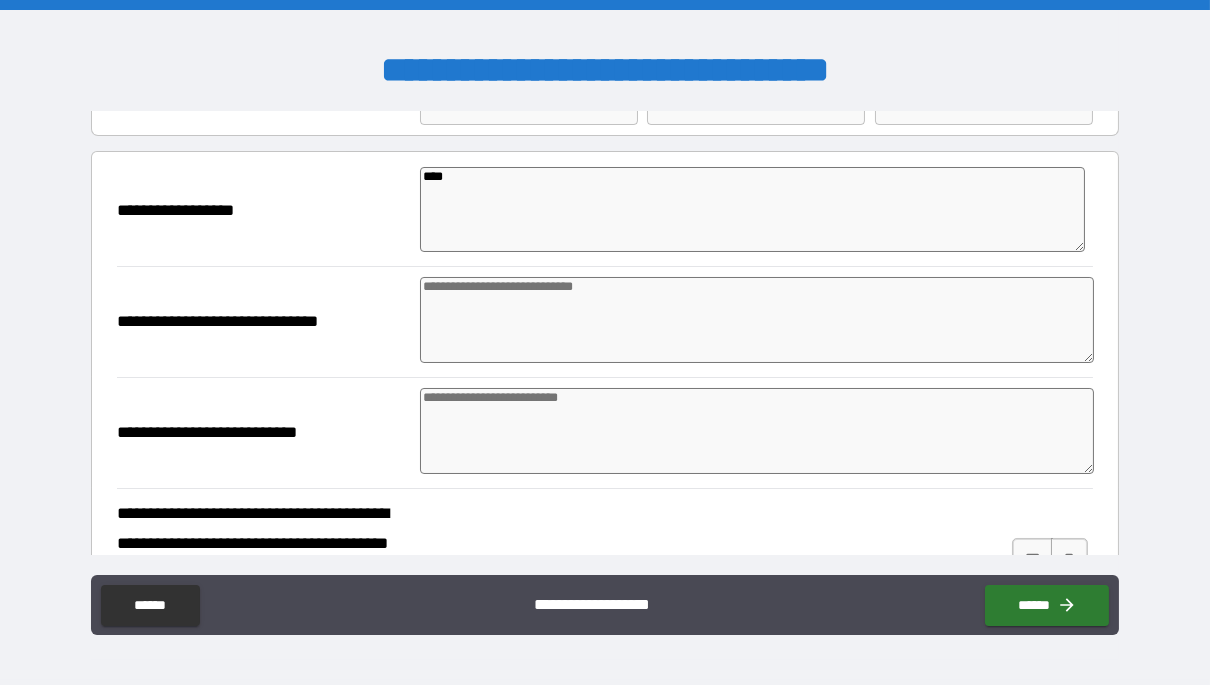 type on "*" 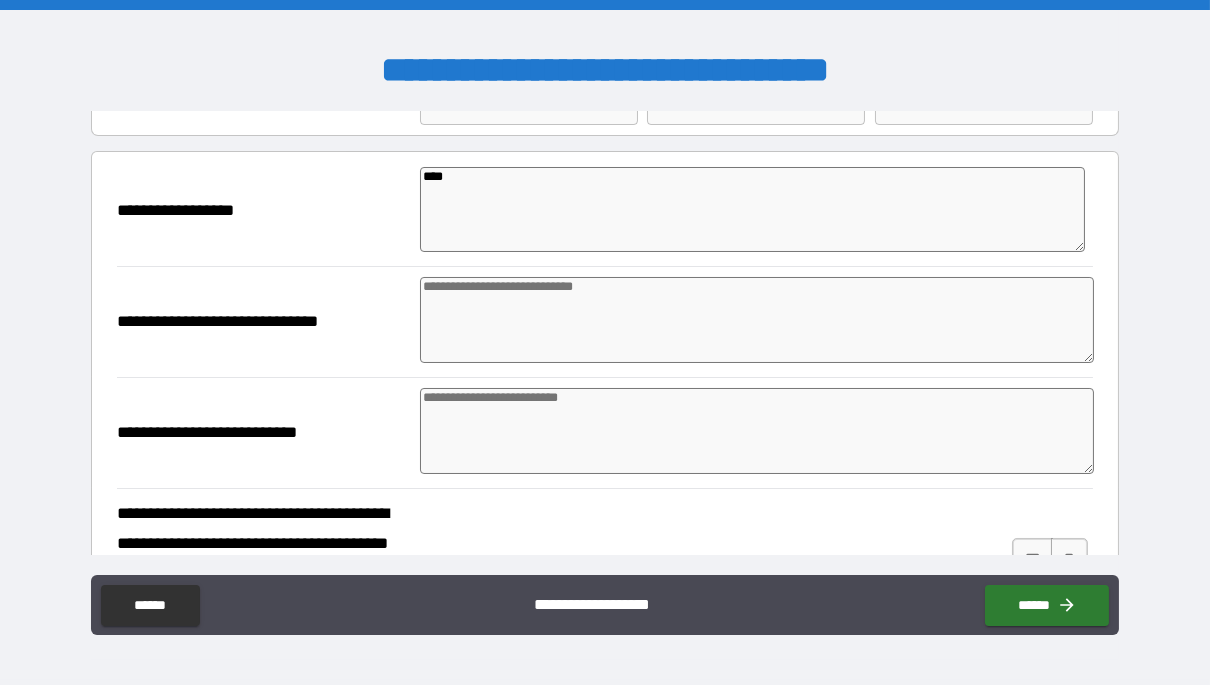 type on "*" 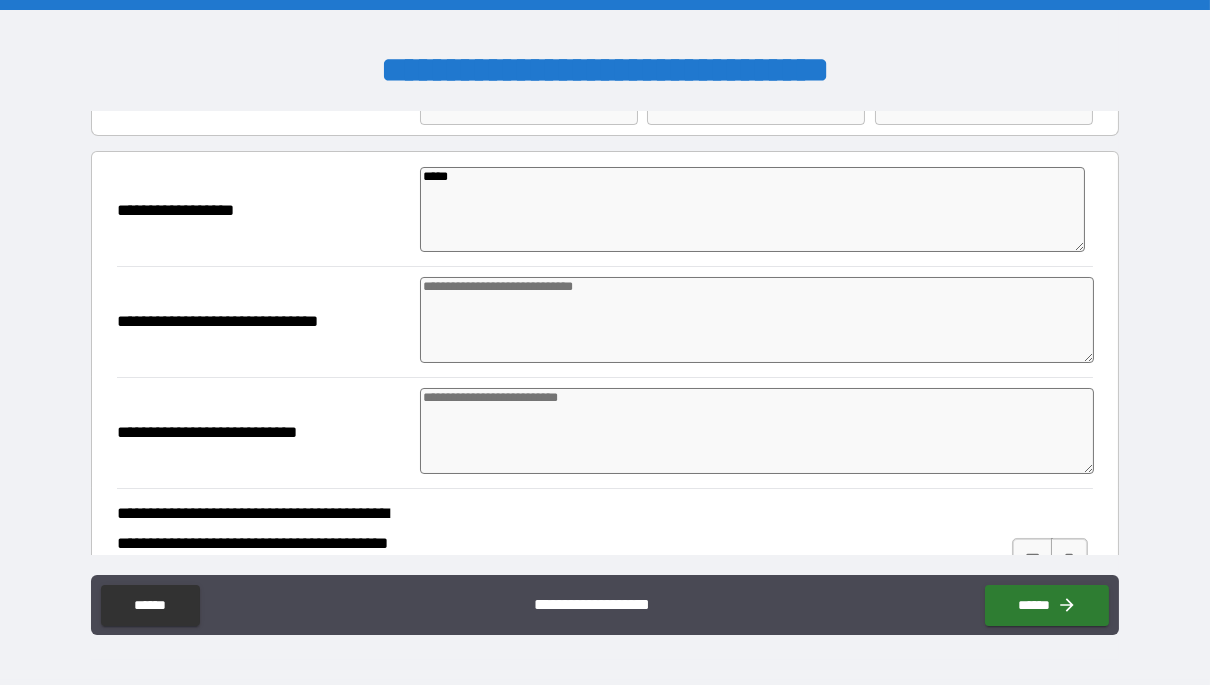 type on "*" 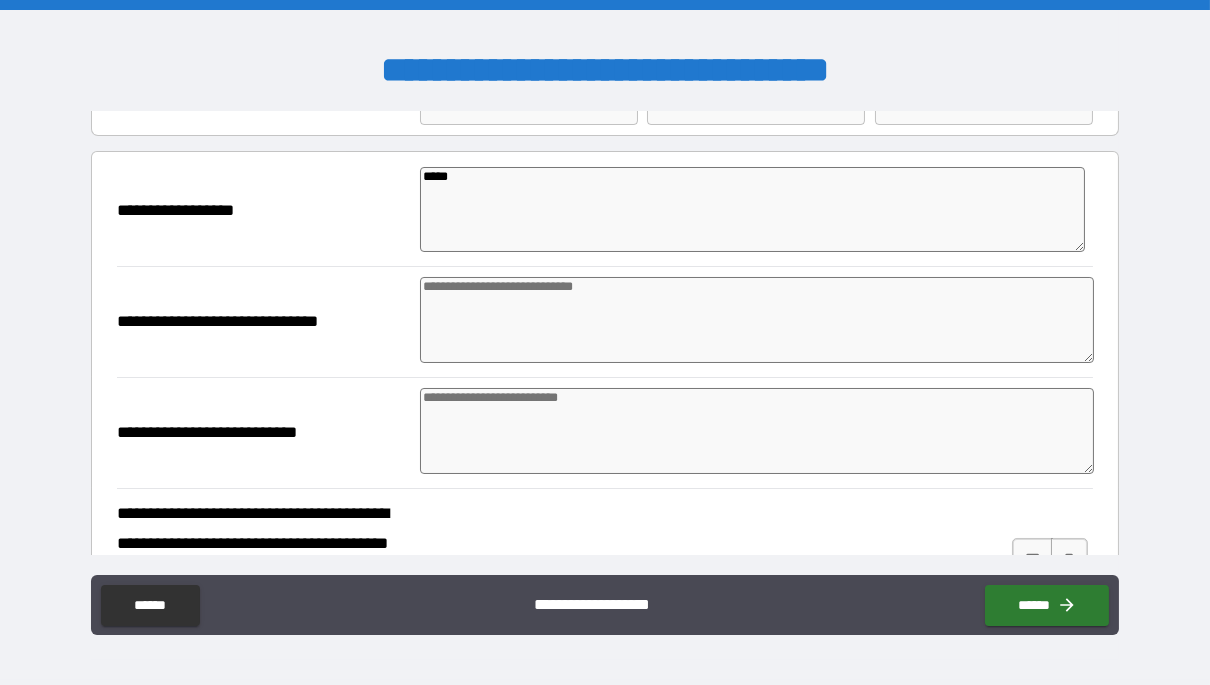 type on "******" 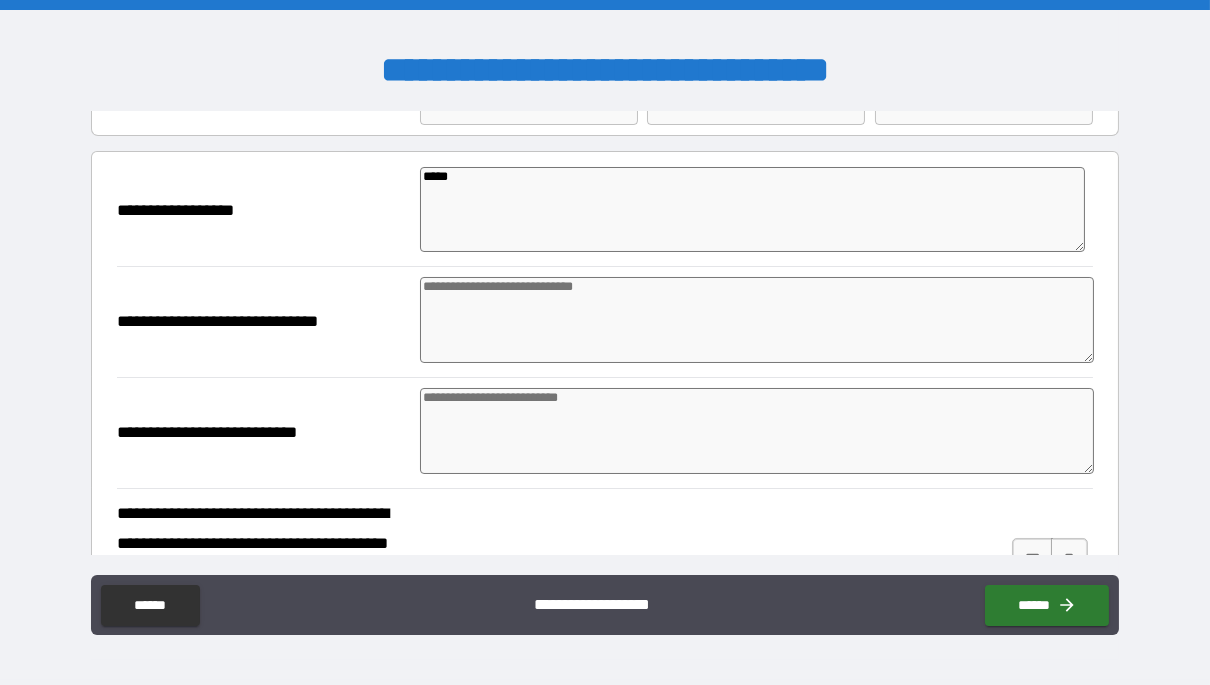 type on "*" 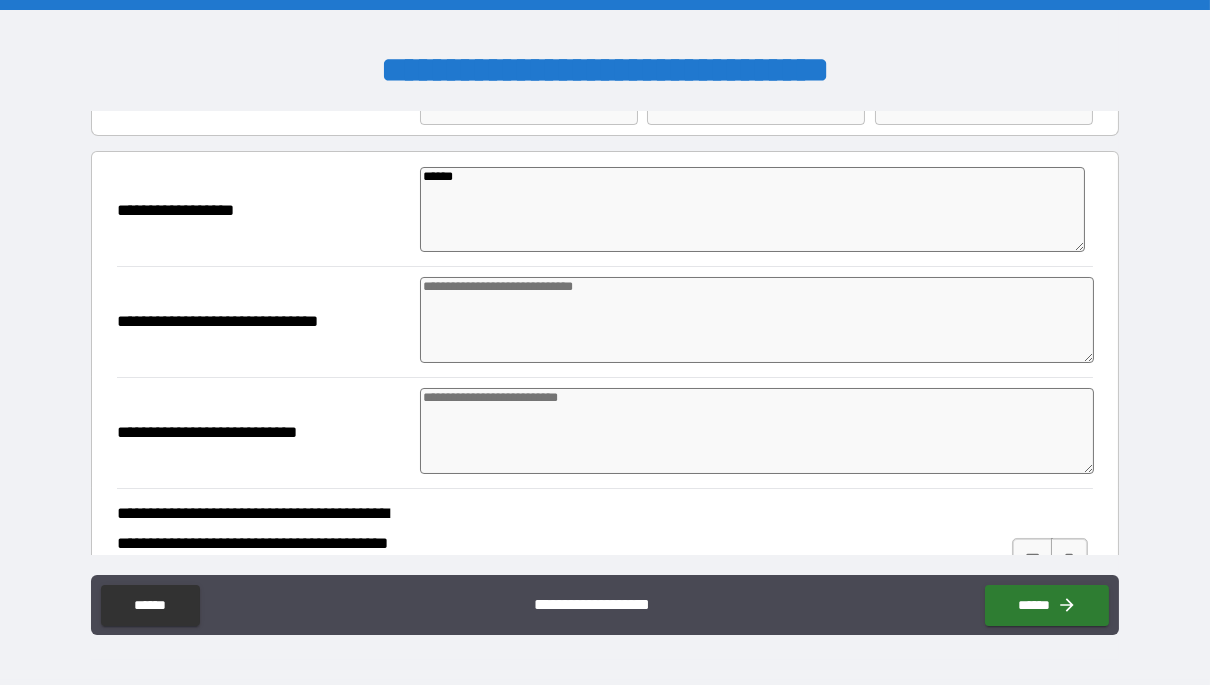type on "*" 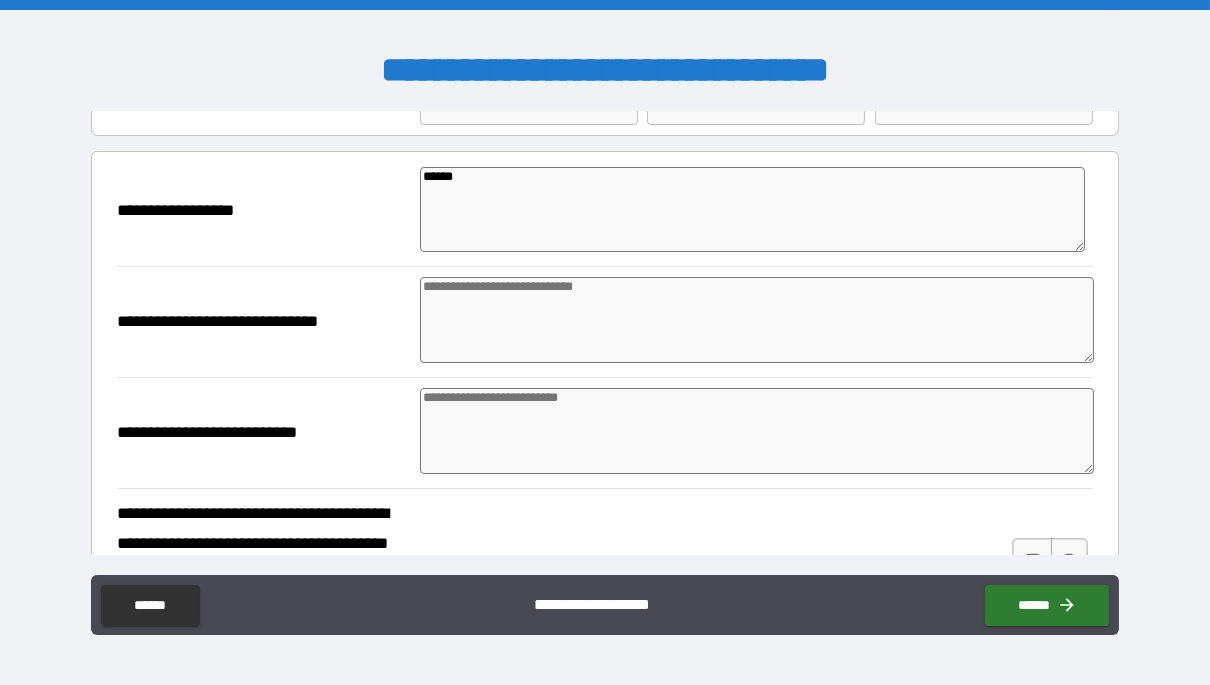 type on "*" 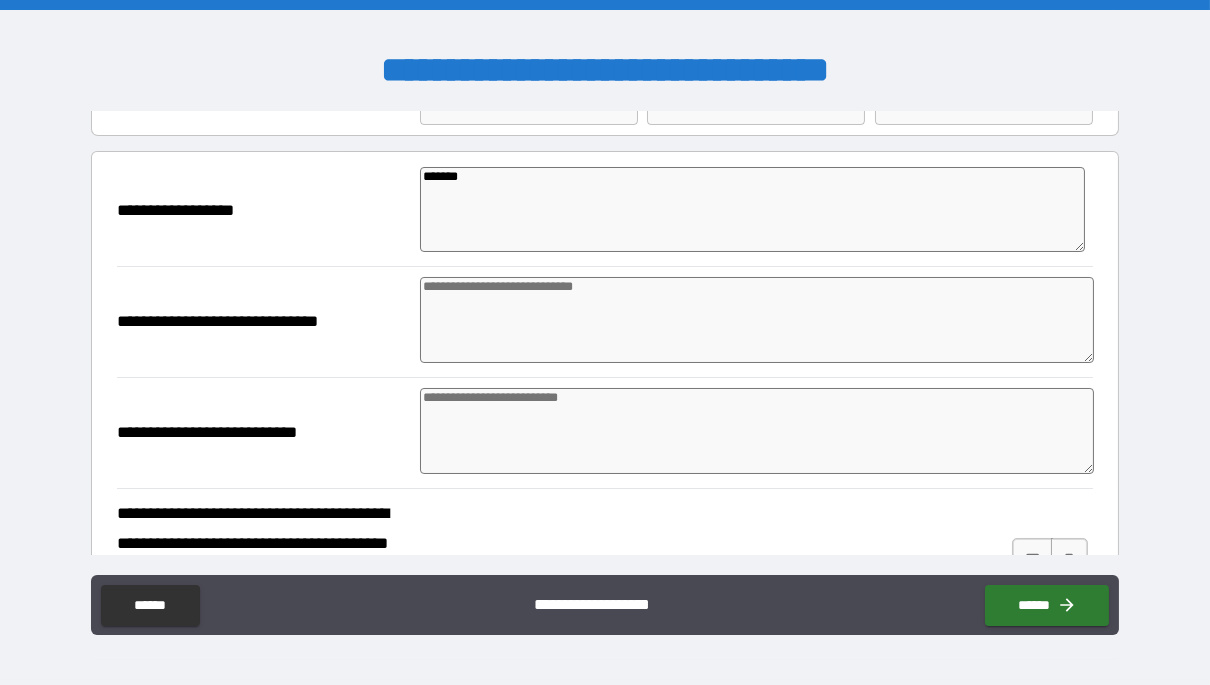 type on "*" 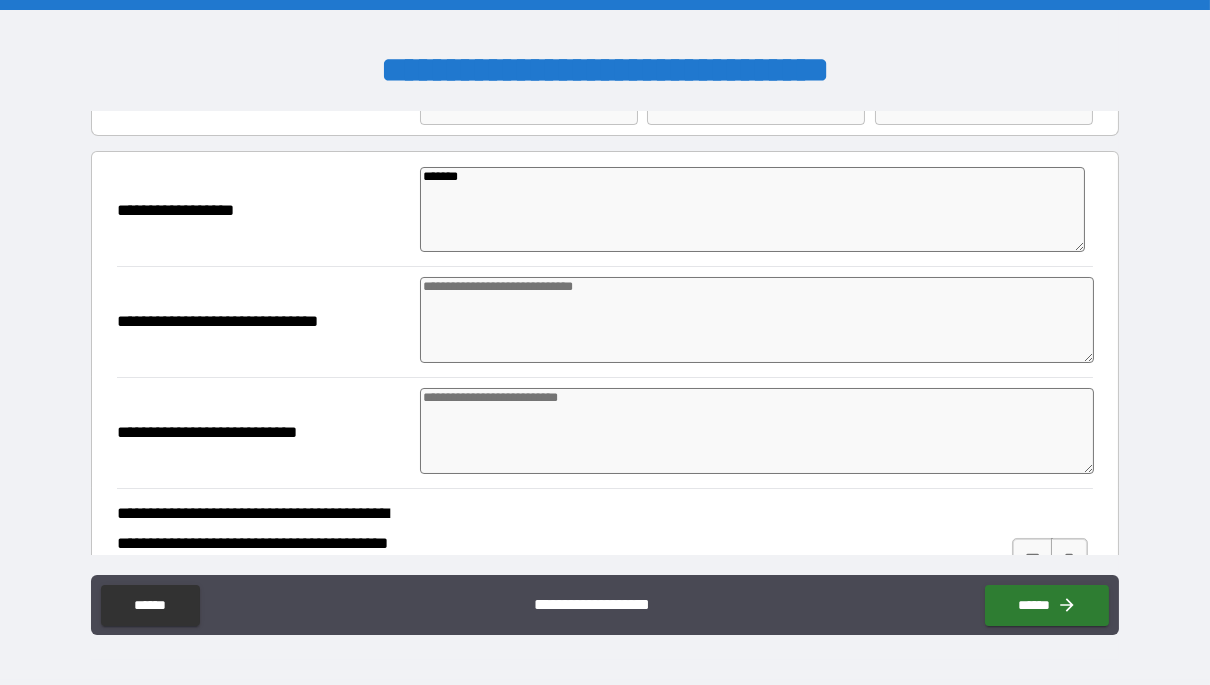 type on "*" 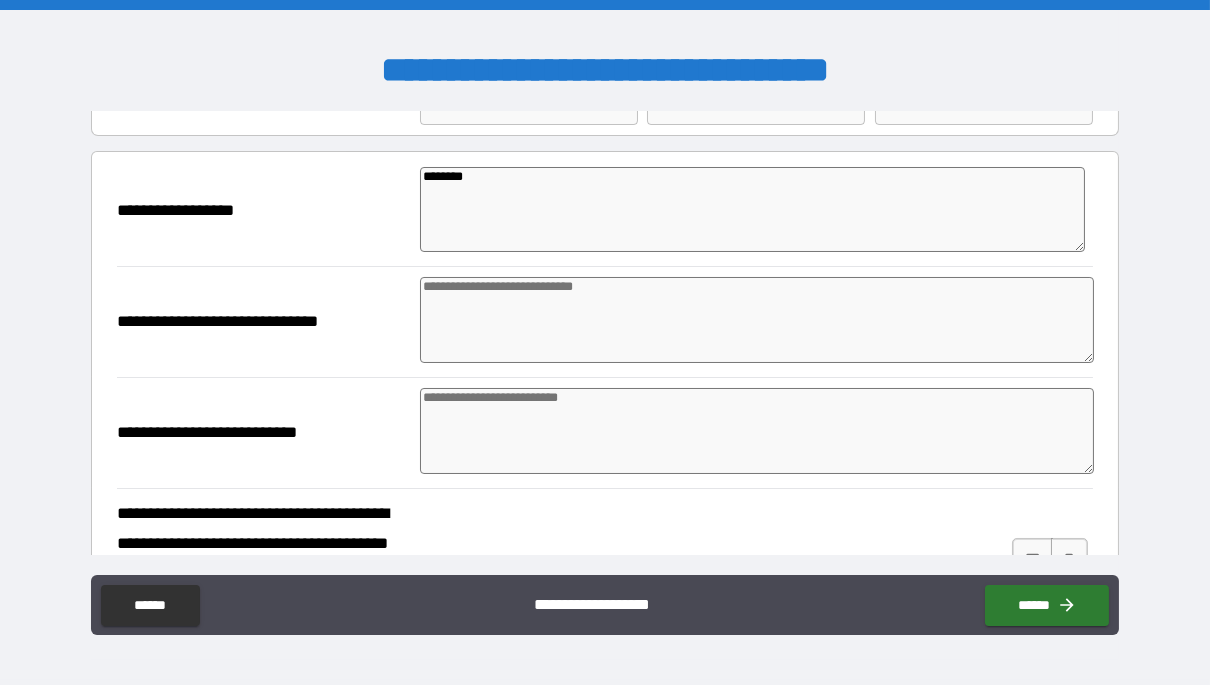 type on "*********" 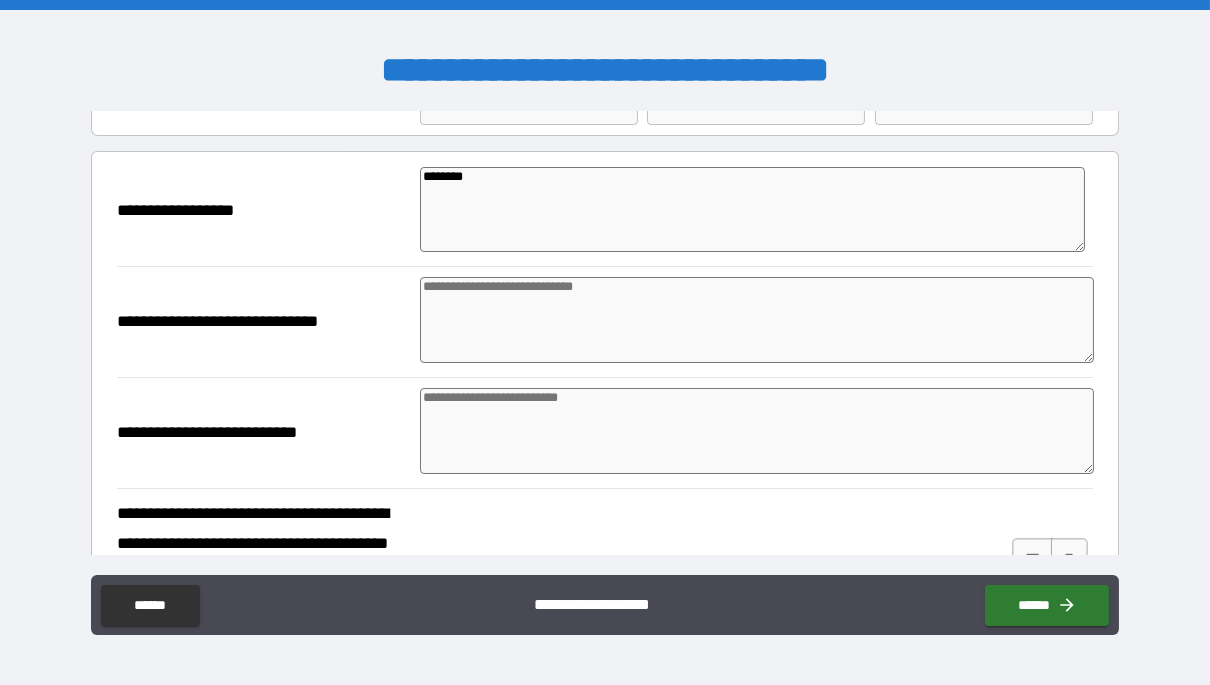 type on "*" 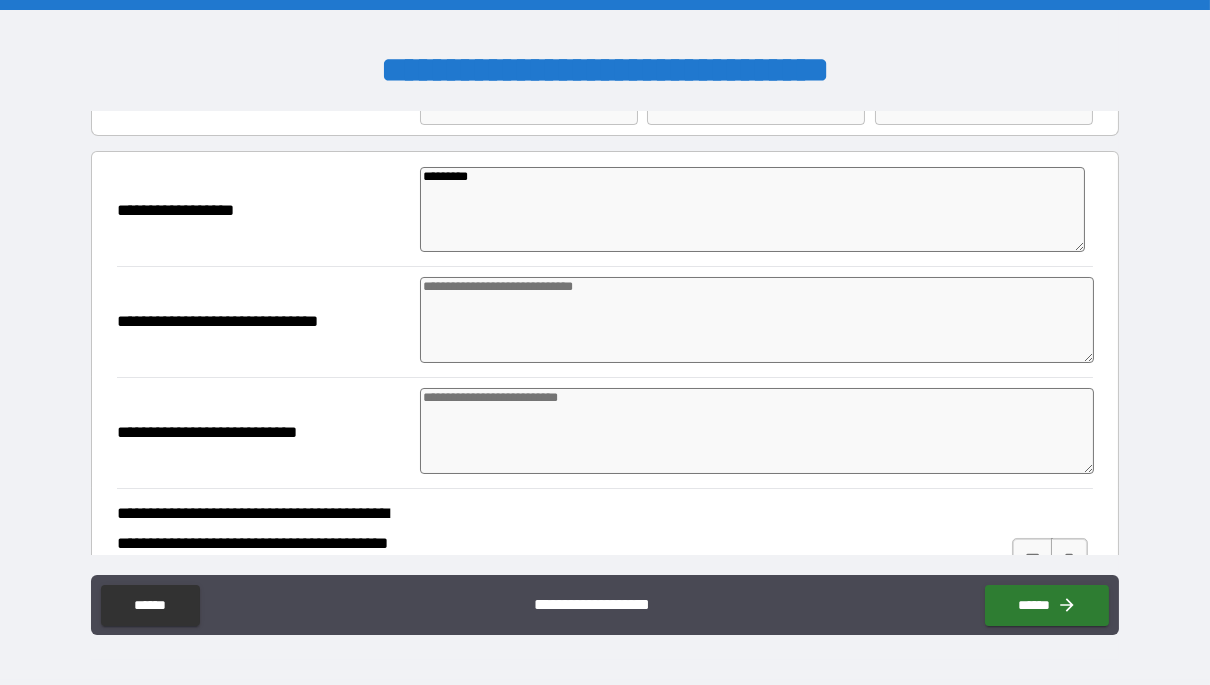 type on "*" 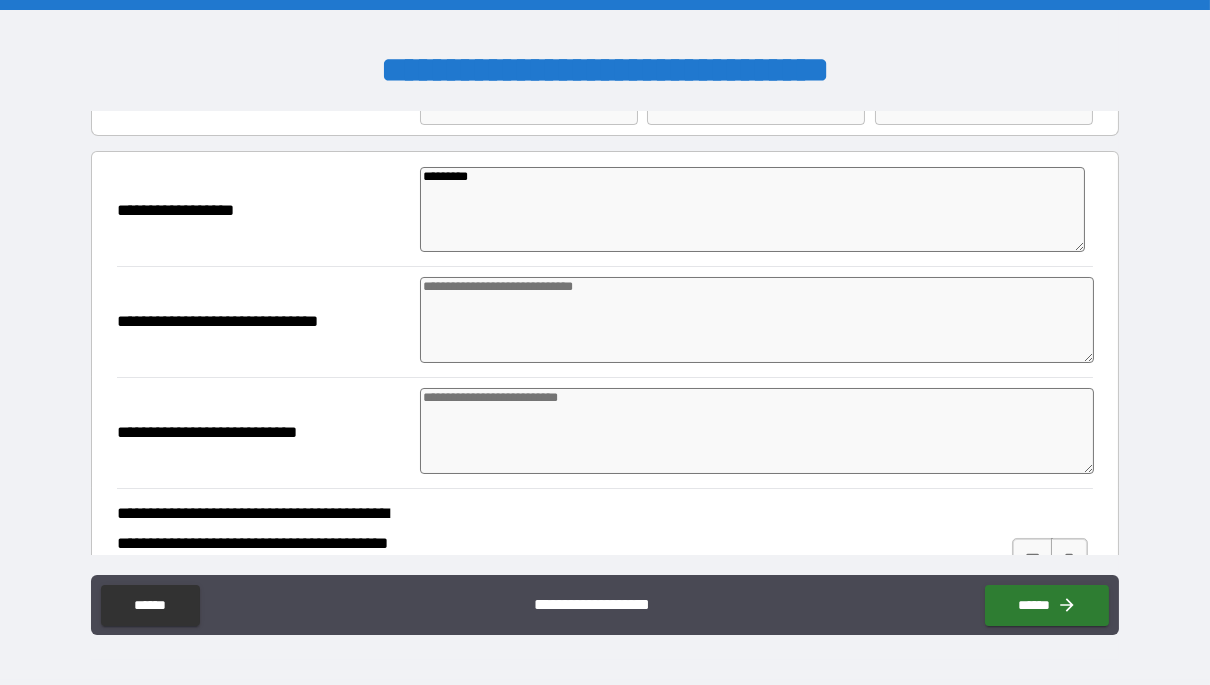 type on "**********" 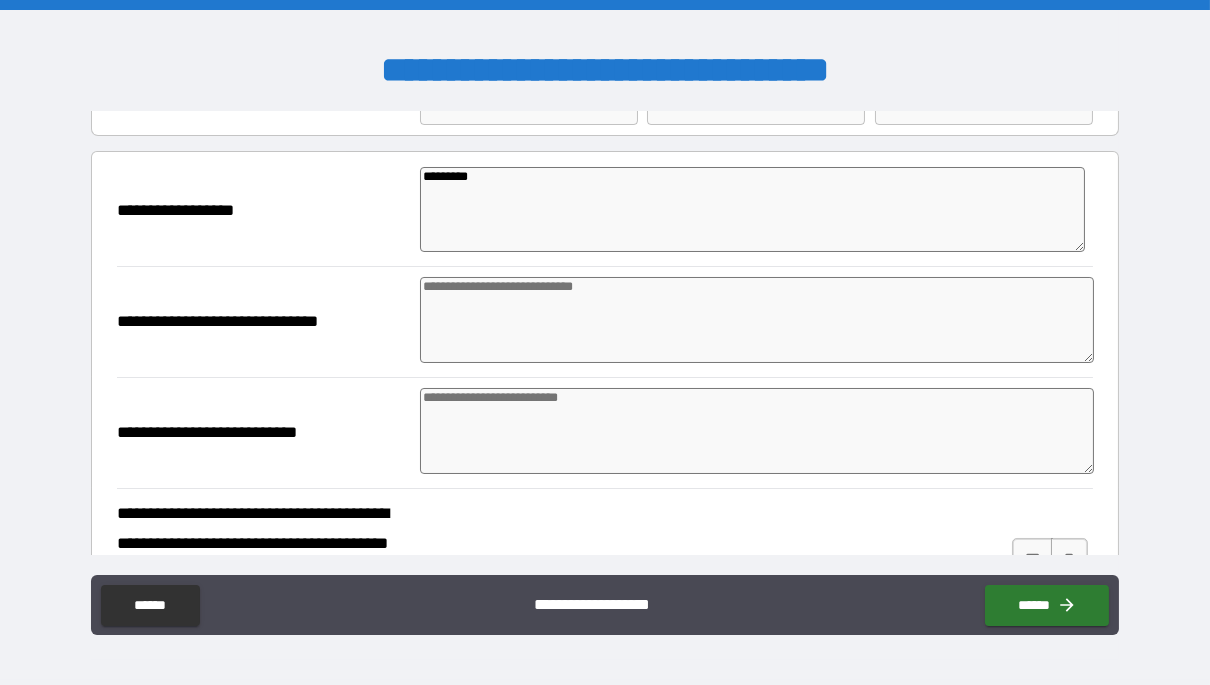 type on "*" 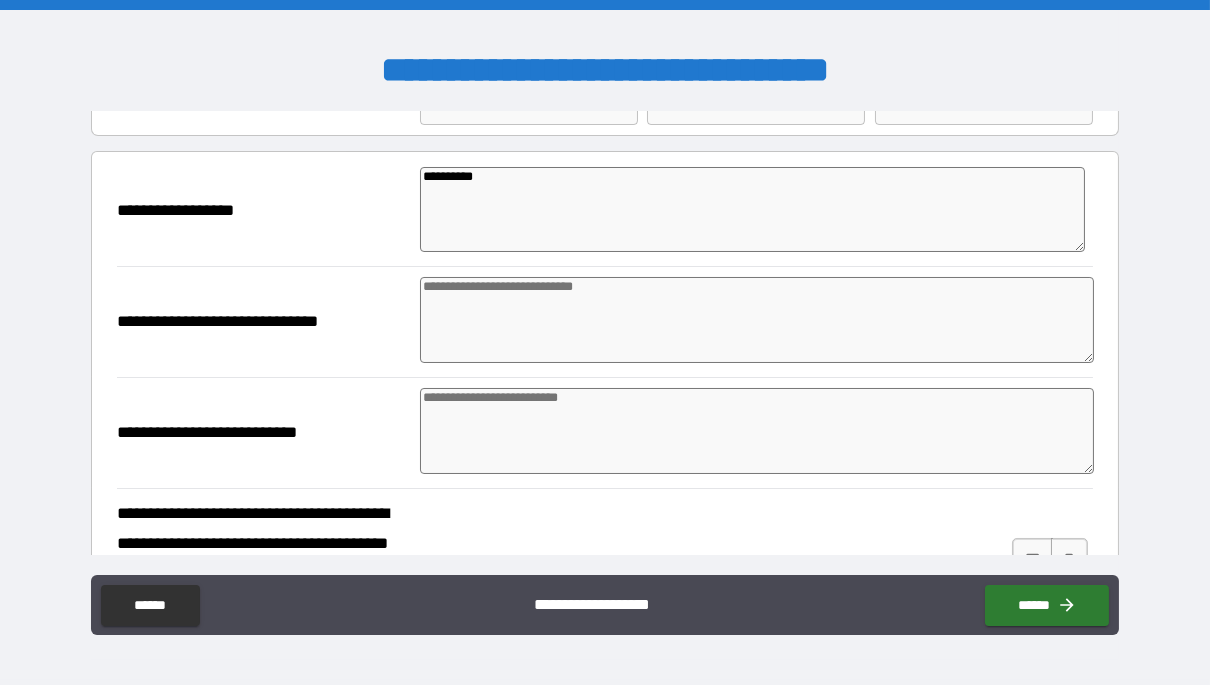 type on "*" 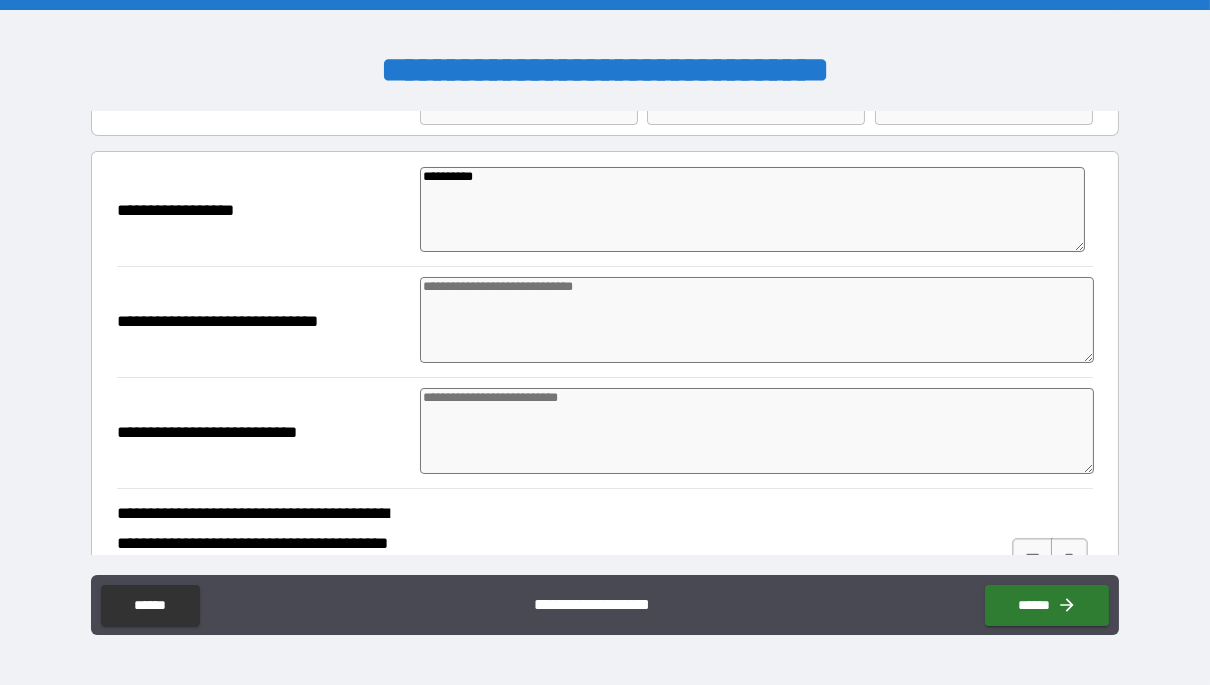 type on "**********" 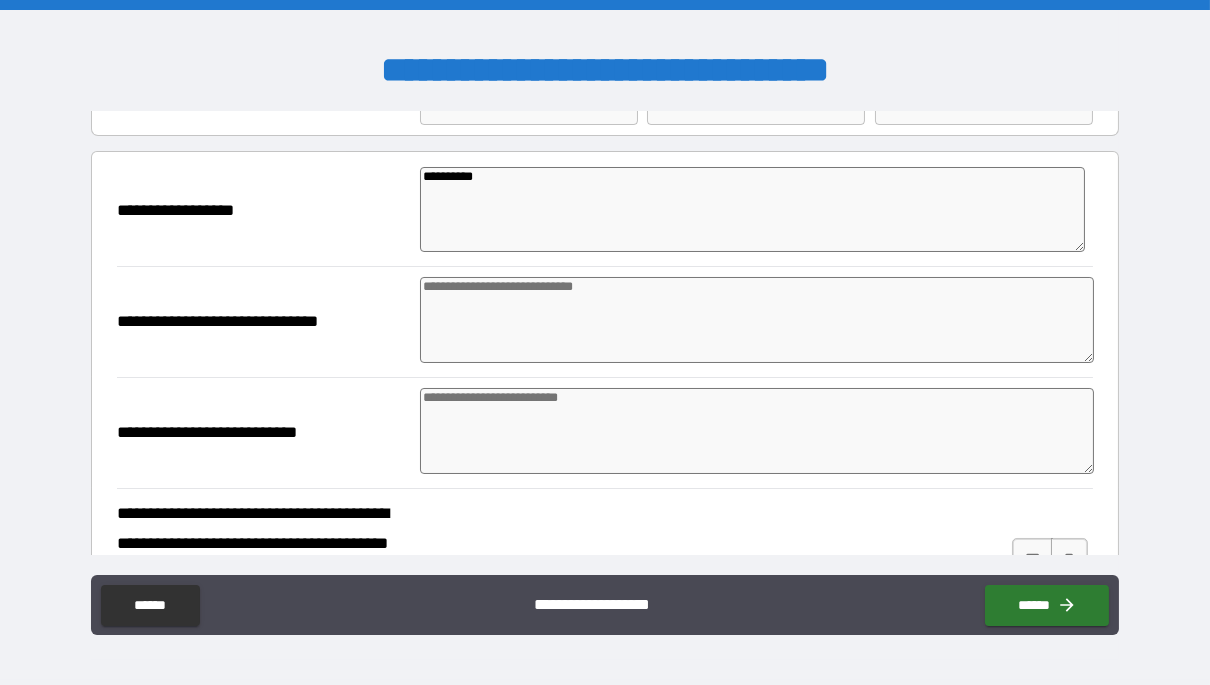 click at bounding box center (757, 320) 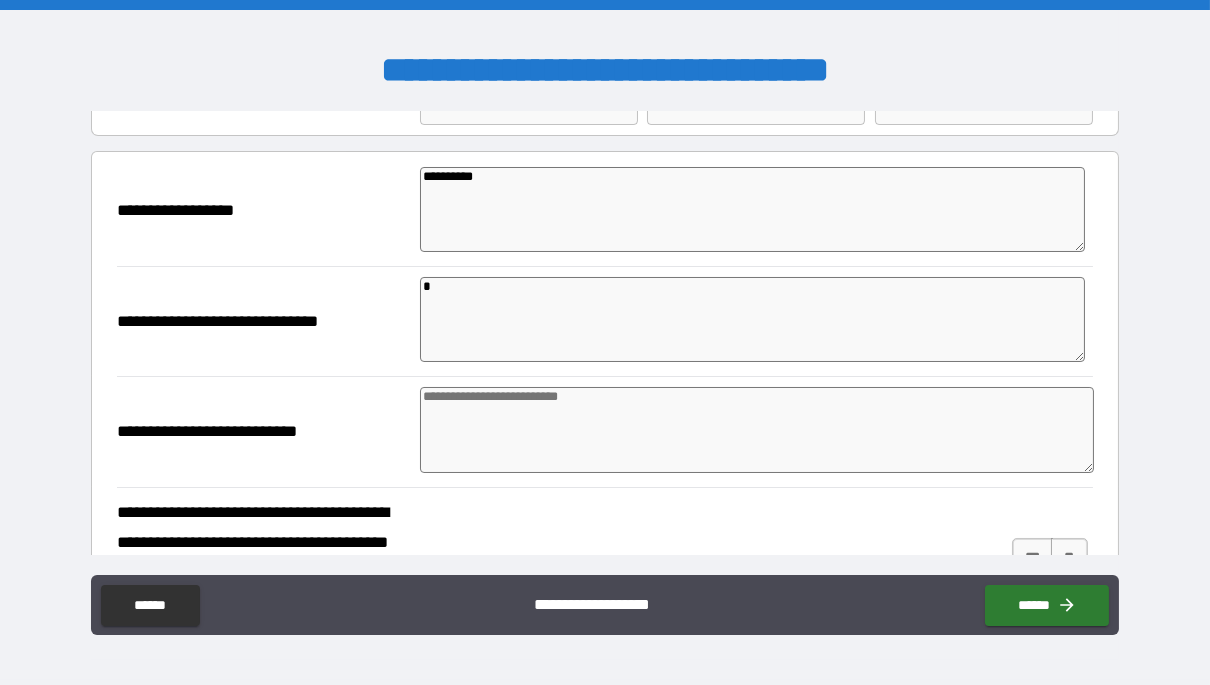 type on "*" 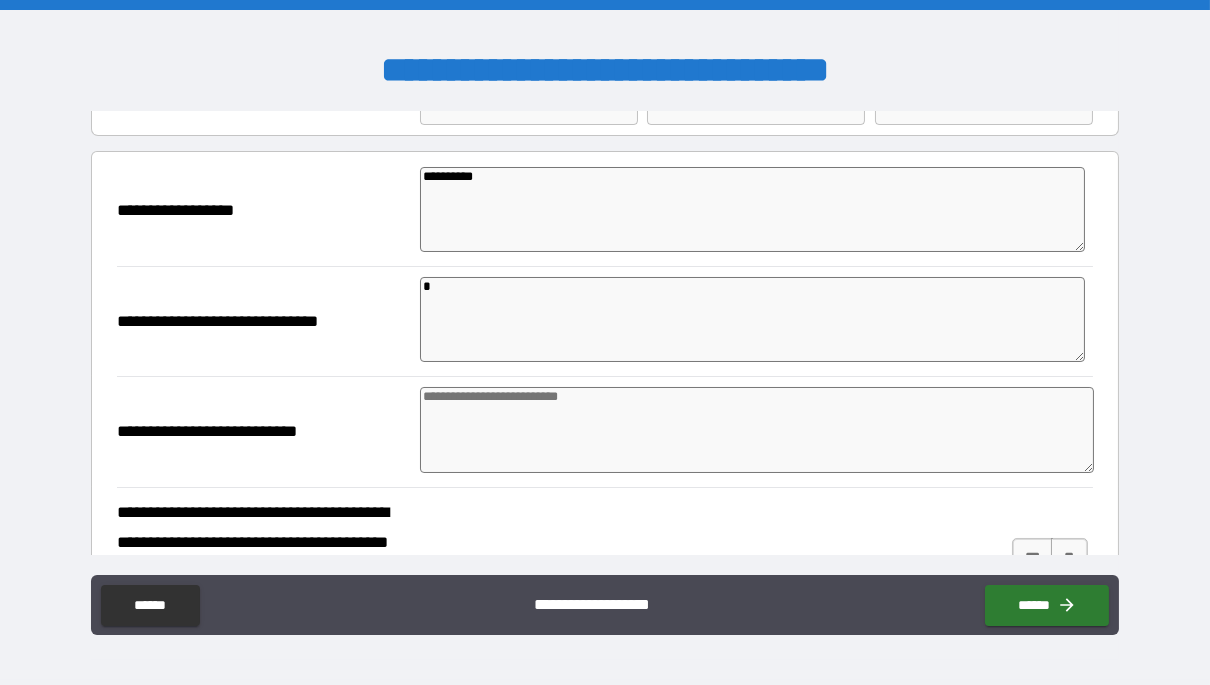 type on "*" 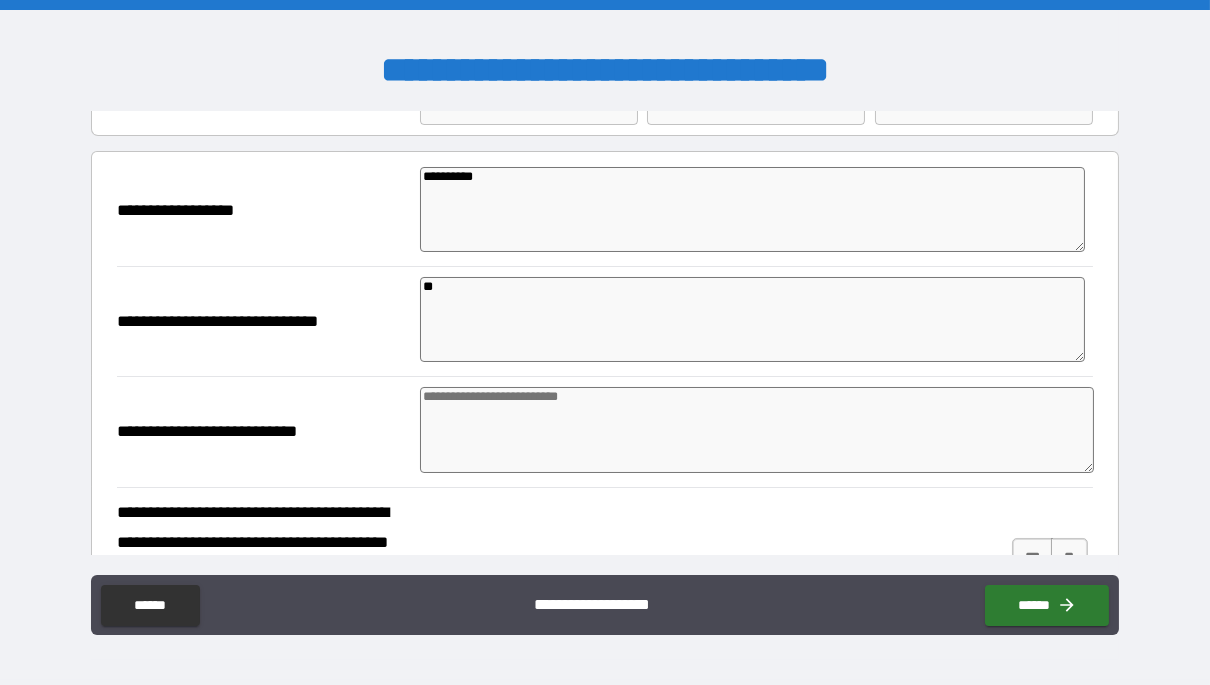 type on "*" 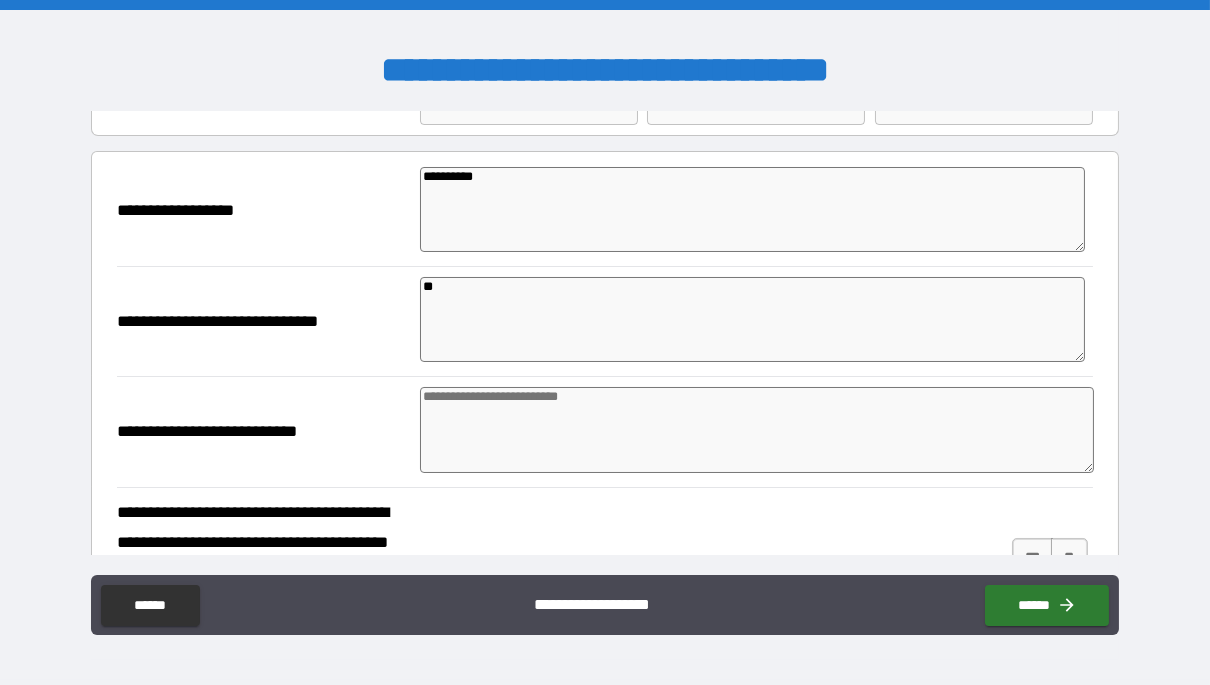 type on "***" 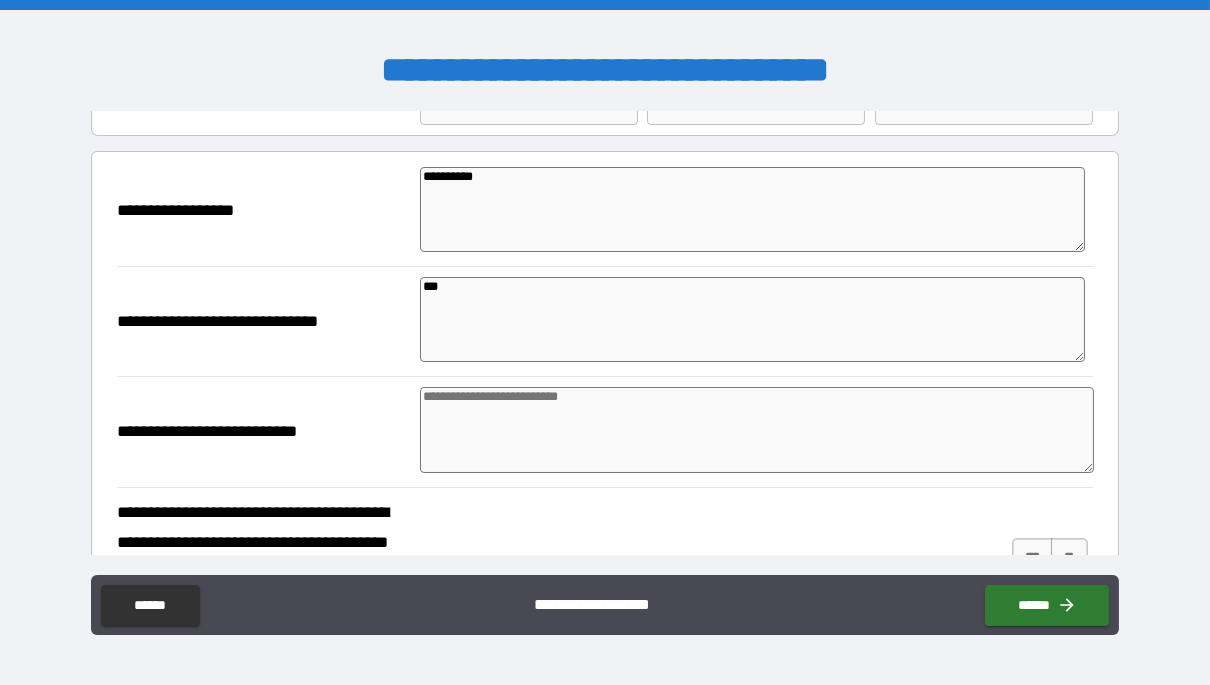 type on "*" 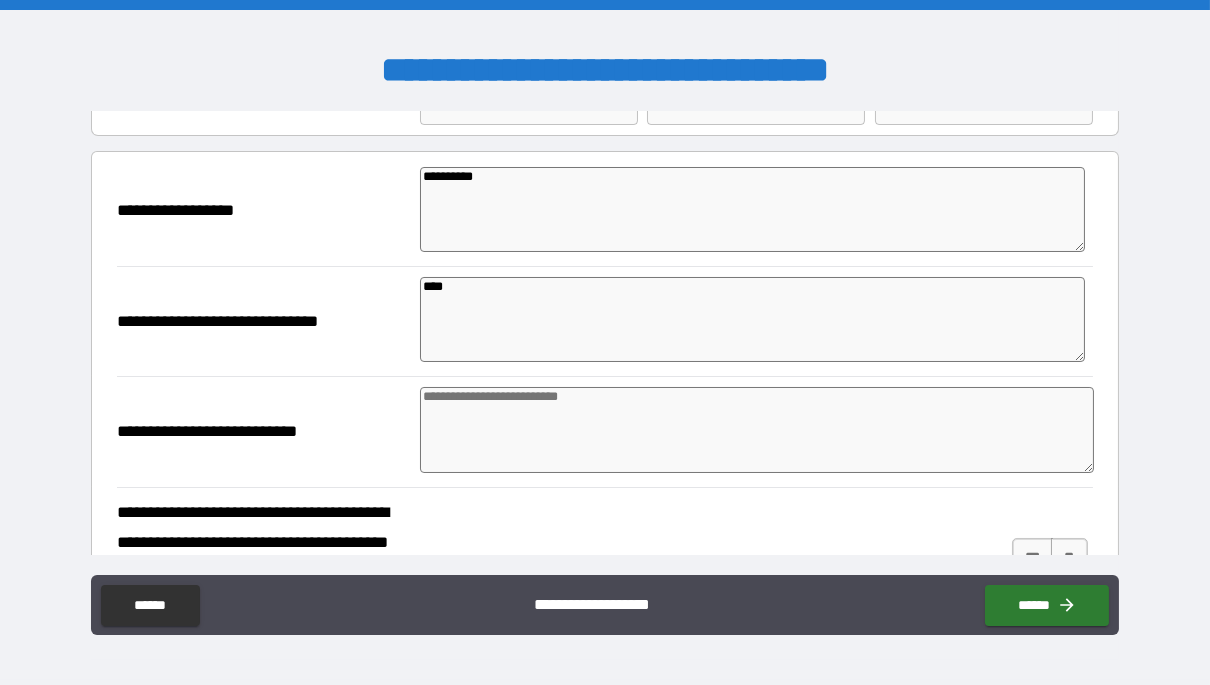 type on "*" 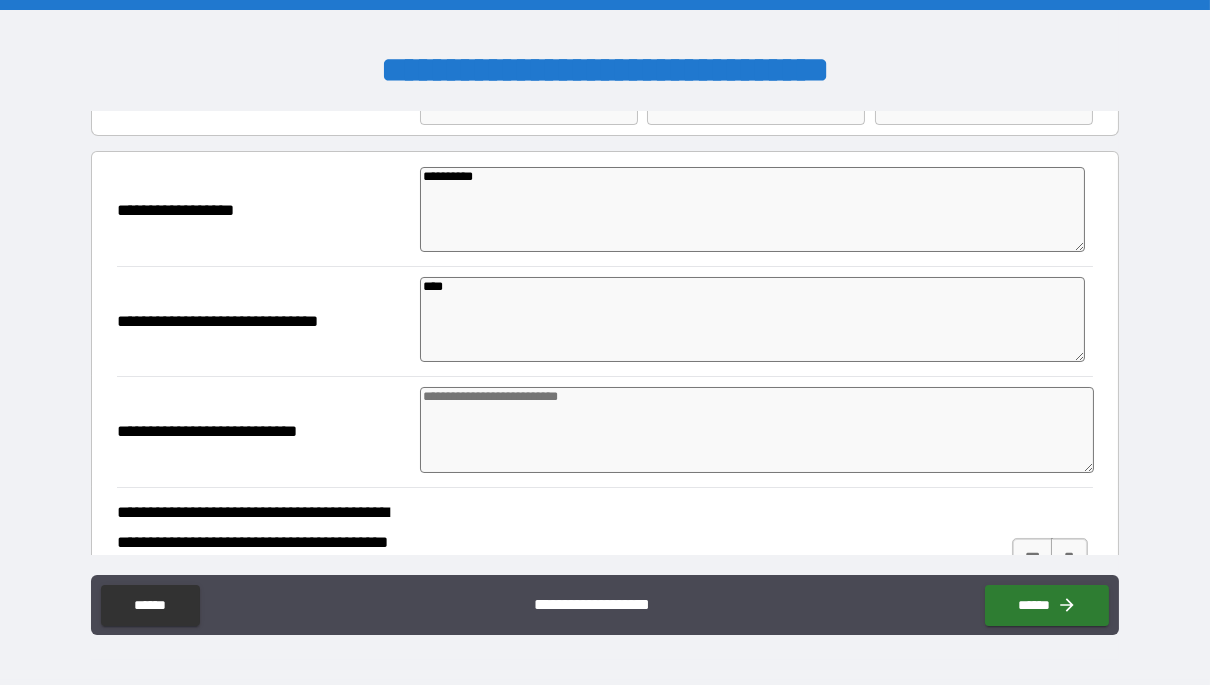 type on "****" 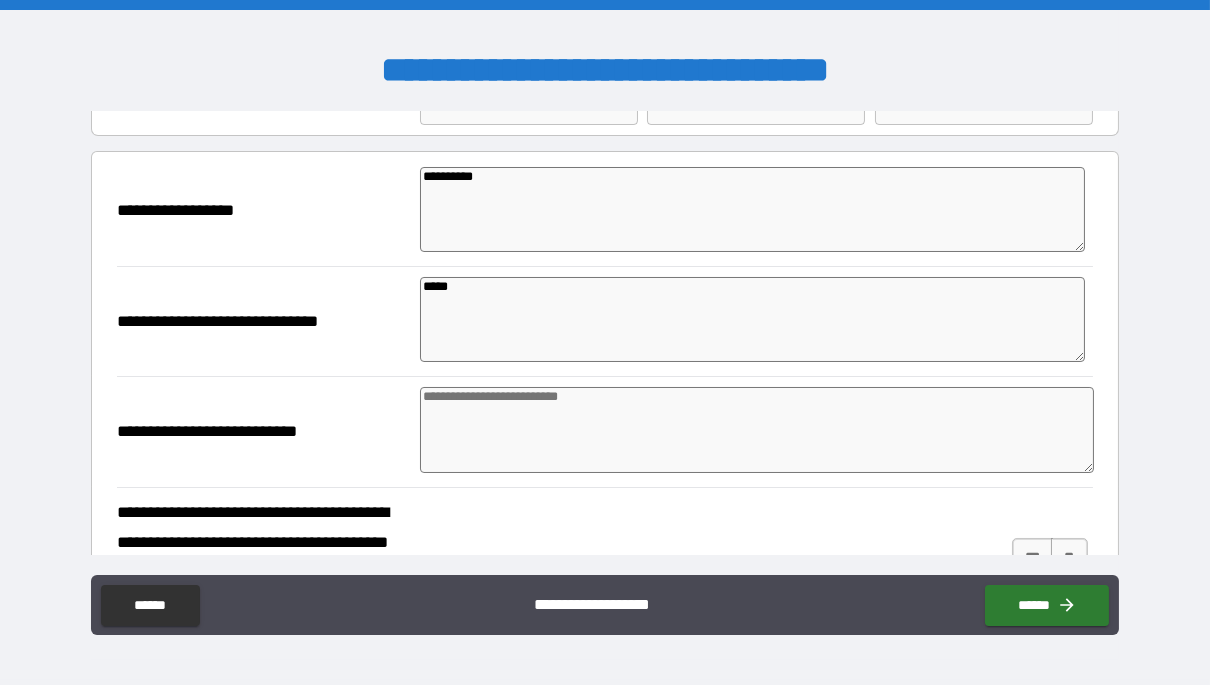 type on "*" 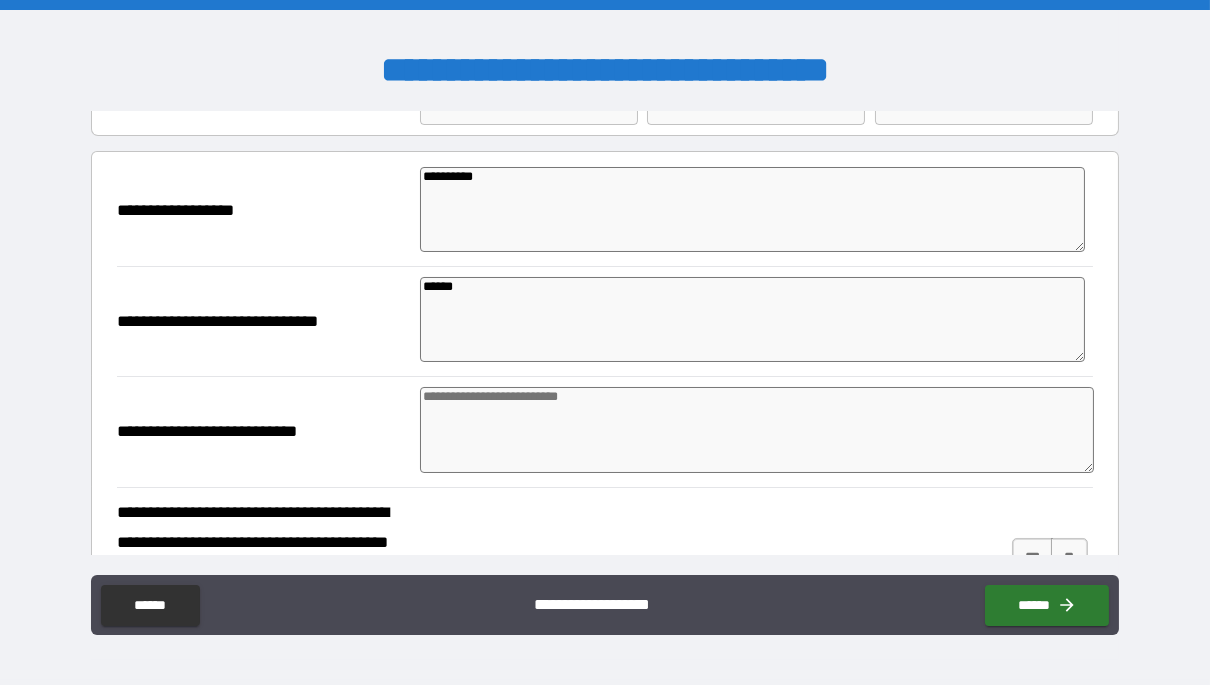 type on "*" 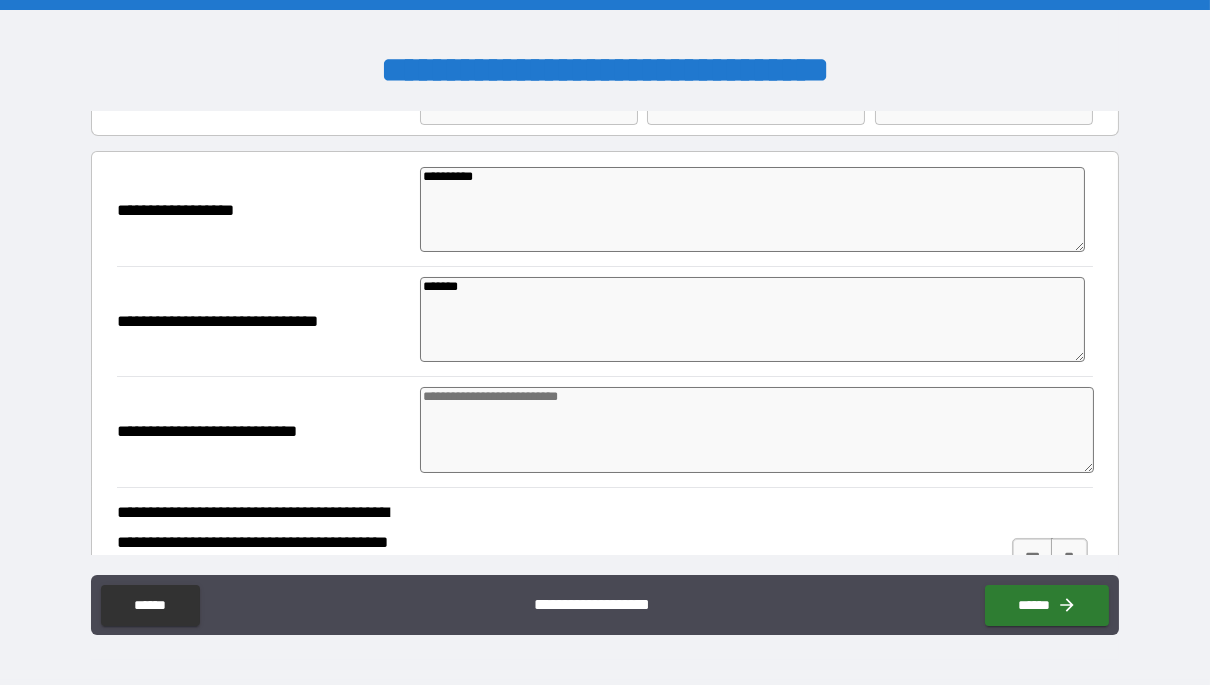 type on "*" 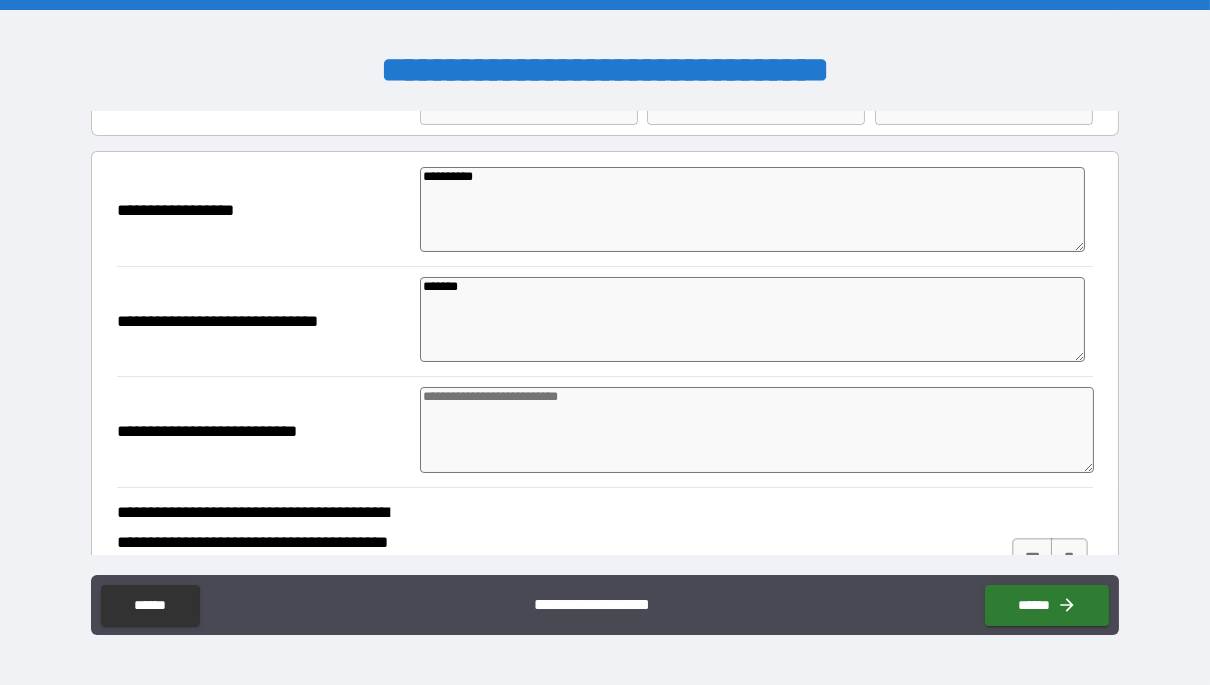 type on "********" 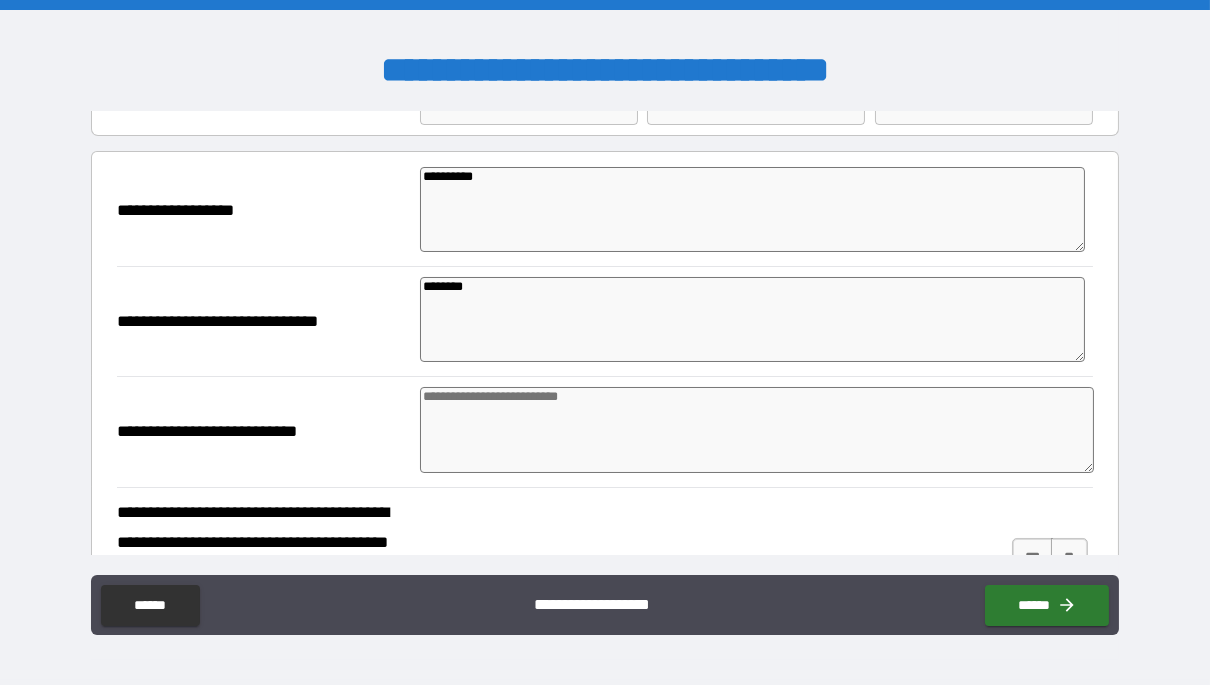type on "*" 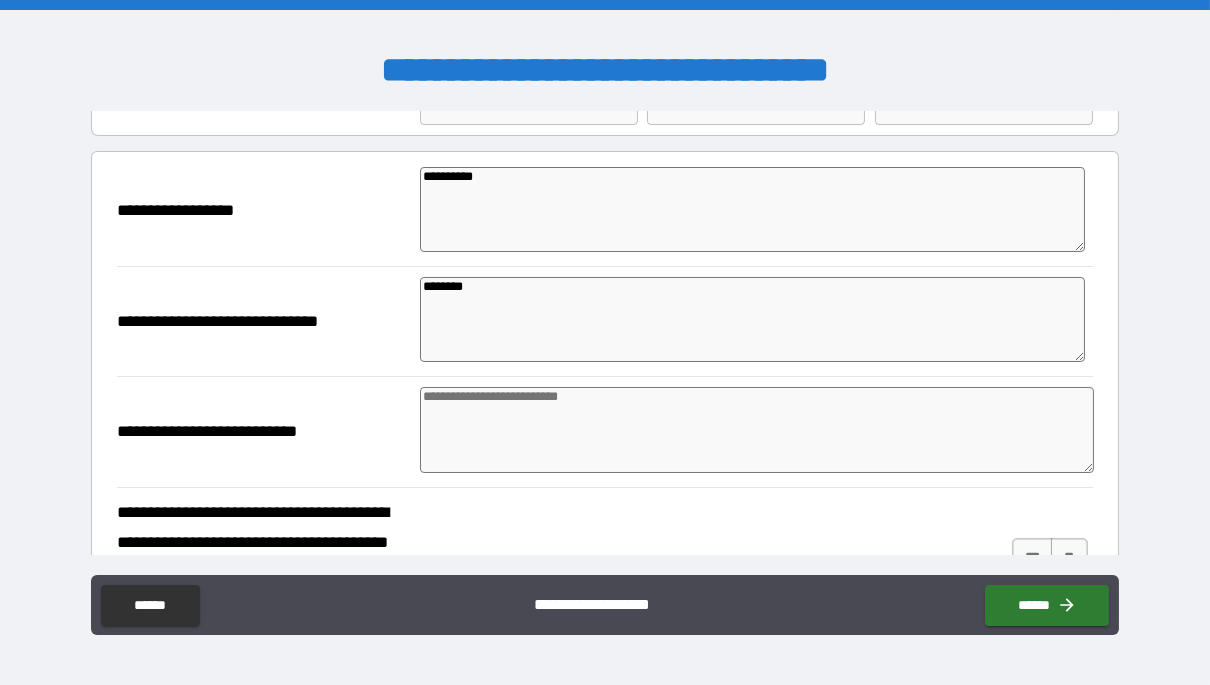 type on "*********" 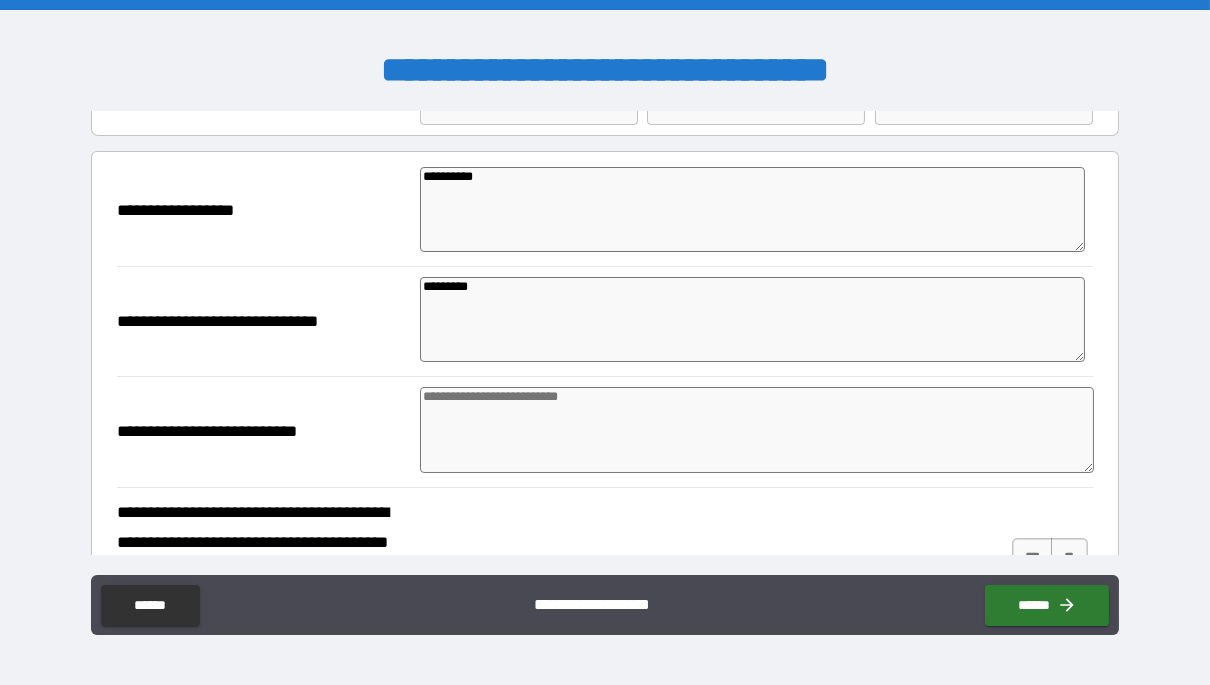 type on "*" 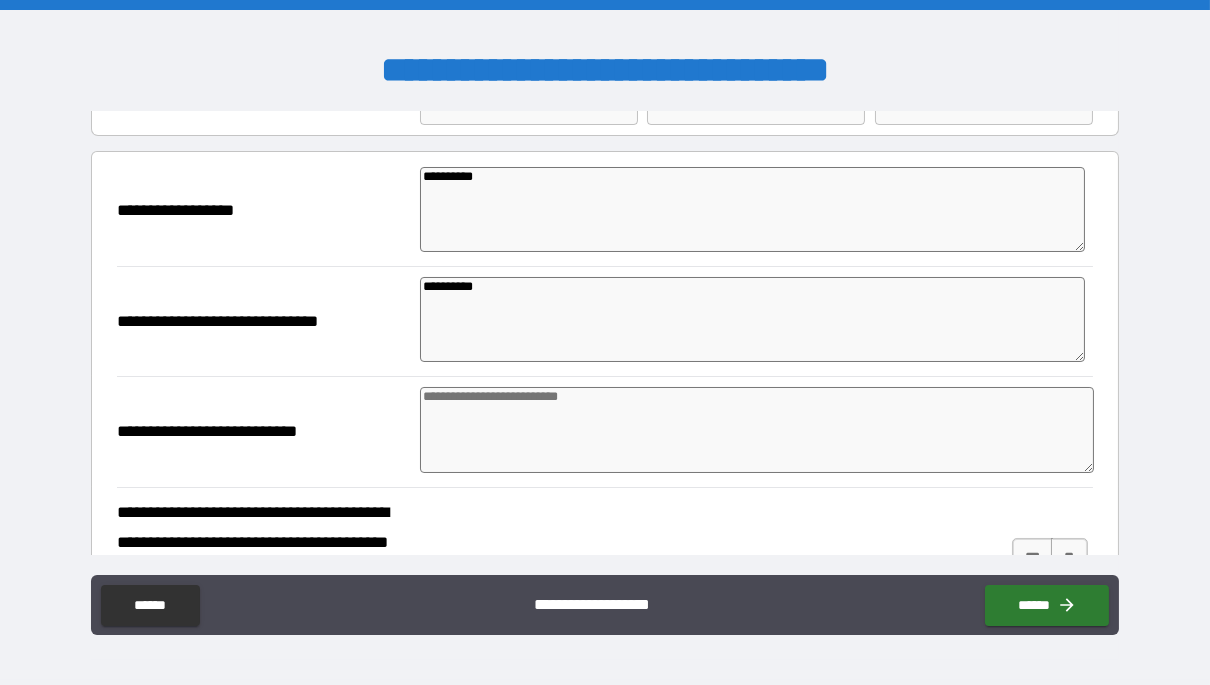 type on "*" 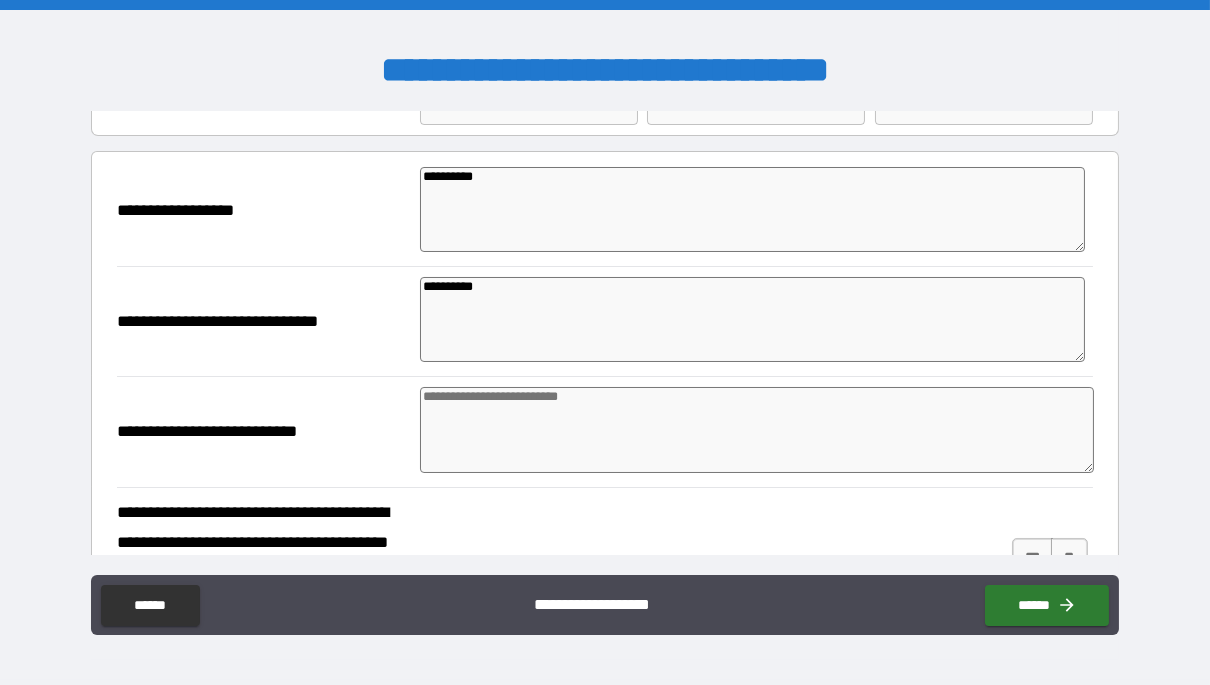 type on "**********" 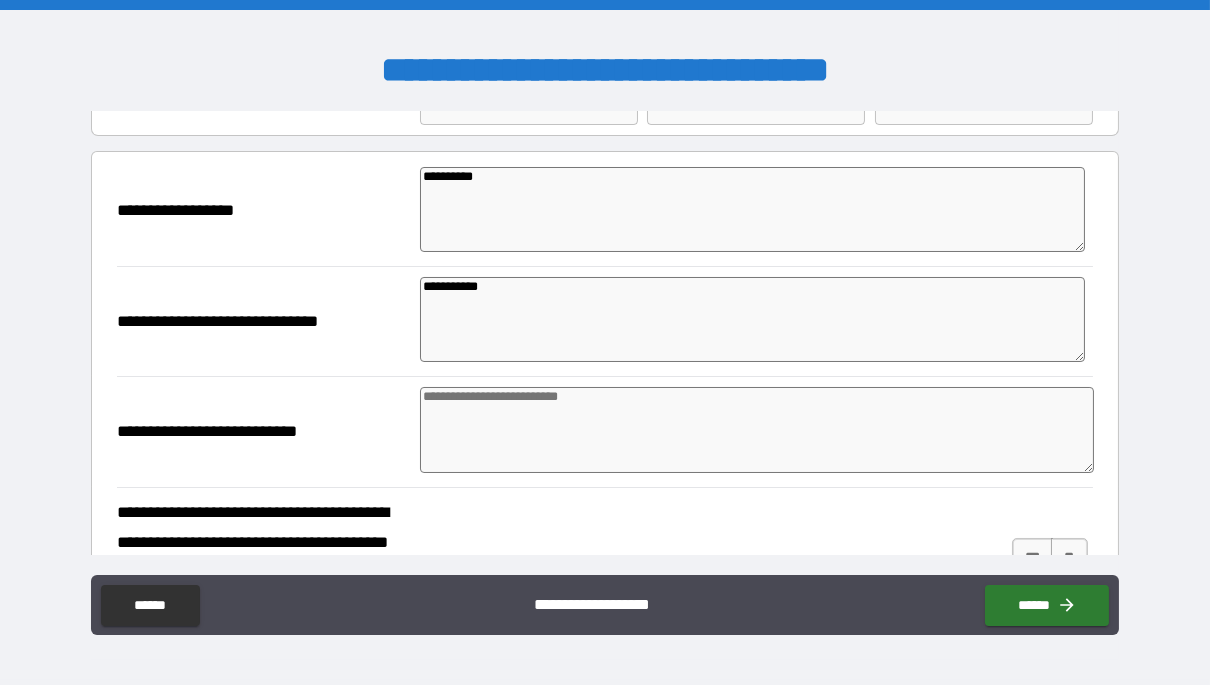type on "*" 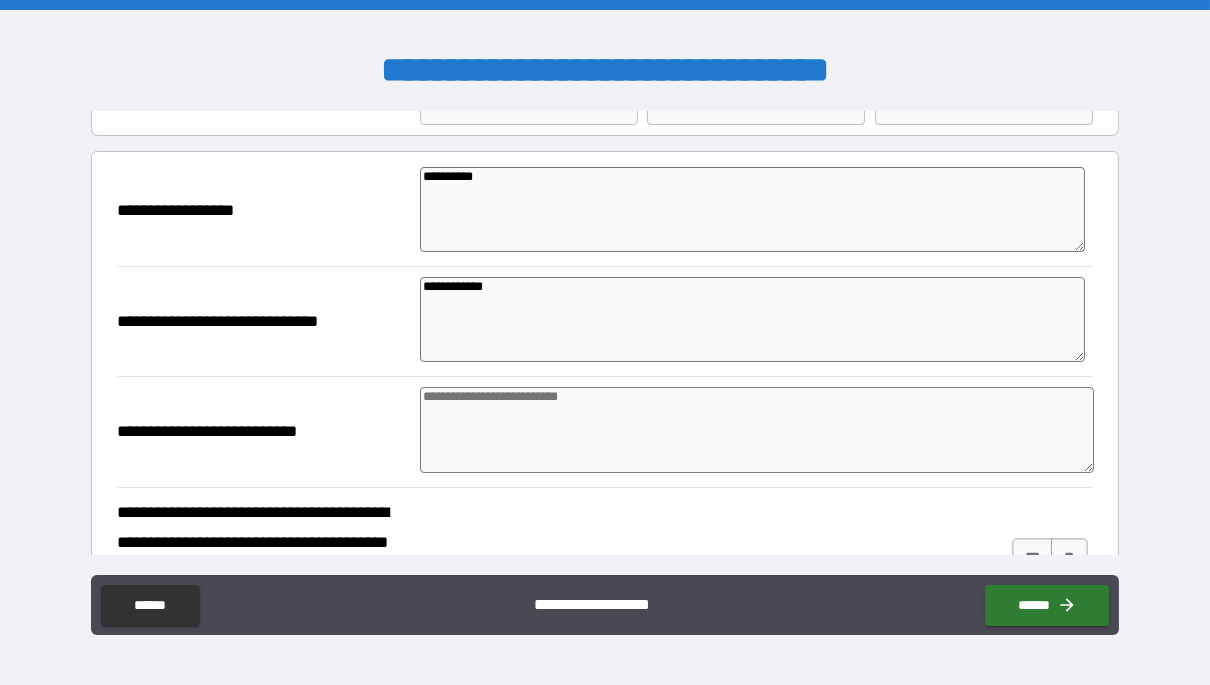 type on "*" 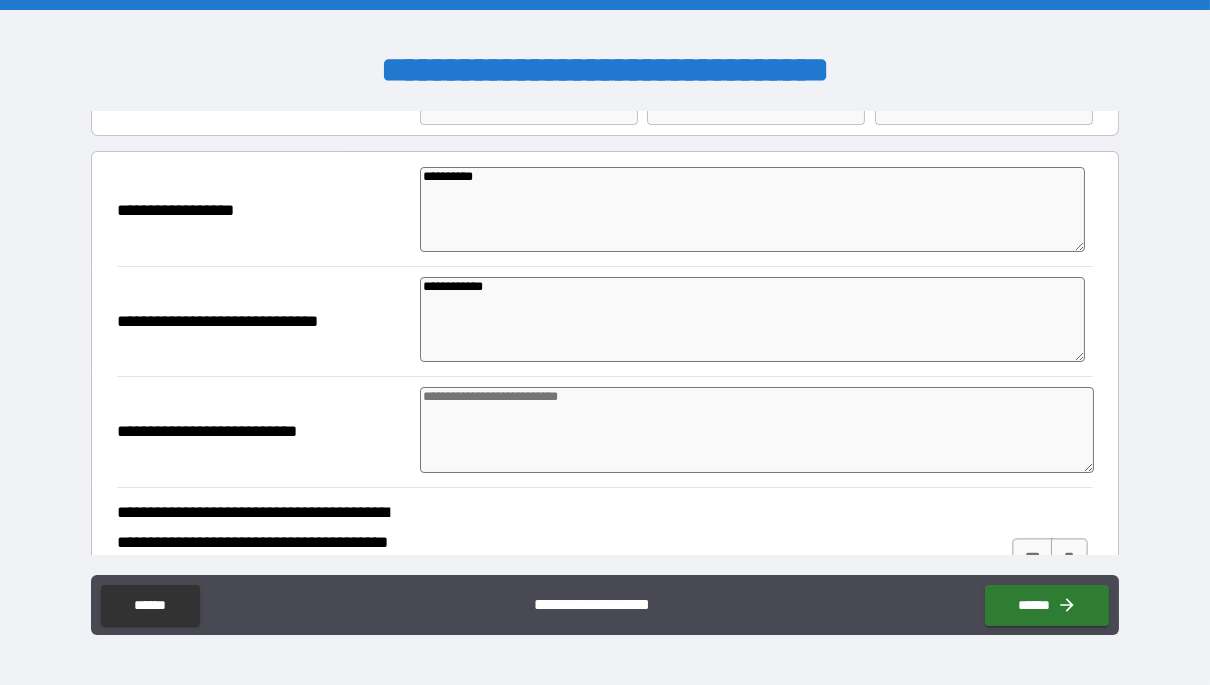 type on "*" 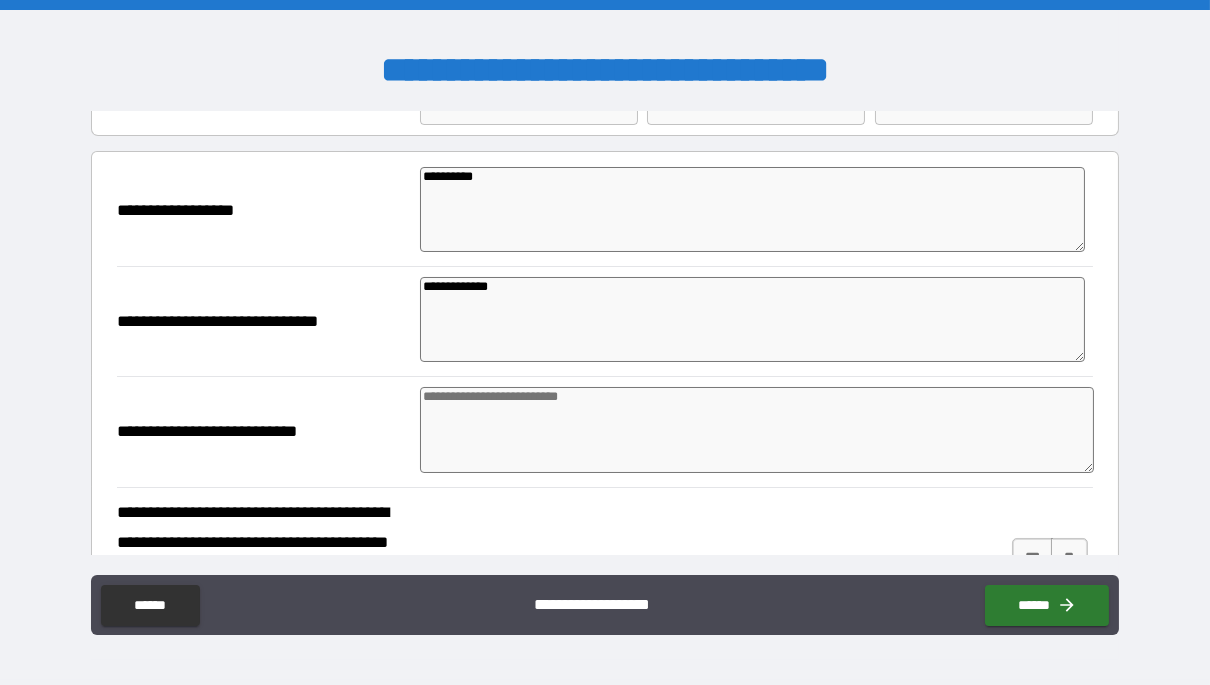 type on "*" 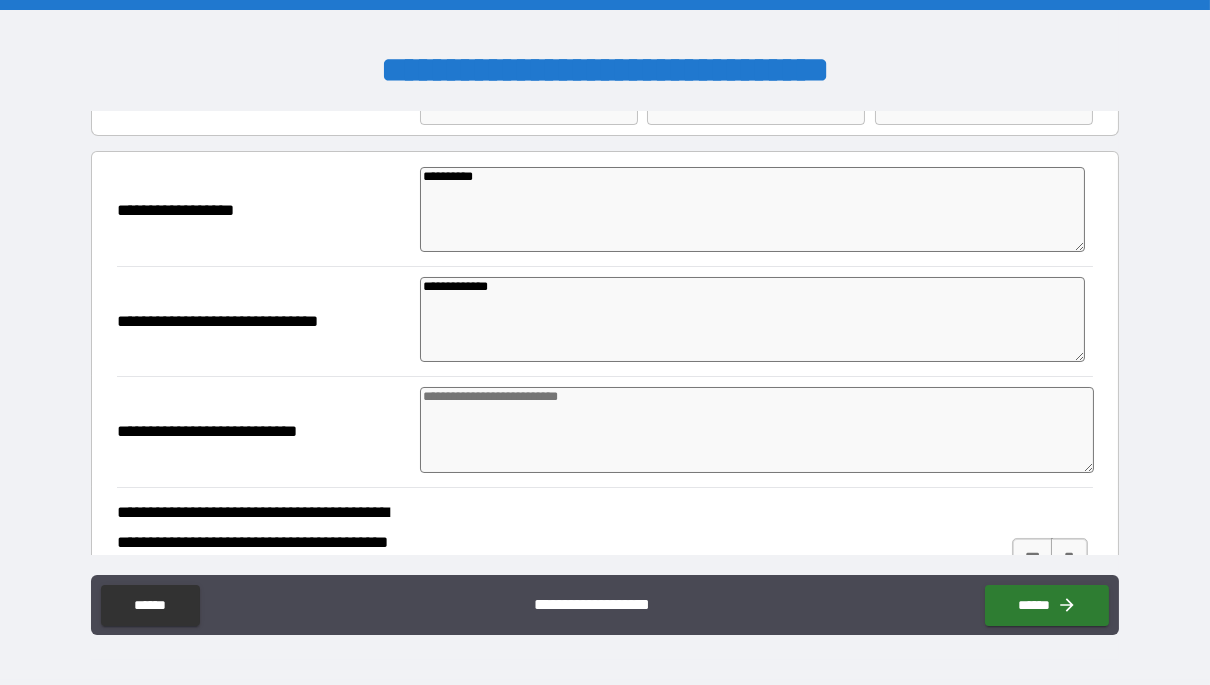 type on "*" 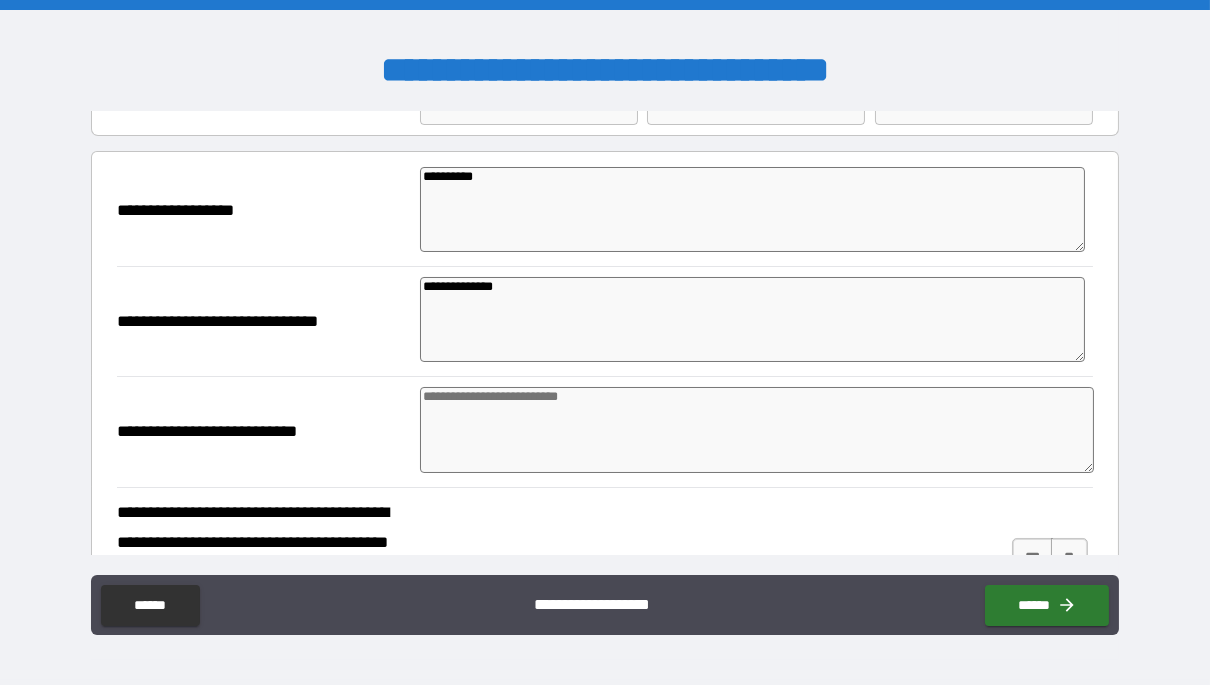 type on "*" 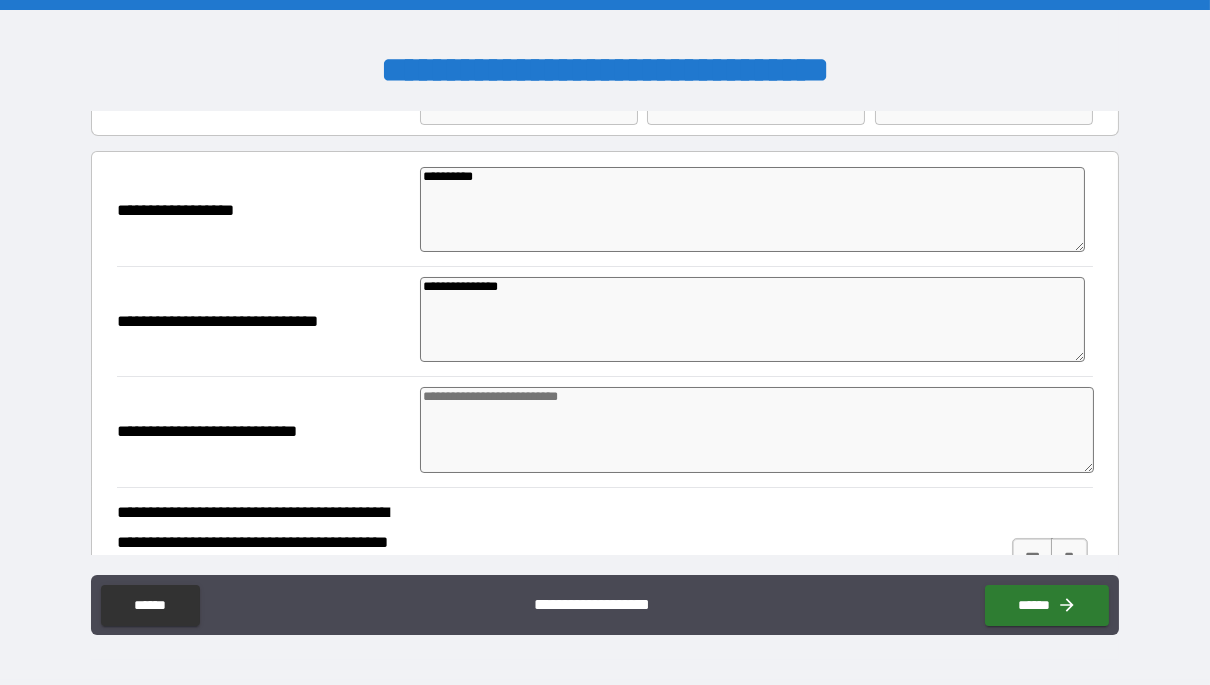 type on "*" 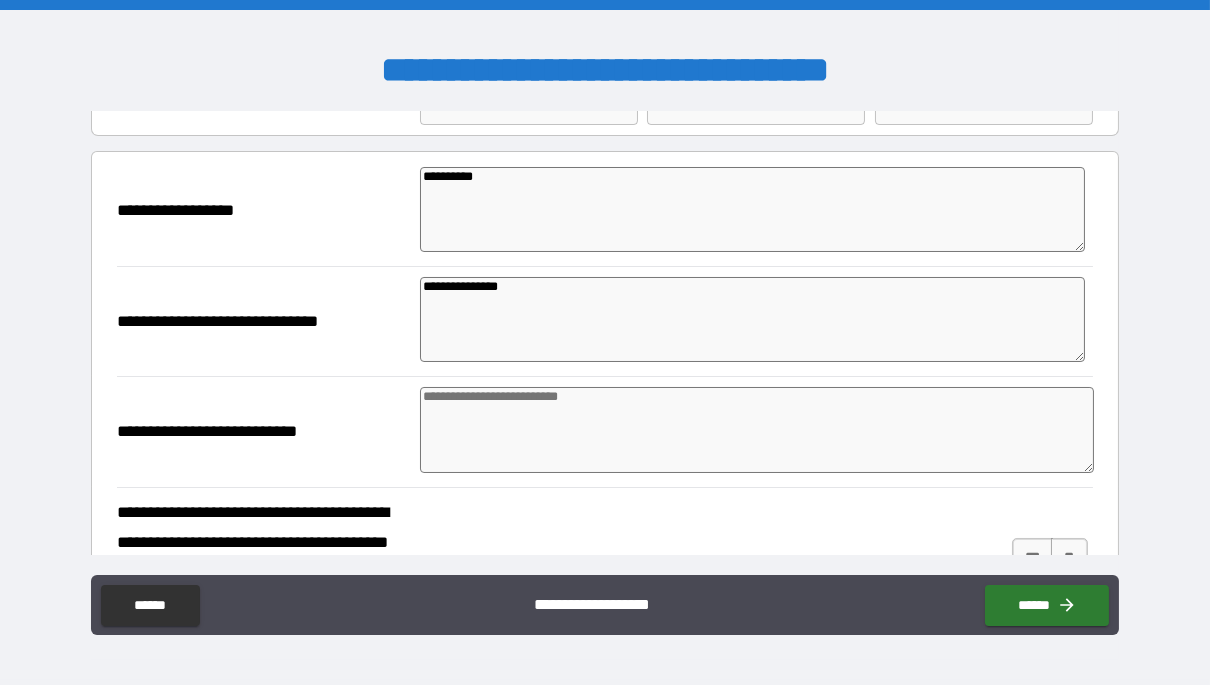 type on "**********" 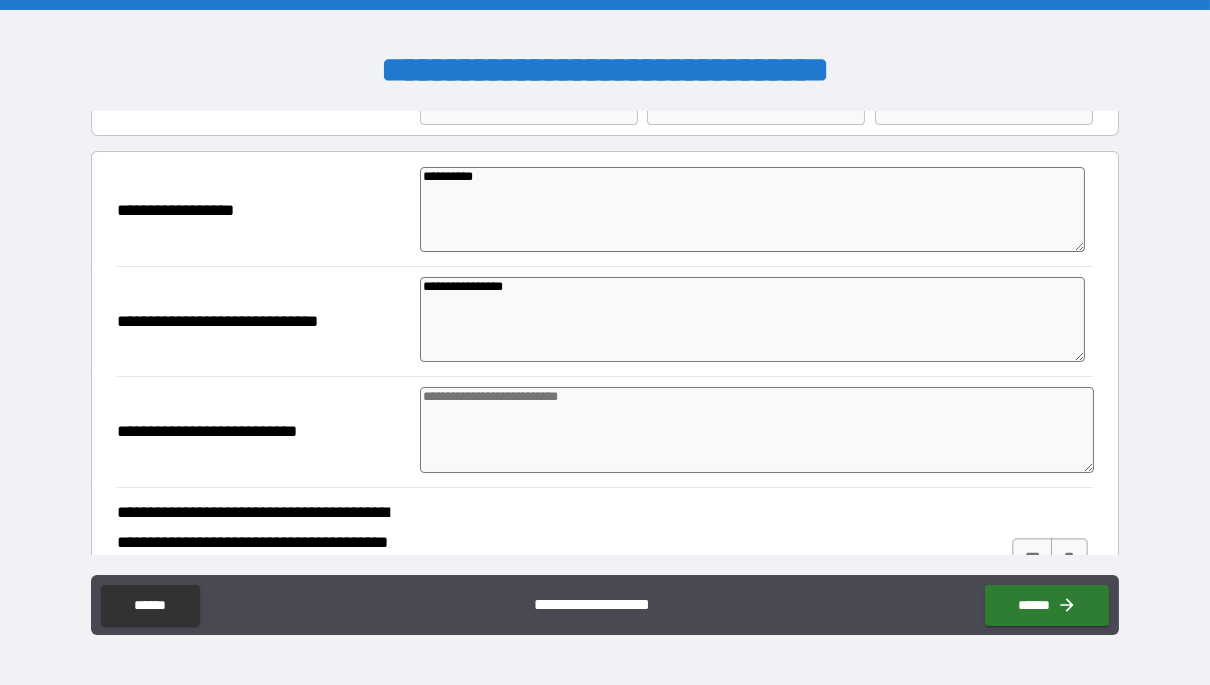 type on "*" 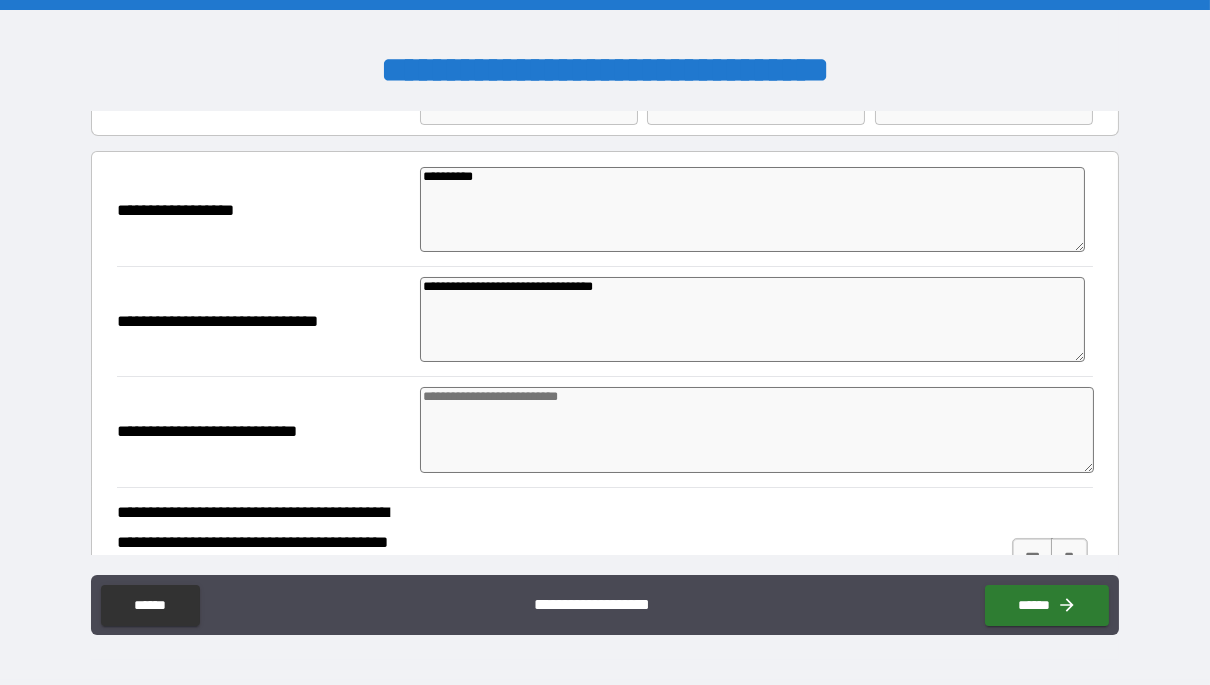 click at bounding box center [757, 430] 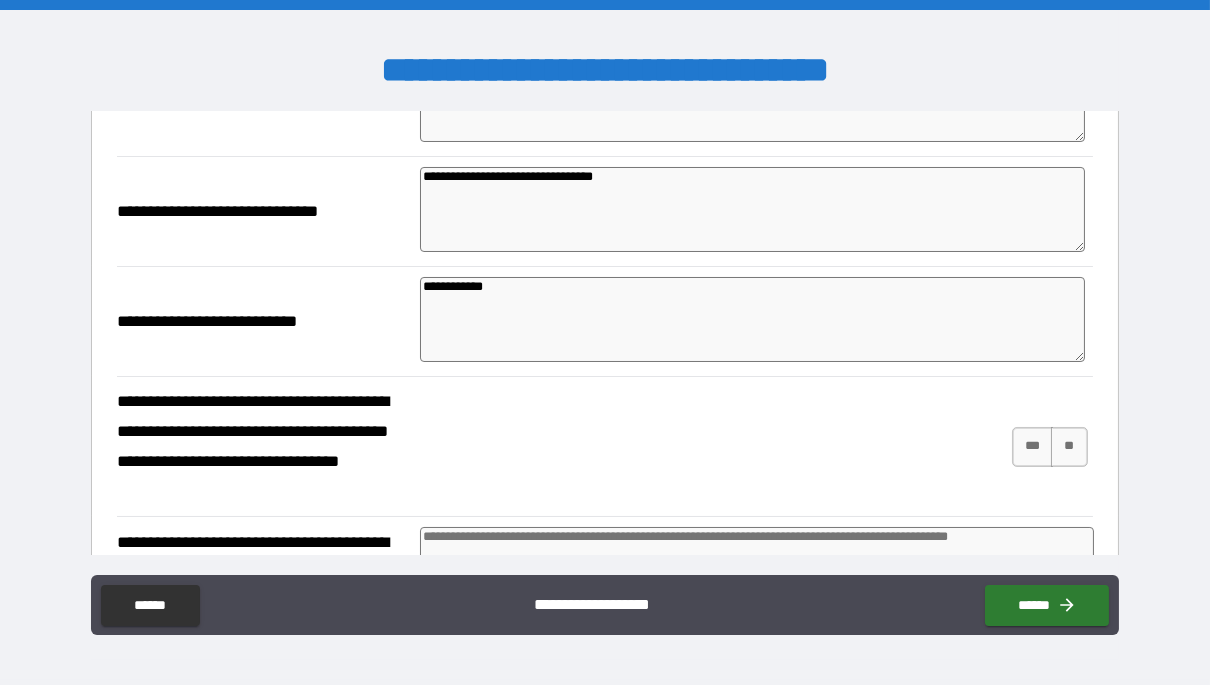 scroll, scrollTop: 286, scrollLeft: 0, axis: vertical 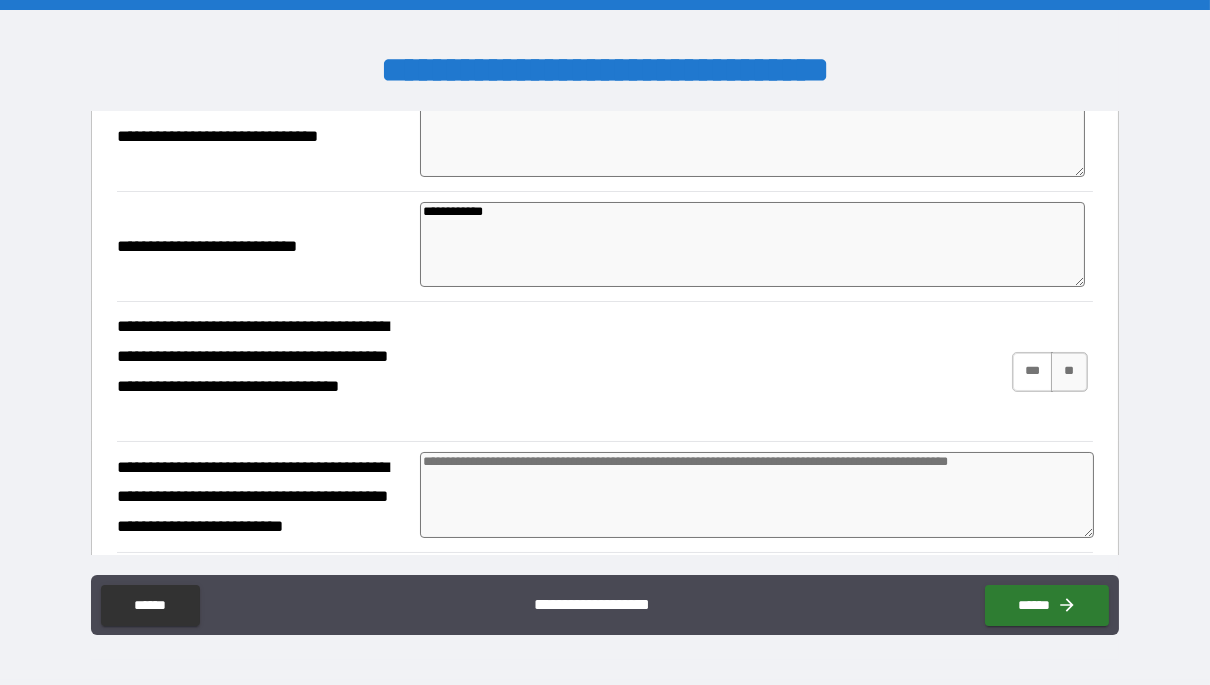 click on "***" at bounding box center [1033, 372] 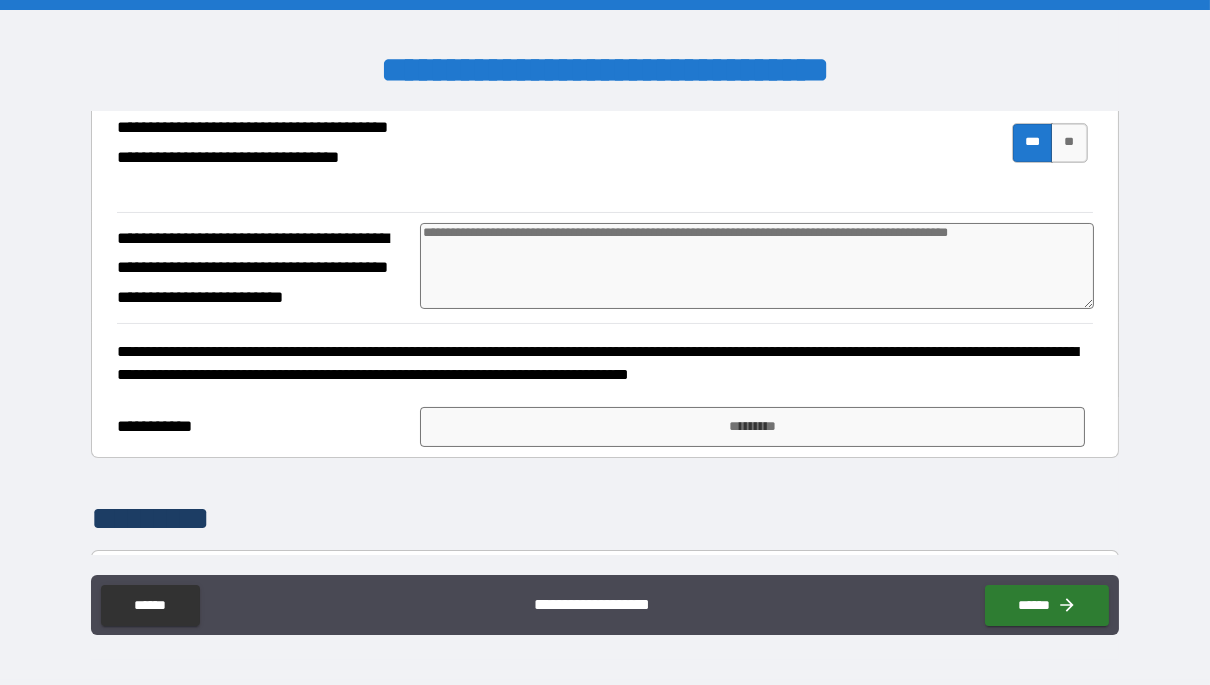 scroll, scrollTop: 520, scrollLeft: 0, axis: vertical 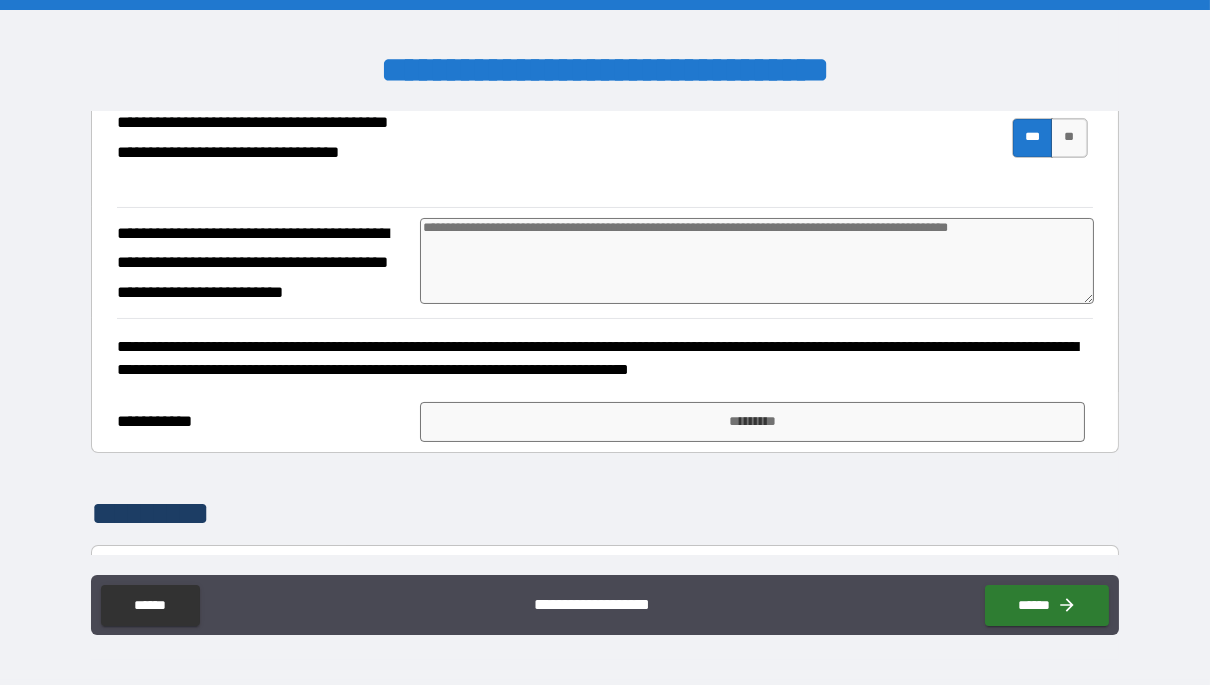 click at bounding box center (757, 261) 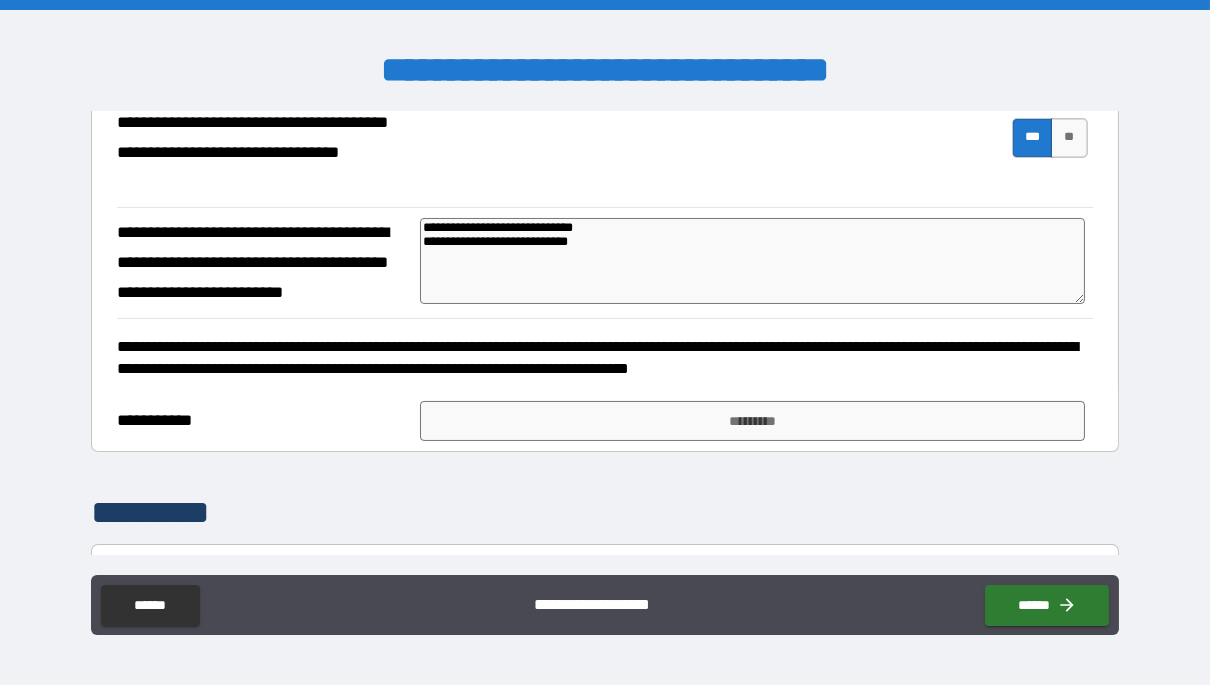 click on "*********" at bounding box center (752, 421) 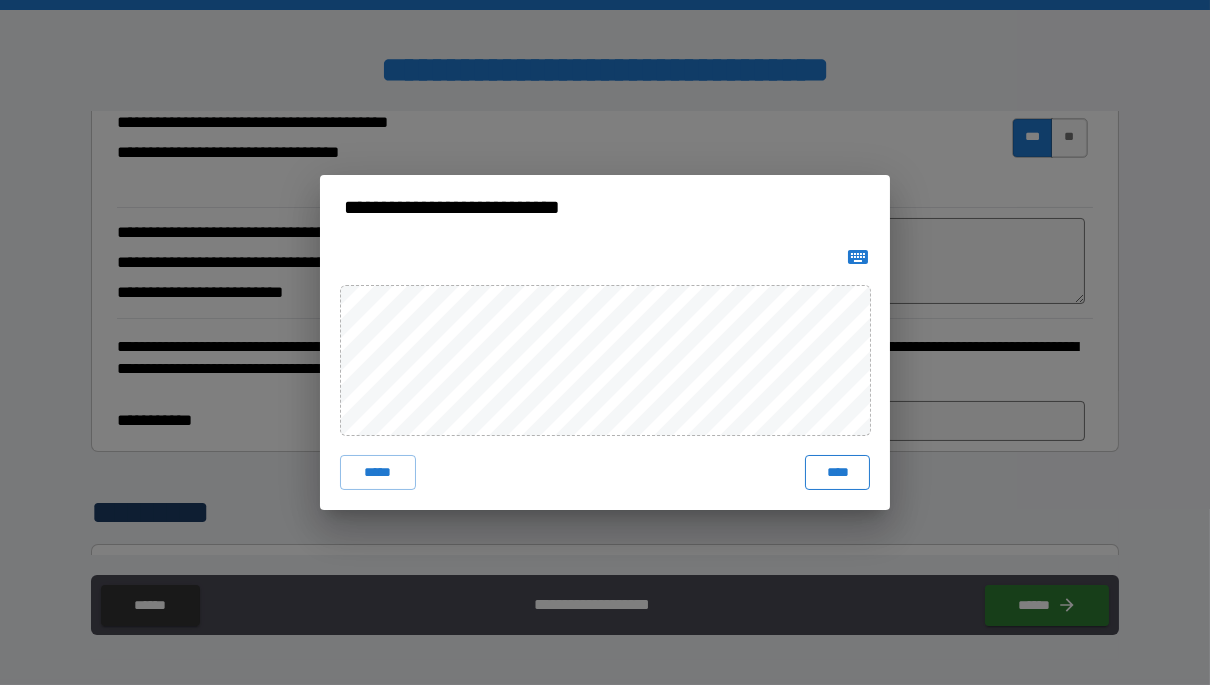 click on "****" at bounding box center (837, 473) 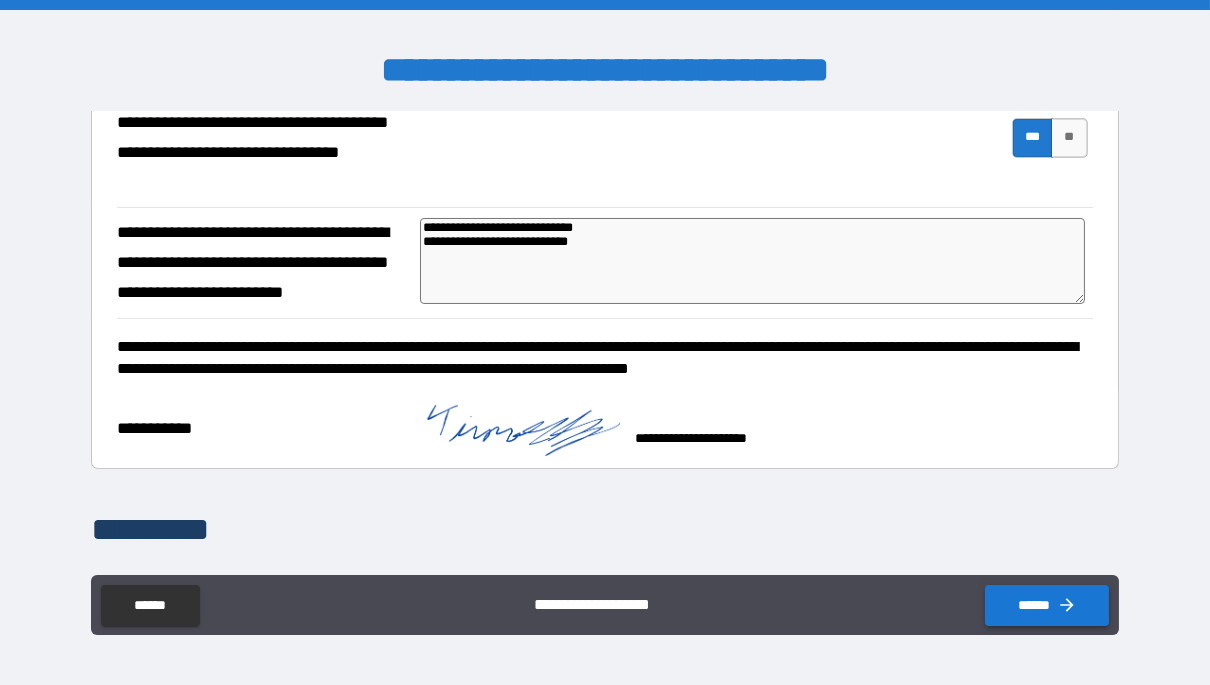 click 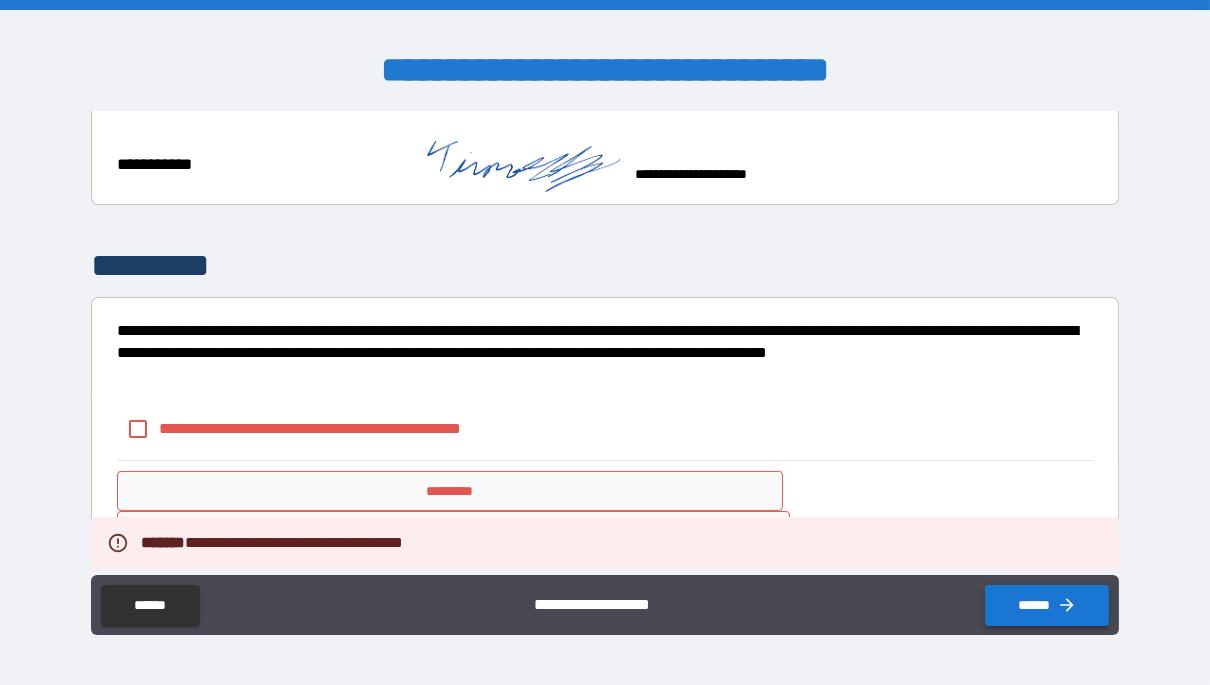 scroll, scrollTop: 805, scrollLeft: 0, axis: vertical 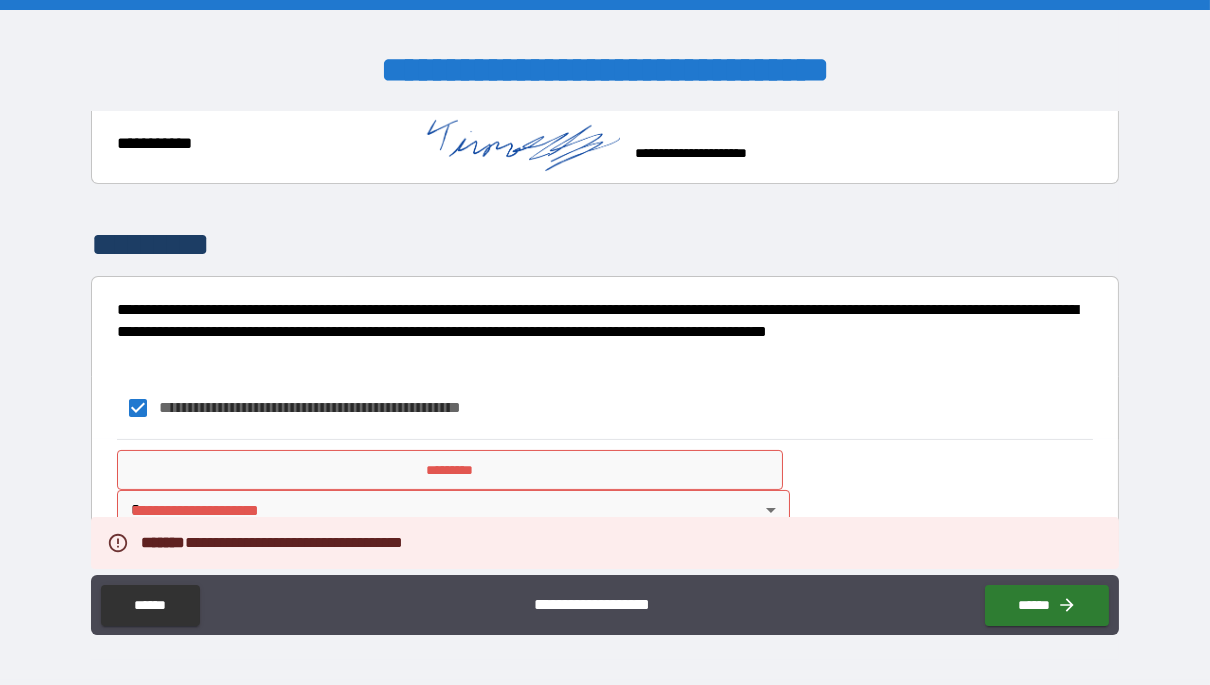 click on "*********" at bounding box center [449, 470] 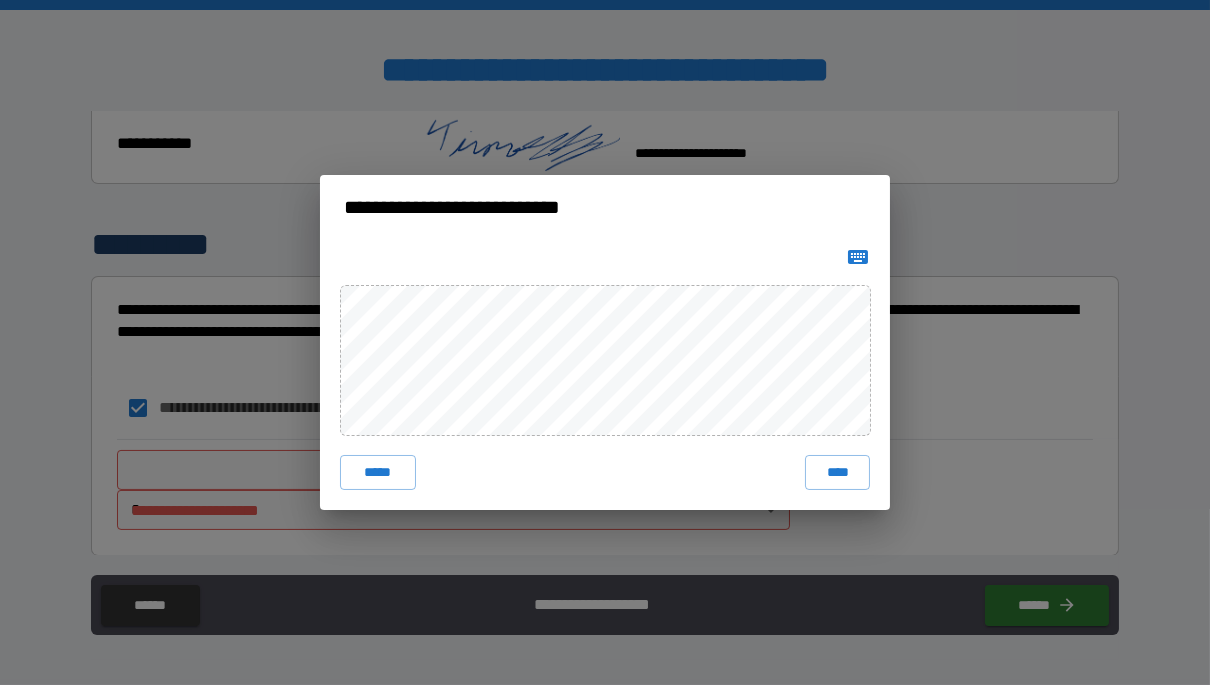 click on "****" at bounding box center [837, 473] 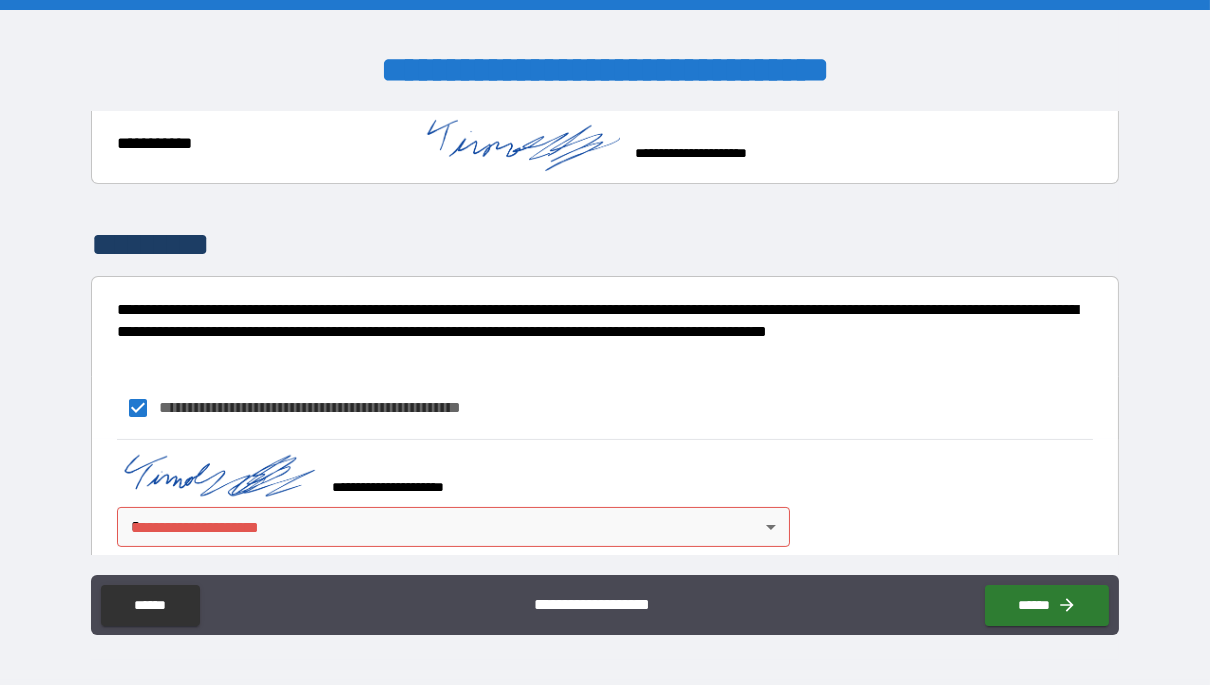 click on "**********" at bounding box center (605, 342) 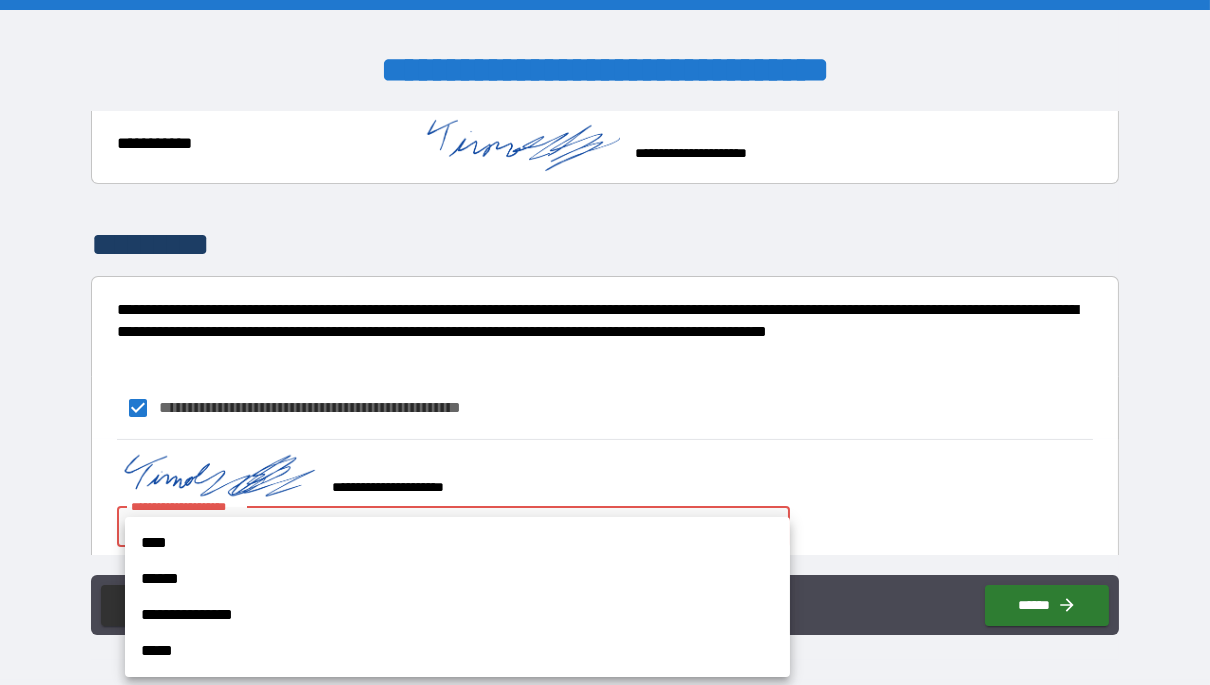 click on "****" at bounding box center (457, 543) 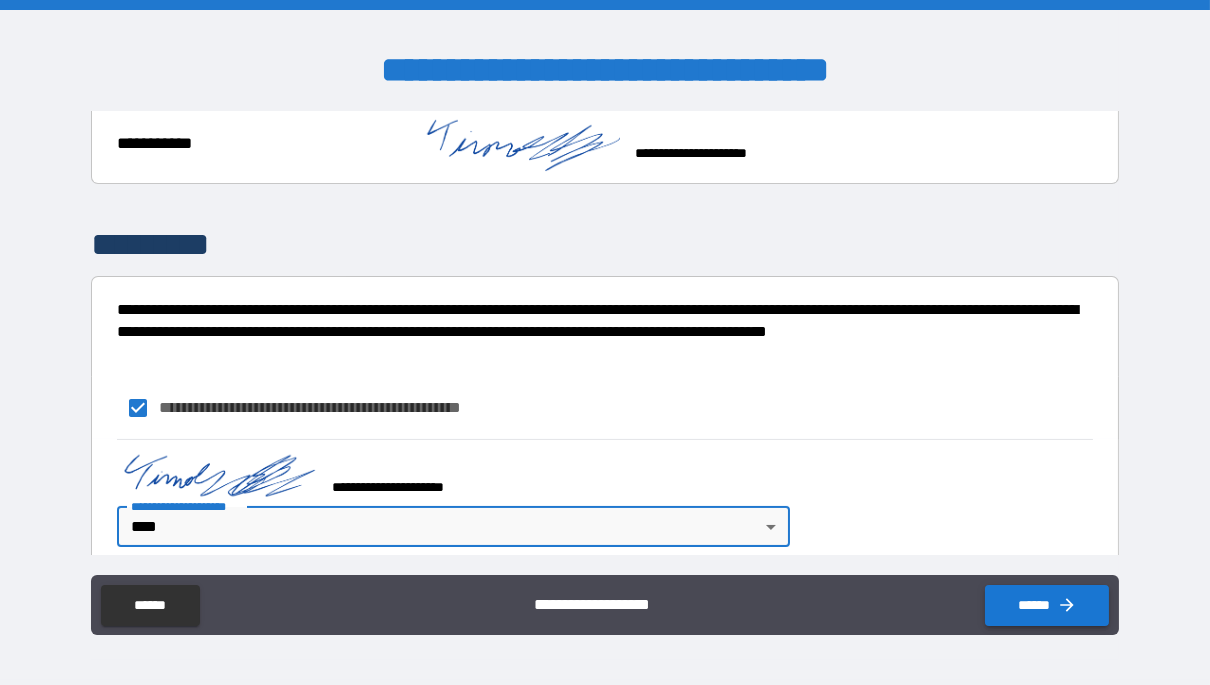click on "******" at bounding box center (1047, 605) 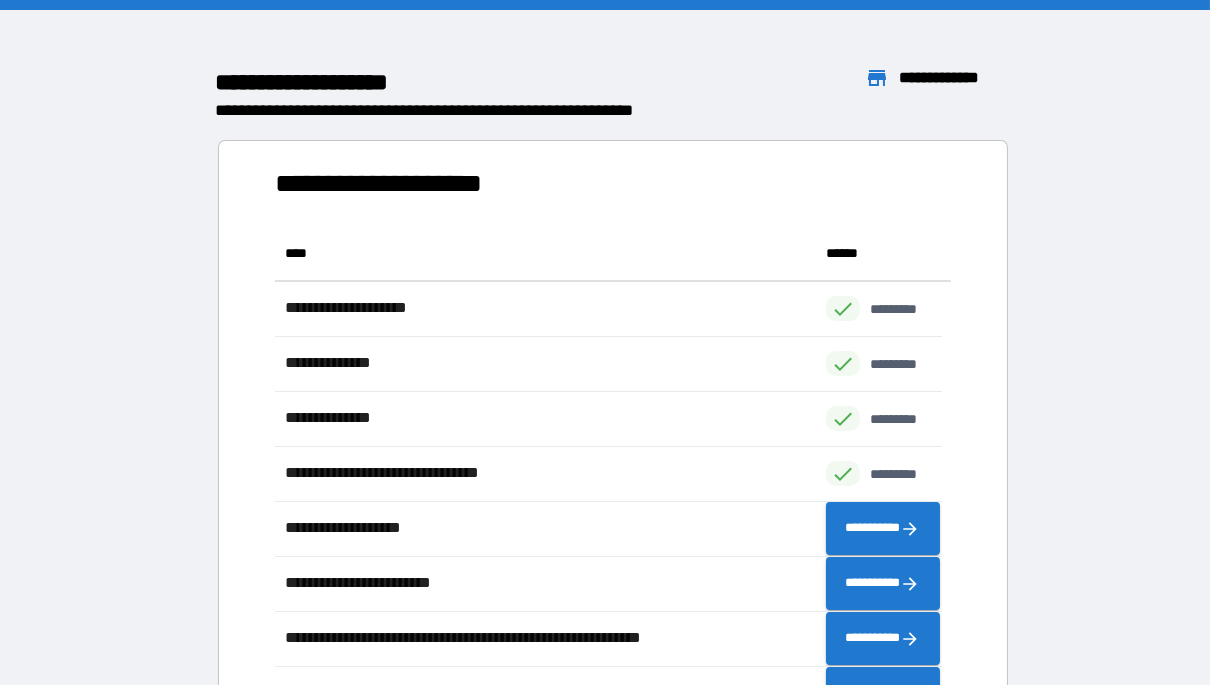 scroll, scrollTop: 535, scrollLeft: 652, axis: both 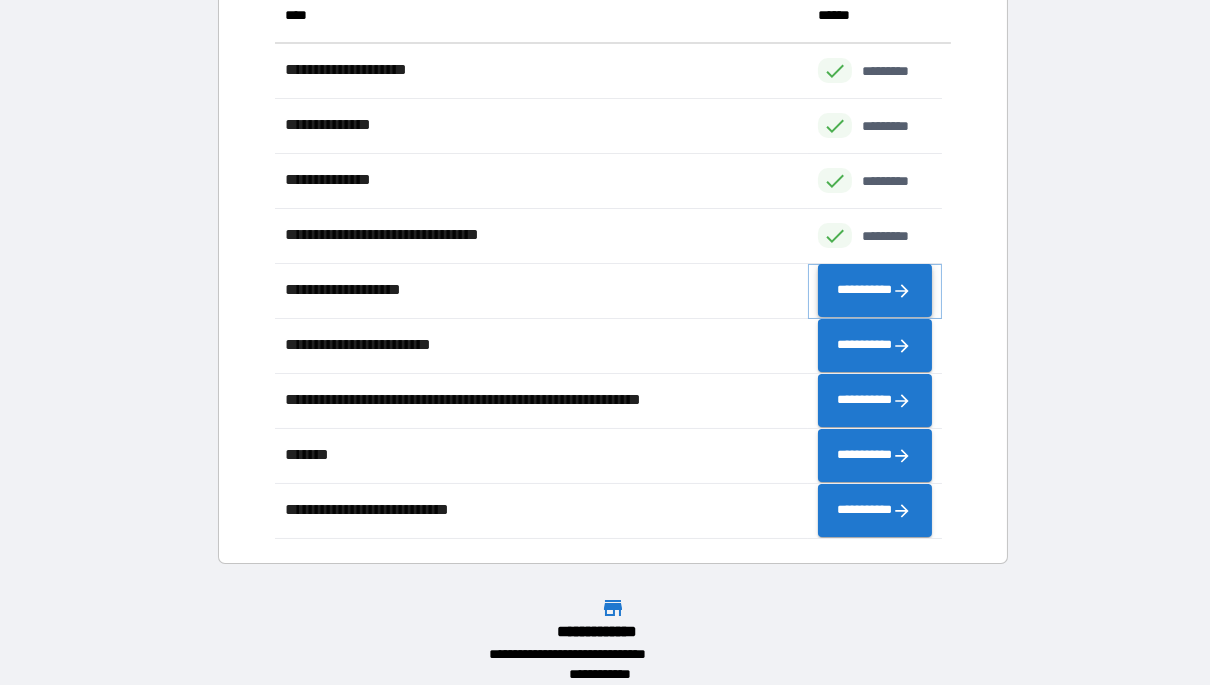 click on "**********" at bounding box center [874, 290] 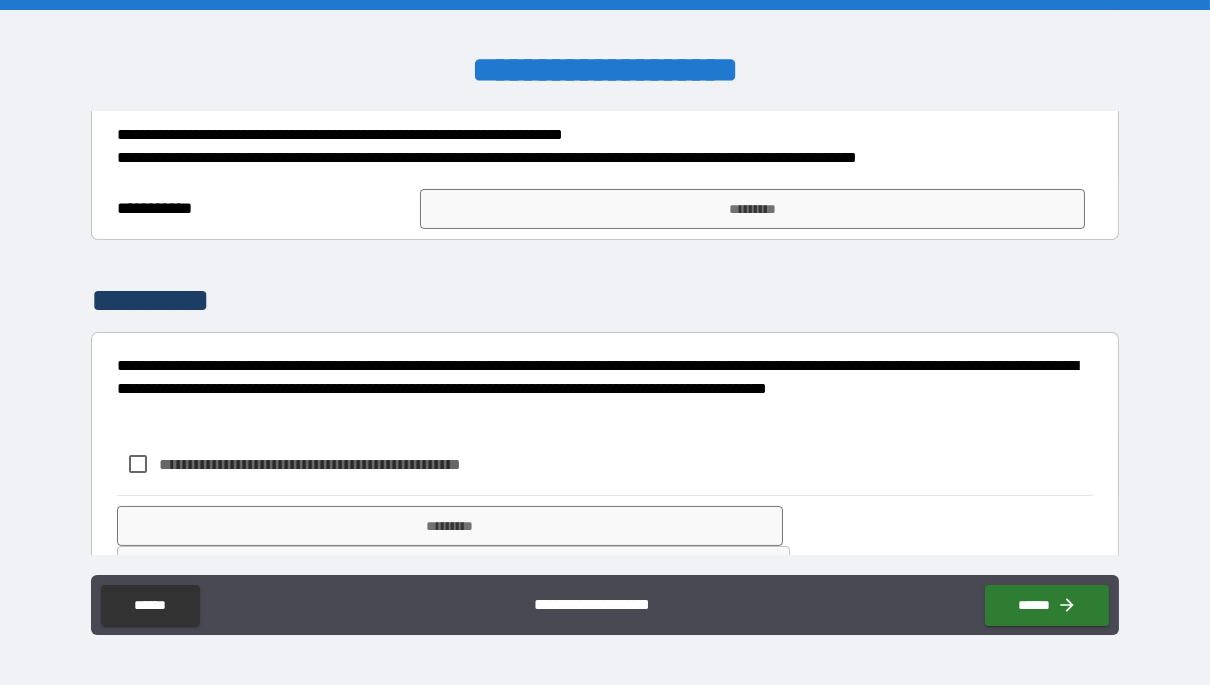 scroll, scrollTop: 519, scrollLeft: 0, axis: vertical 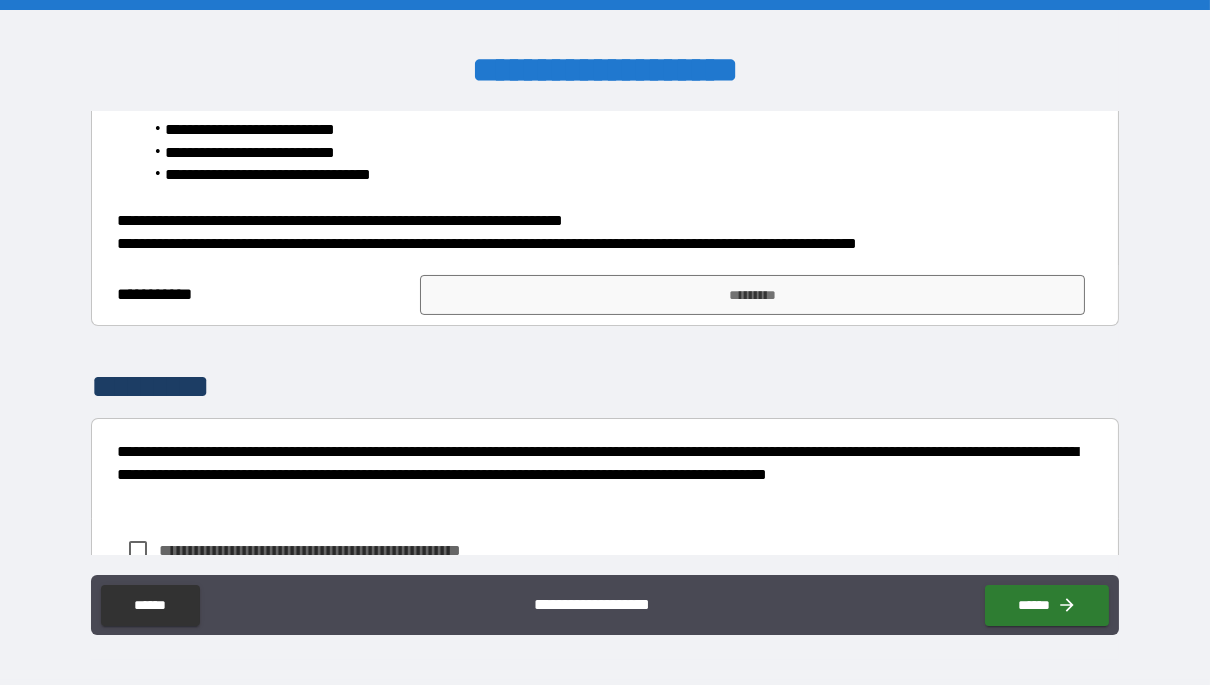 click on "*********" at bounding box center (752, 295) 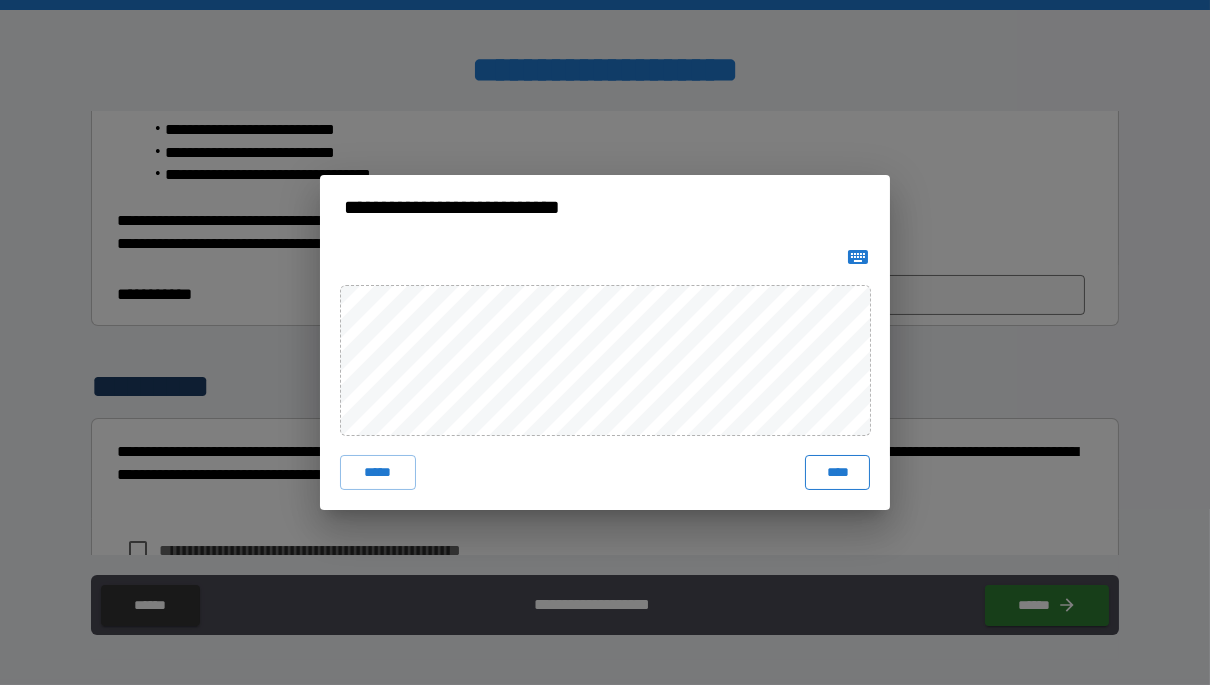 click on "****" at bounding box center (837, 473) 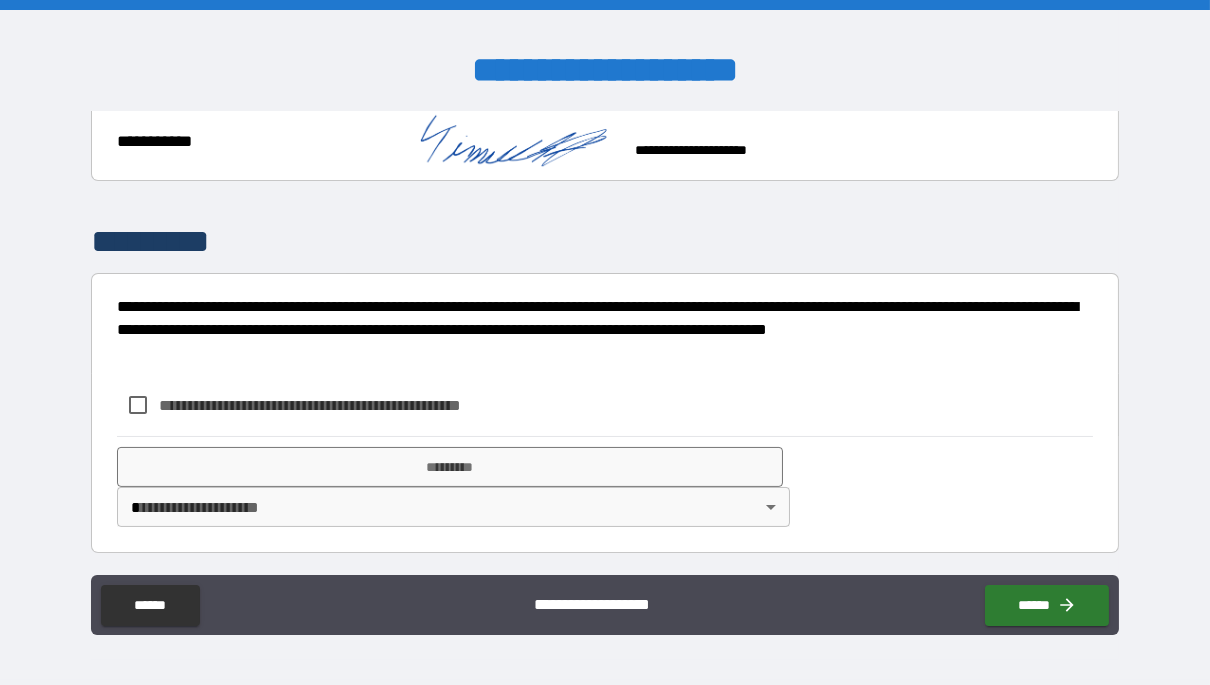 scroll, scrollTop: 749, scrollLeft: 0, axis: vertical 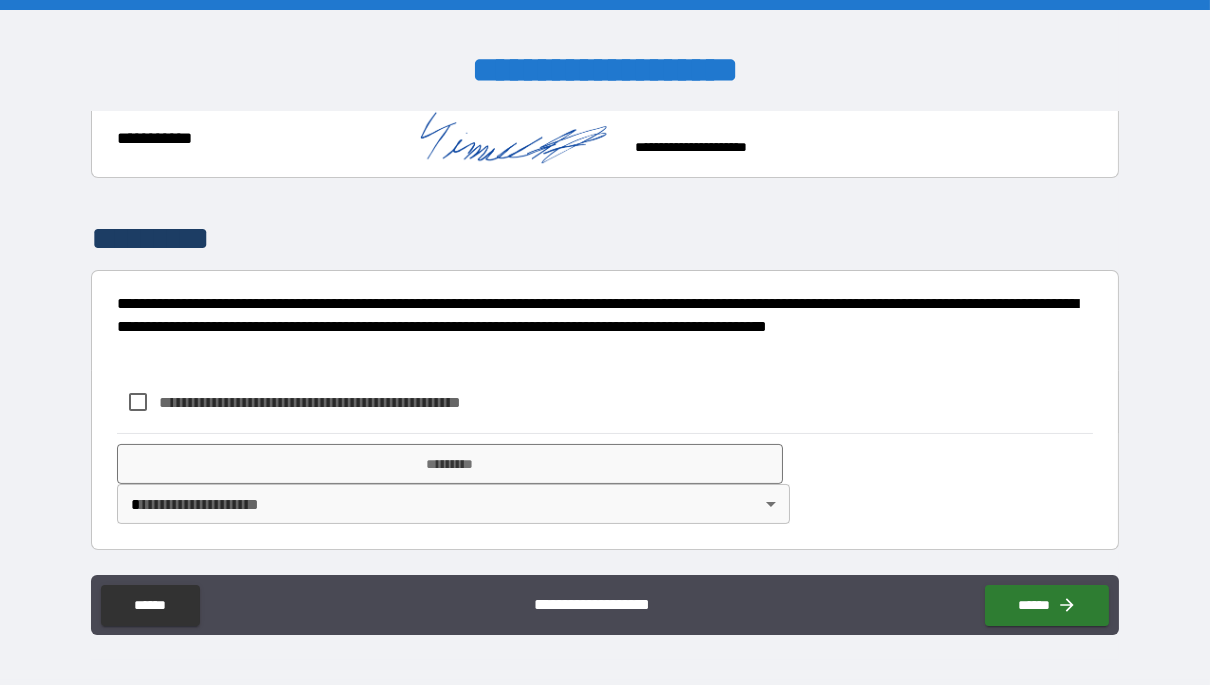click on "**********" at bounding box center [343, 402] 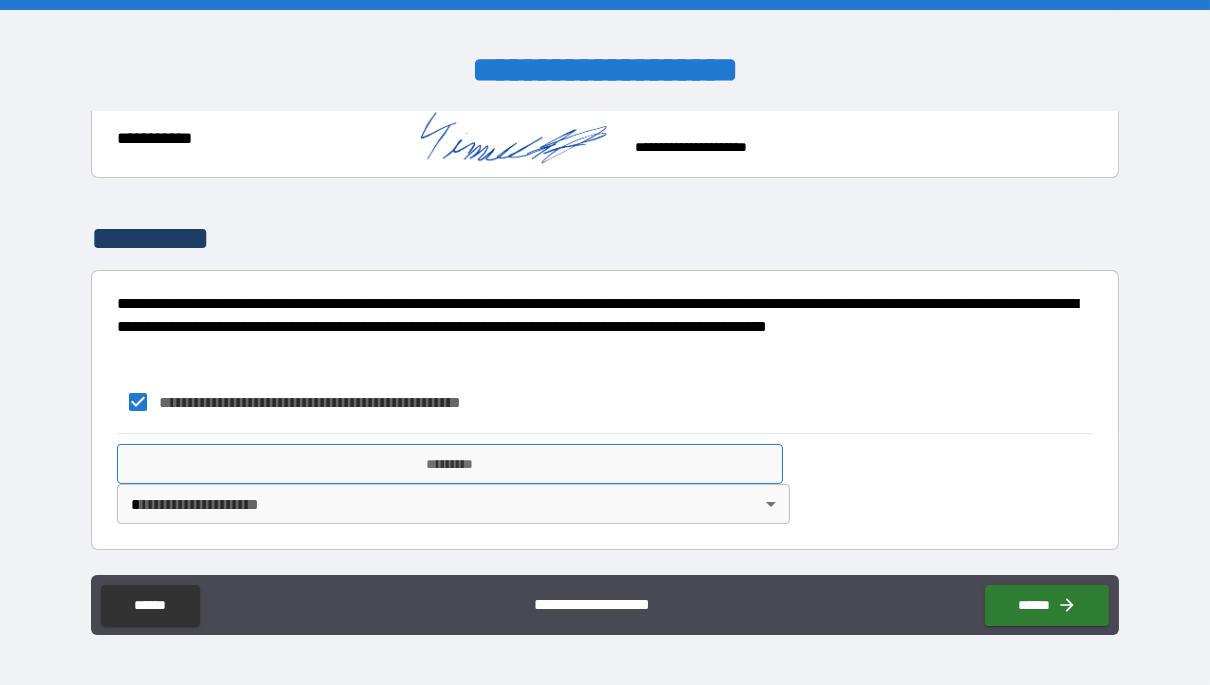 click on "*********" at bounding box center (449, 464) 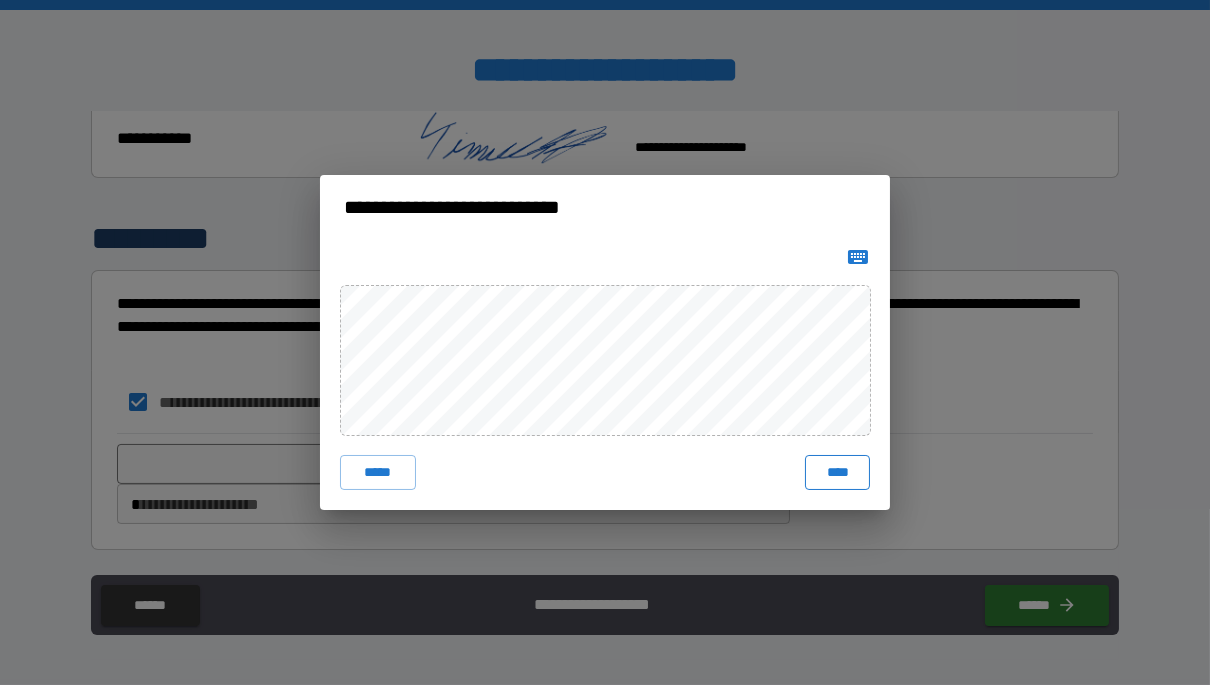 click on "****" at bounding box center [837, 473] 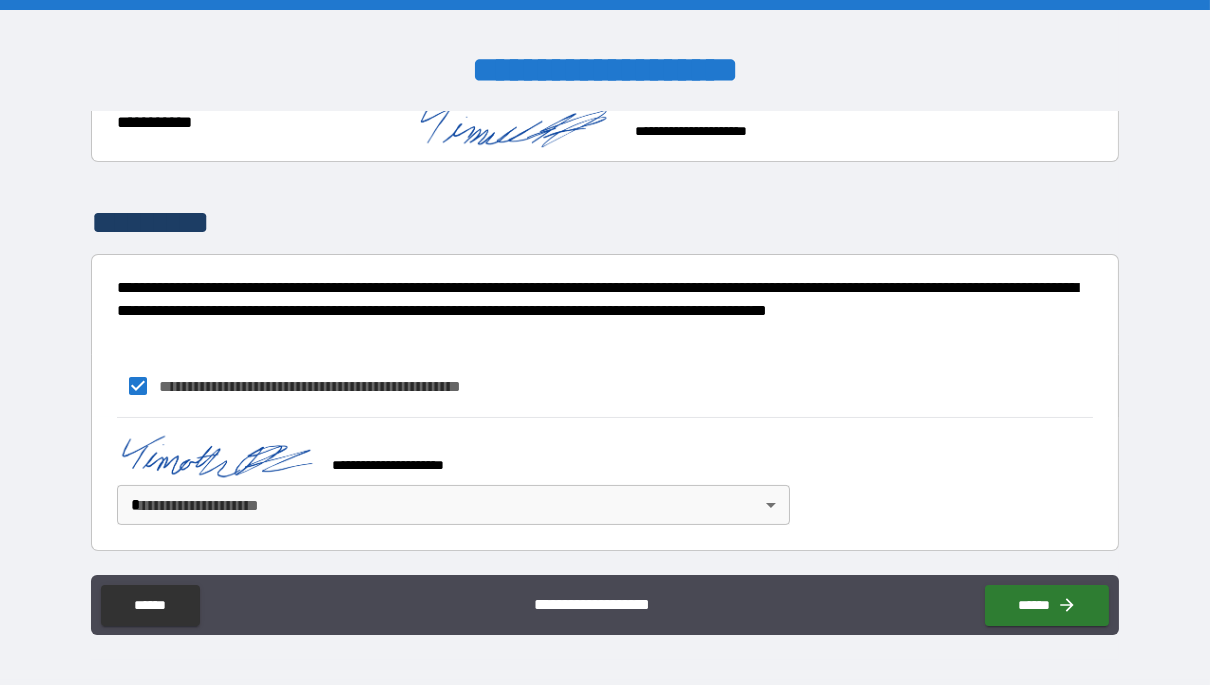 scroll, scrollTop: 765, scrollLeft: 0, axis: vertical 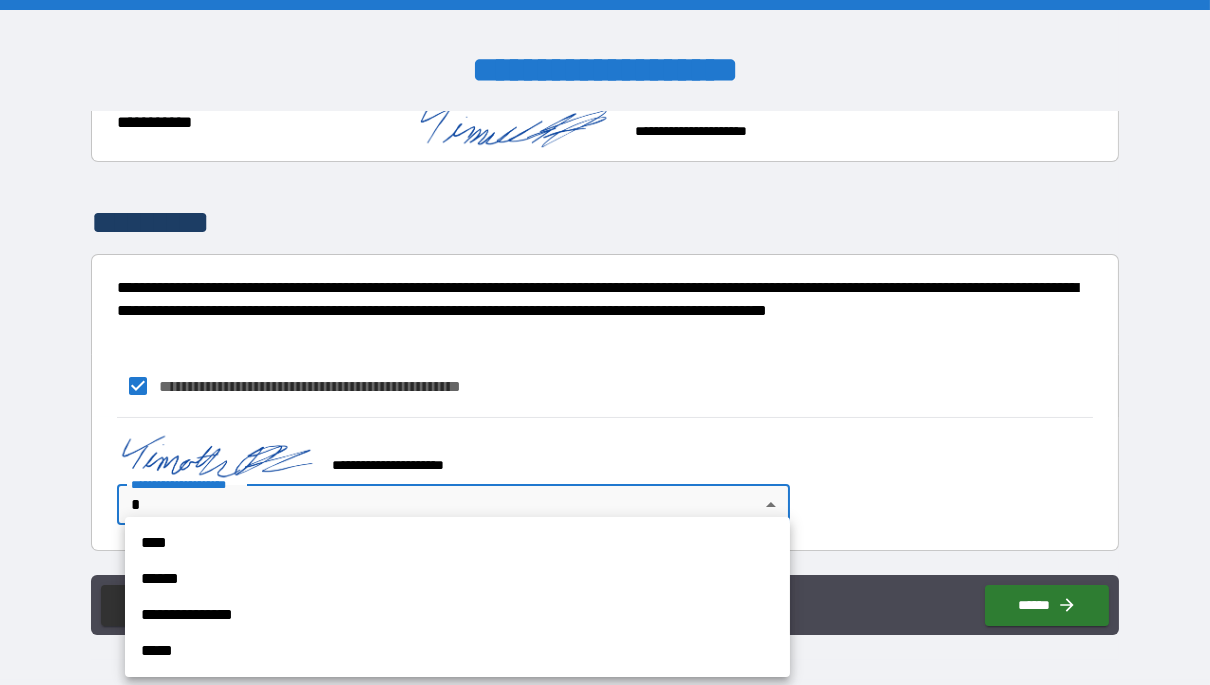 click on "****" at bounding box center [457, 543] 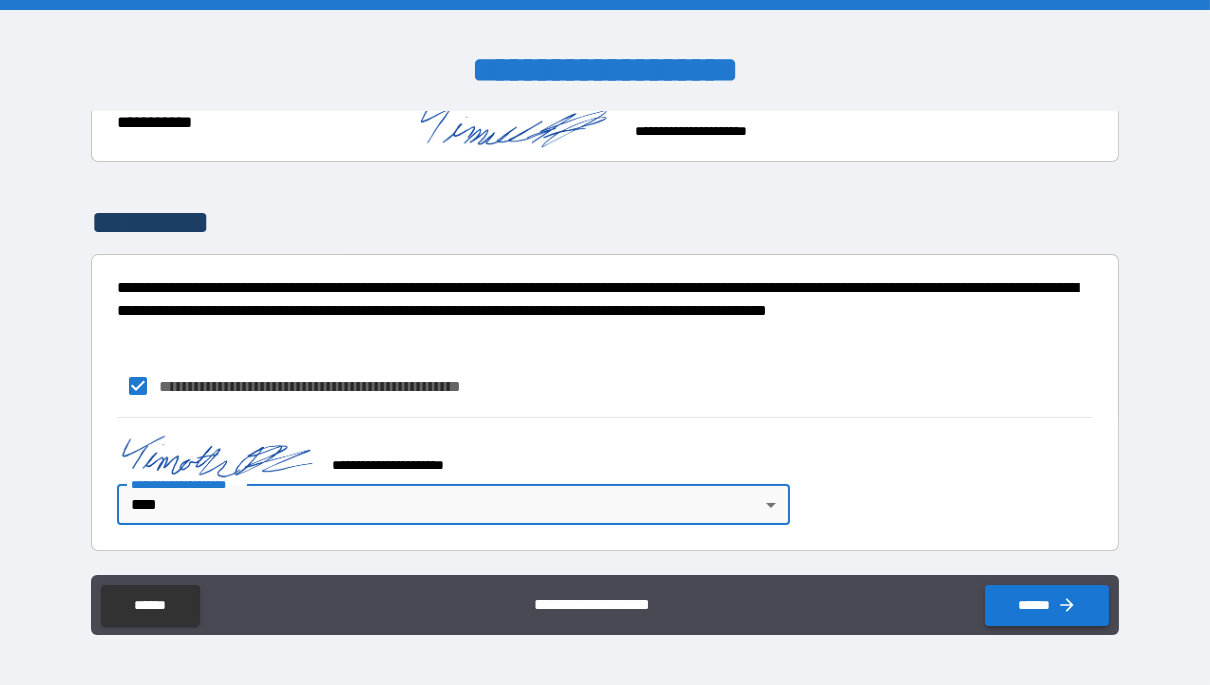 click on "******" at bounding box center (1047, 605) 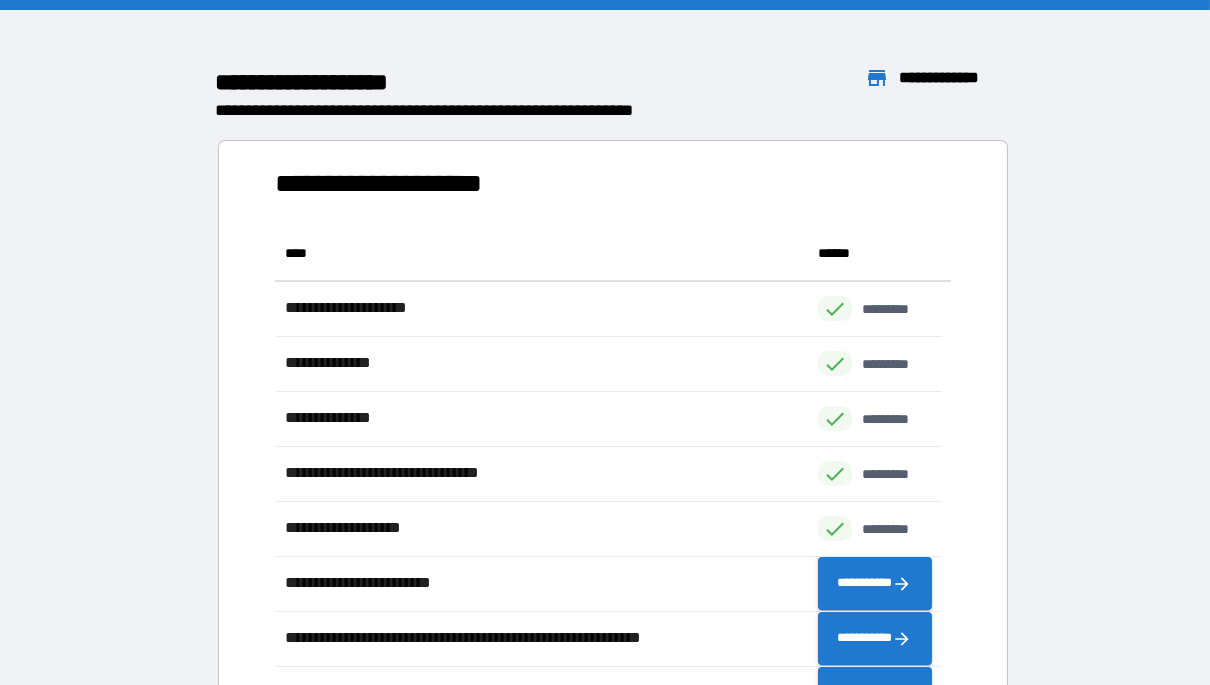scroll, scrollTop: 15, scrollLeft: 15, axis: both 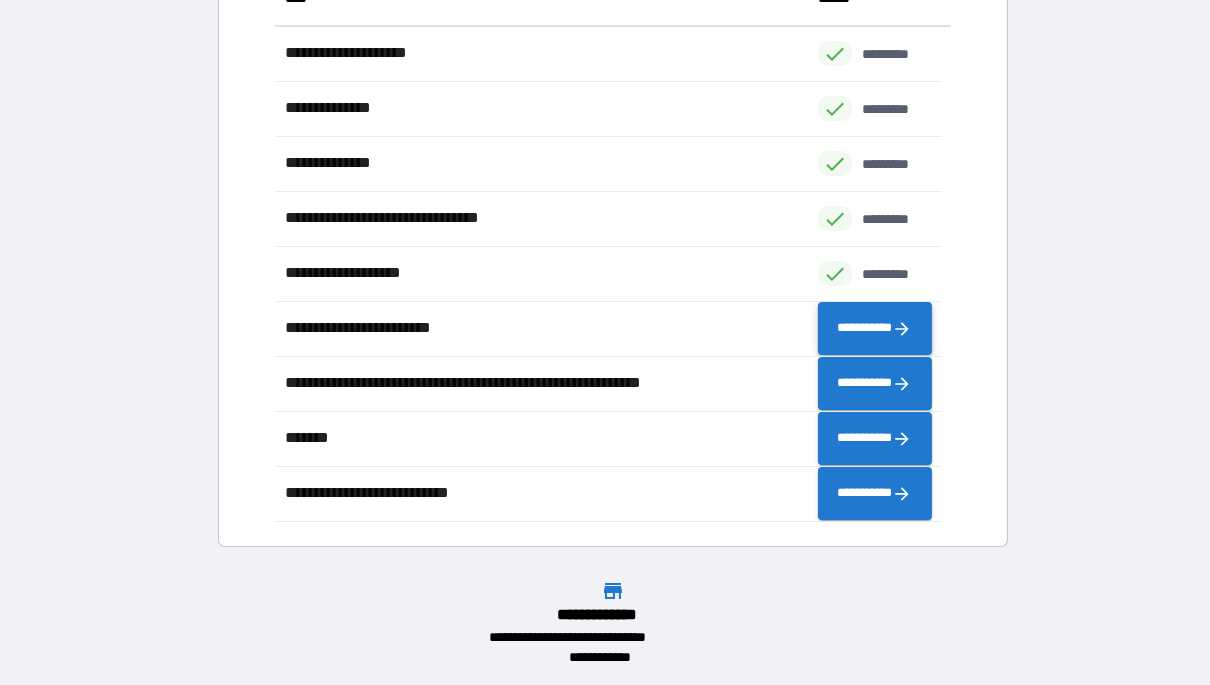 click on "**********" at bounding box center (874, 328) 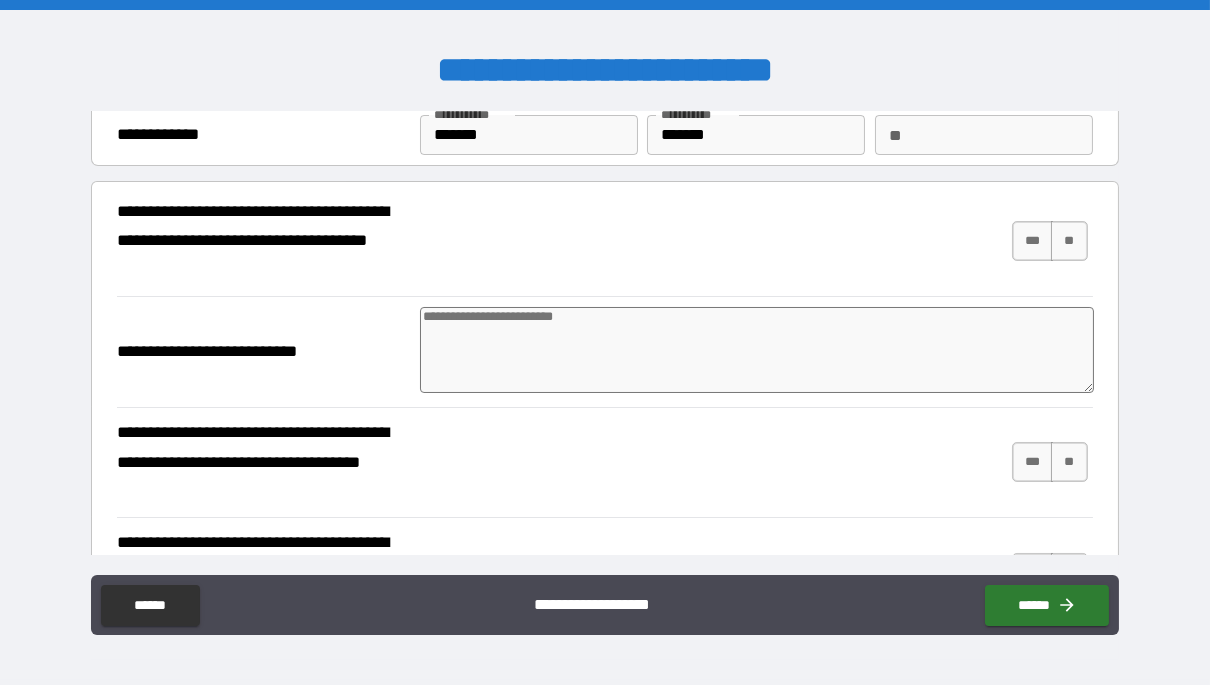 scroll, scrollTop: 98, scrollLeft: 0, axis: vertical 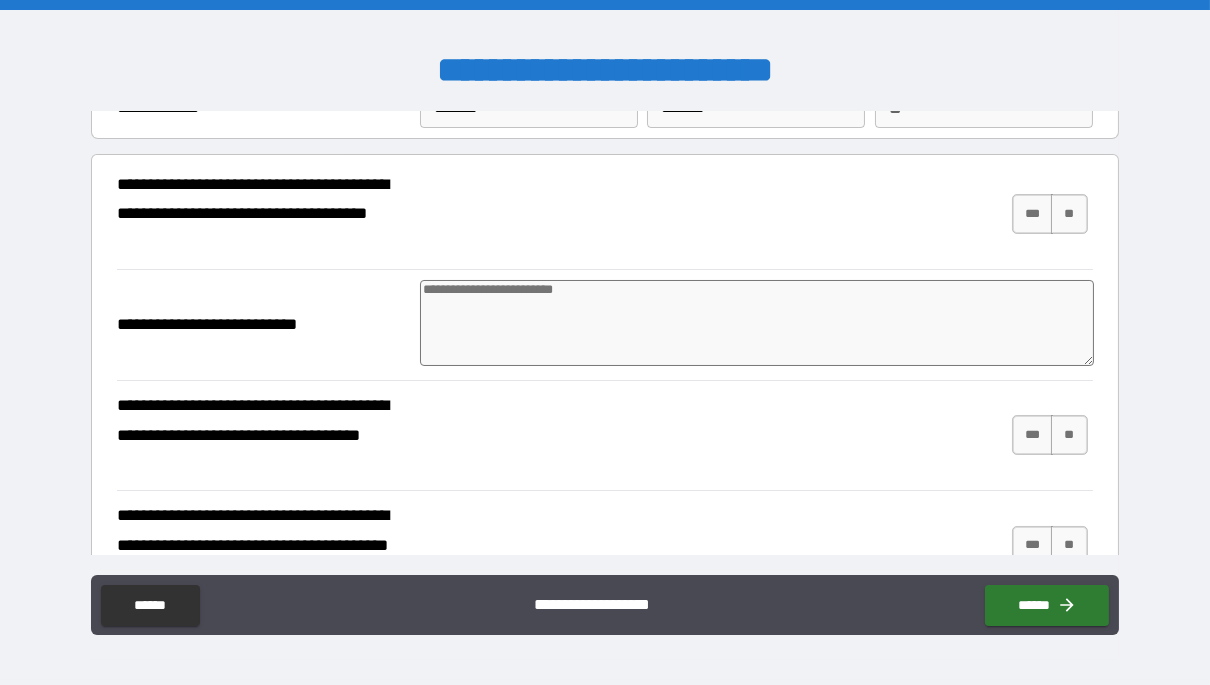 click at bounding box center (757, 323) 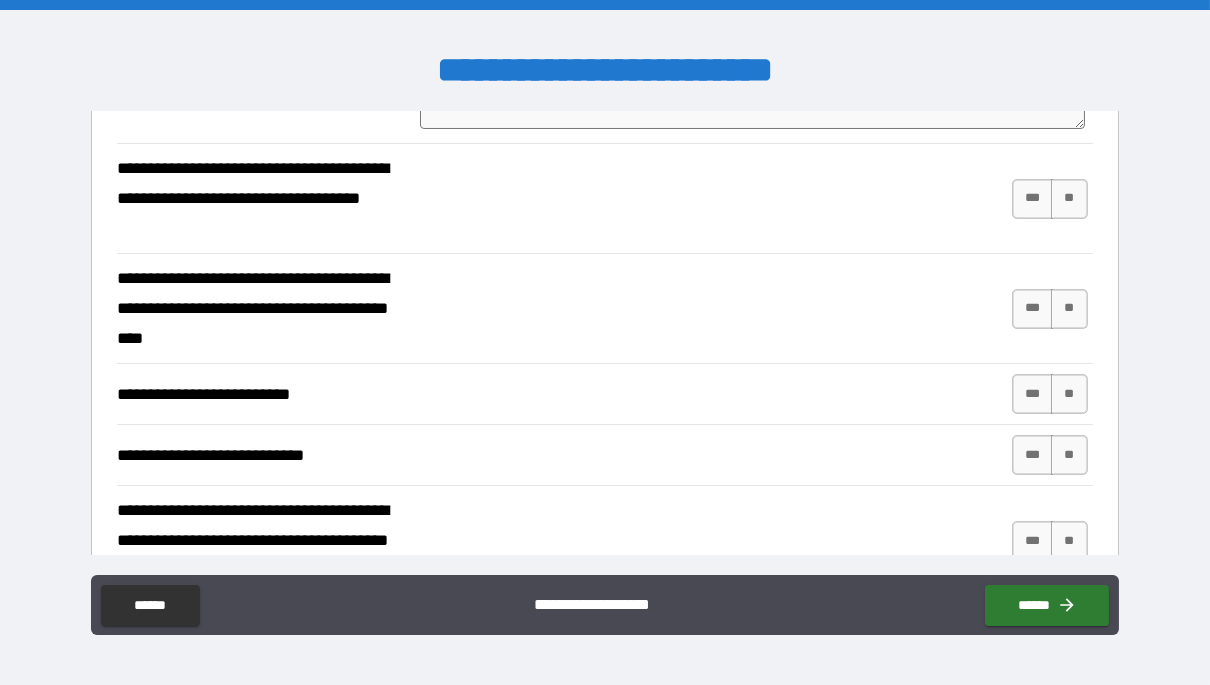 scroll, scrollTop: 335, scrollLeft: 0, axis: vertical 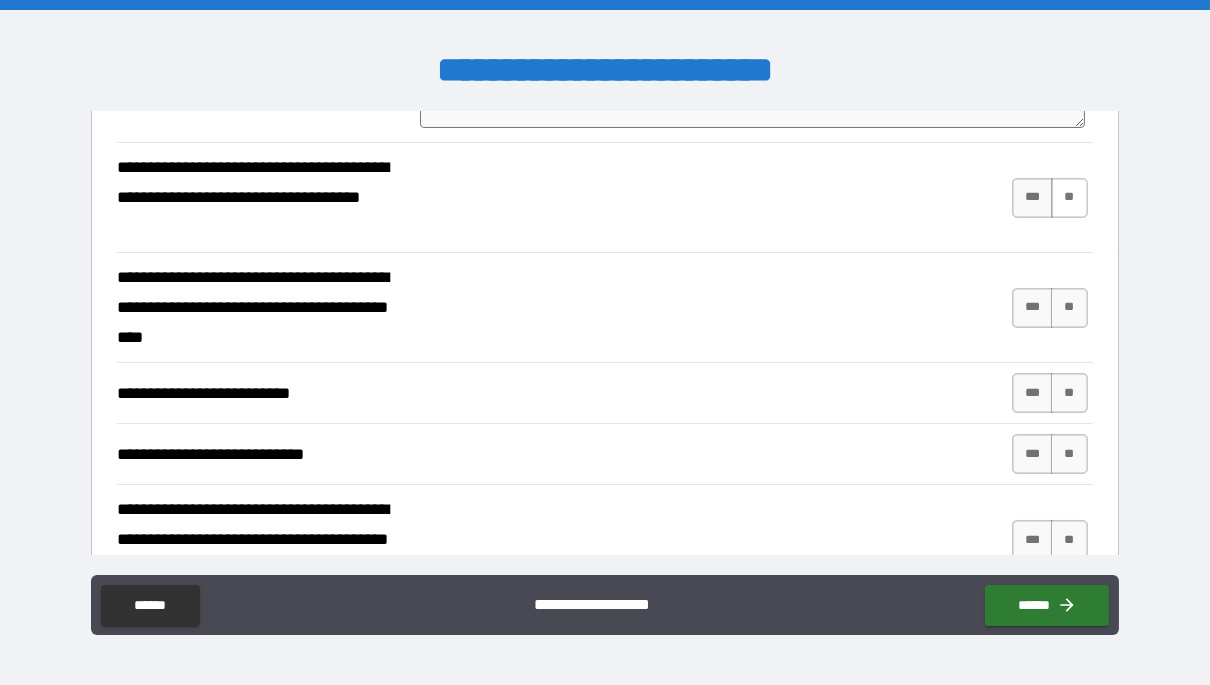 click on "**" at bounding box center [1069, 198] 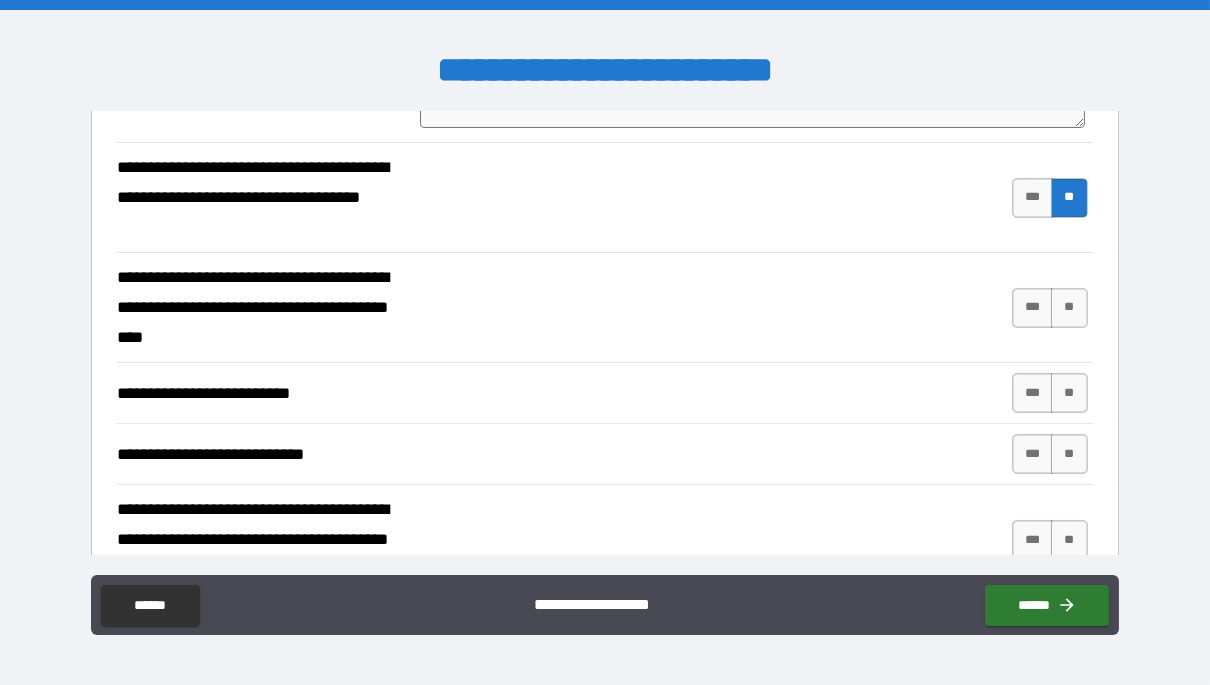 click on "**" at bounding box center (1069, 308) 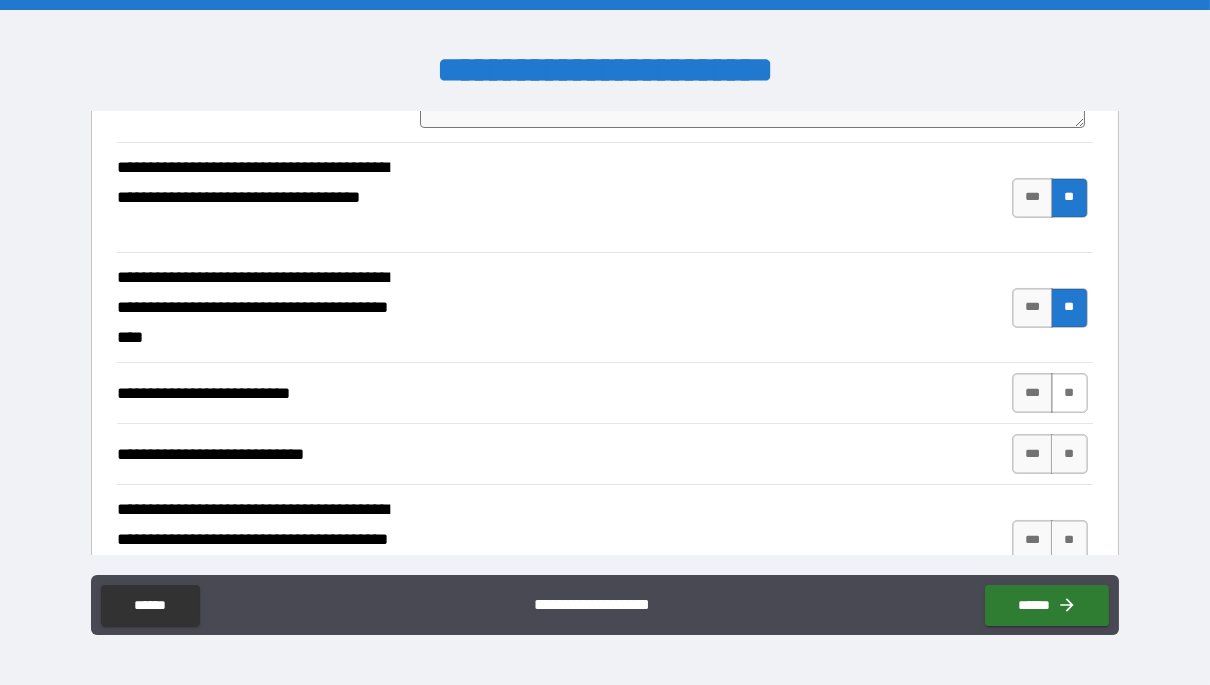 click on "**" at bounding box center [1069, 393] 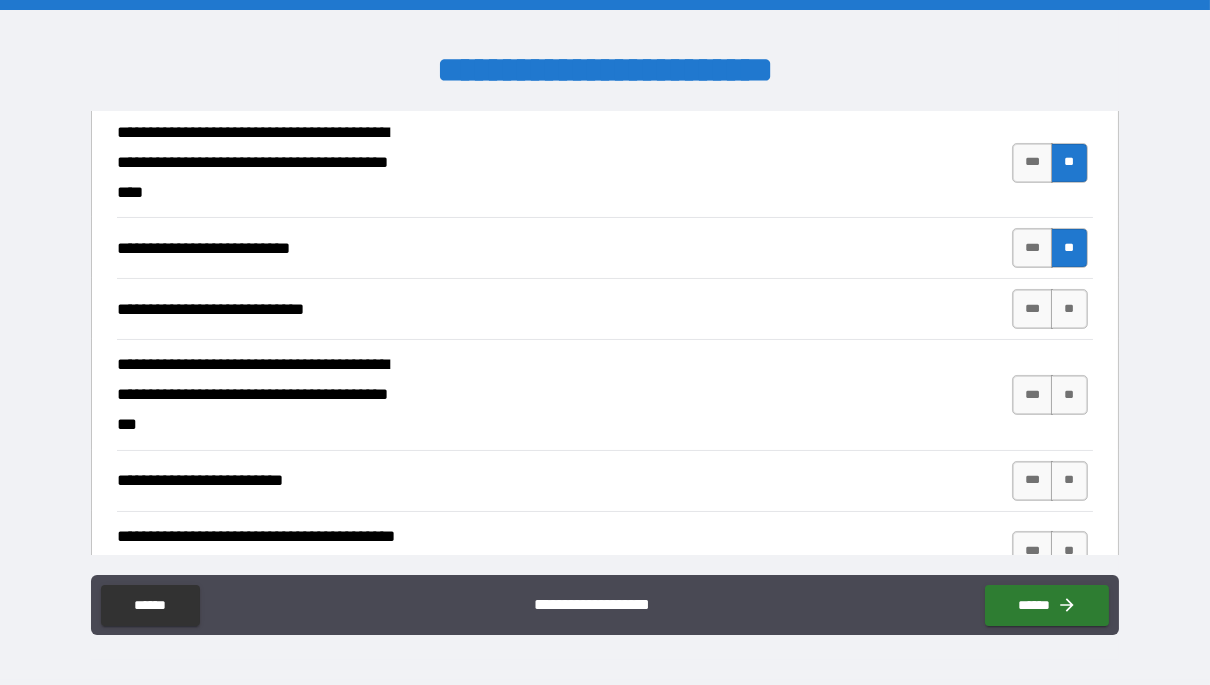 scroll, scrollTop: 486, scrollLeft: 0, axis: vertical 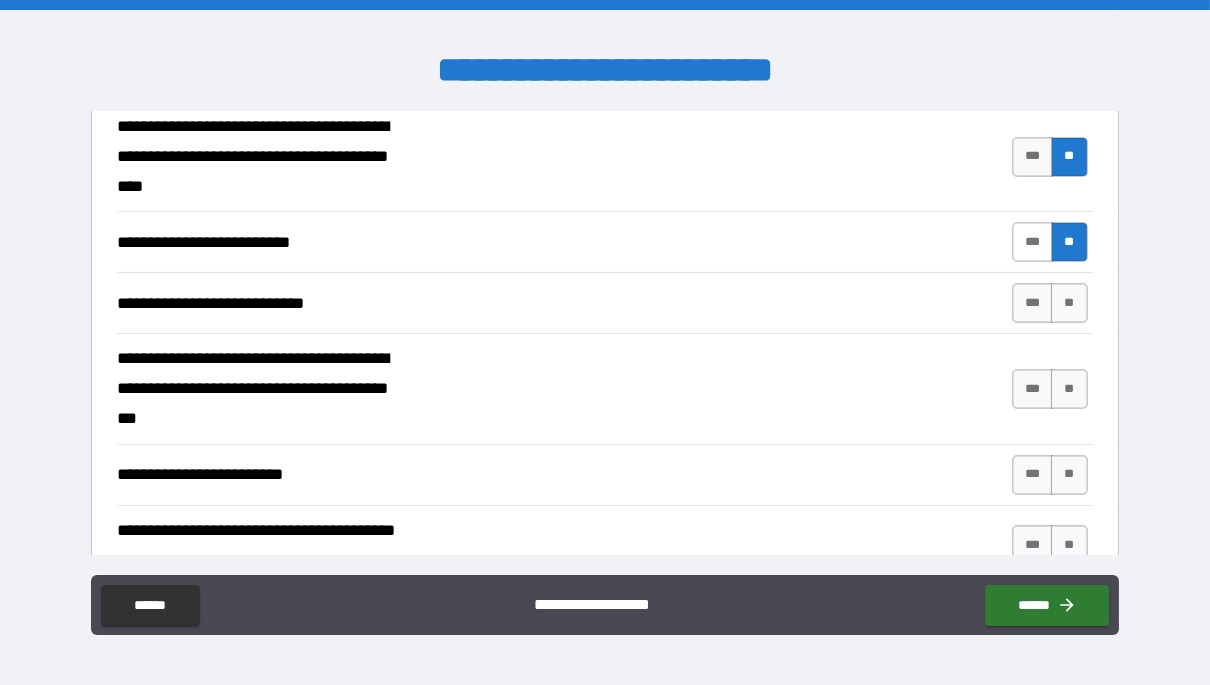 click on "***" at bounding box center (1033, 242) 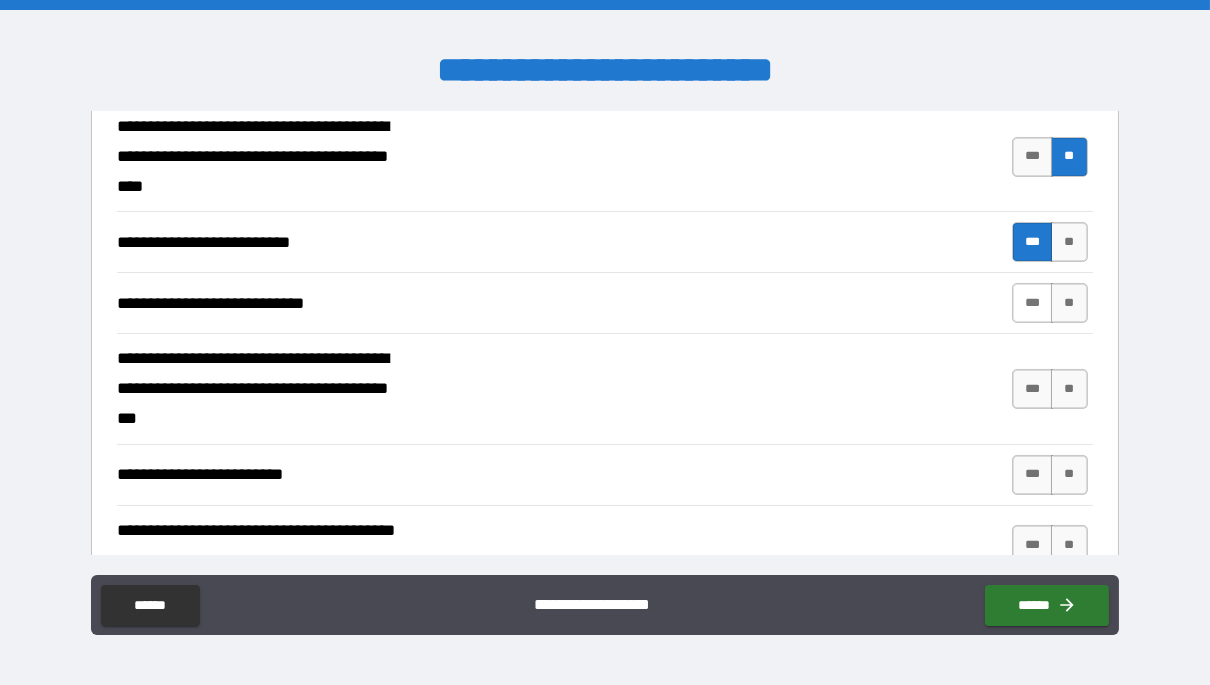 click on "***" at bounding box center (1033, 303) 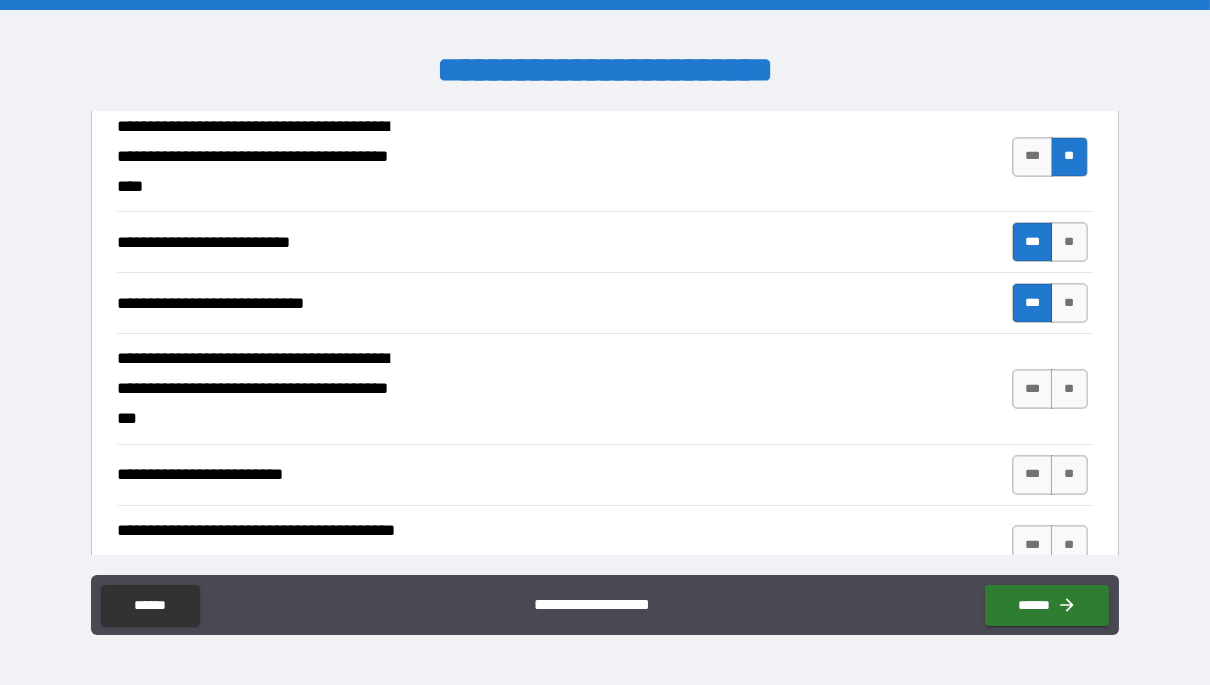 click on "**" at bounding box center (1069, 303) 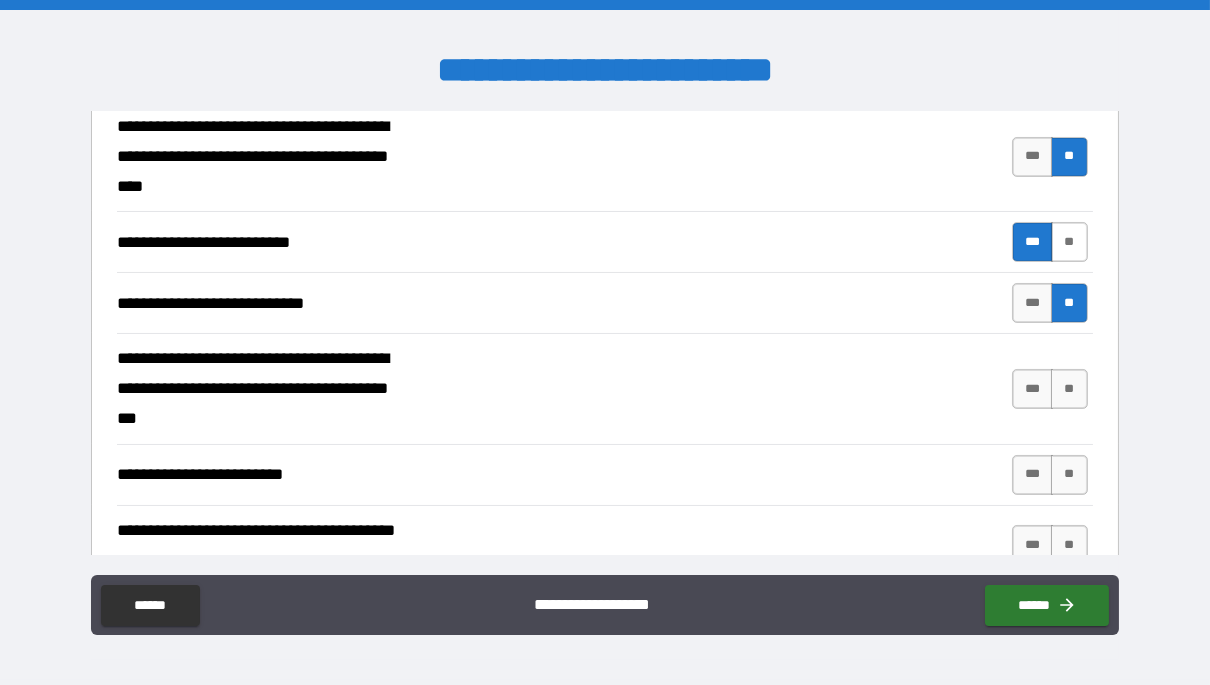 click on "**" at bounding box center (1069, 242) 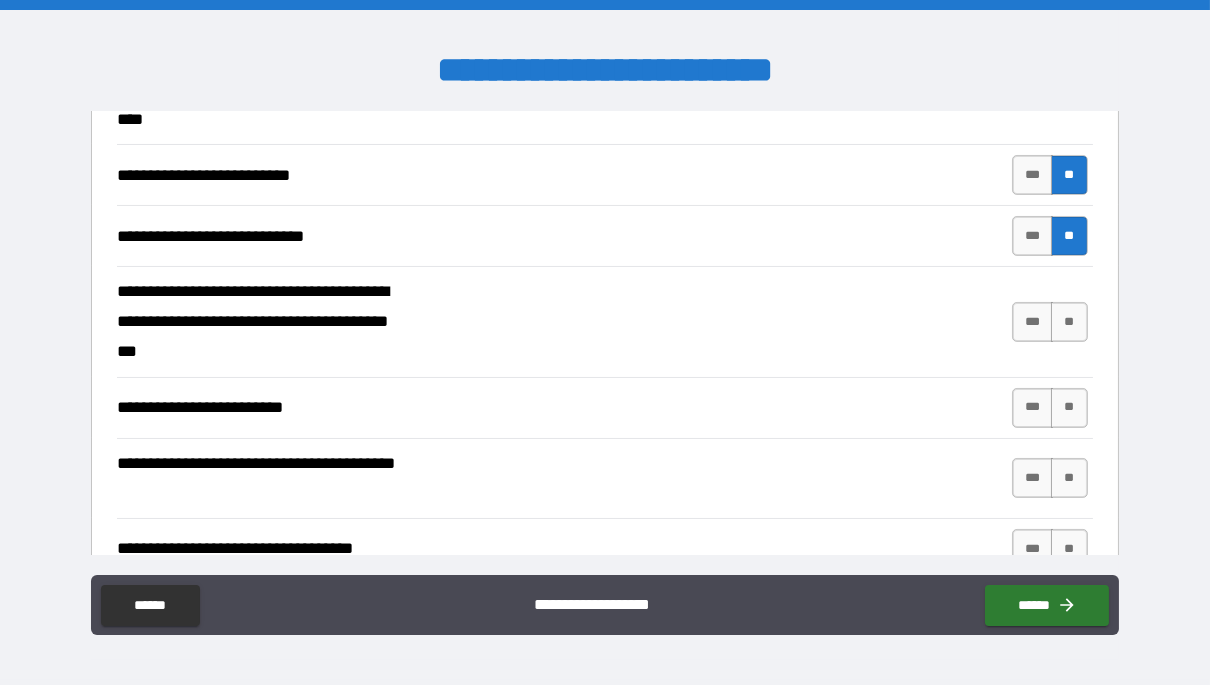 scroll, scrollTop: 554, scrollLeft: 0, axis: vertical 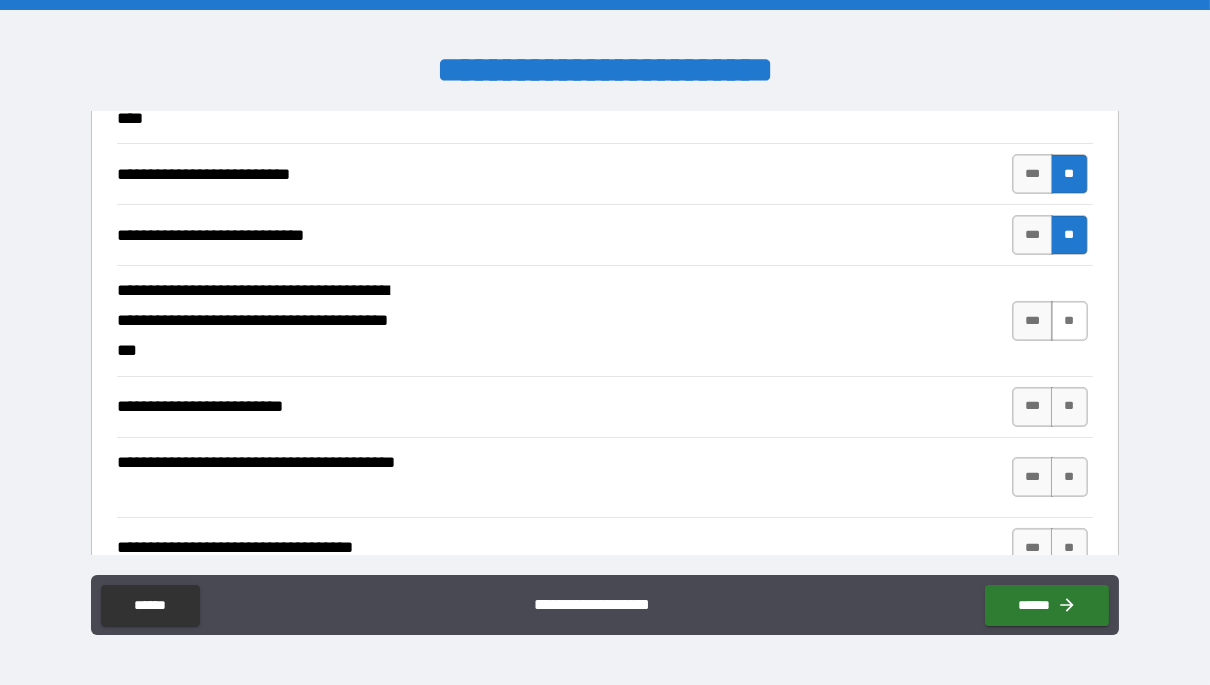 click on "**" at bounding box center [1069, 321] 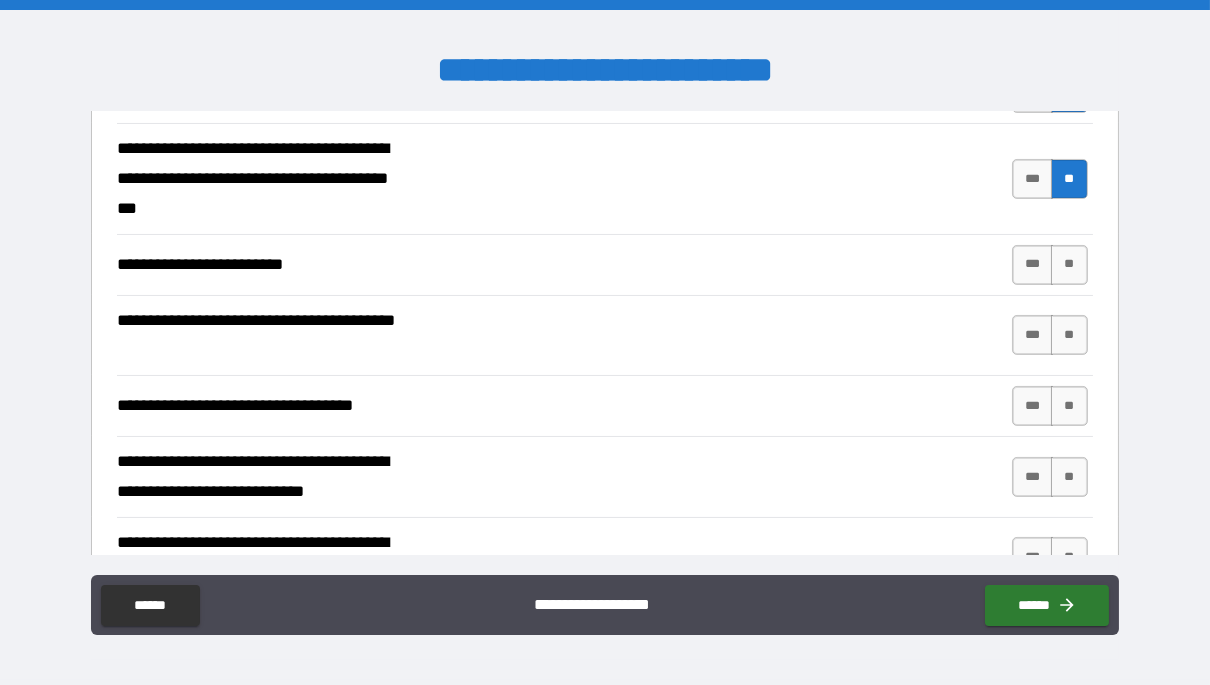 scroll, scrollTop: 699, scrollLeft: 0, axis: vertical 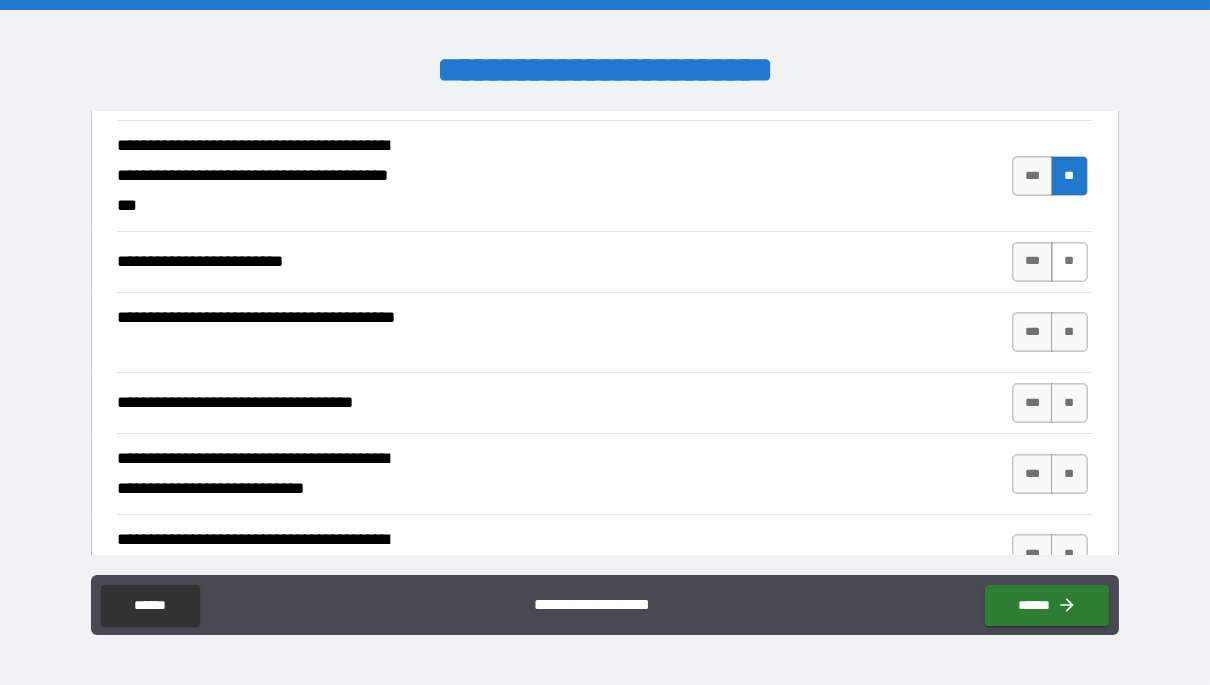 click on "**" at bounding box center (1069, 262) 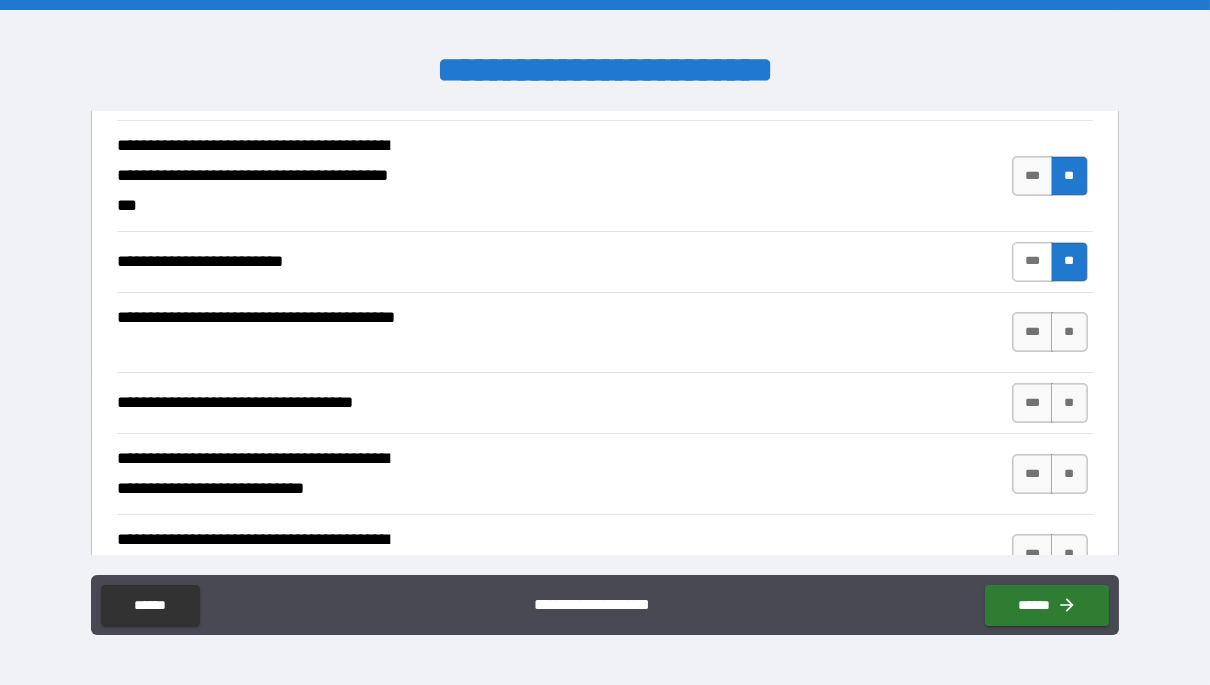 click on "***" at bounding box center [1033, 262] 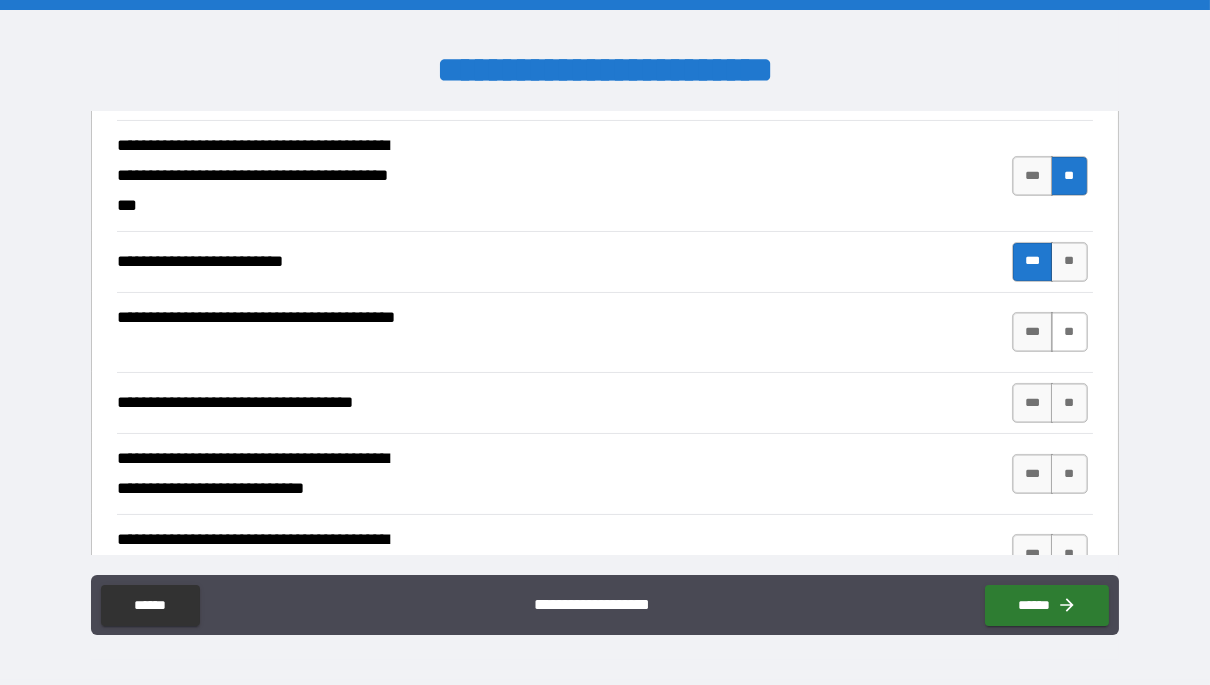 click on "**" at bounding box center (1069, 332) 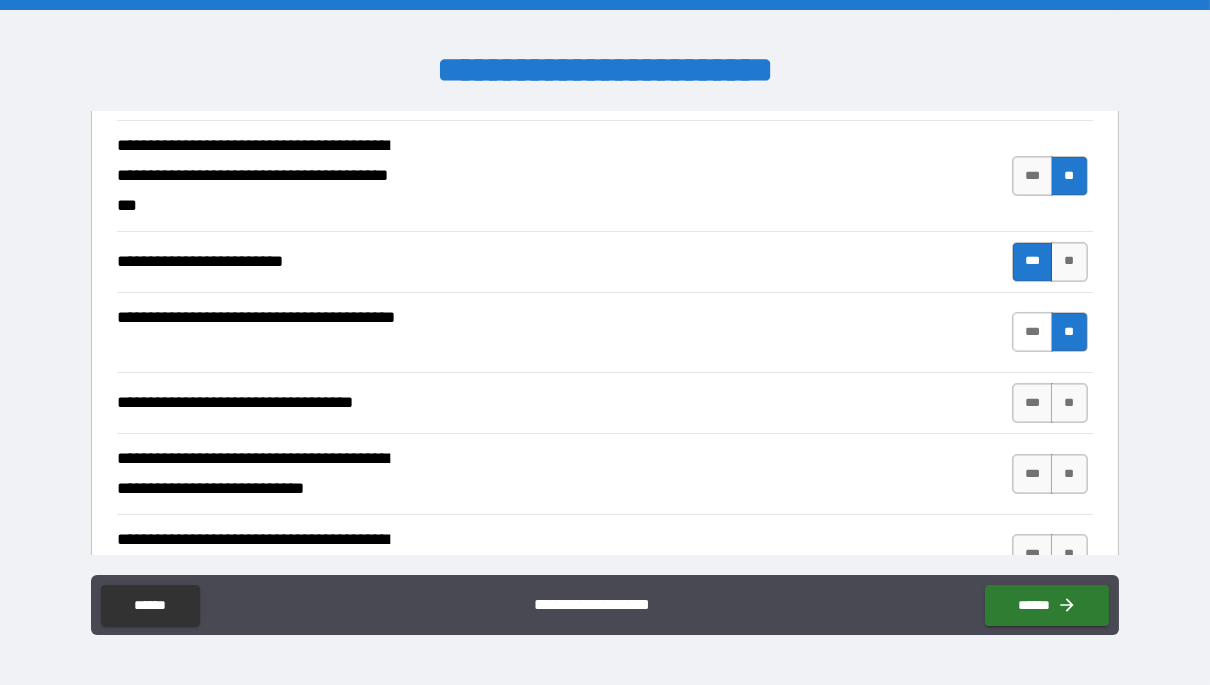 click on "***" at bounding box center (1033, 332) 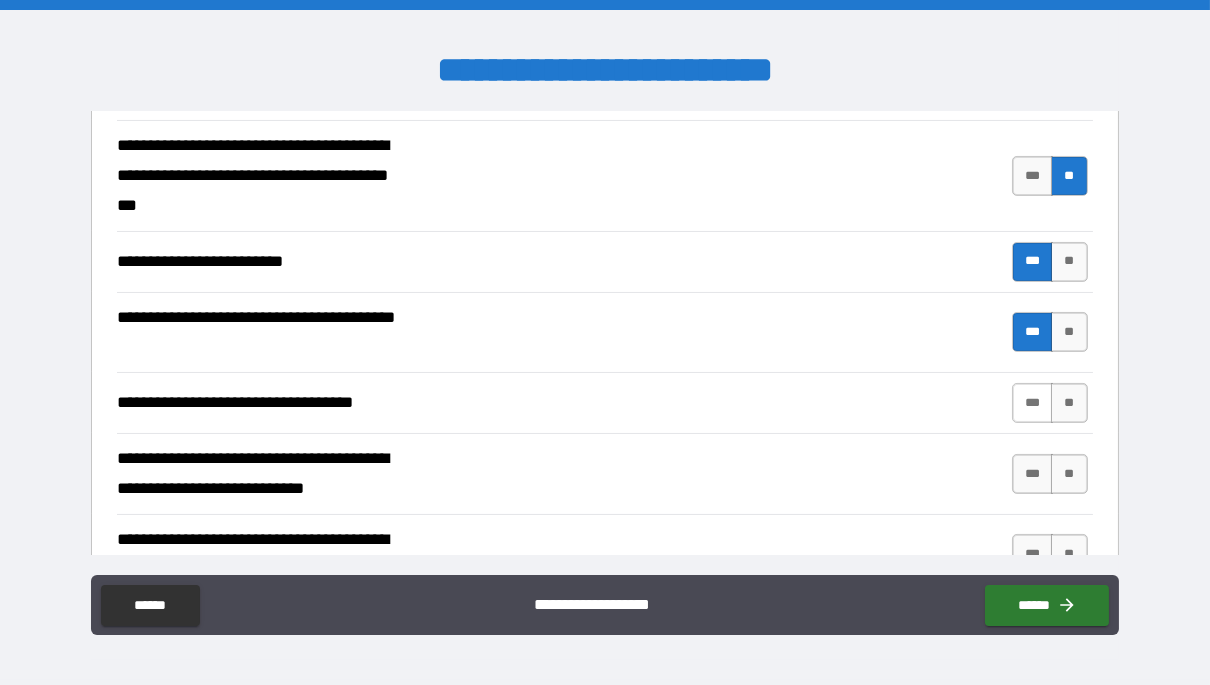 click on "***" at bounding box center (1033, 403) 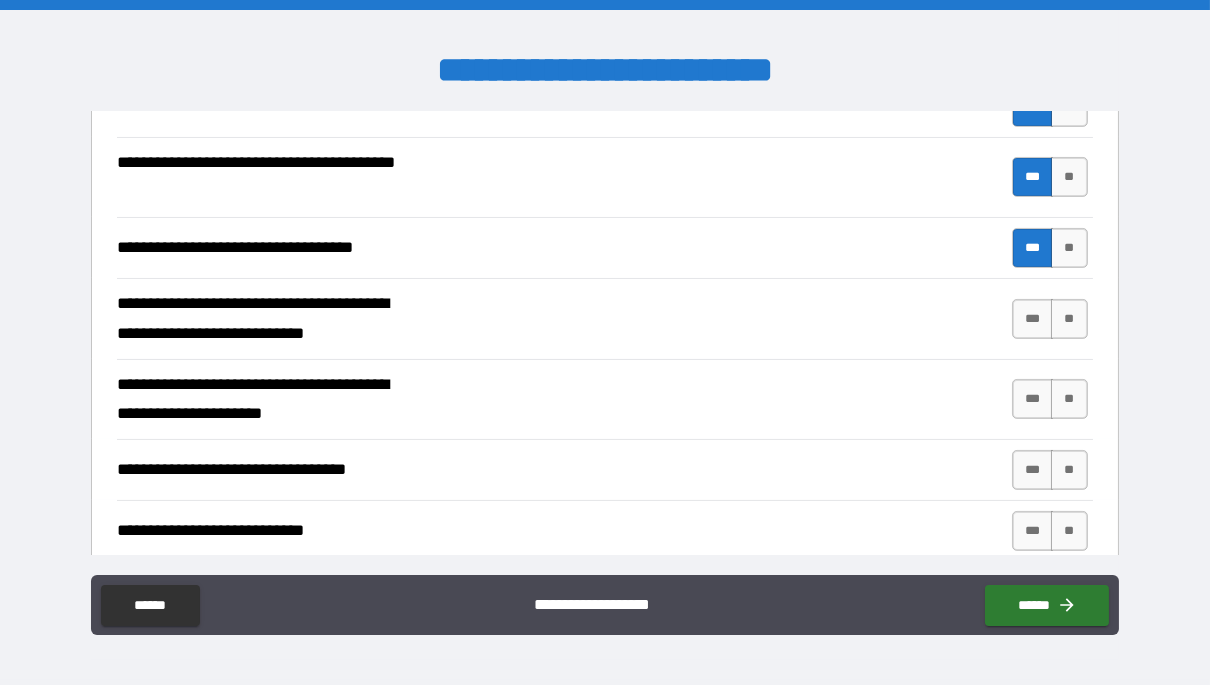 scroll, scrollTop: 868, scrollLeft: 0, axis: vertical 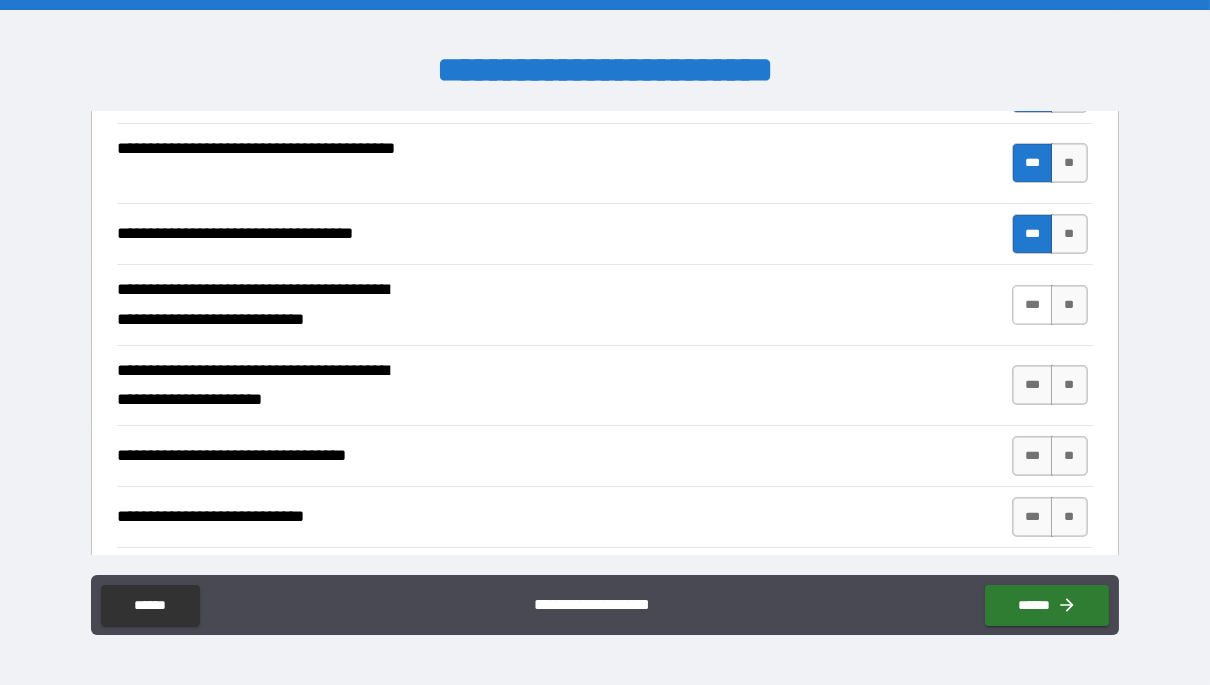 click on "***" at bounding box center (1033, 305) 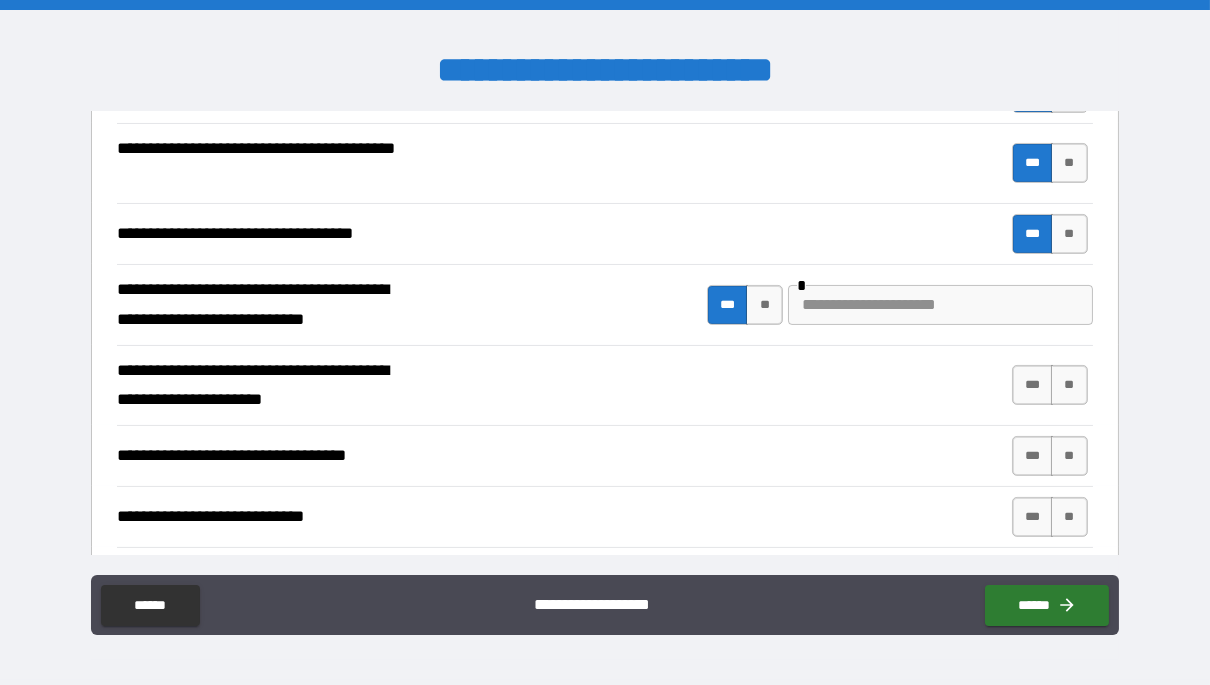 click at bounding box center [940, 305] 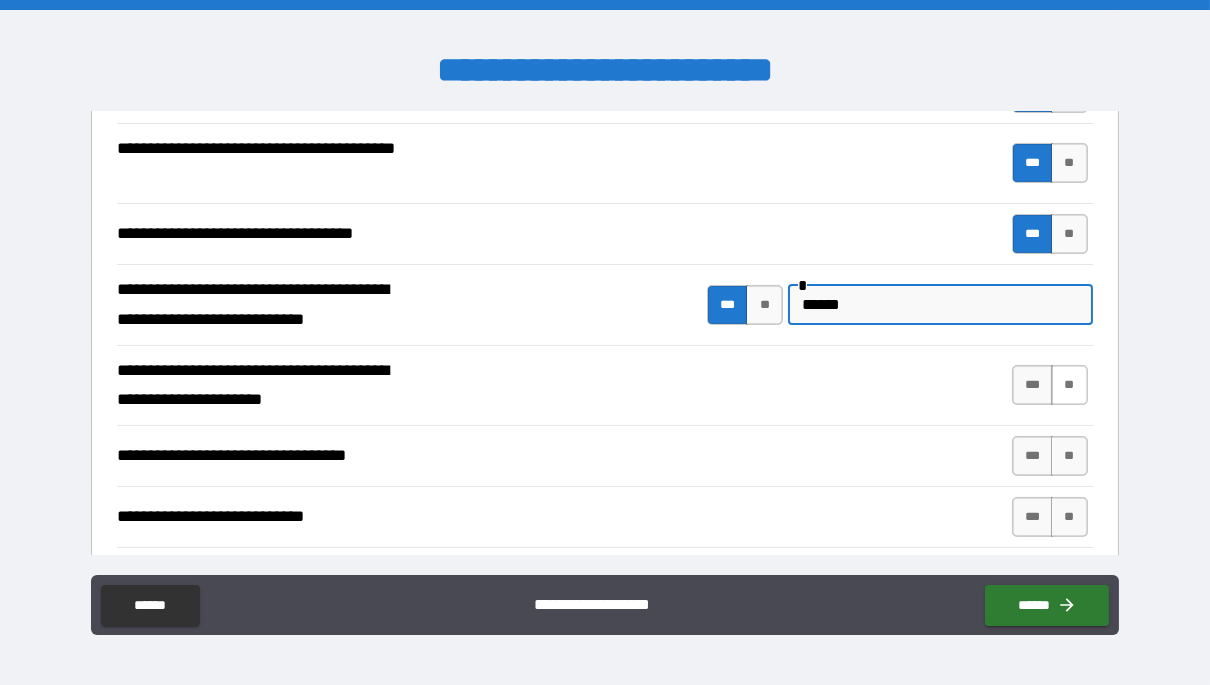 click on "**" at bounding box center [1069, 385] 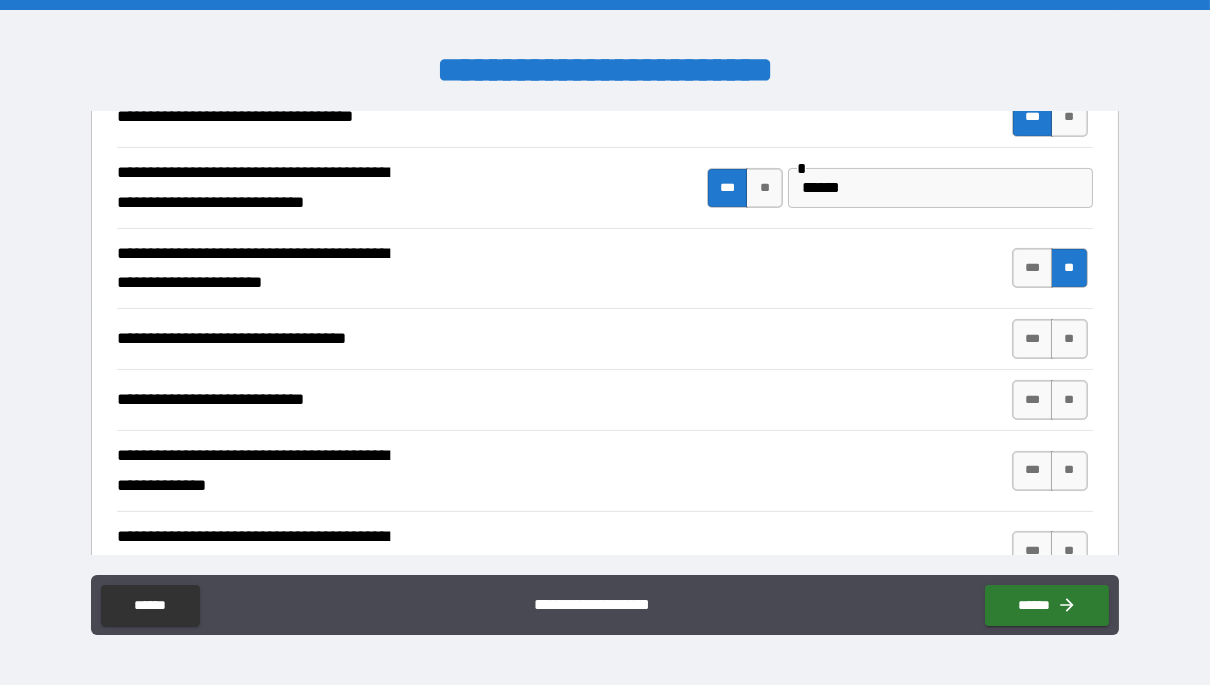 scroll, scrollTop: 1051, scrollLeft: 0, axis: vertical 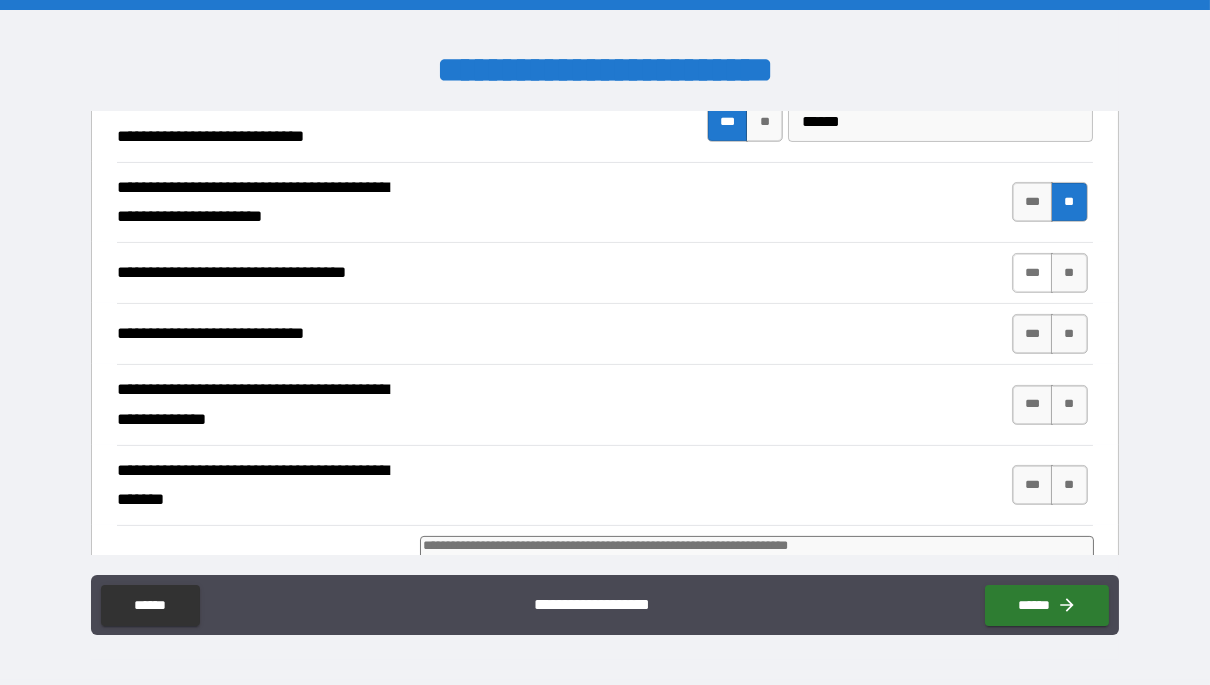 click on "***" at bounding box center (1033, 273) 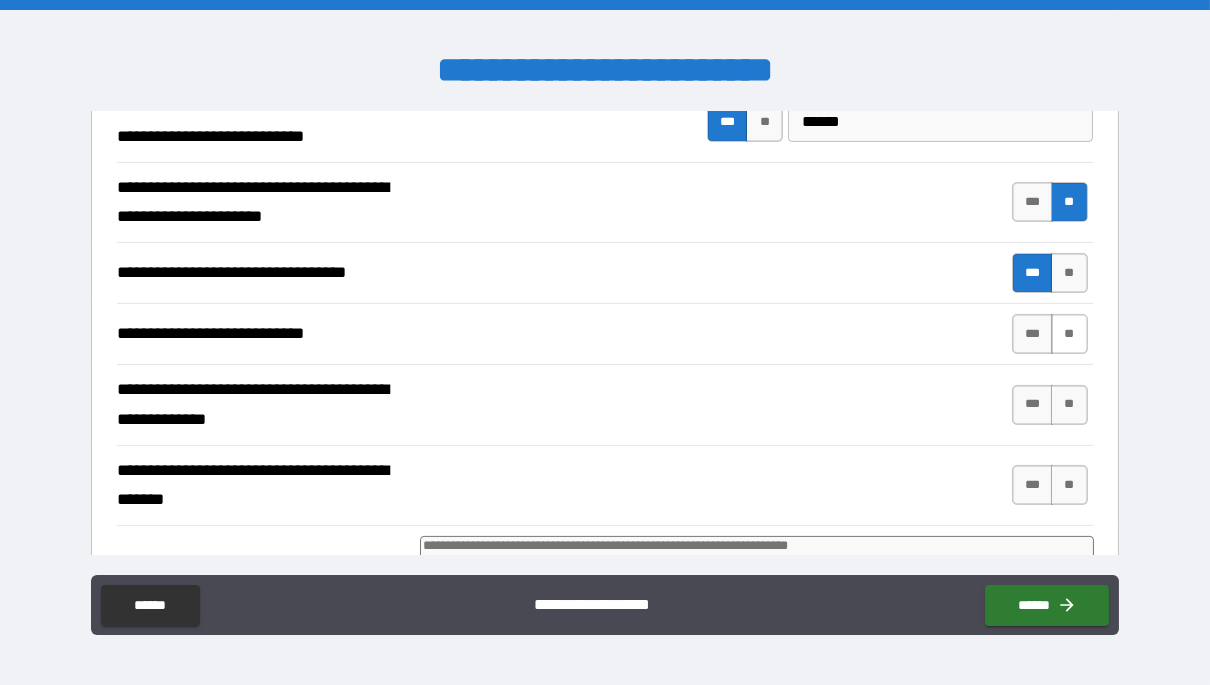 click on "**" at bounding box center (1069, 334) 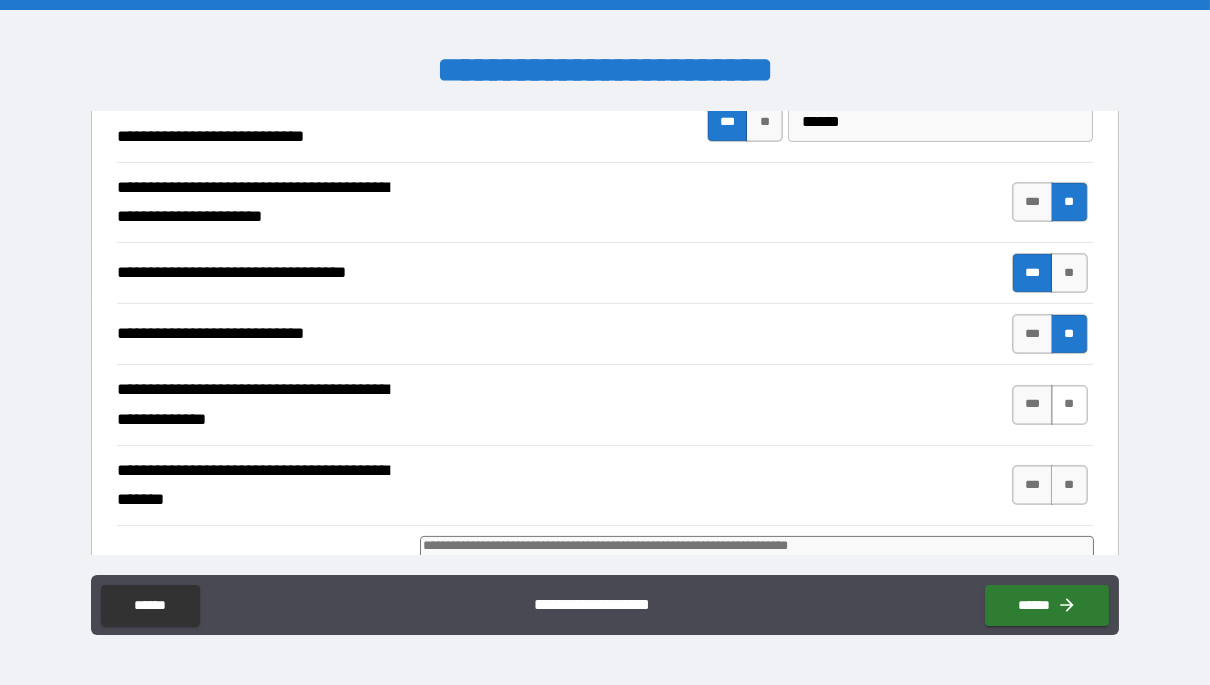 click on "**" at bounding box center (1069, 405) 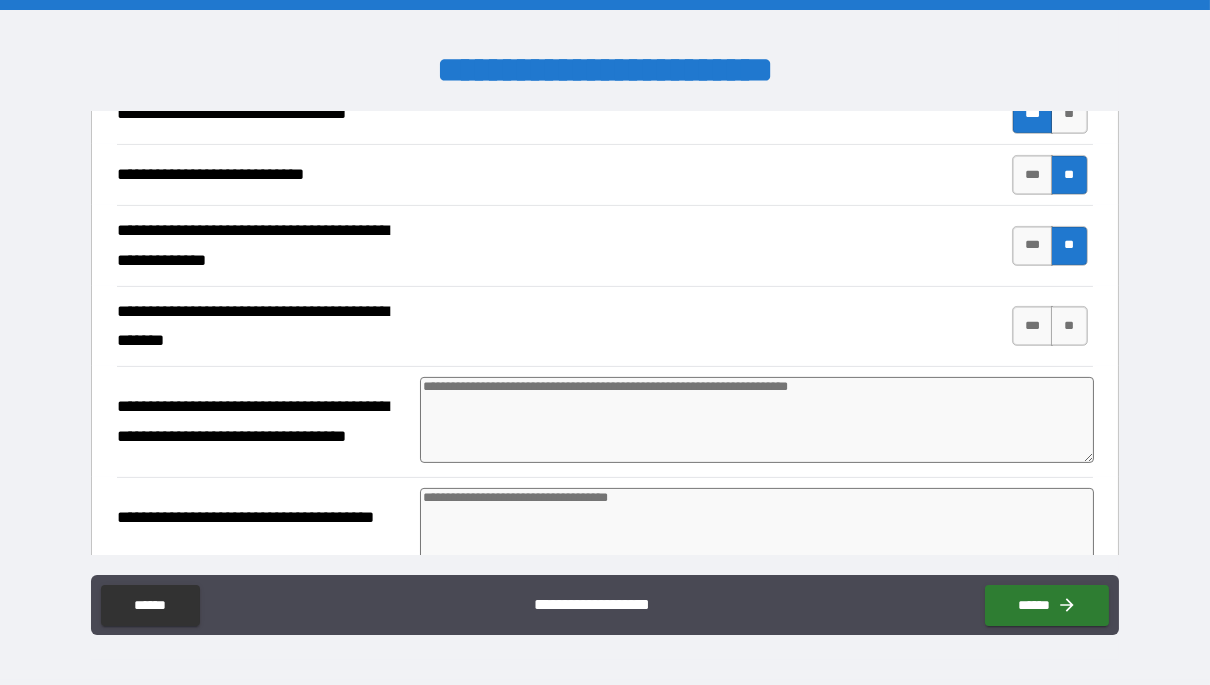 scroll, scrollTop: 1217, scrollLeft: 0, axis: vertical 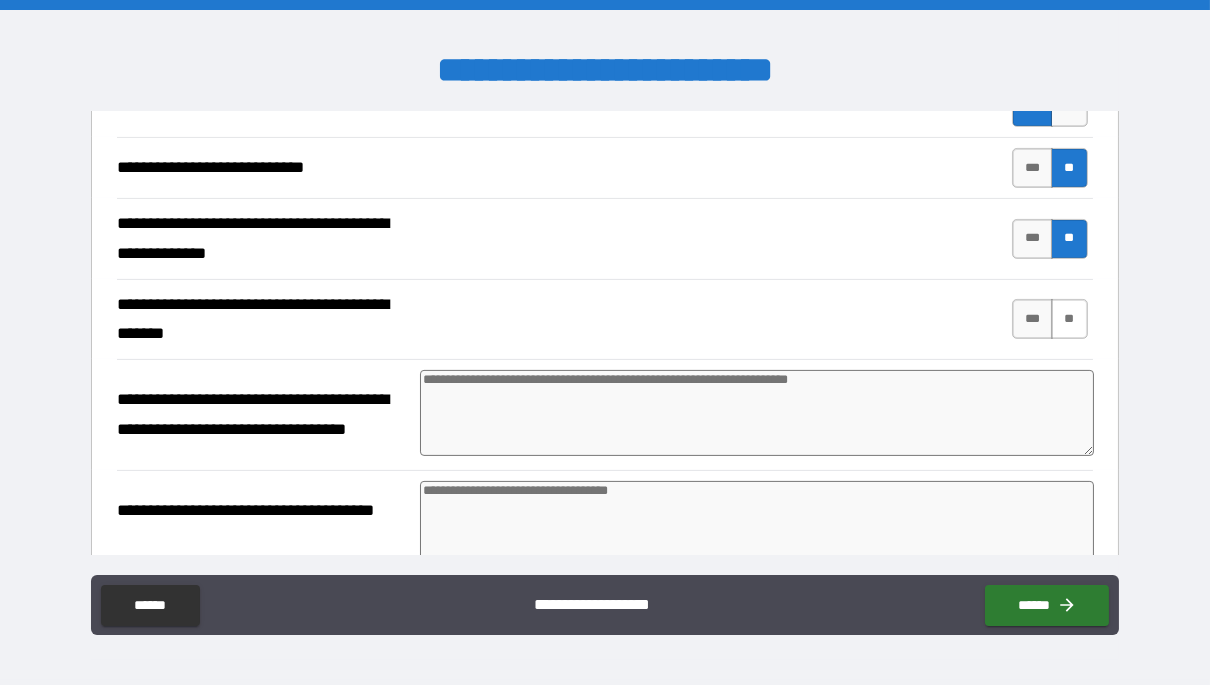 click on "**" at bounding box center (1069, 319) 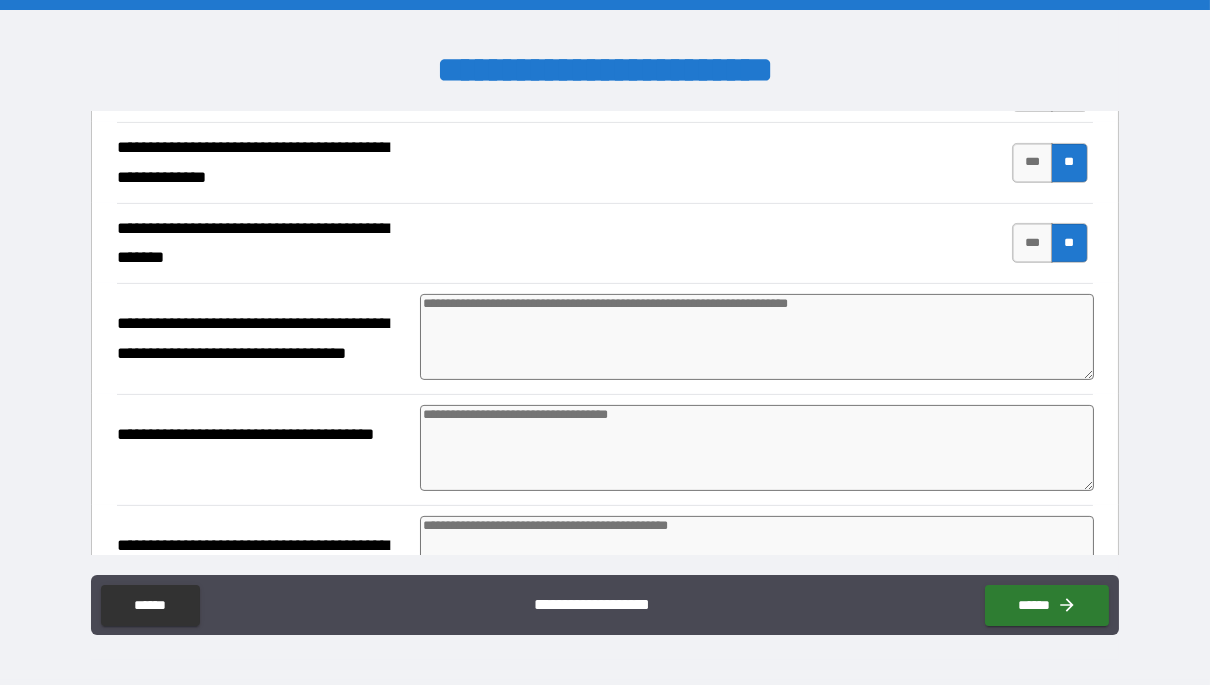 scroll, scrollTop: 1295, scrollLeft: 0, axis: vertical 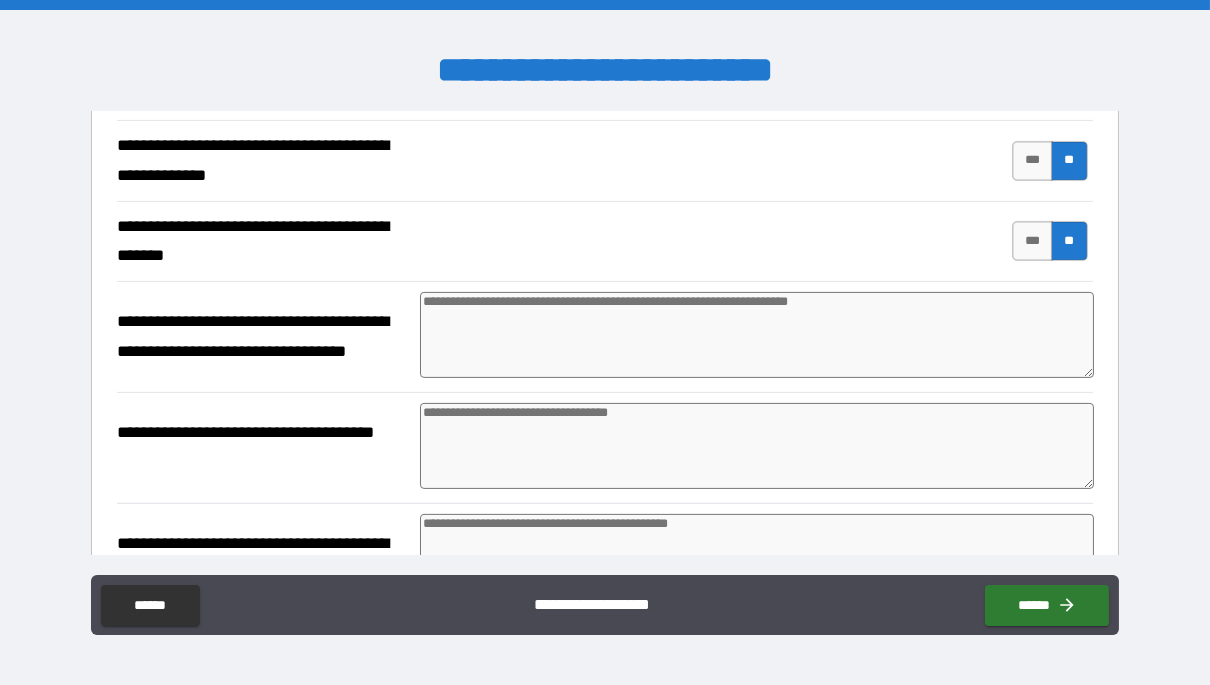 click at bounding box center [757, 335] 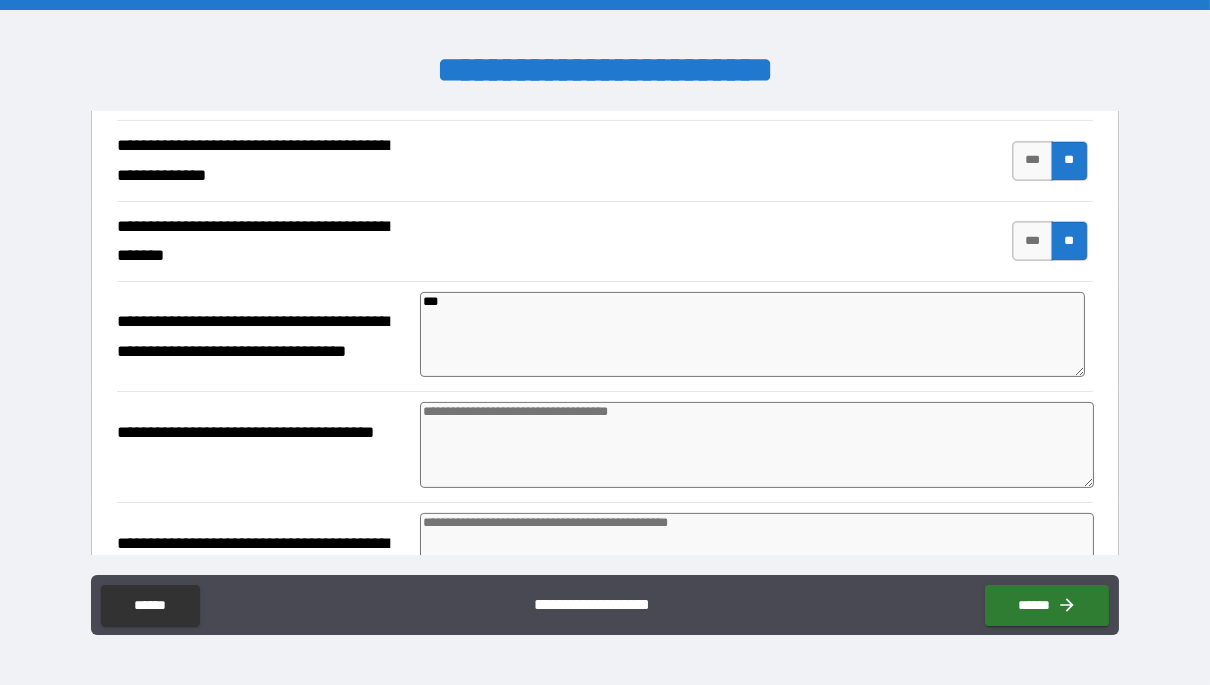 click at bounding box center (757, 445) 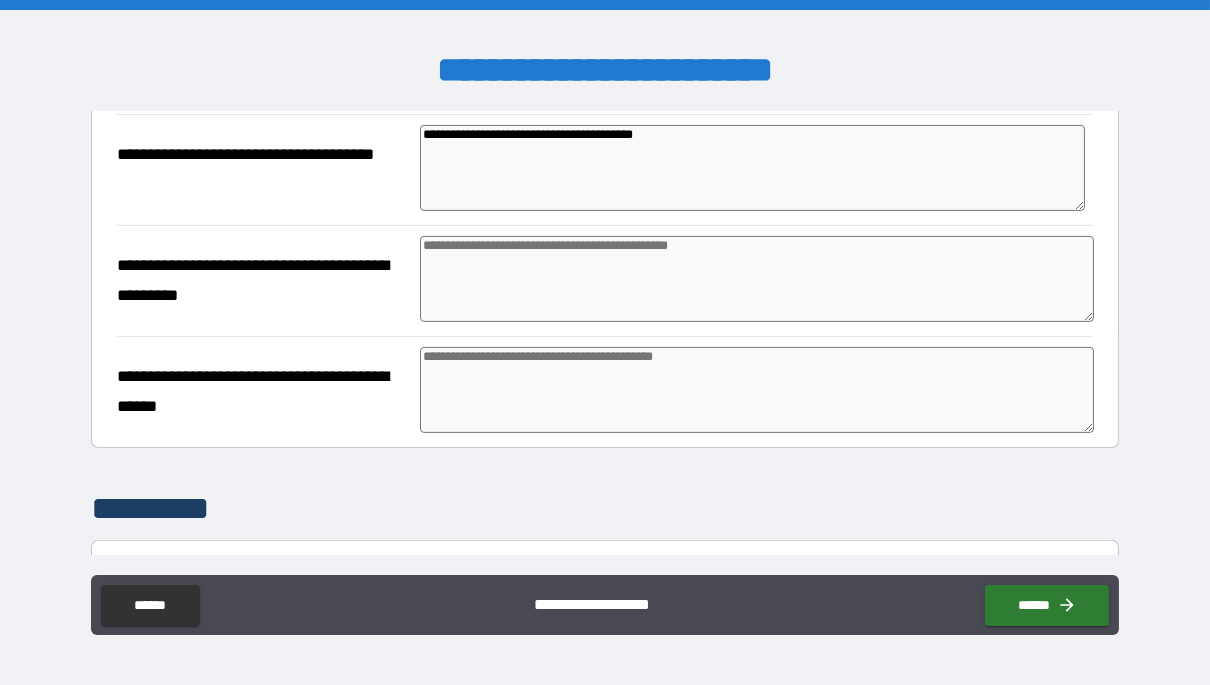 scroll, scrollTop: 1577, scrollLeft: 0, axis: vertical 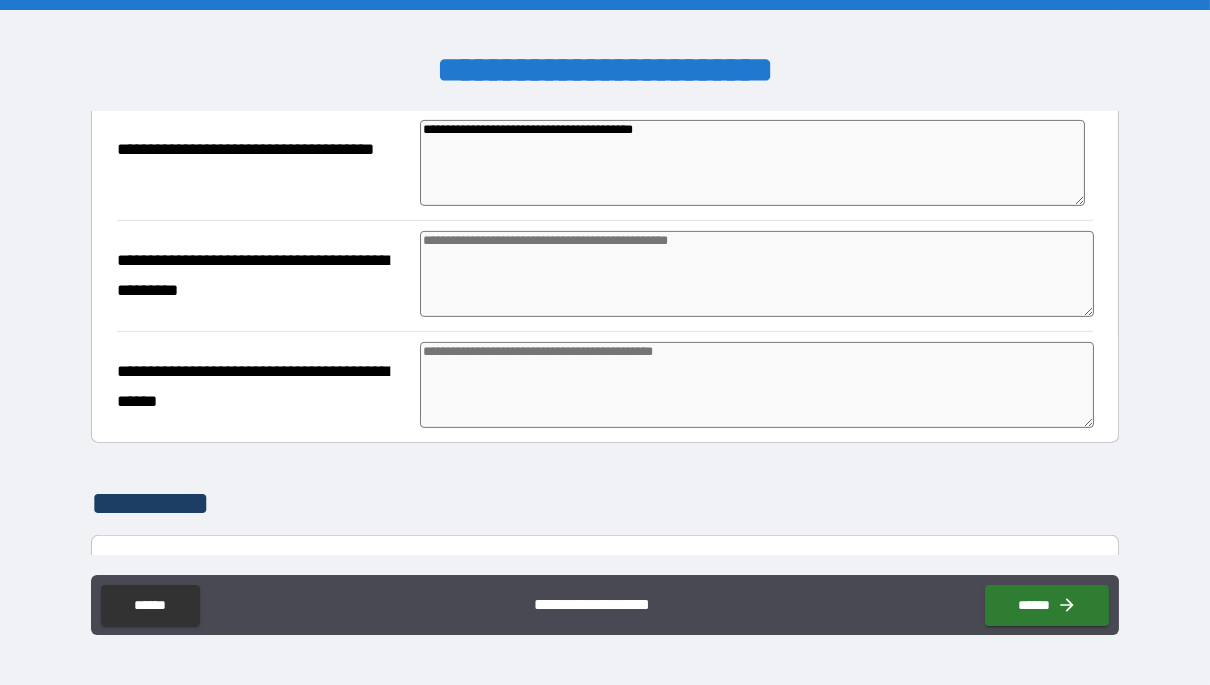click at bounding box center (757, 274) 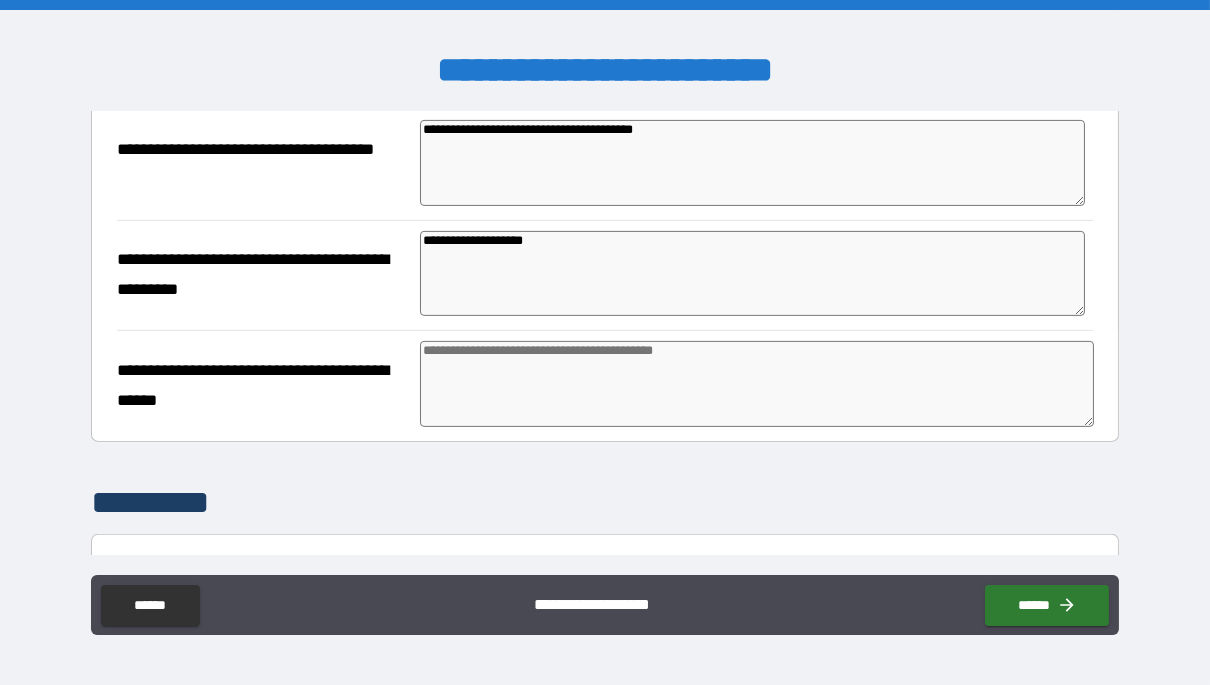 click at bounding box center (757, 384) 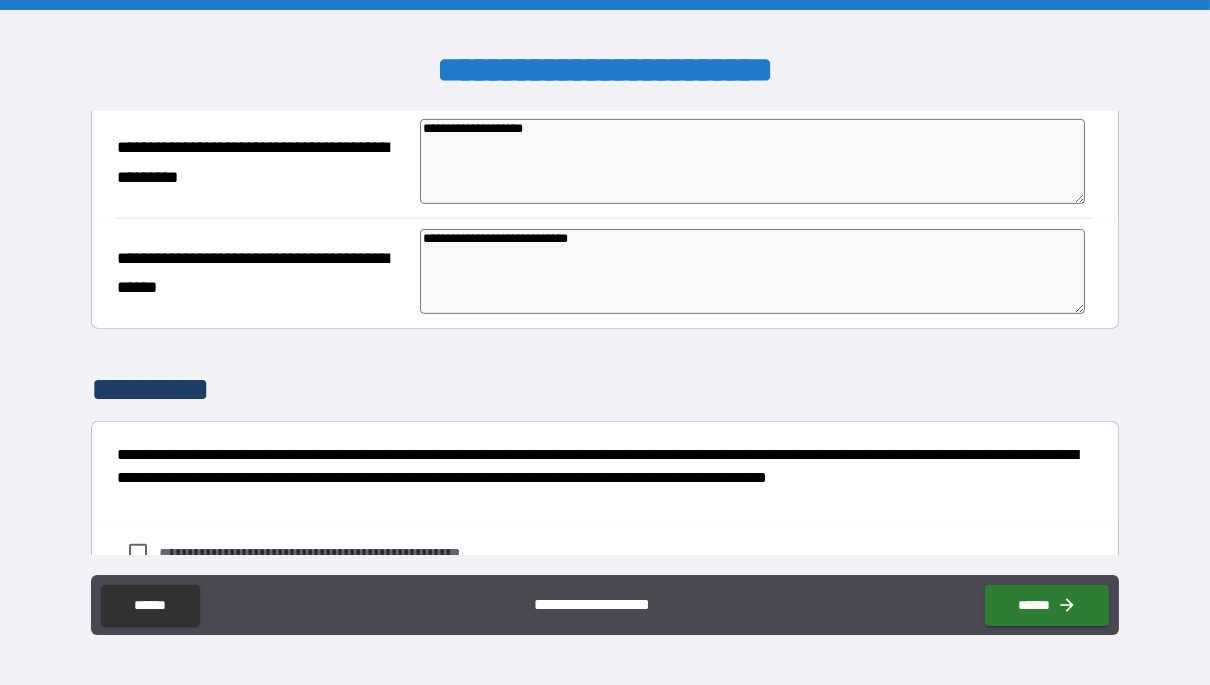 scroll, scrollTop: 1829, scrollLeft: 0, axis: vertical 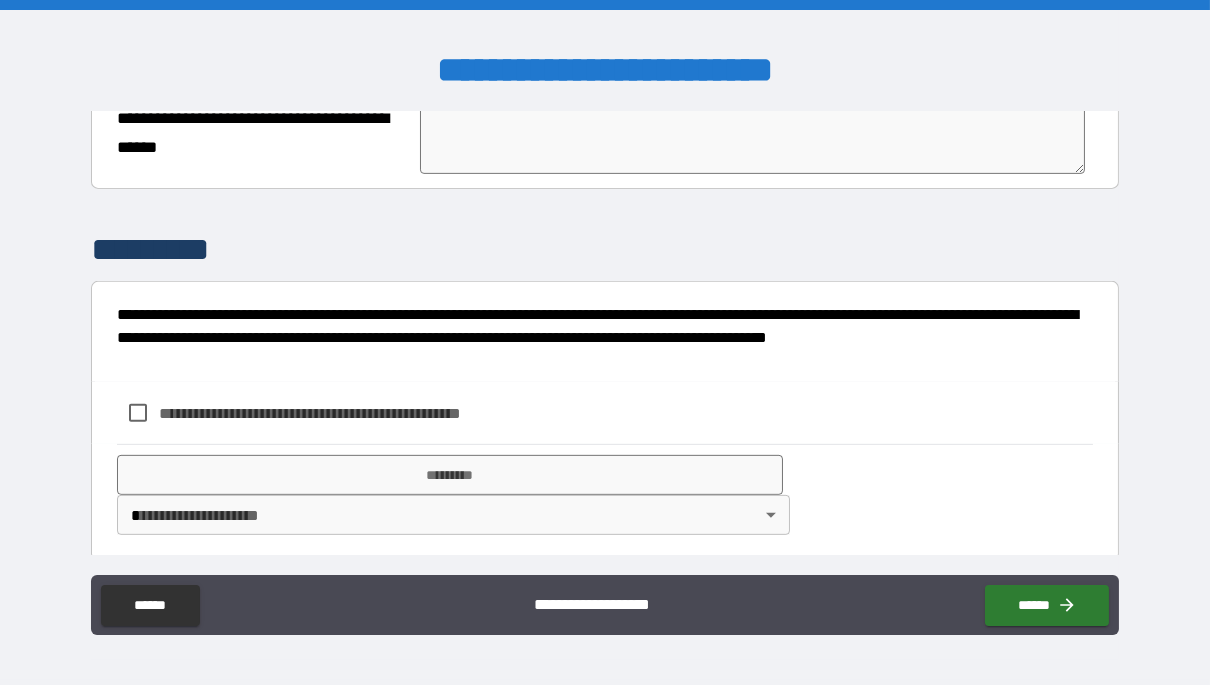 click on "**********" at bounding box center (343, 413) 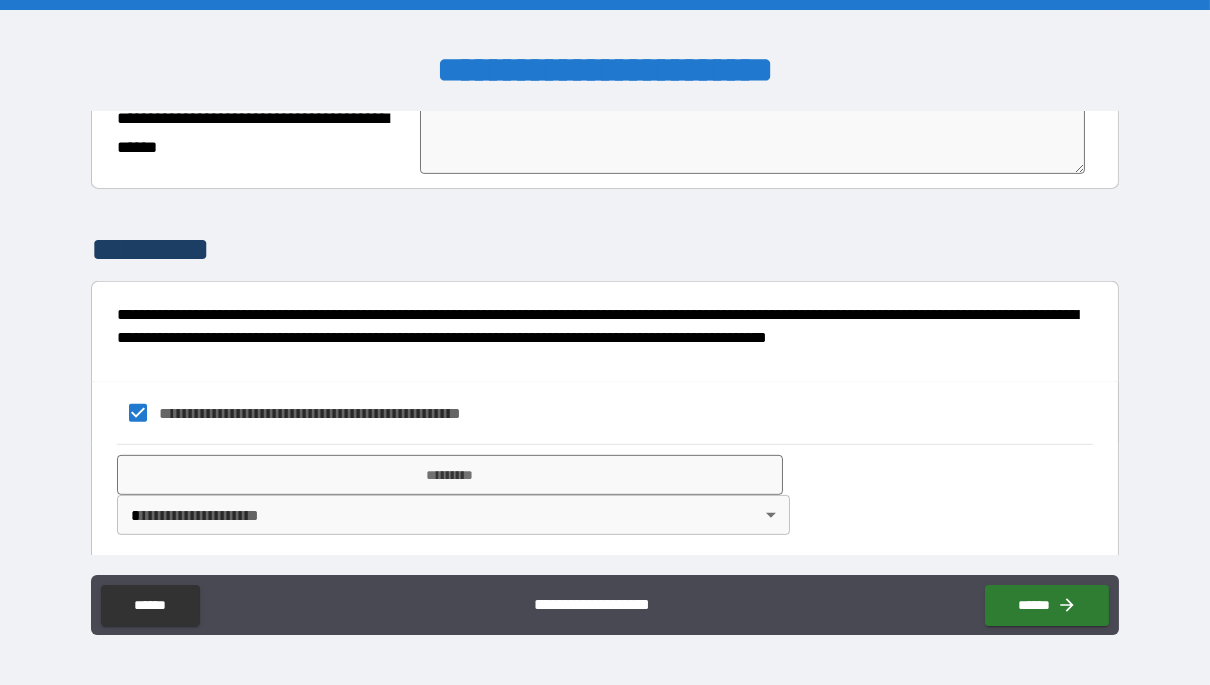 click on "*********" at bounding box center [449, 475] 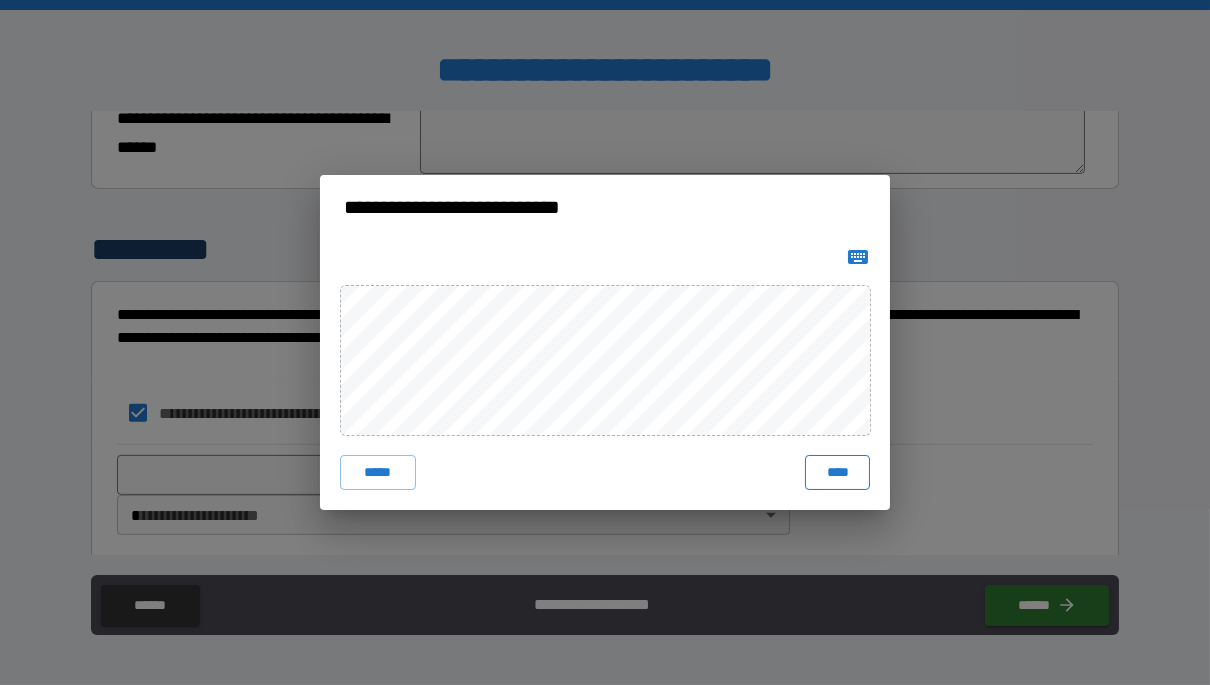 click on "****" at bounding box center (837, 473) 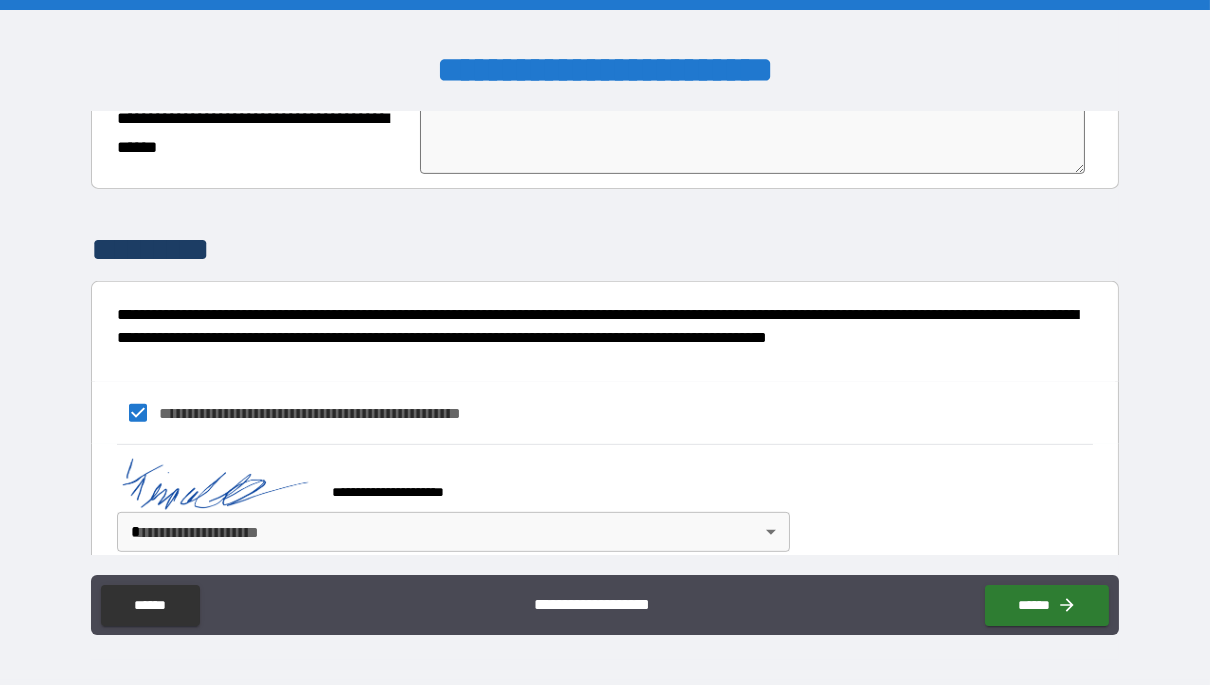 click on "**********" at bounding box center (605, 342) 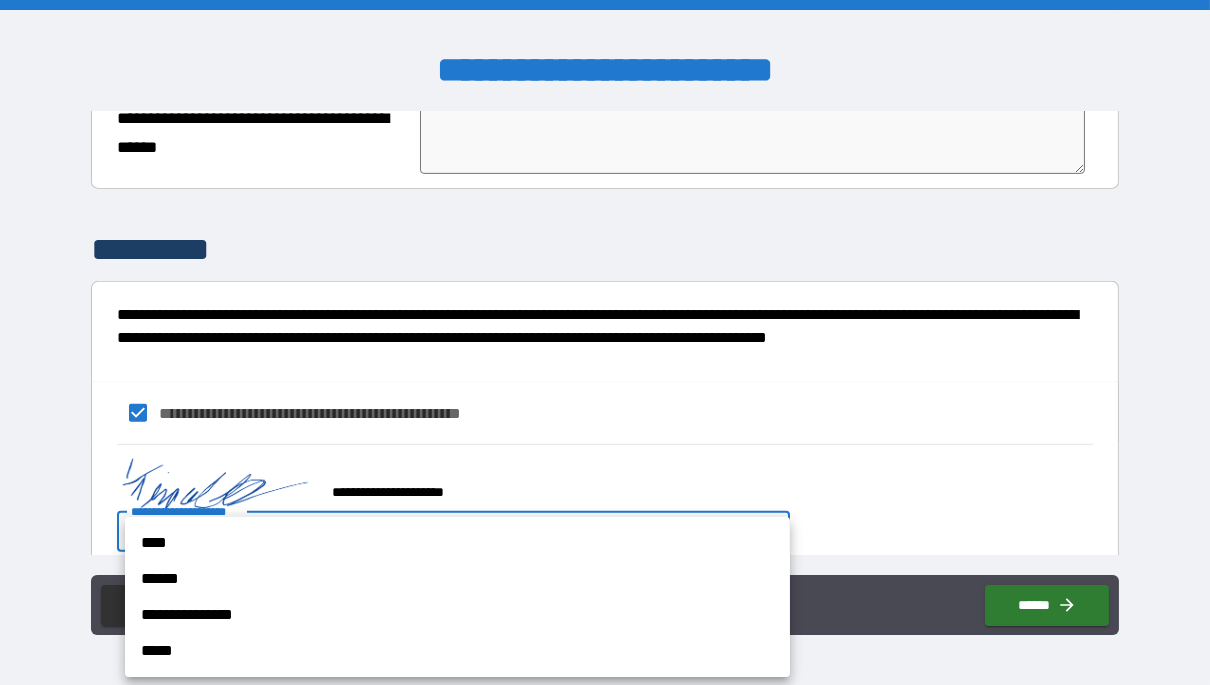 click on "****" at bounding box center (457, 543) 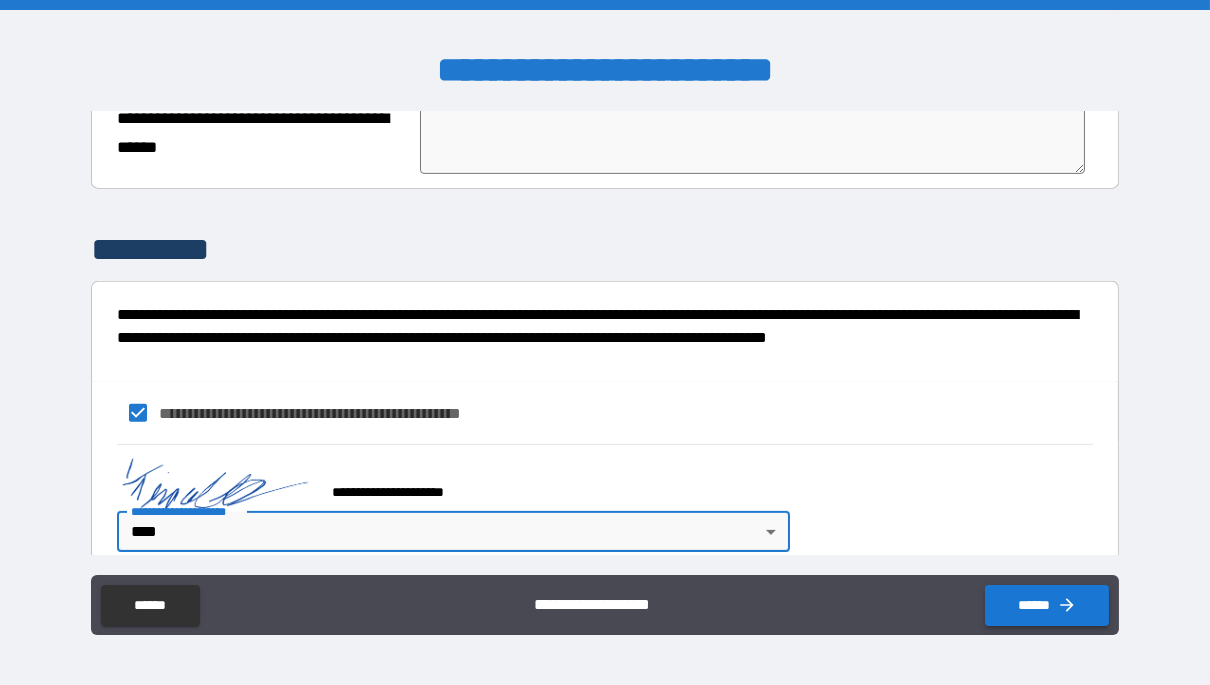 click on "******" at bounding box center (1047, 605) 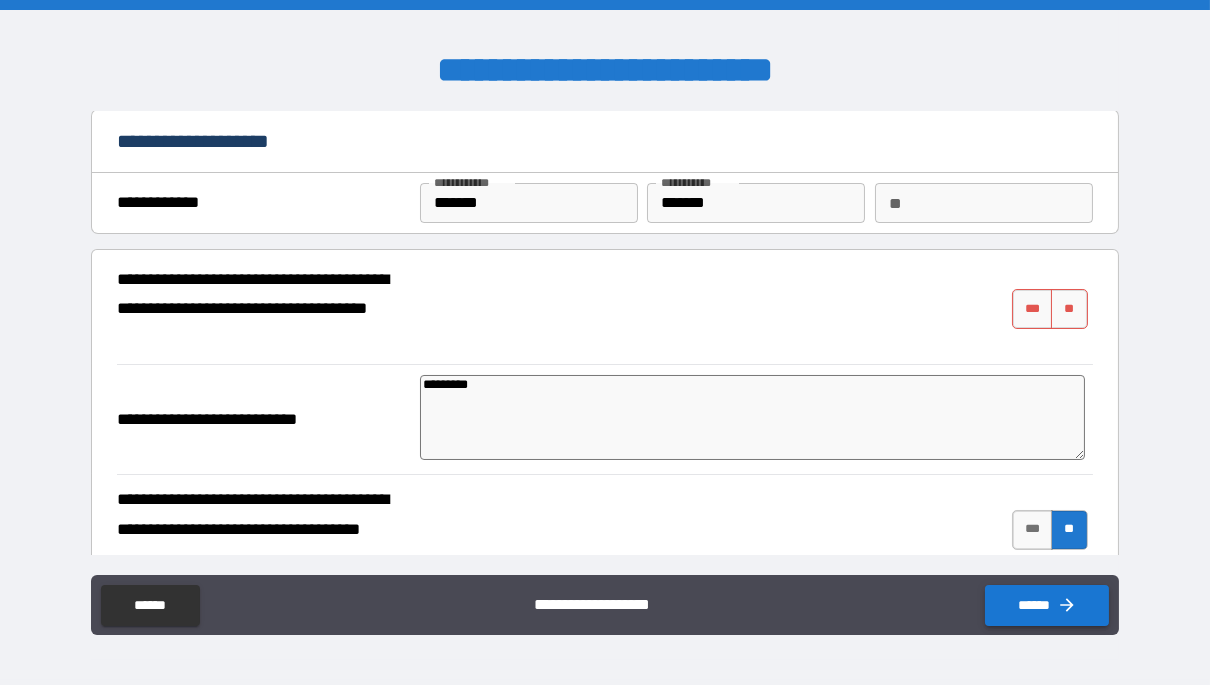 scroll, scrollTop: 0, scrollLeft: 0, axis: both 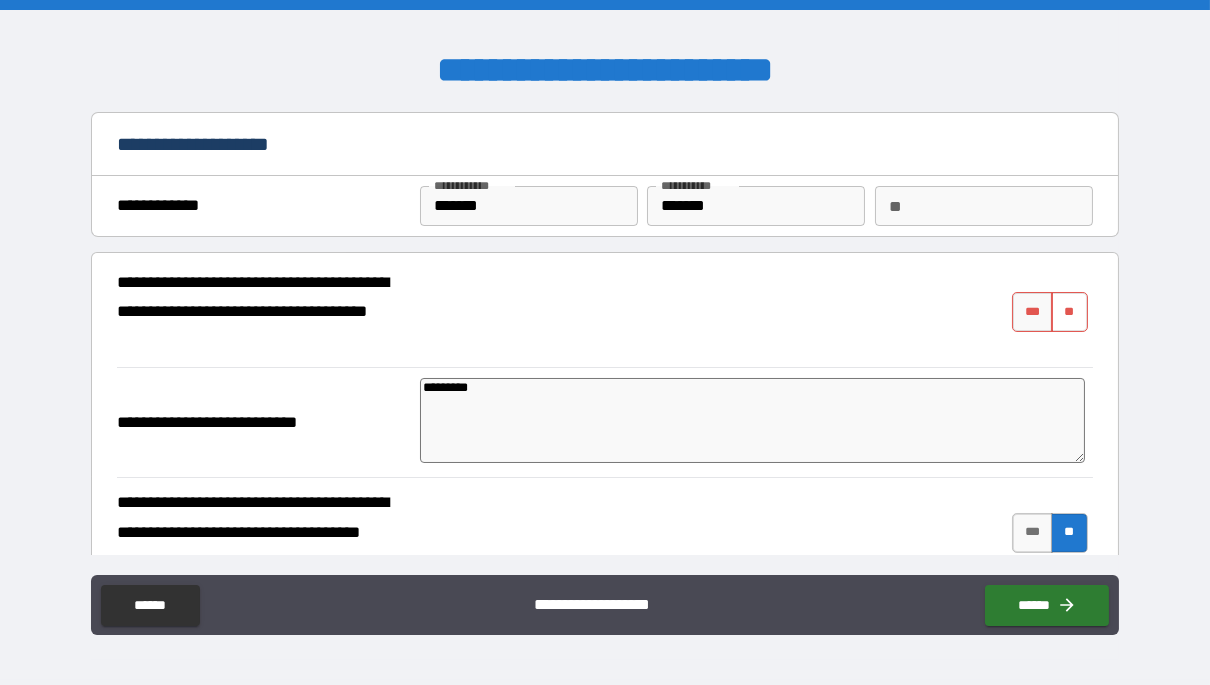 click on "**" at bounding box center (1069, 312) 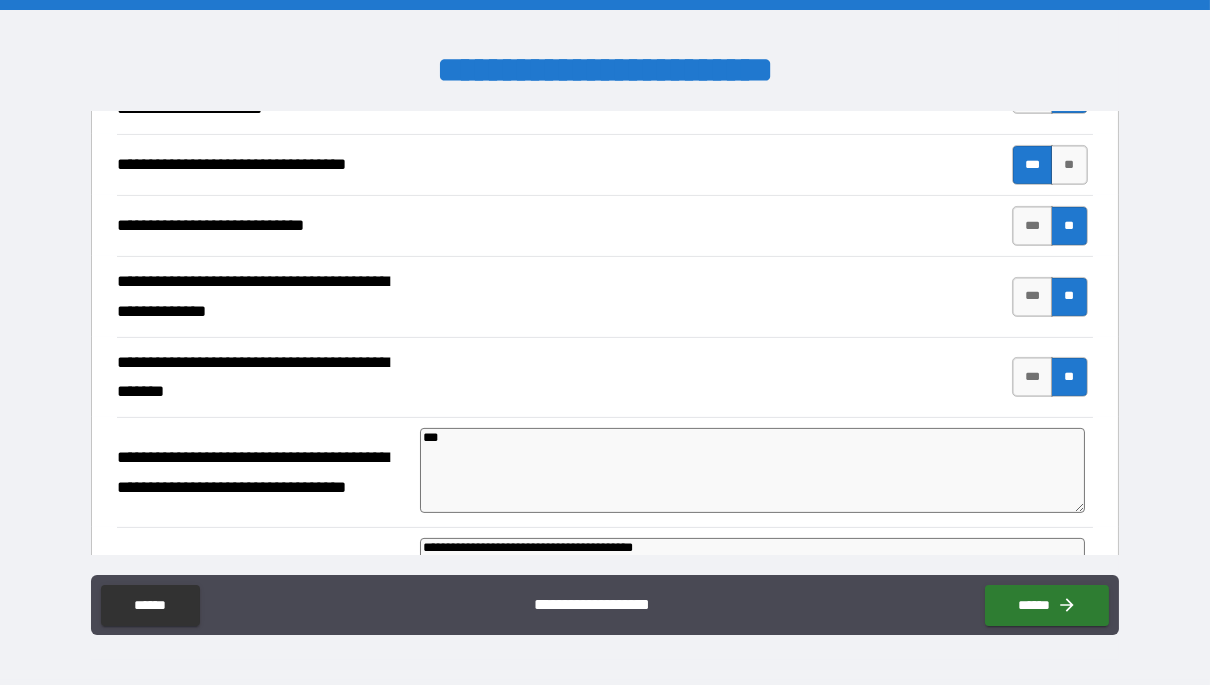 scroll, scrollTop: 1243, scrollLeft: 0, axis: vertical 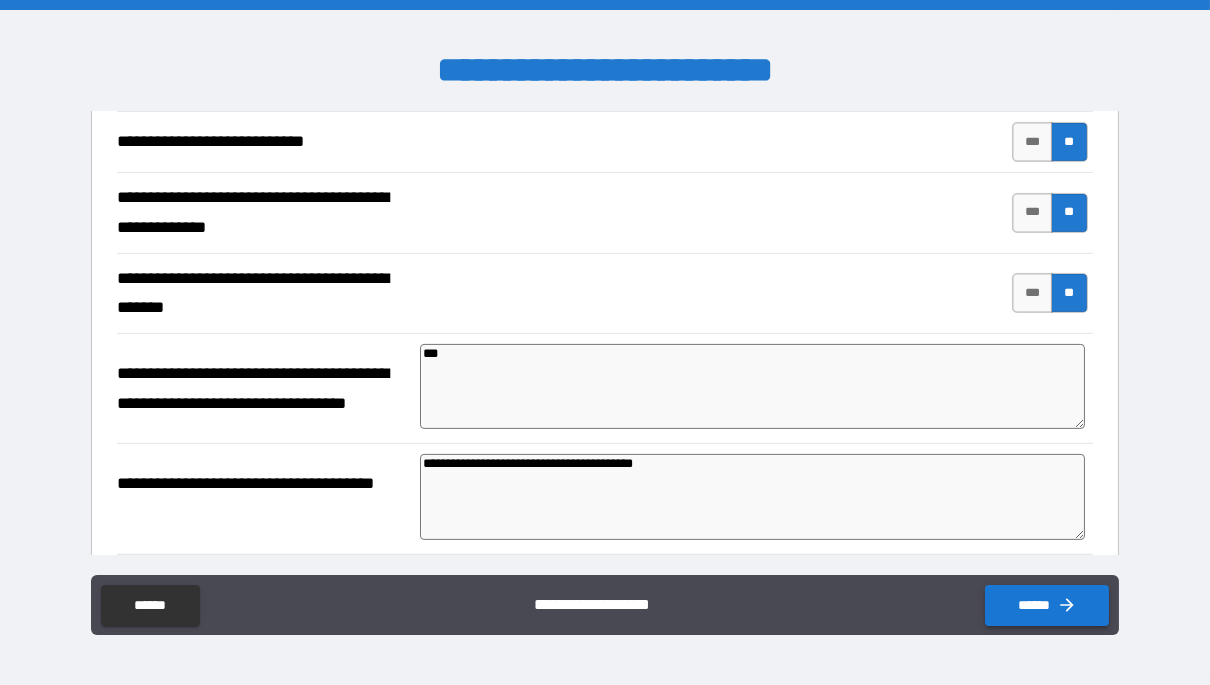 click on "******" at bounding box center (1047, 605) 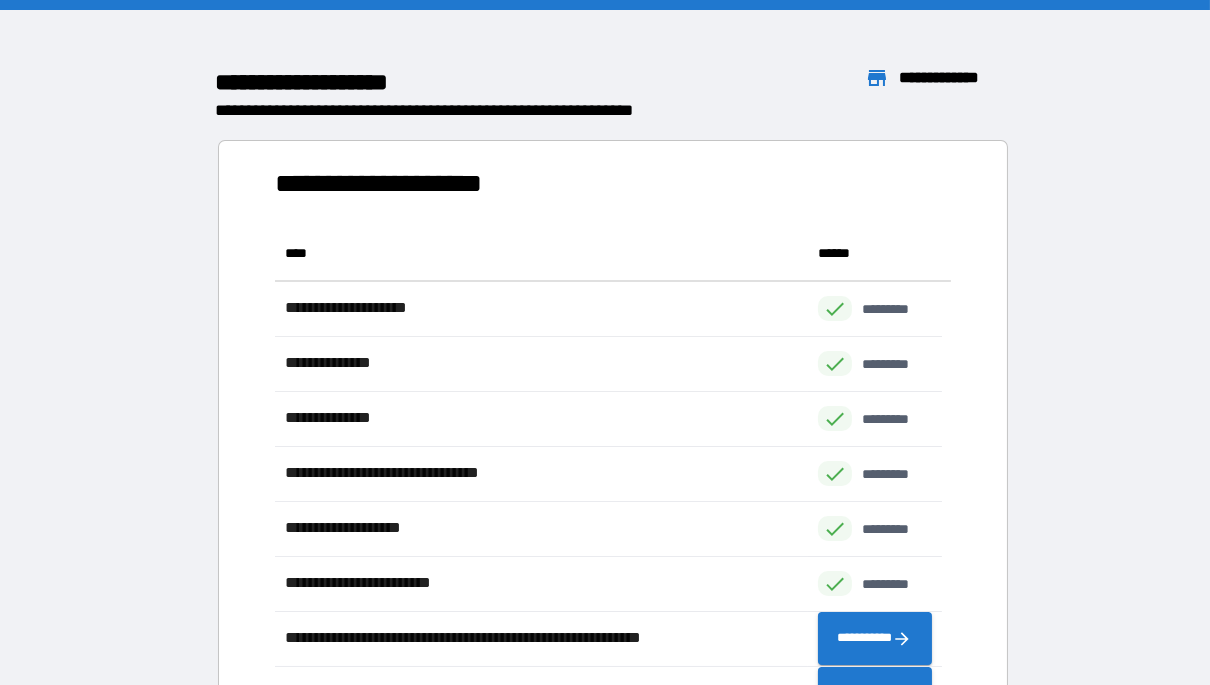scroll, scrollTop: 15, scrollLeft: 15, axis: both 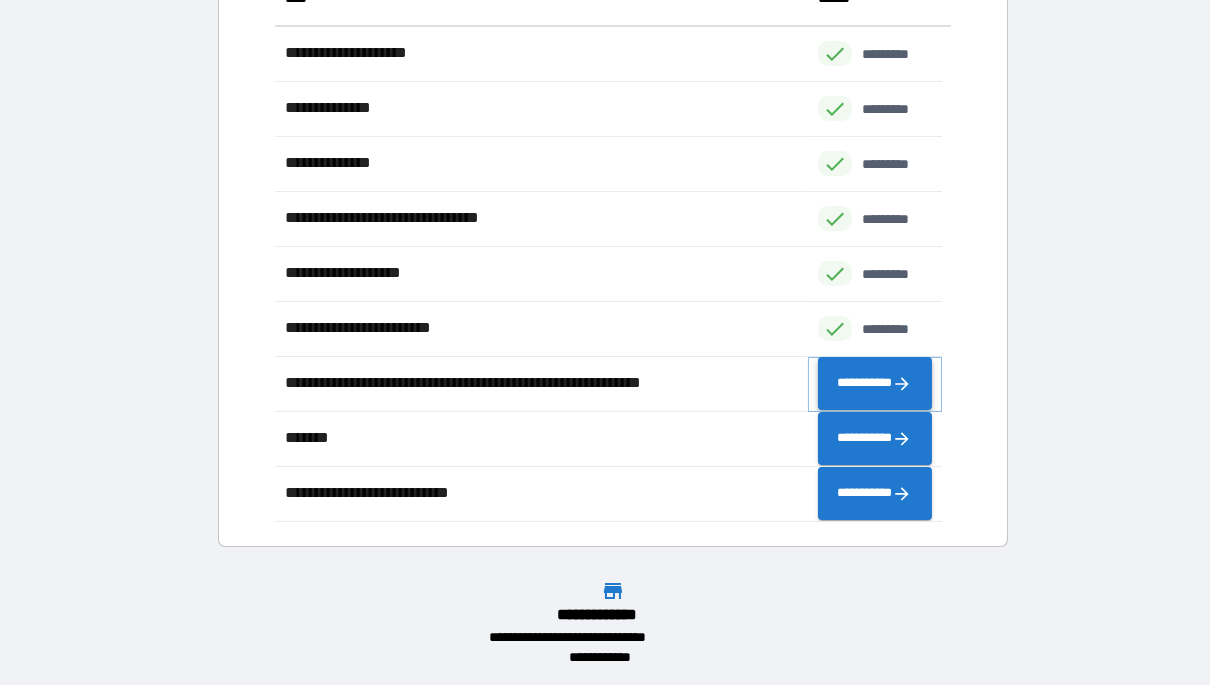 click 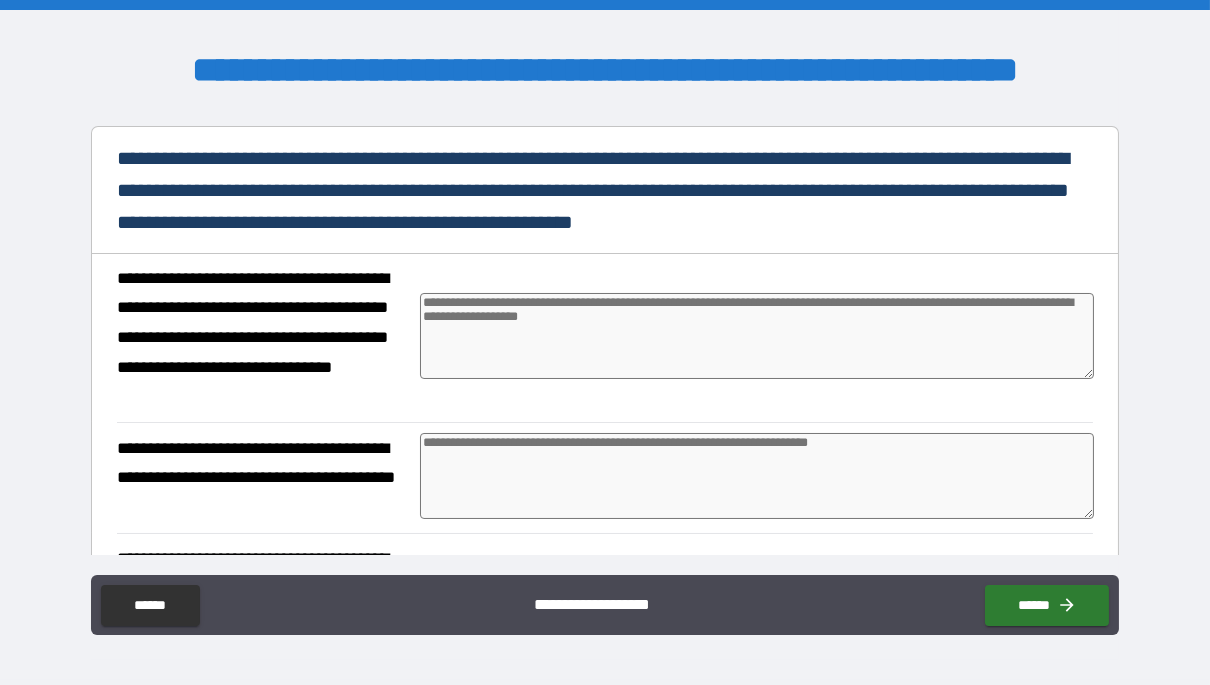 scroll, scrollTop: 134, scrollLeft: 0, axis: vertical 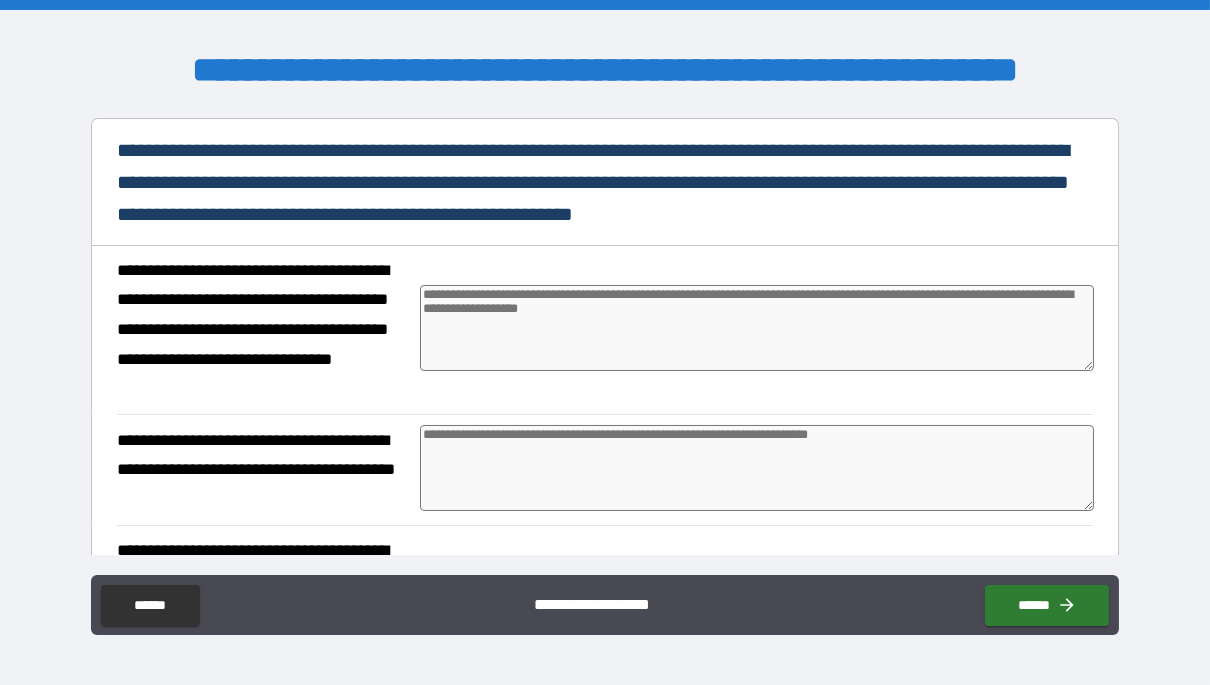 click at bounding box center (757, 328) 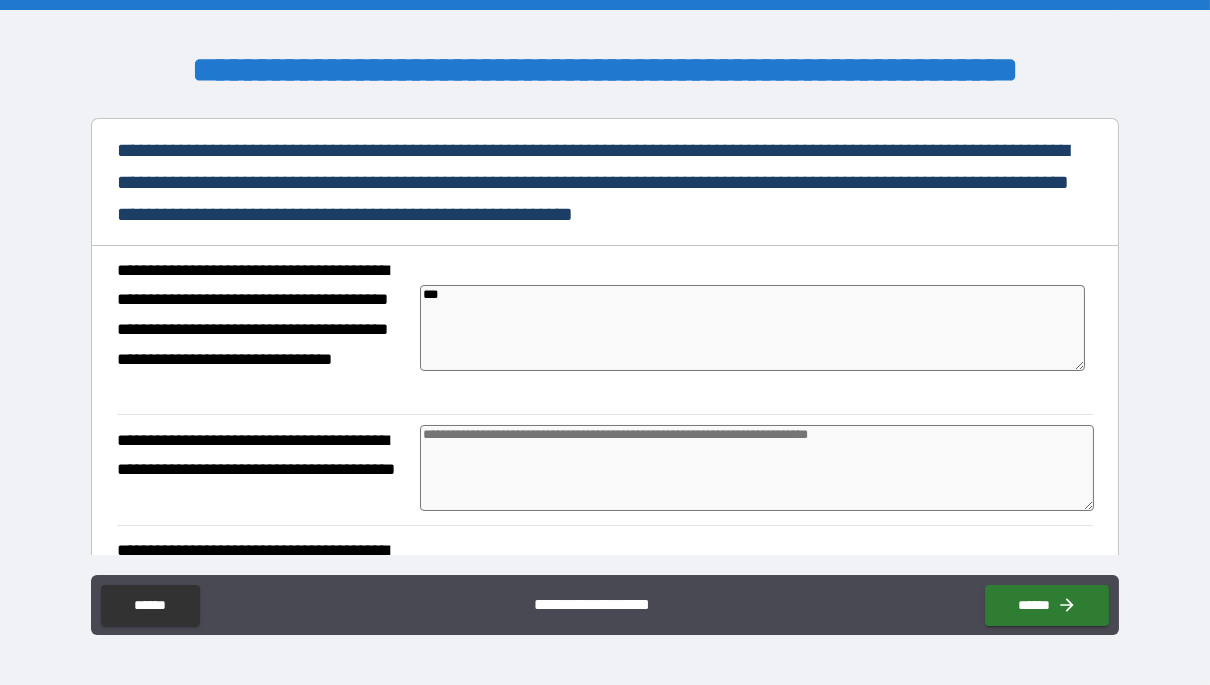 click at bounding box center [757, 468] 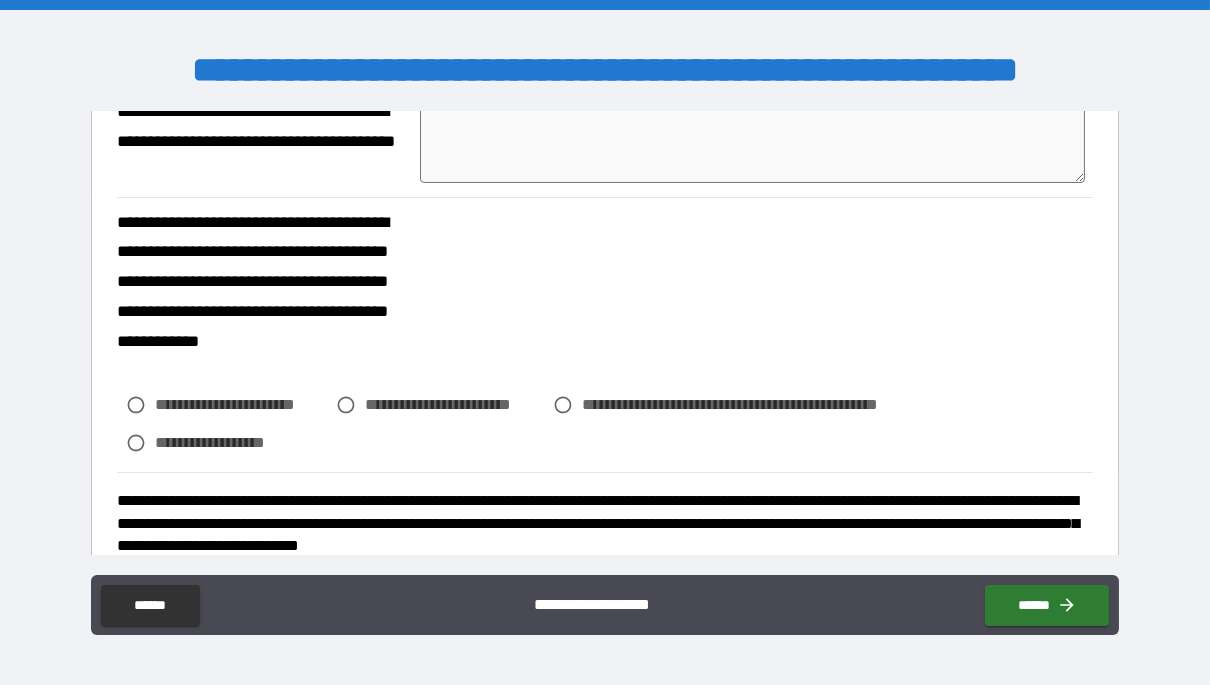 scroll, scrollTop: 464, scrollLeft: 0, axis: vertical 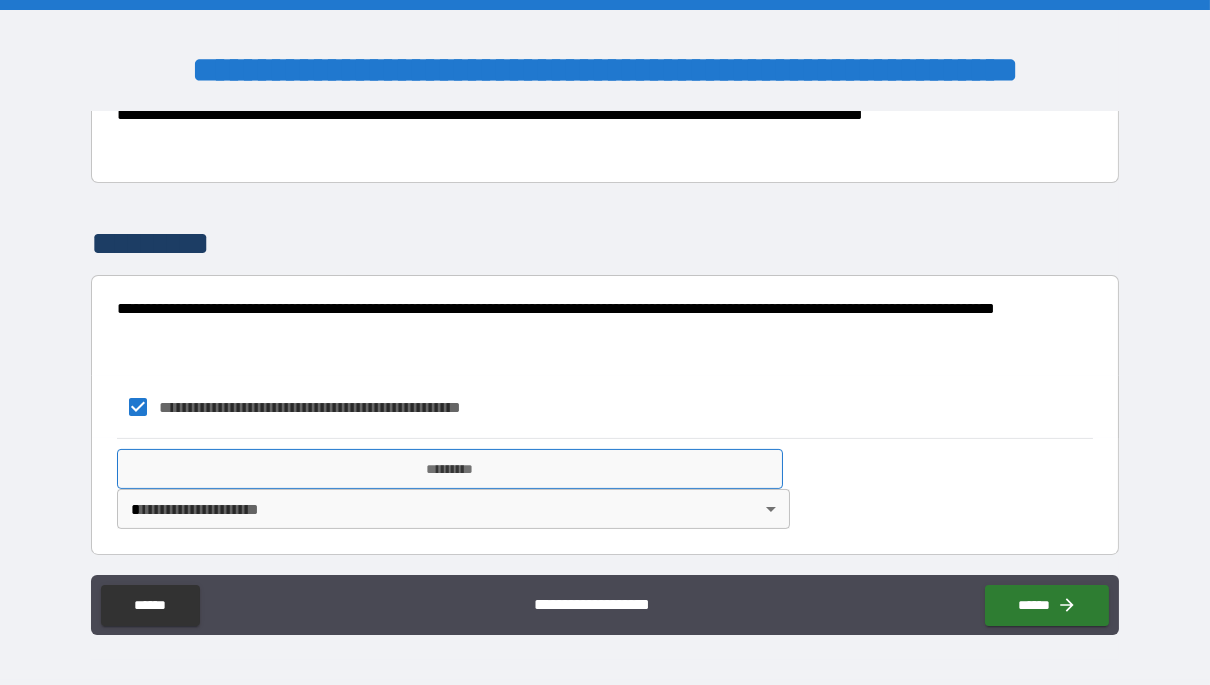 click on "*********" at bounding box center (449, 469) 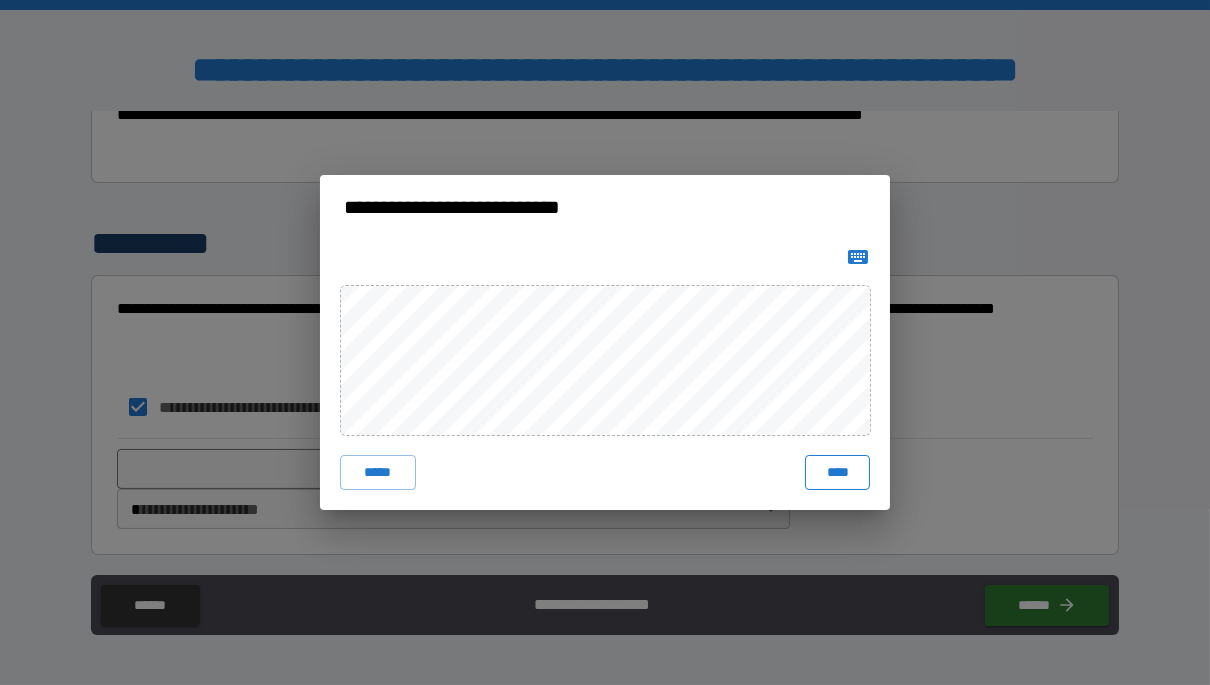 click on "****" at bounding box center (837, 473) 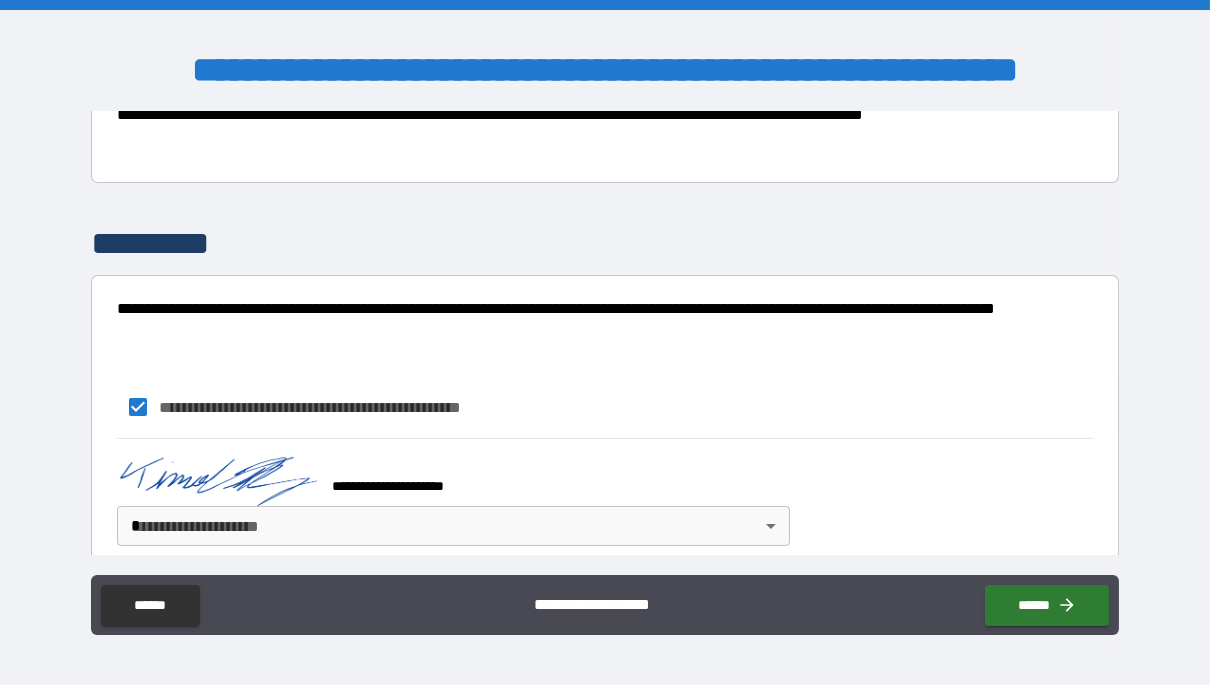 click on "**********" at bounding box center [605, 342] 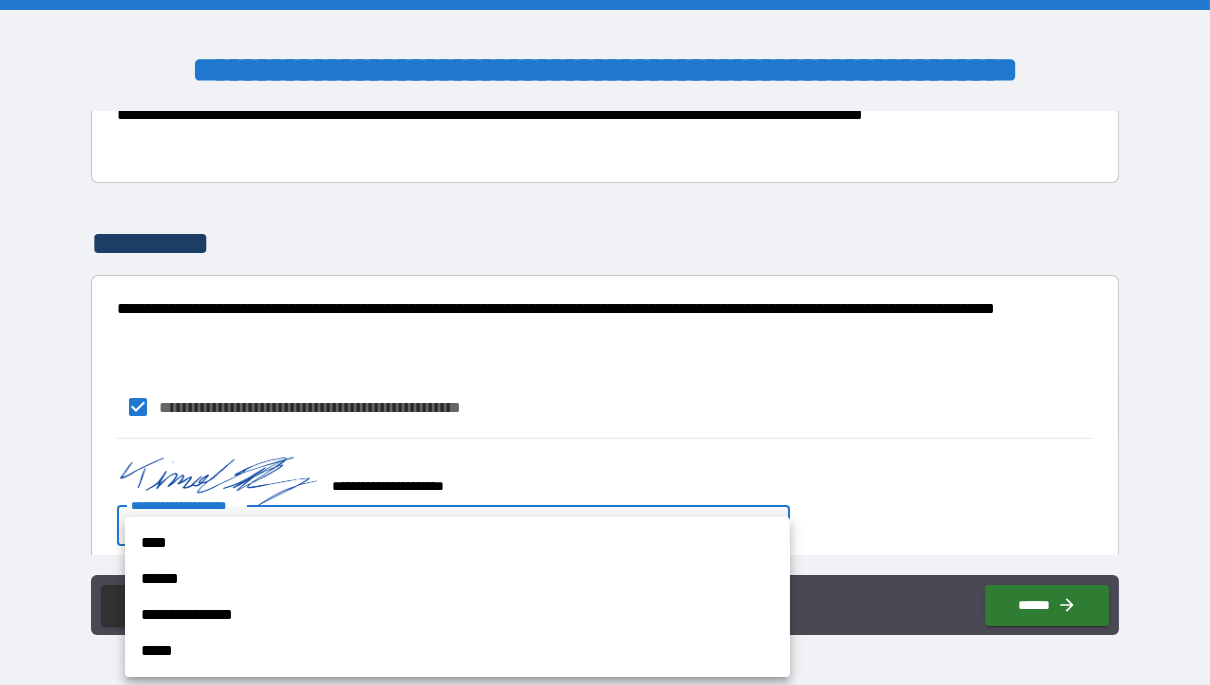 click on "****" at bounding box center (457, 543) 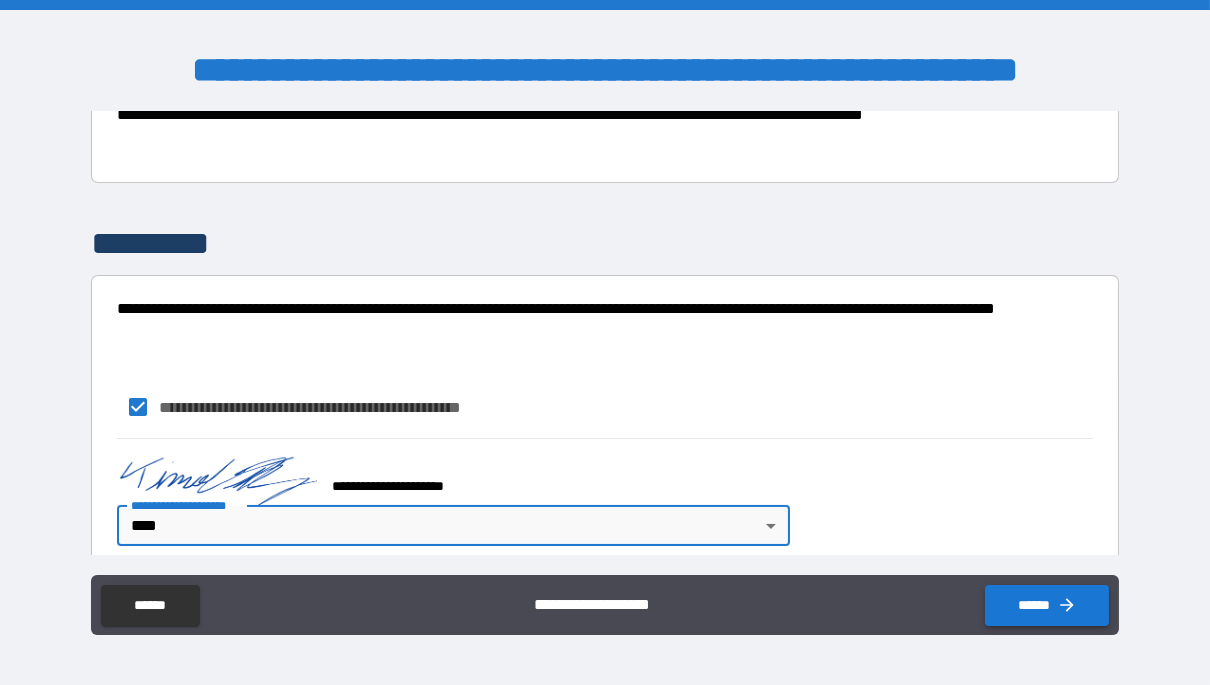 click on "******" at bounding box center (1047, 605) 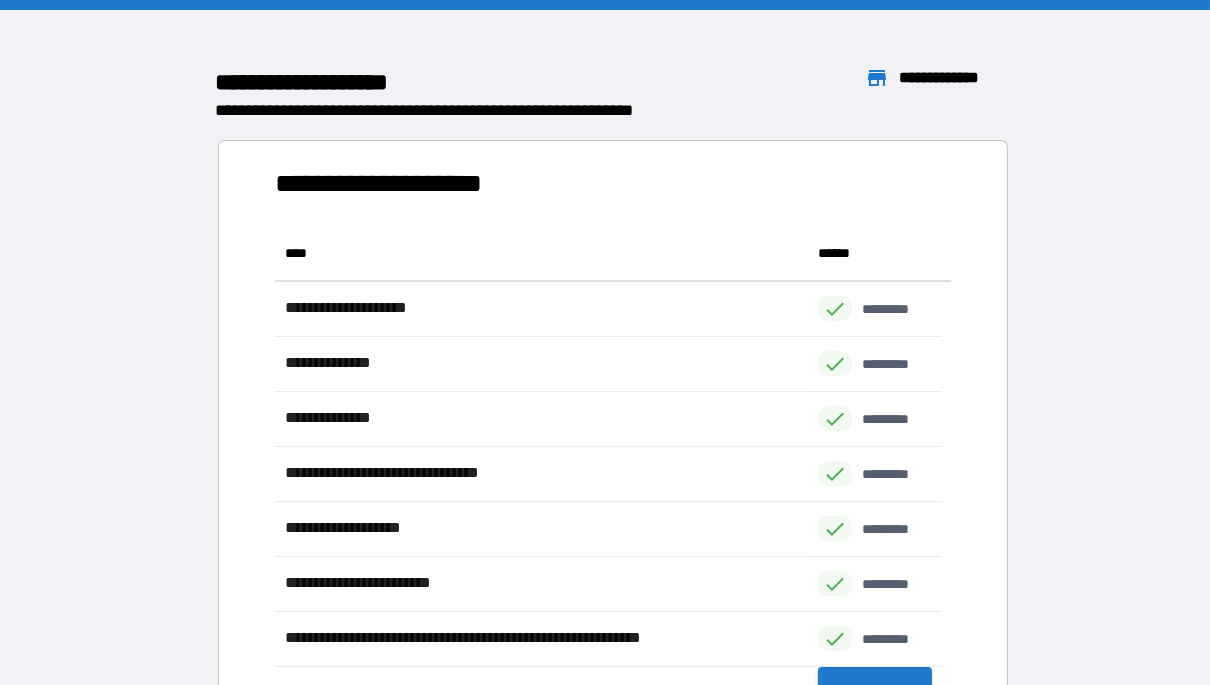 scroll, scrollTop: 15, scrollLeft: 15, axis: both 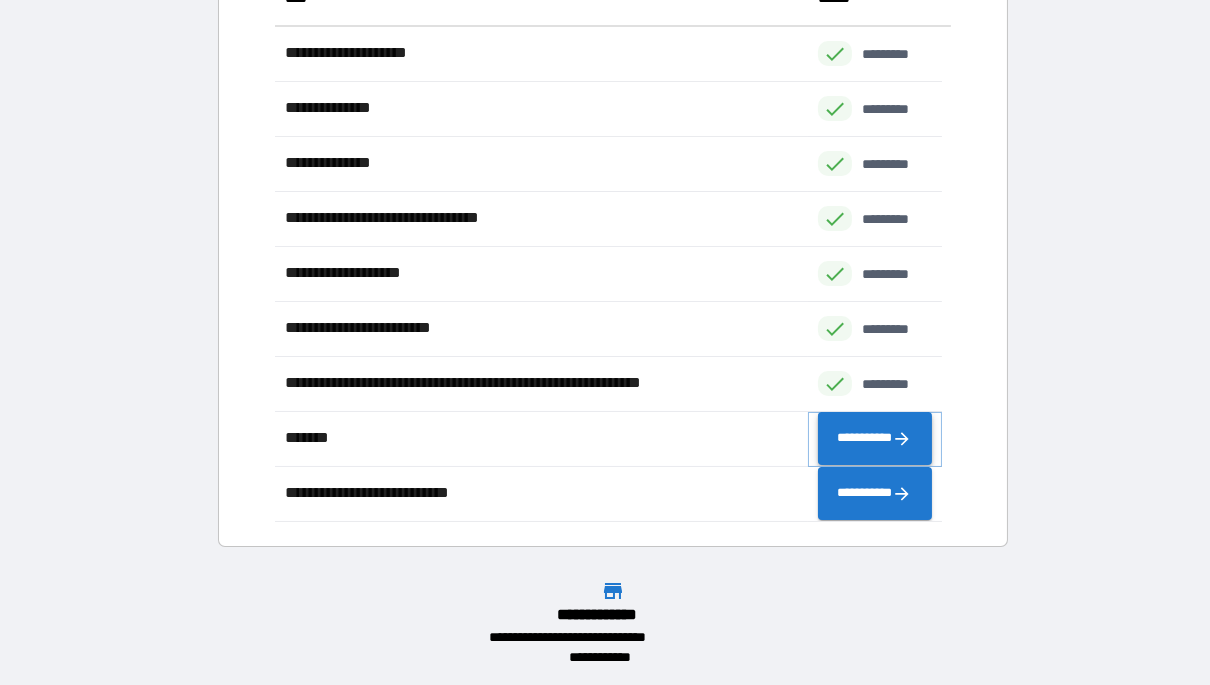 click 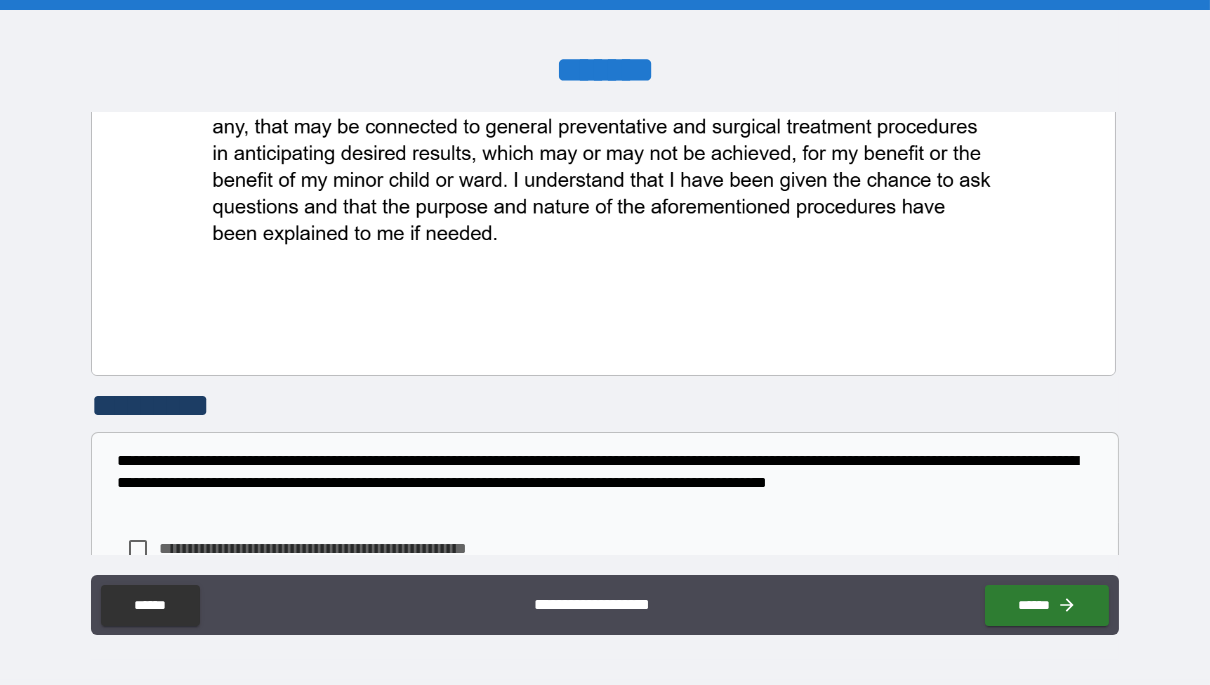 scroll, scrollTop: 1205, scrollLeft: 0, axis: vertical 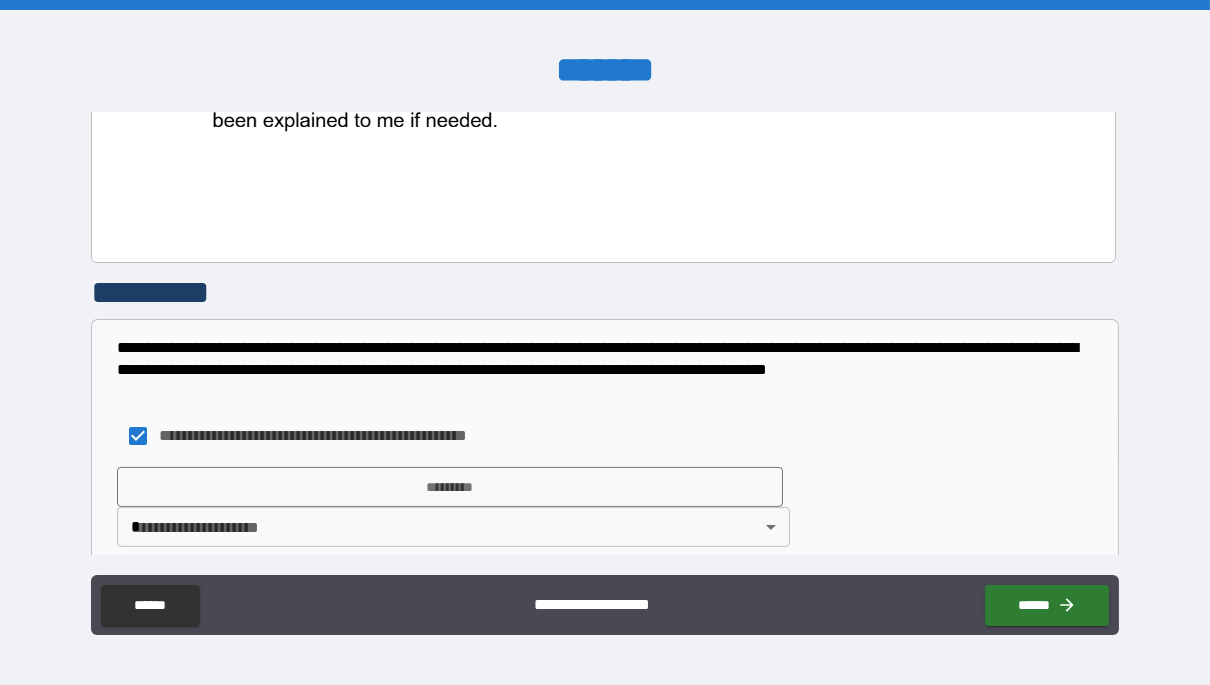 click on "*********" at bounding box center [449, 487] 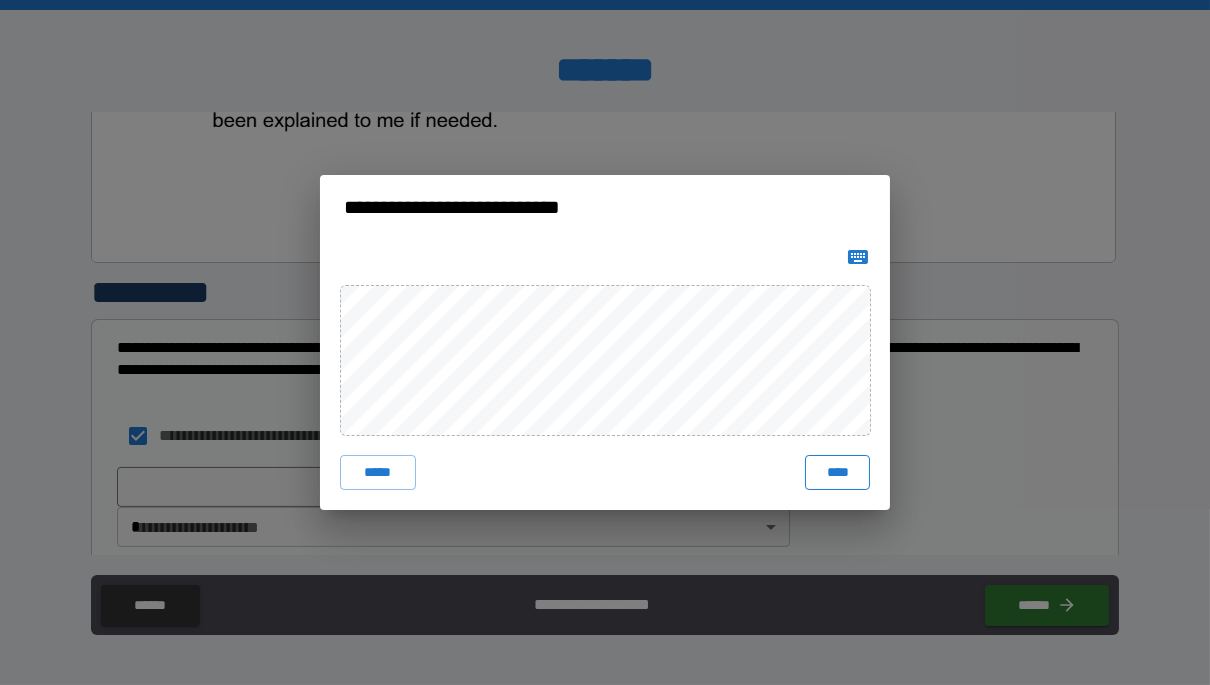 click on "****" at bounding box center [837, 473] 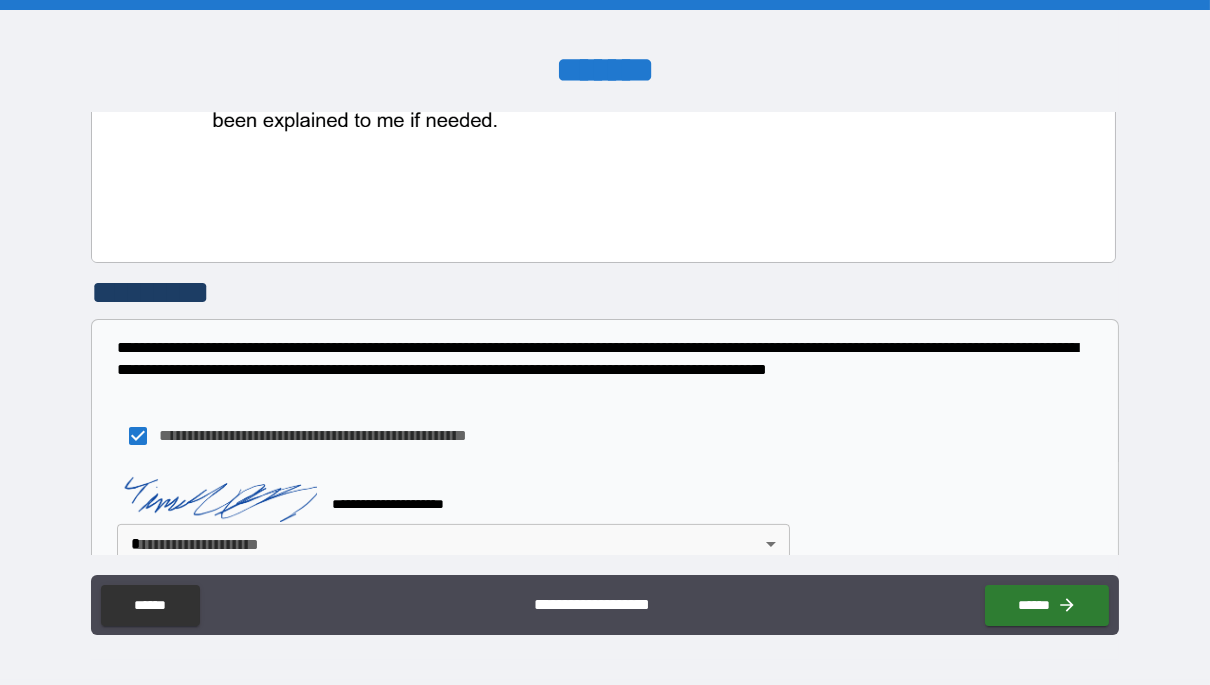 click on "**********" at bounding box center [605, 342] 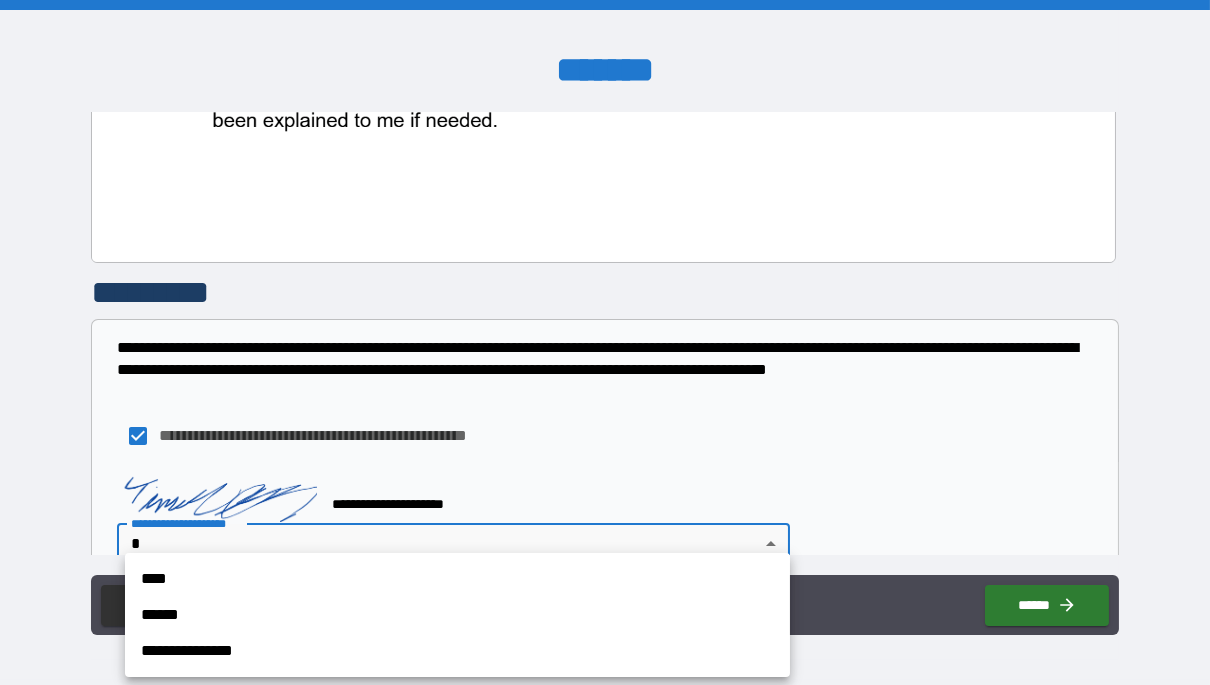click on "****" at bounding box center [457, 579] 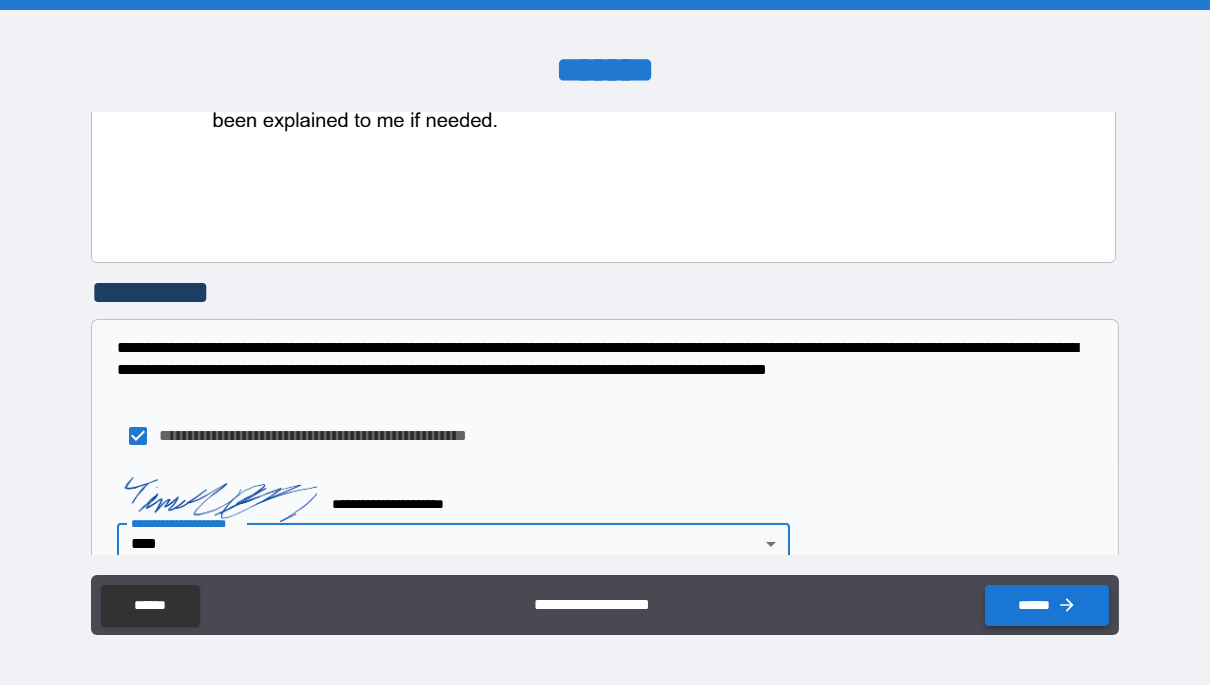 click on "******" at bounding box center [1047, 605] 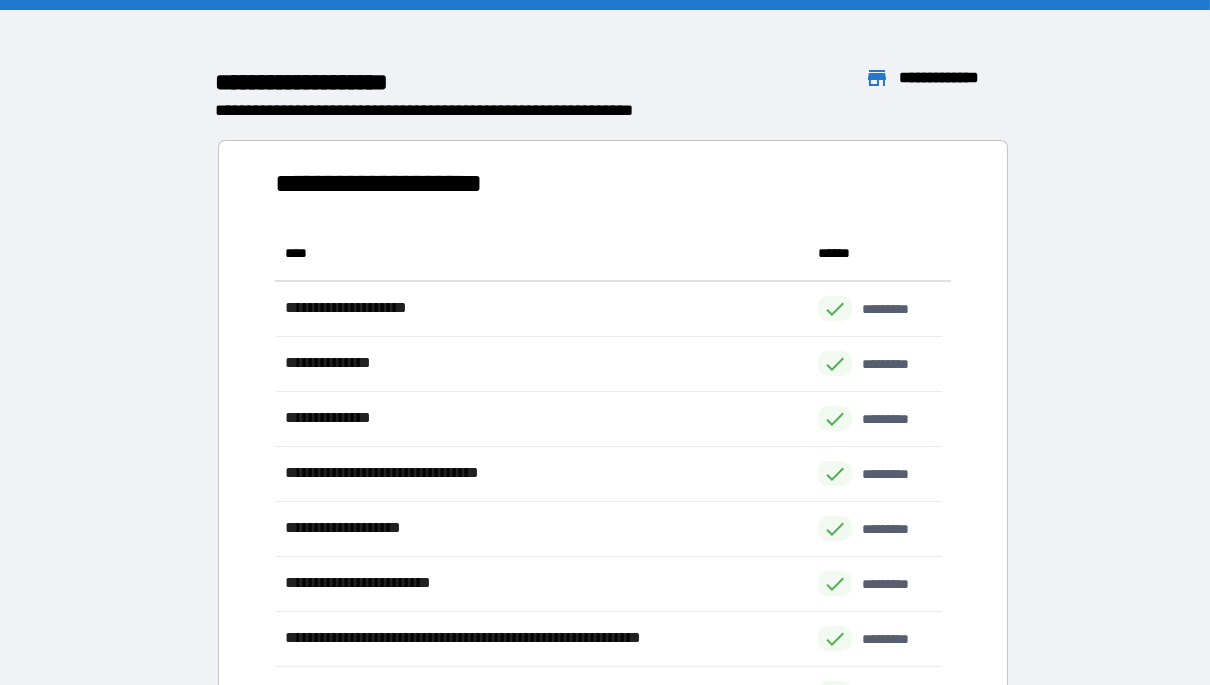 scroll, scrollTop: 15, scrollLeft: 15, axis: both 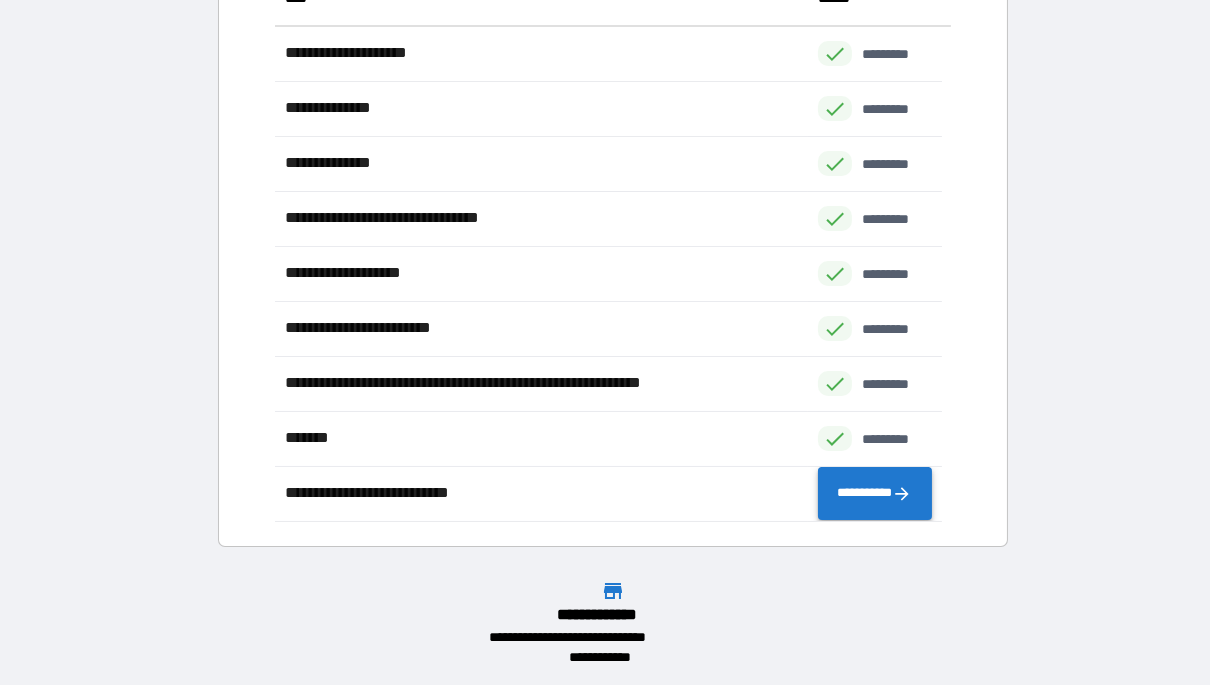 click on "**********" at bounding box center [874, 493] 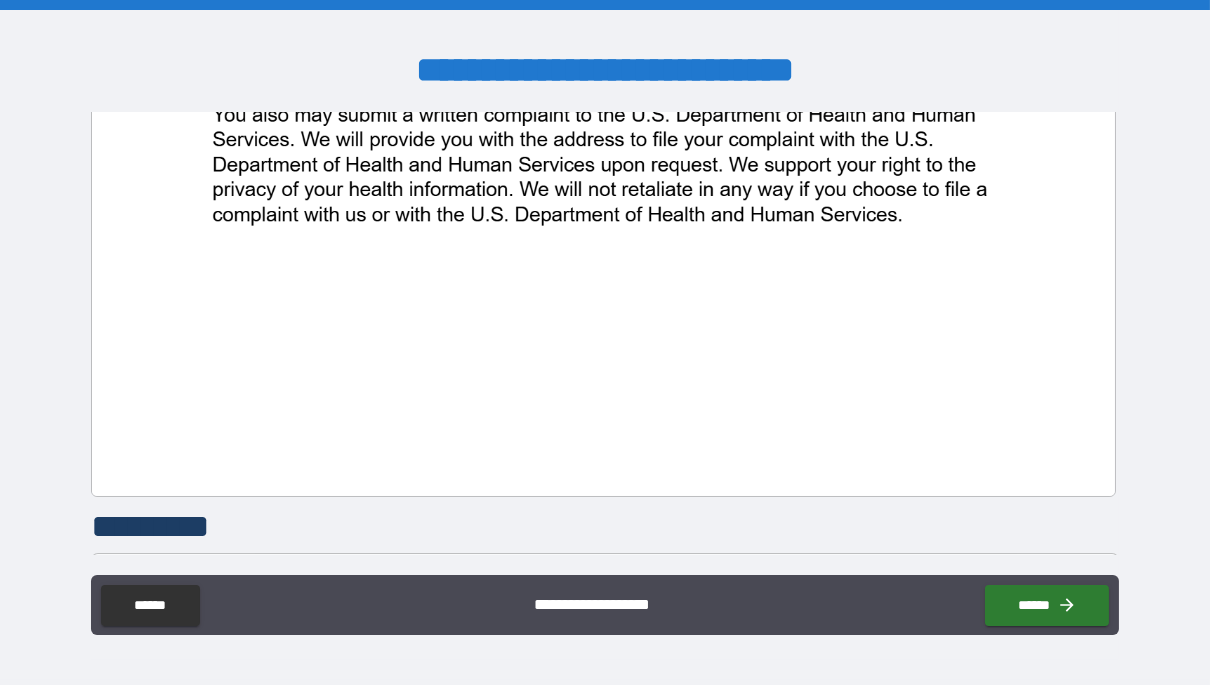 scroll, scrollTop: 6577, scrollLeft: 0, axis: vertical 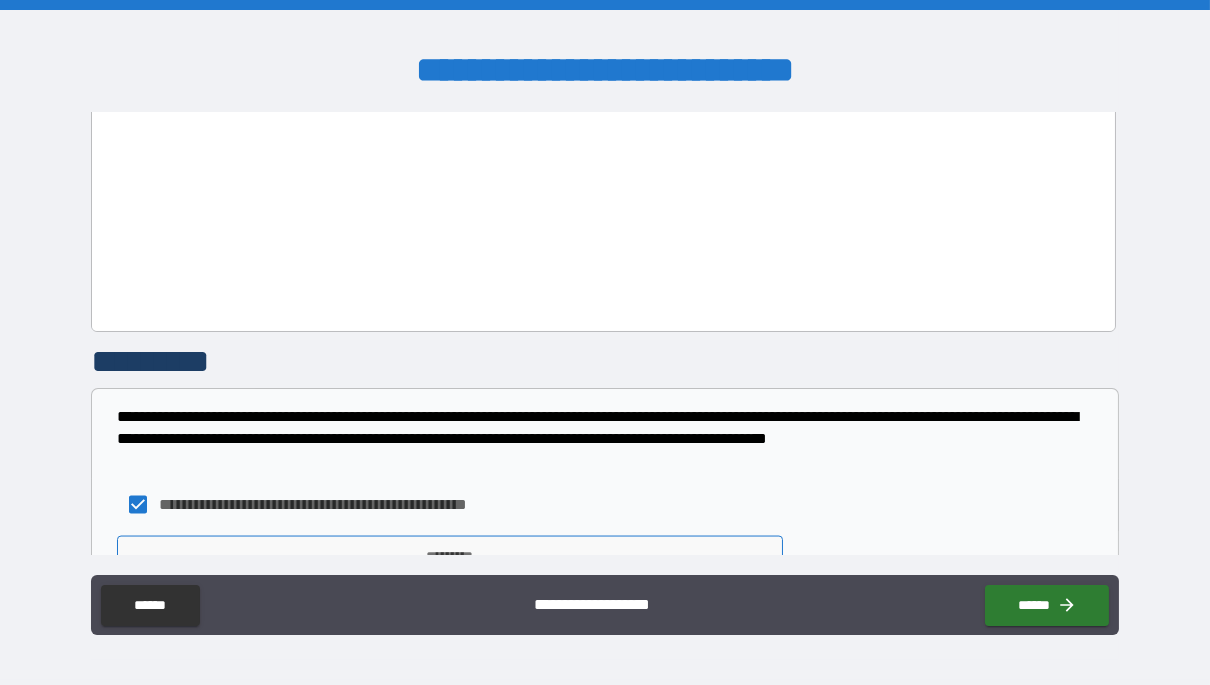 click on "*********" at bounding box center [449, 556] 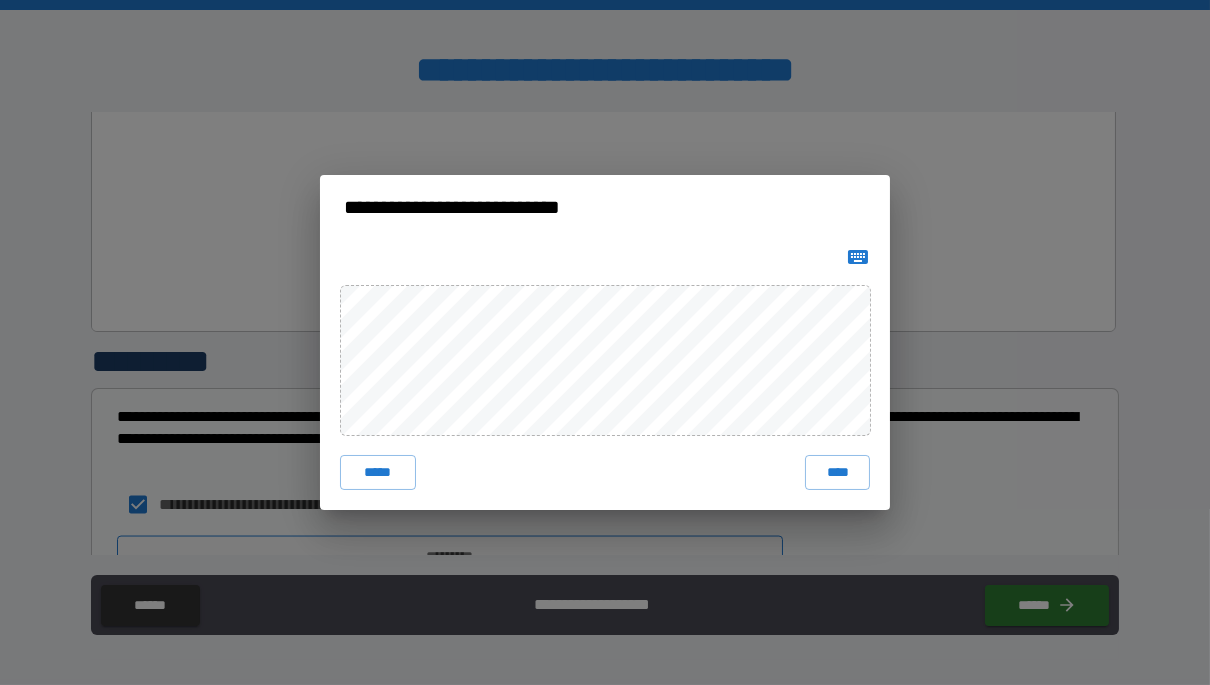 click on "****" at bounding box center (837, 473) 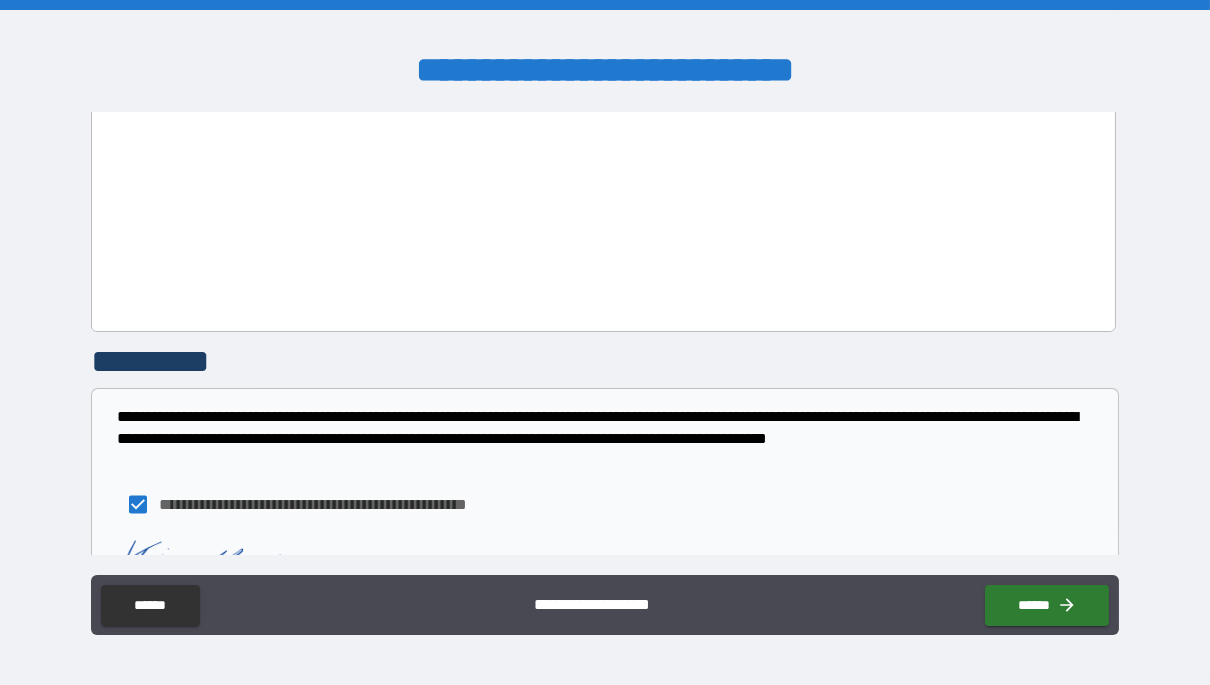 click on "**********" at bounding box center (605, 342) 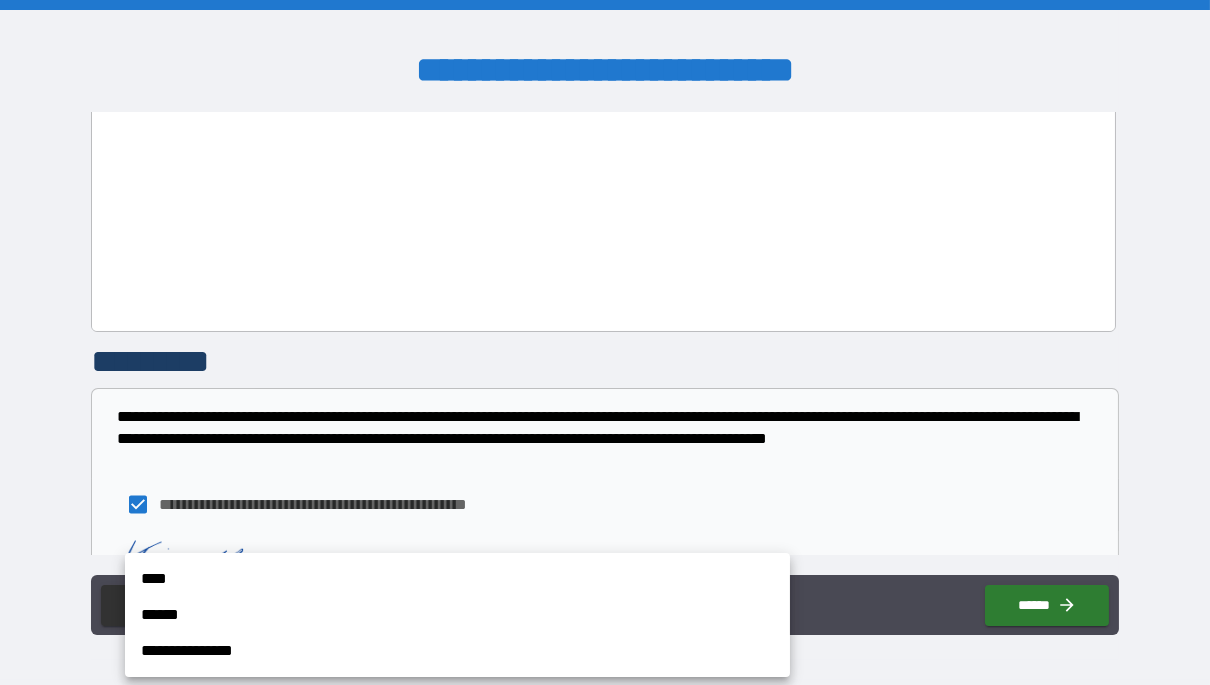 click on "****" at bounding box center (457, 579) 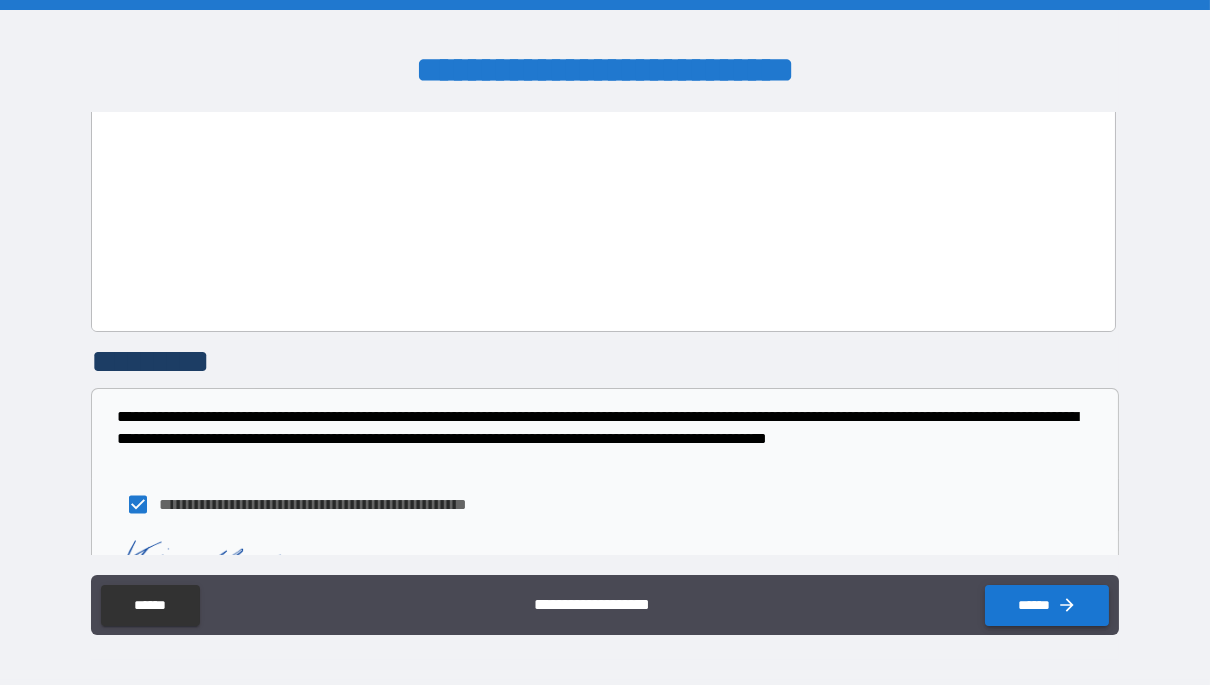 click on "******" at bounding box center [1047, 605] 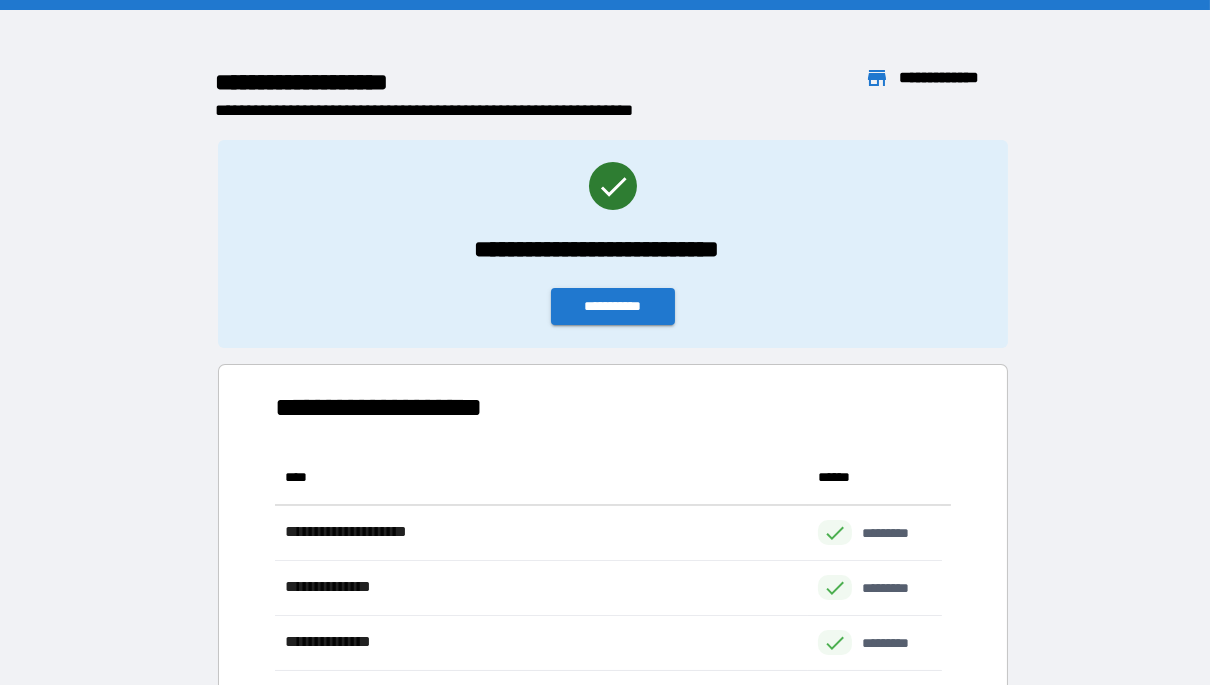 scroll, scrollTop: 535, scrollLeft: 652, axis: both 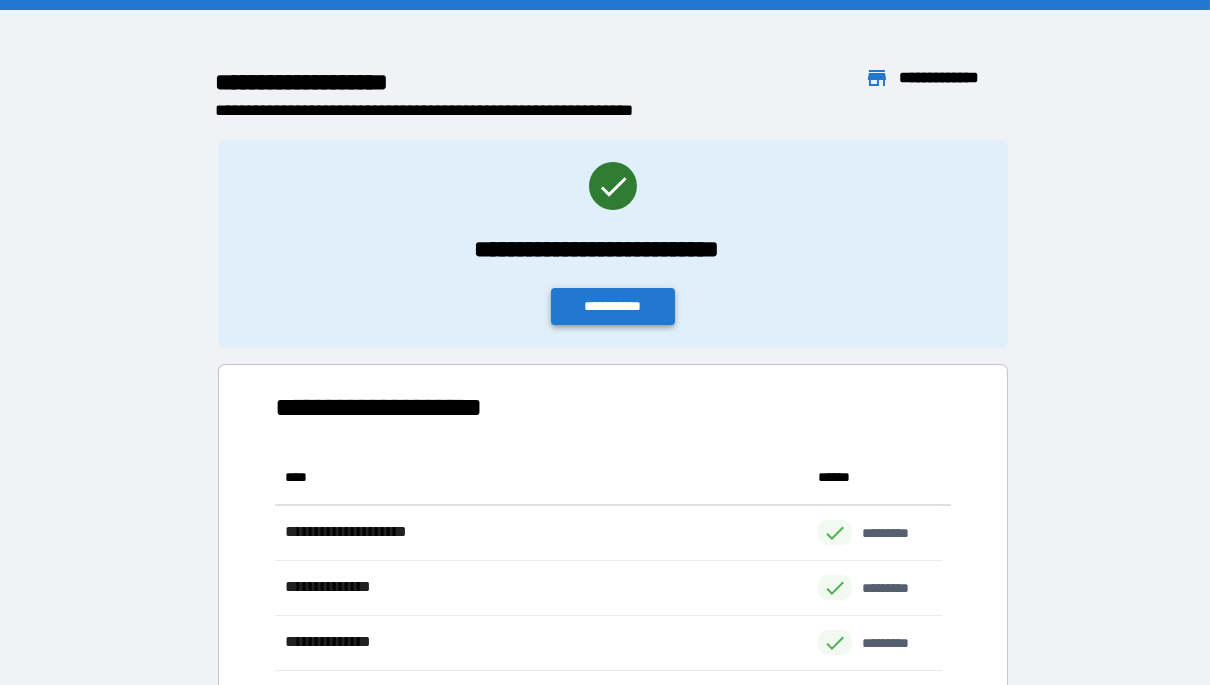 click on "**********" at bounding box center (613, 306) 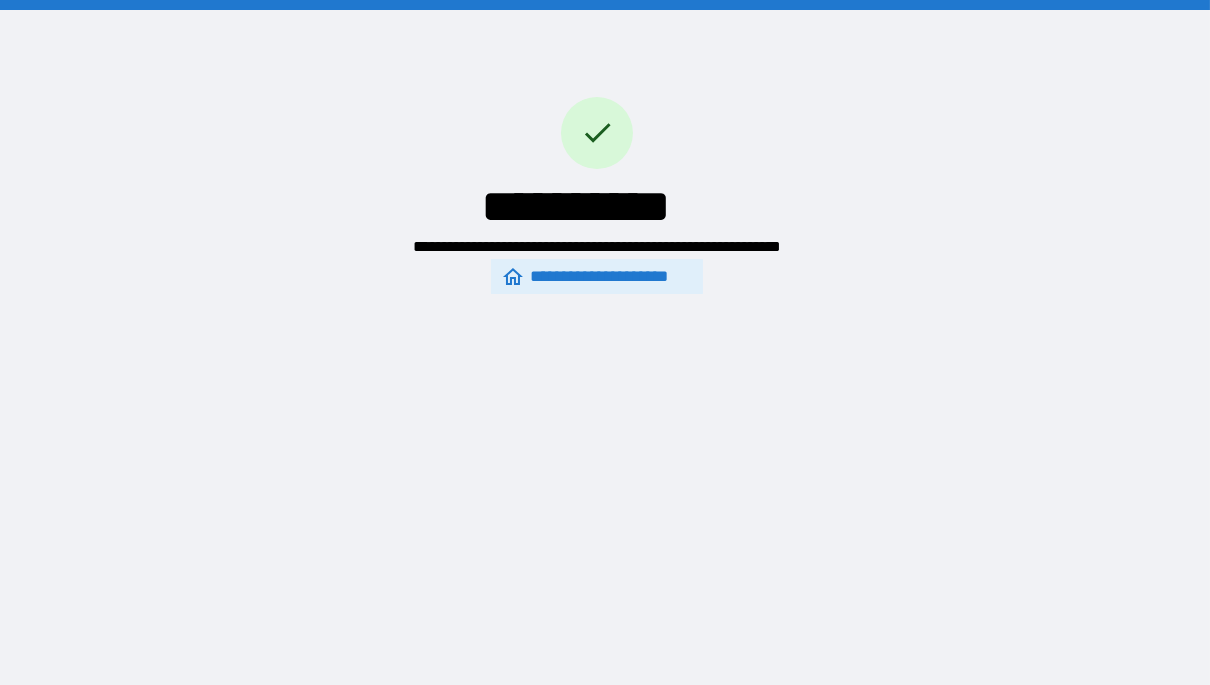click on "**********" at bounding box center [605, 342] 